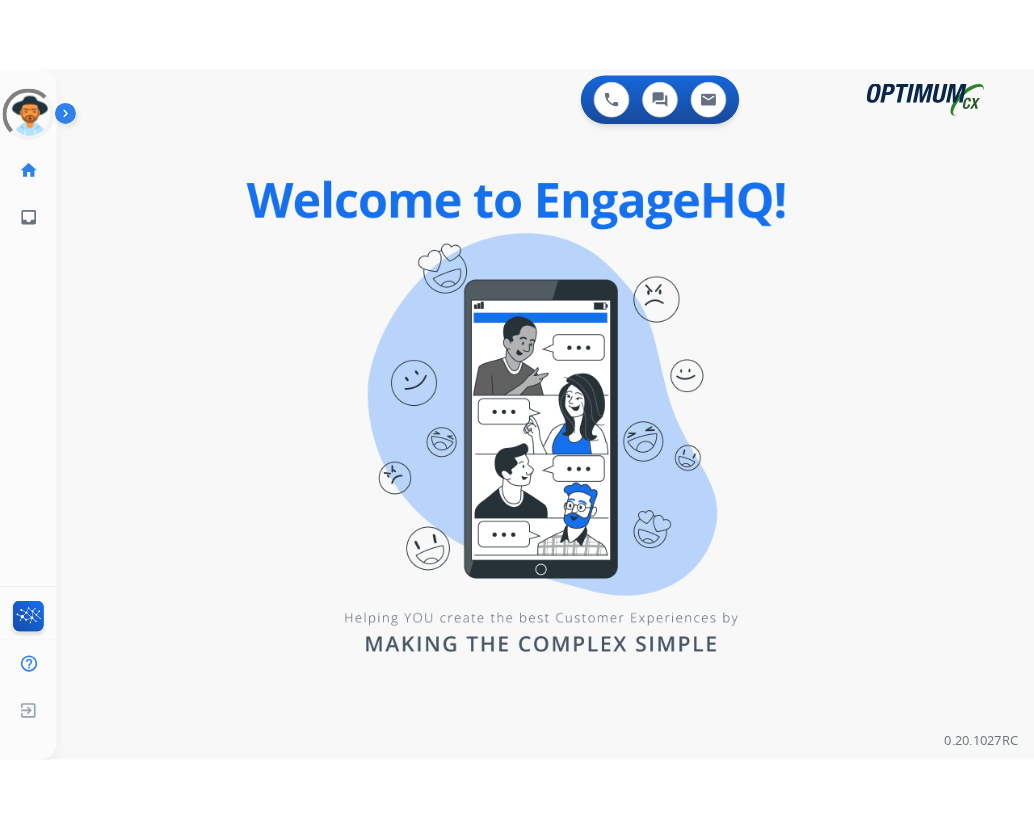 scroll, scrollTop: 0, scrollLeft: 0, axis: both 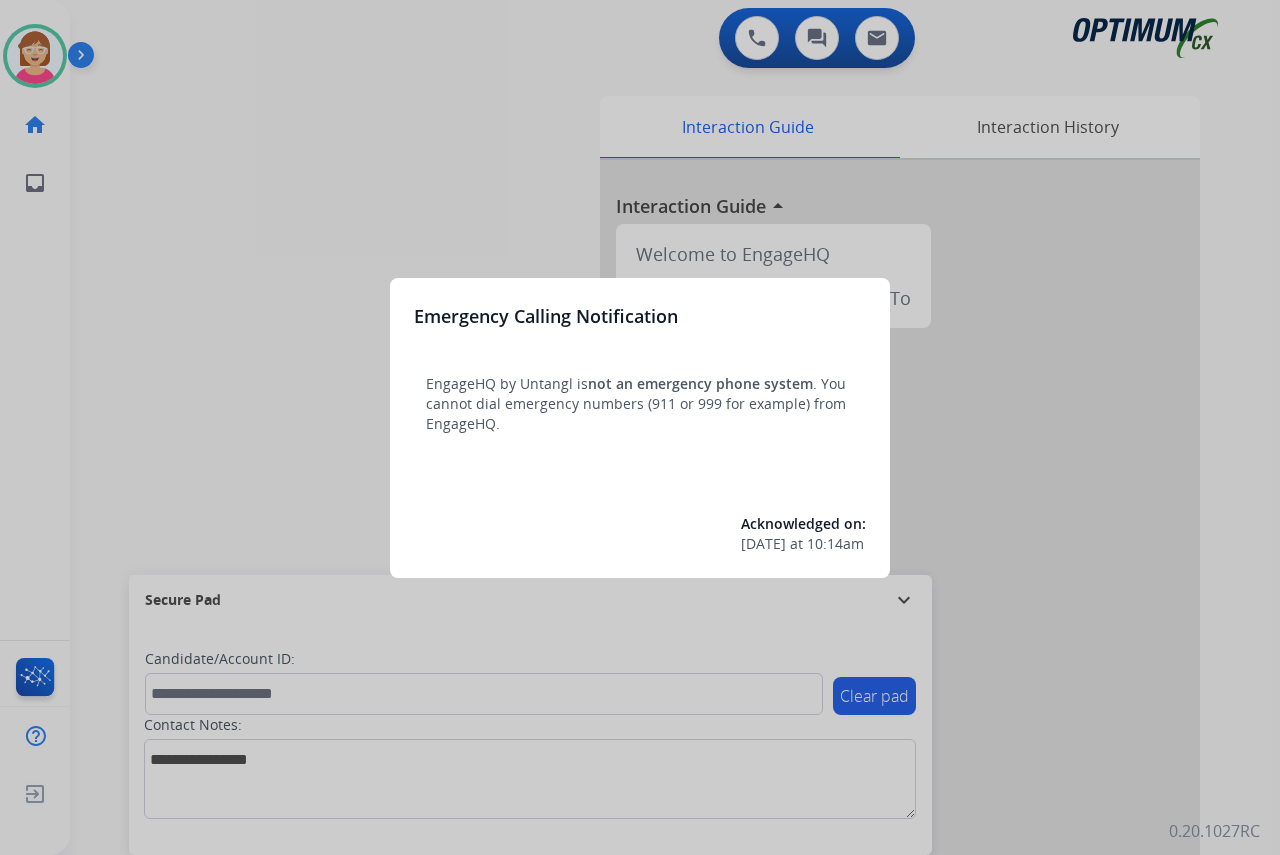 click at bounding box center [640, 427] 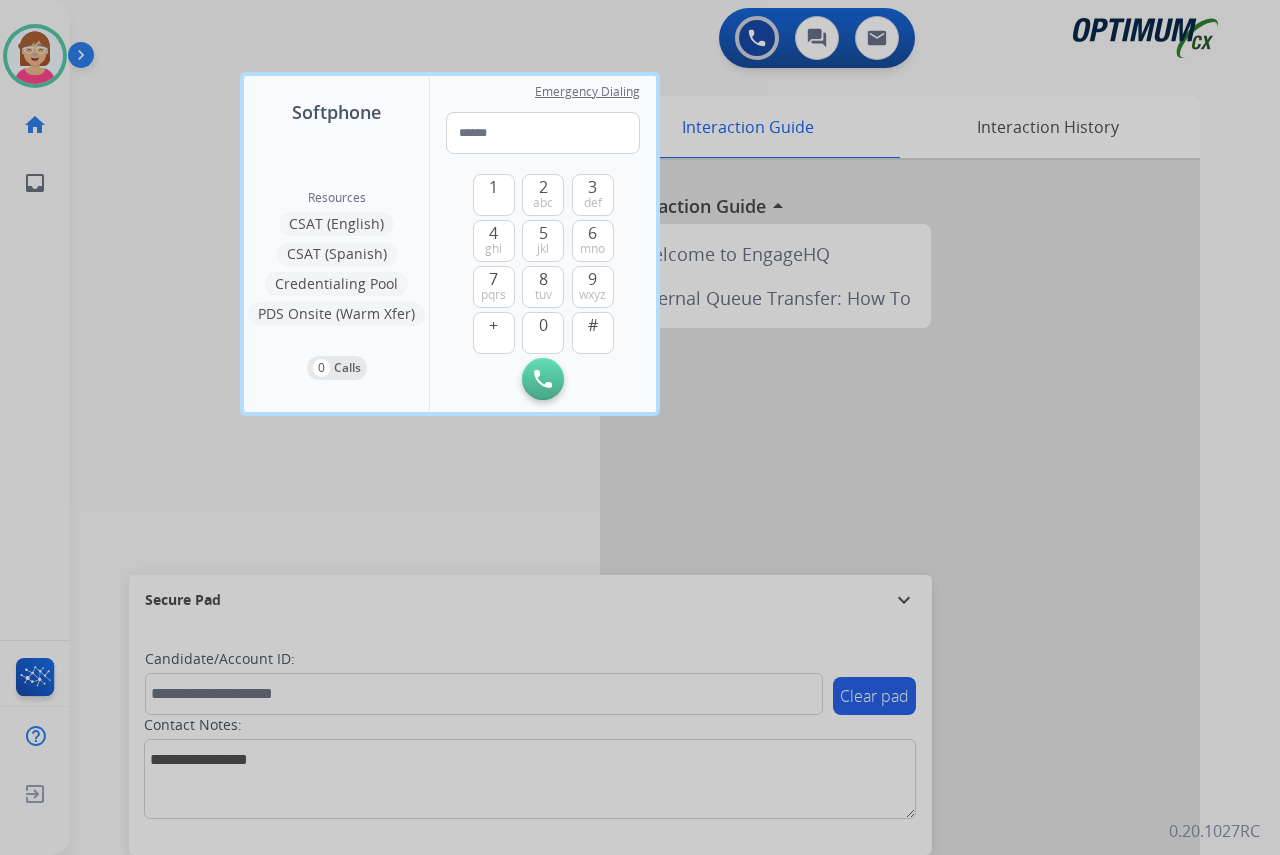 click at bounding box center [640, 427] 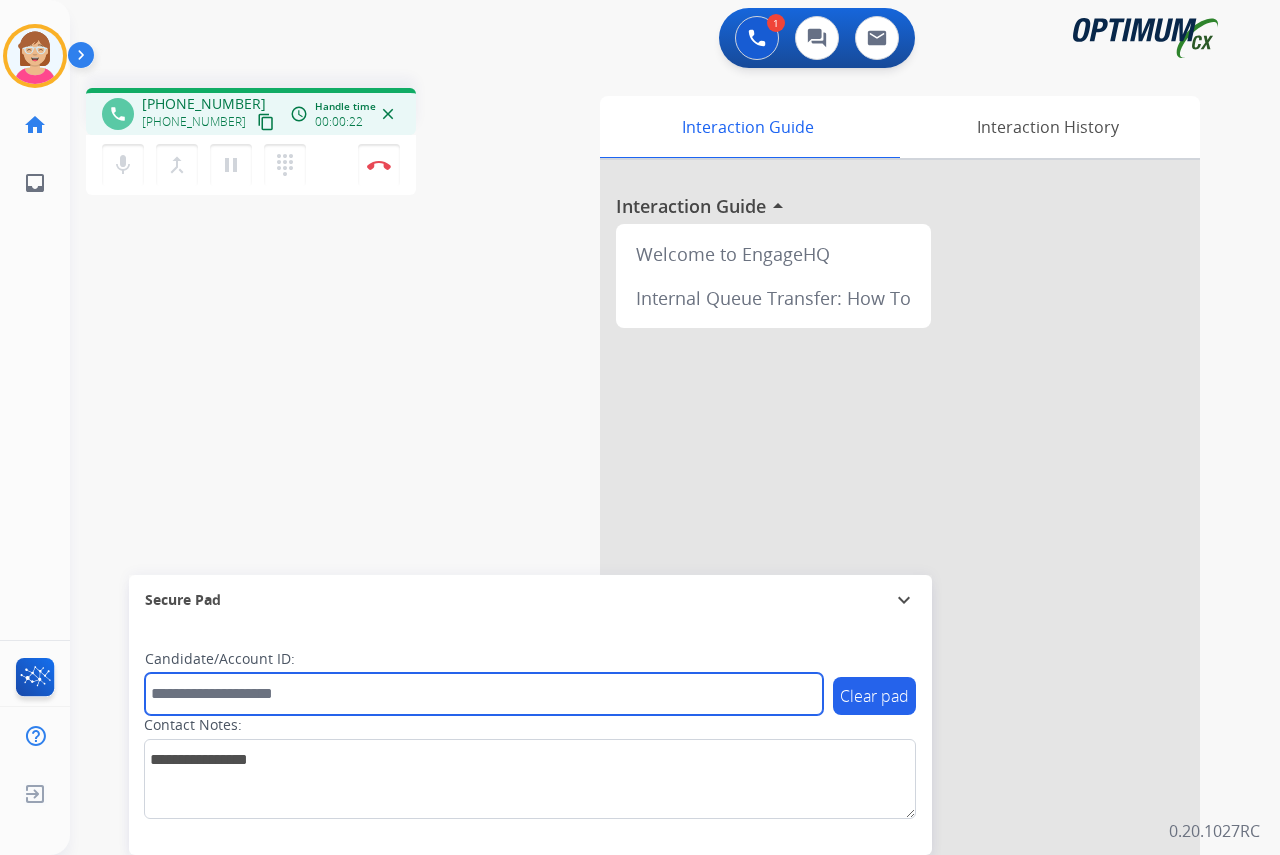 click at bounding box center (484, 694) 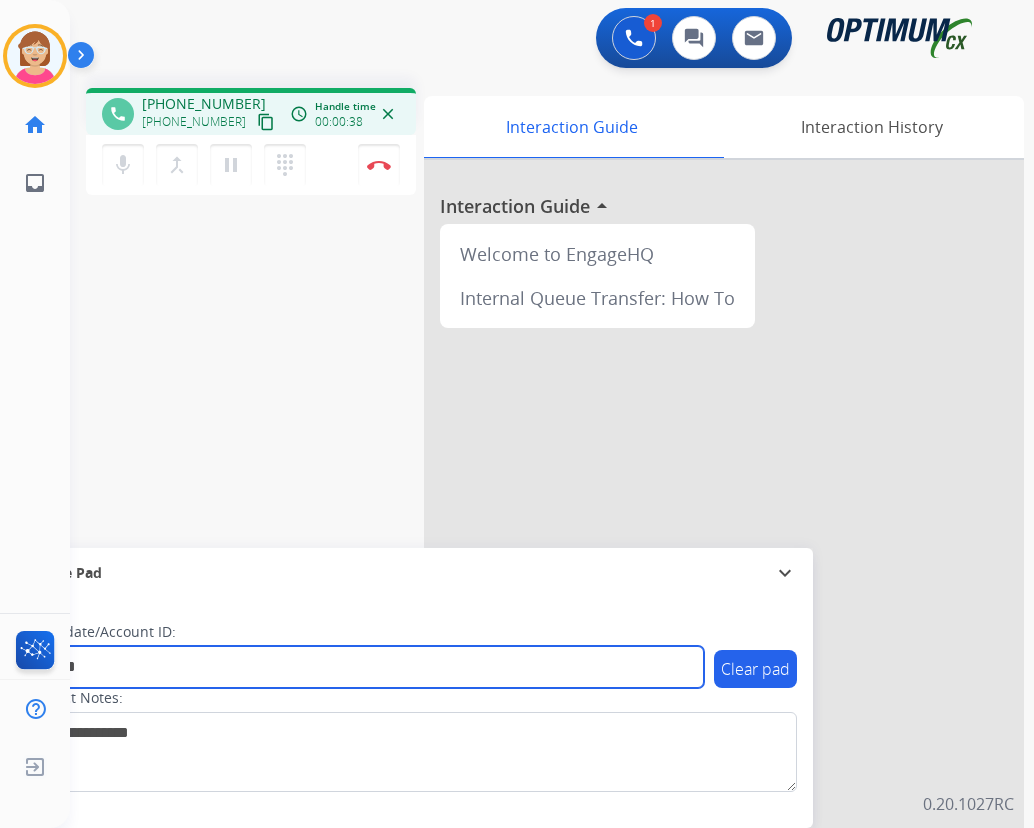 type on "*******" 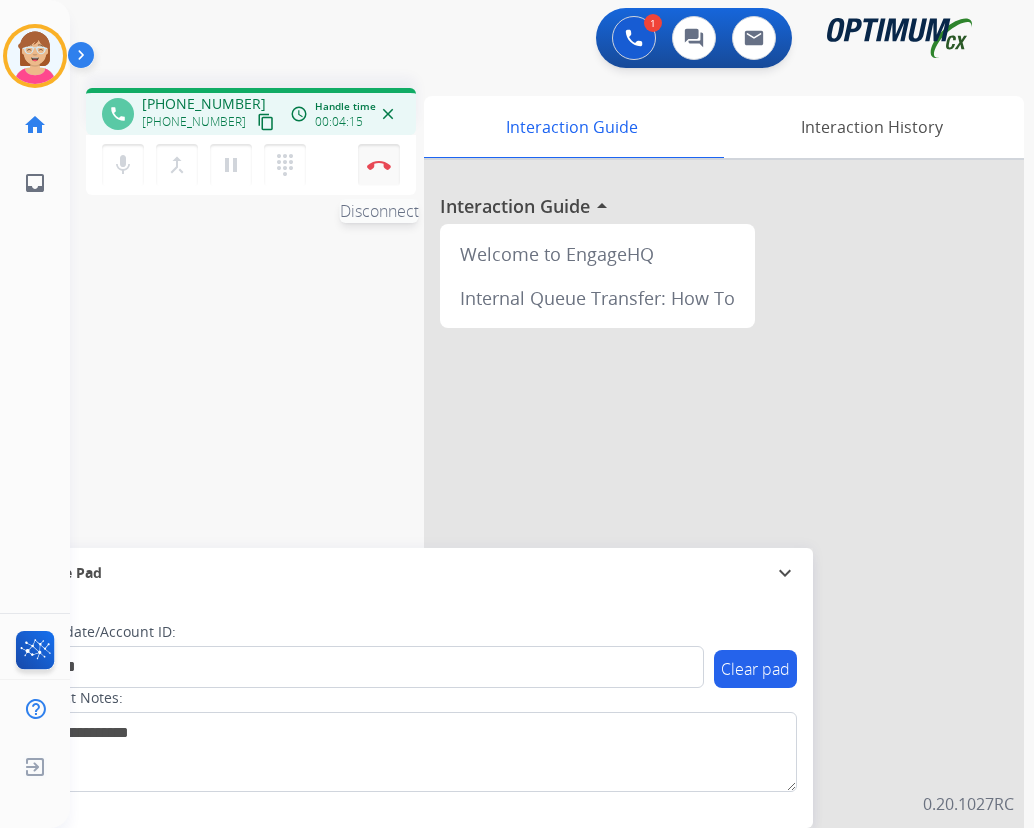 click on "Disconnect" at bounding box center (379, 165) 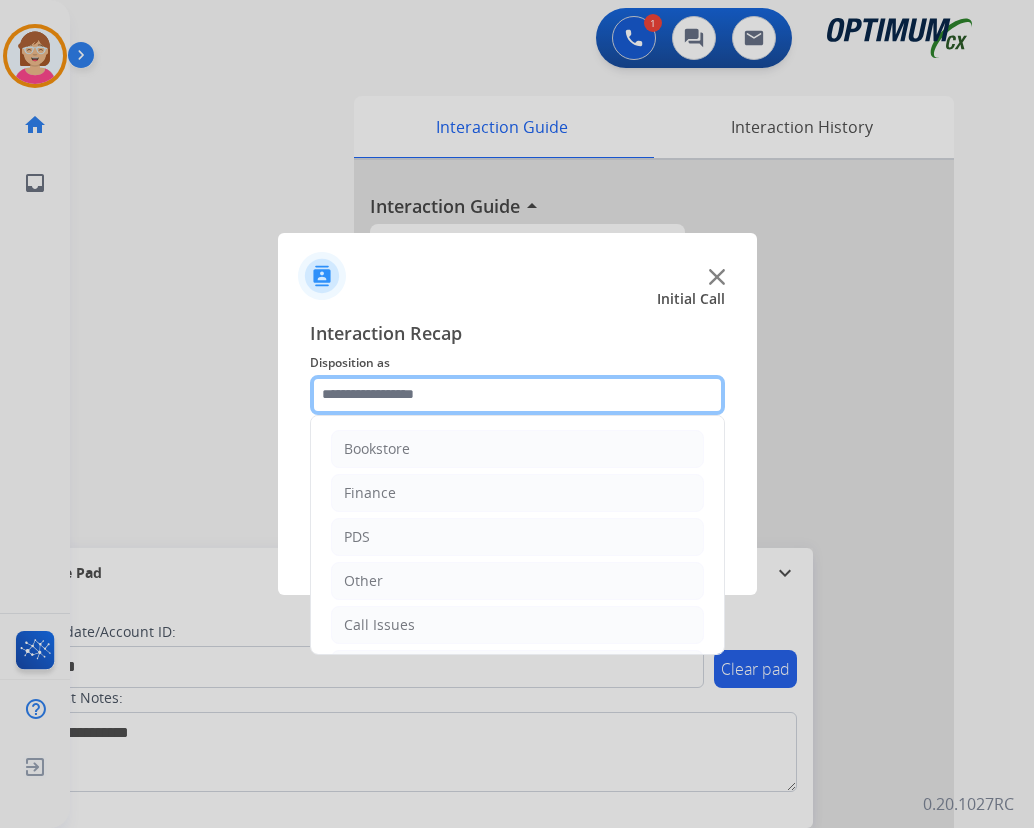 drag, startPoint x: 357, startPoint y: 390, endPoint x: 381, endPoint y: 407, distance: 29.410883 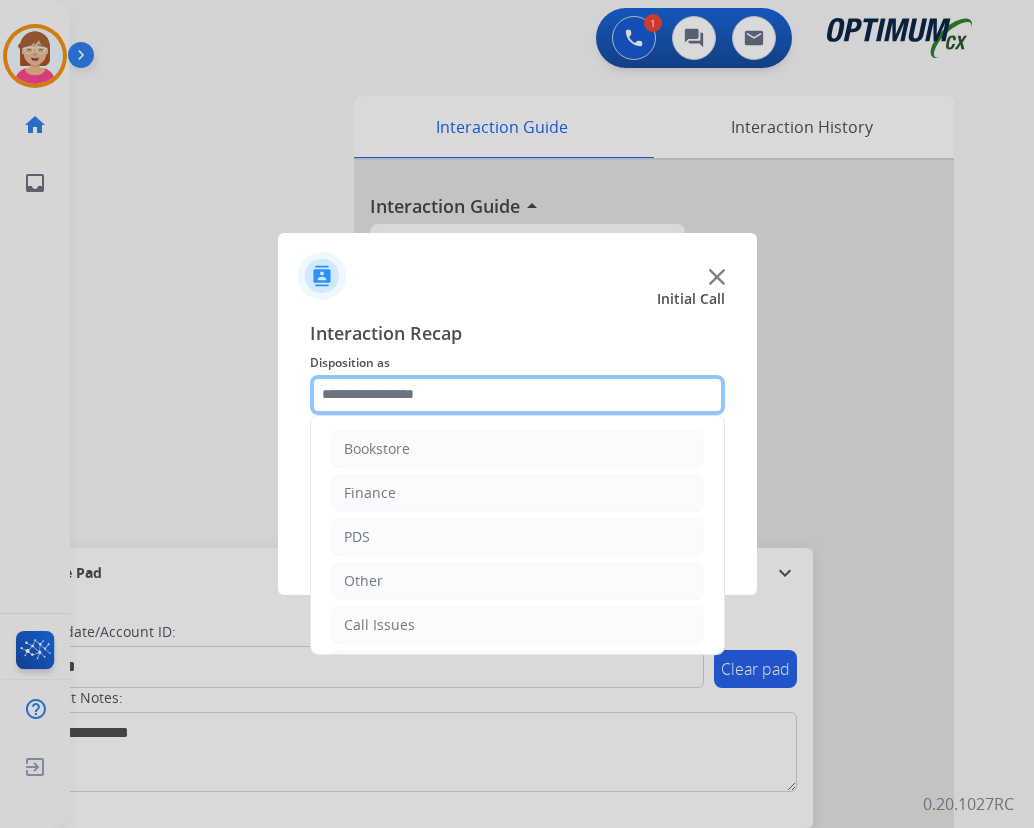 click 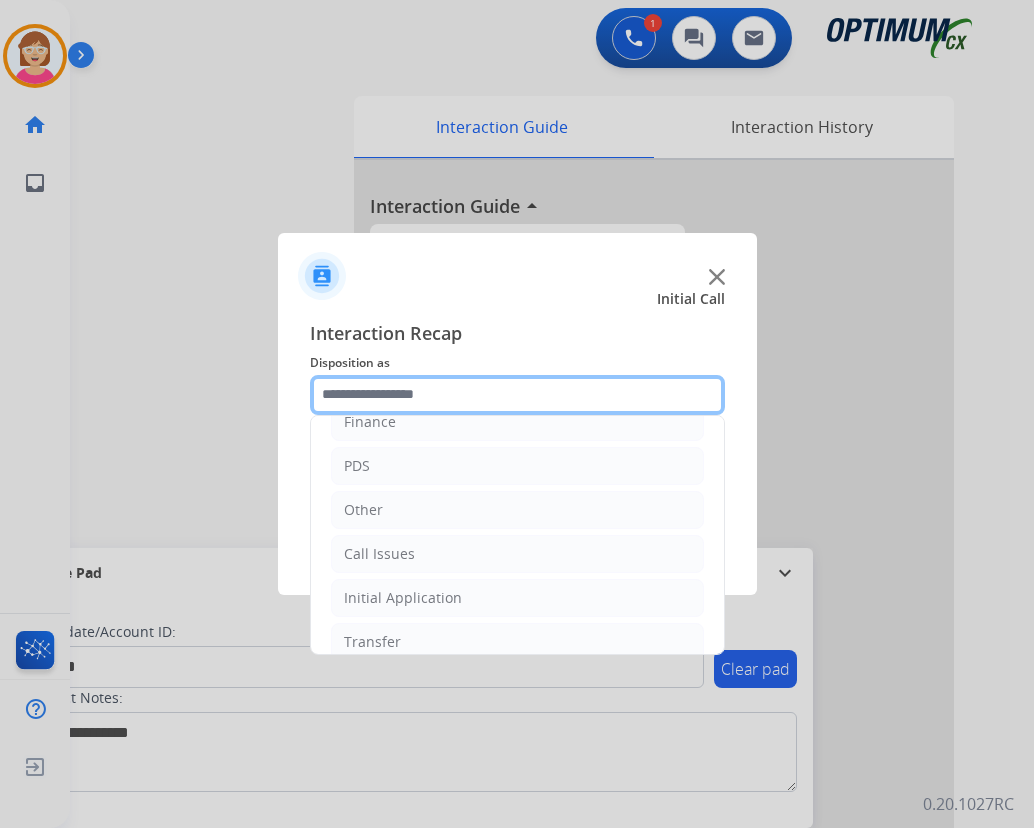 scroll, scrollTop: 136, scrollLeft: 0, axis: vertical 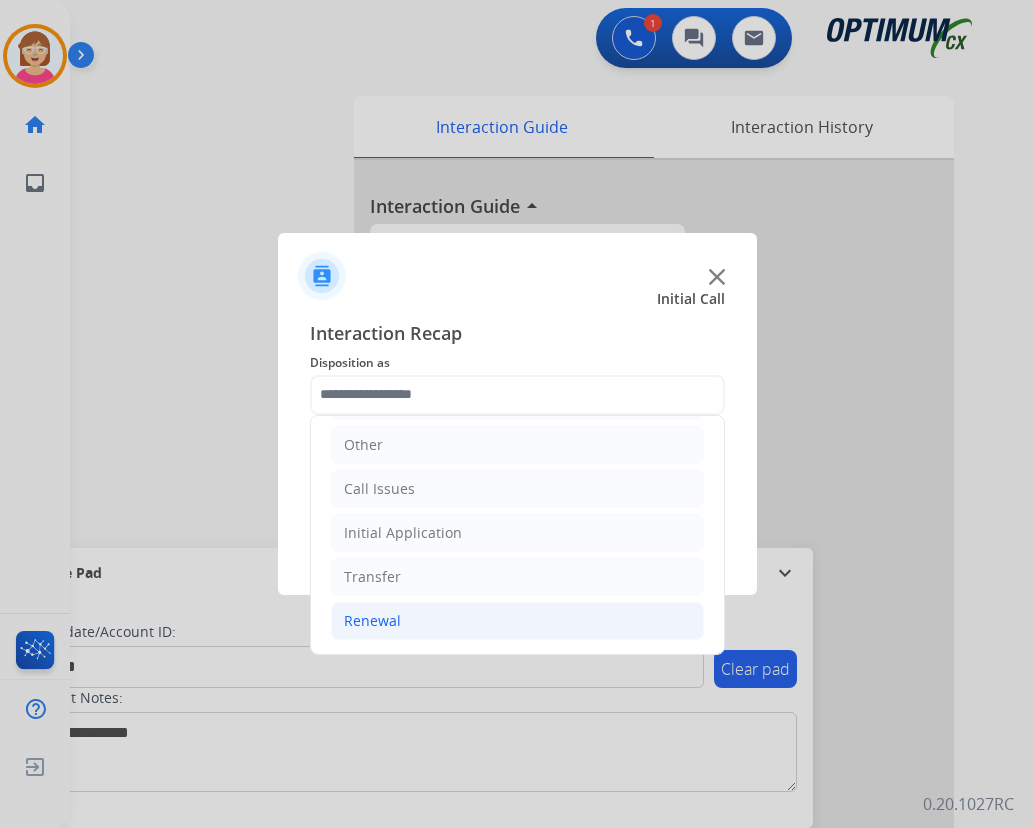 click on "Renewal" 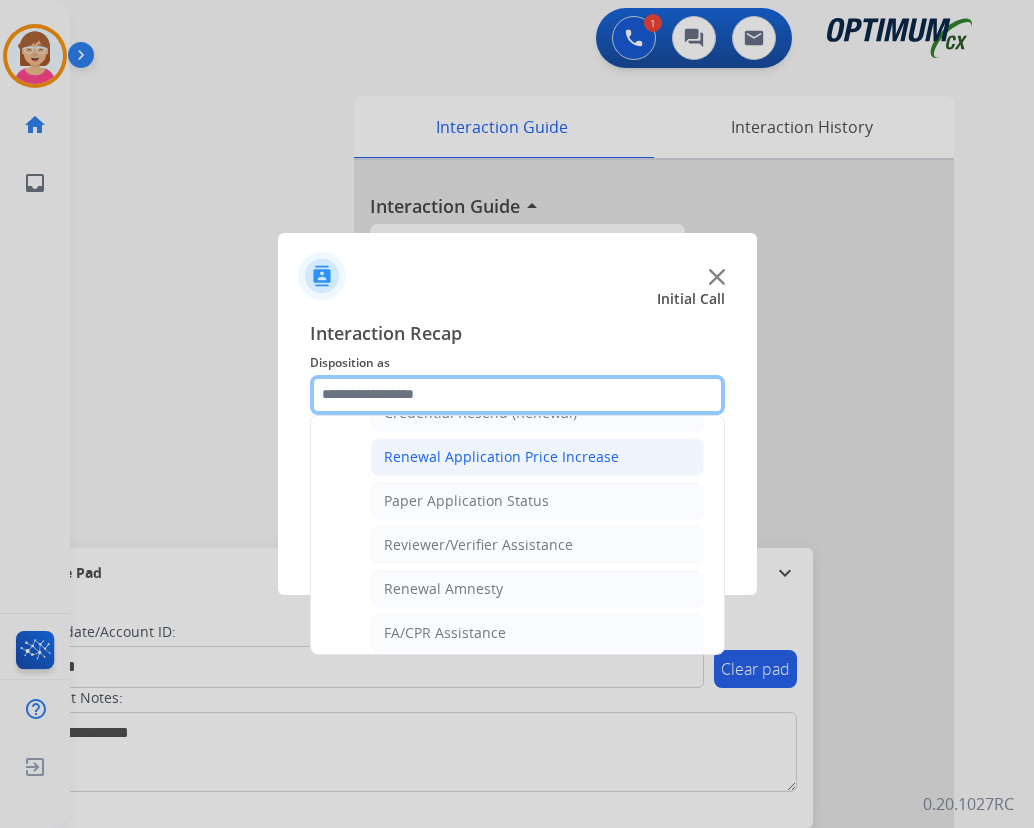 scroll, scrollTop: 572, scrollLeft: 0, axis: vertical 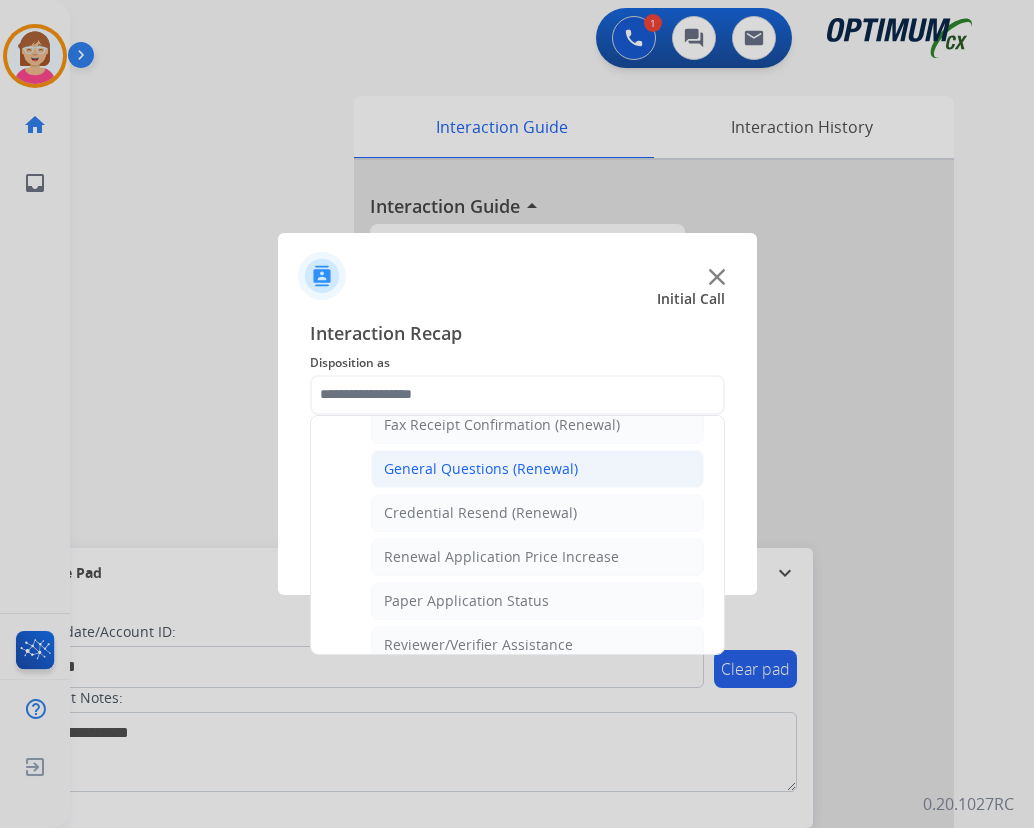 click on "General Questions (Renewal)" 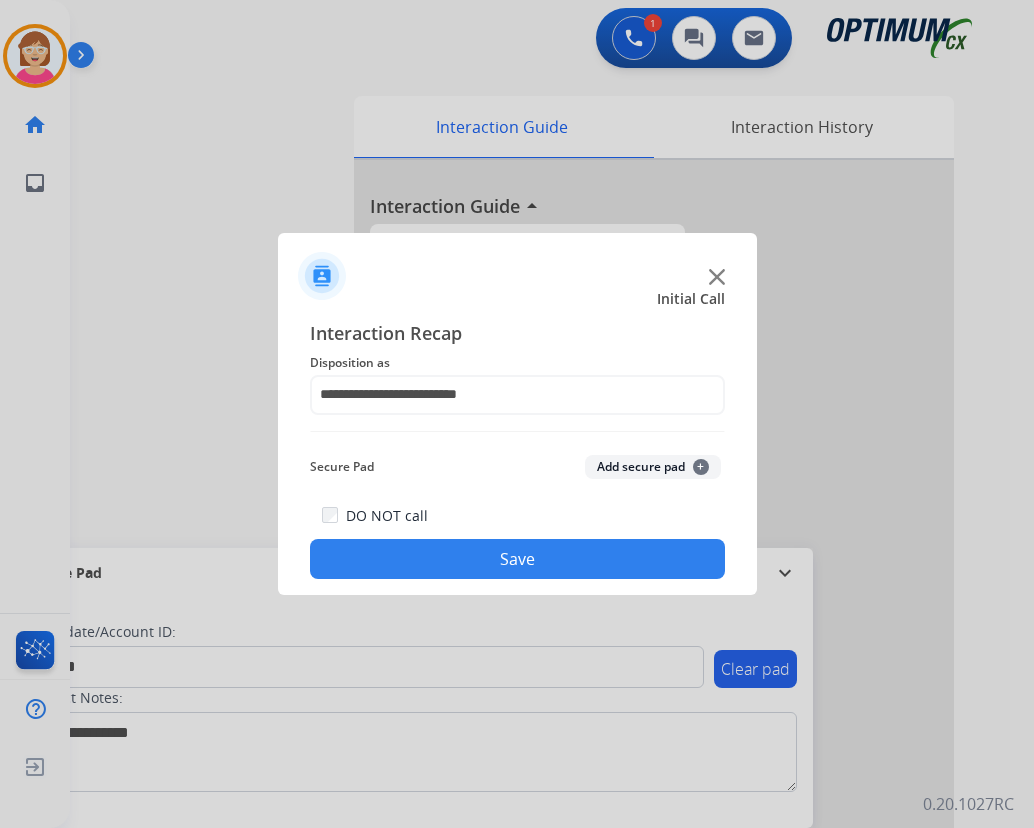click on "+" 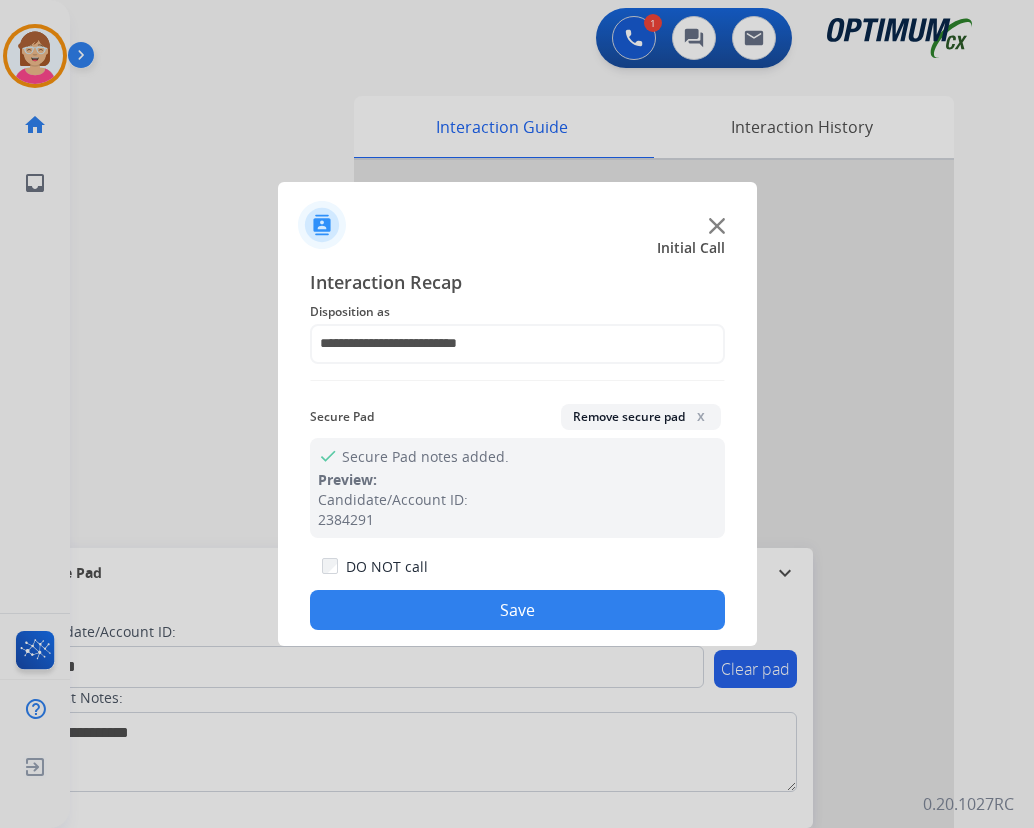 drag, startPoint x: 497, startPoint y: 612, endPoint x: 446, endPoint y: 577, distance: 61.854668 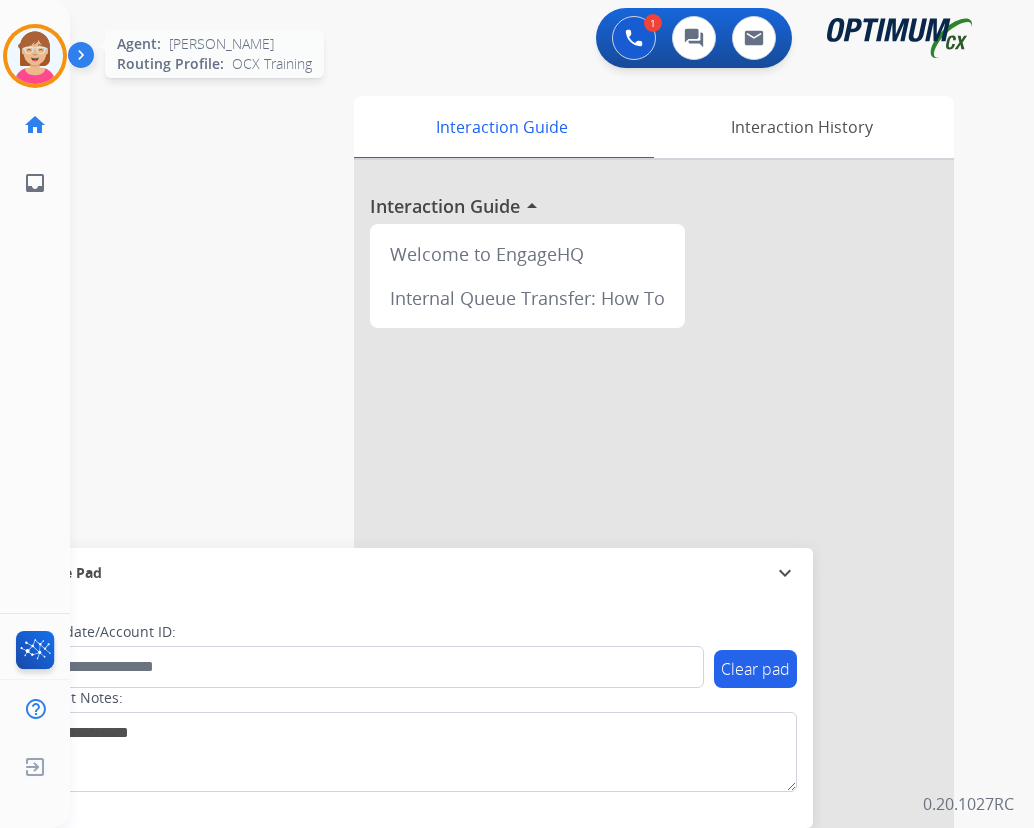 click at bounding box center [35, 56] 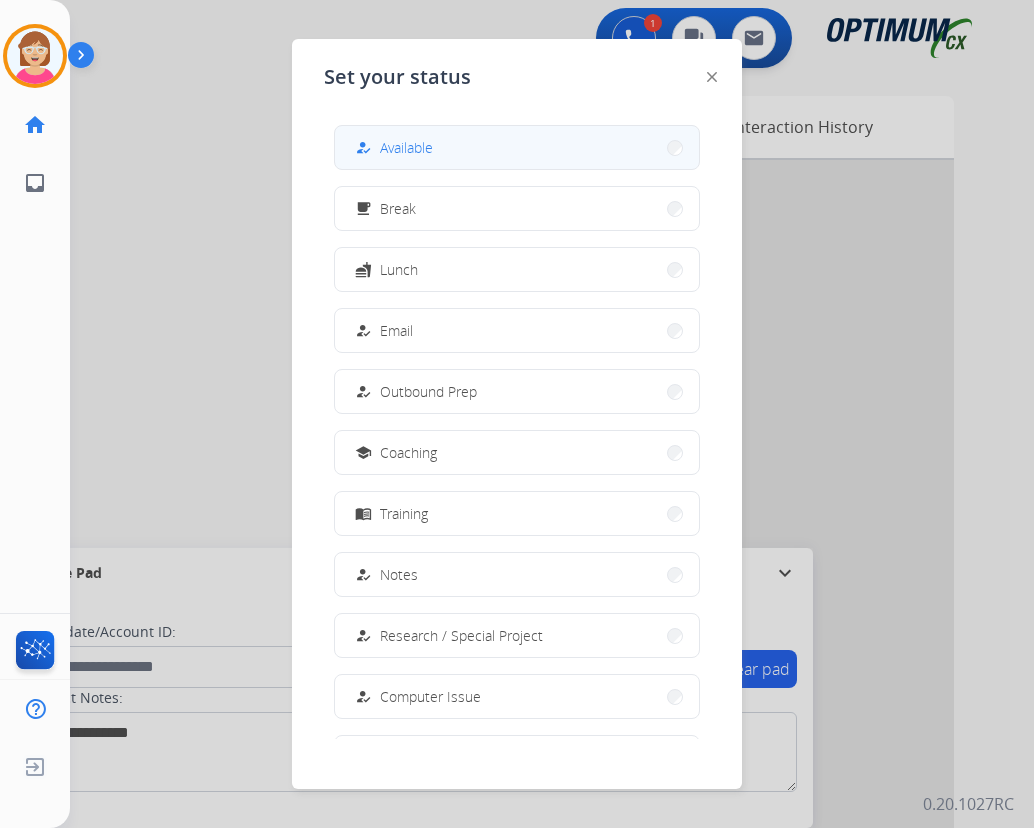 click on "Available" at bounding box center [406, 147] 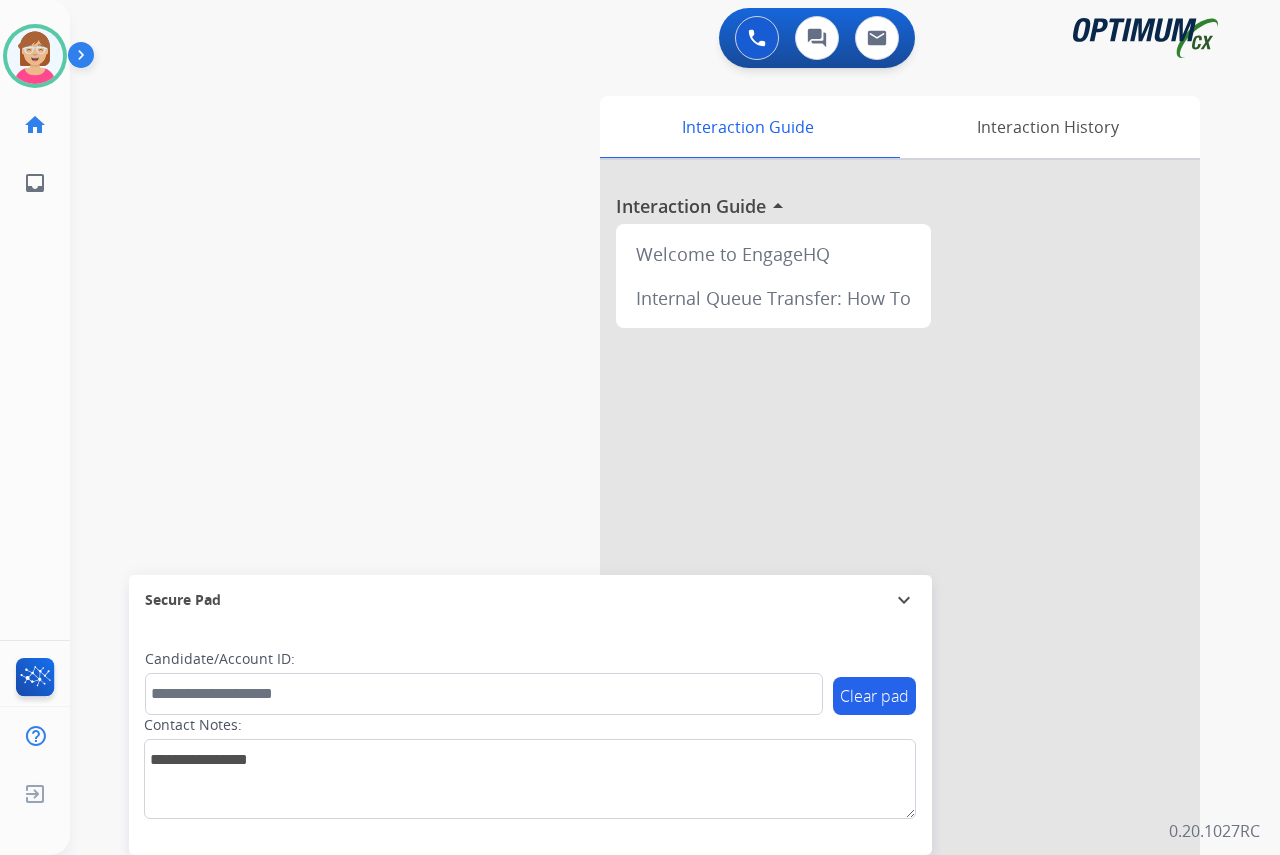 click on "[PERSON_NAME]   Available  Edit Avatar  Agent:   [PERSON_NAME] Profile:  OCX Training home  Home  Home inbox  Emails  Emails  FocalPoints  Help Center  Help Center  Log out  Log out" 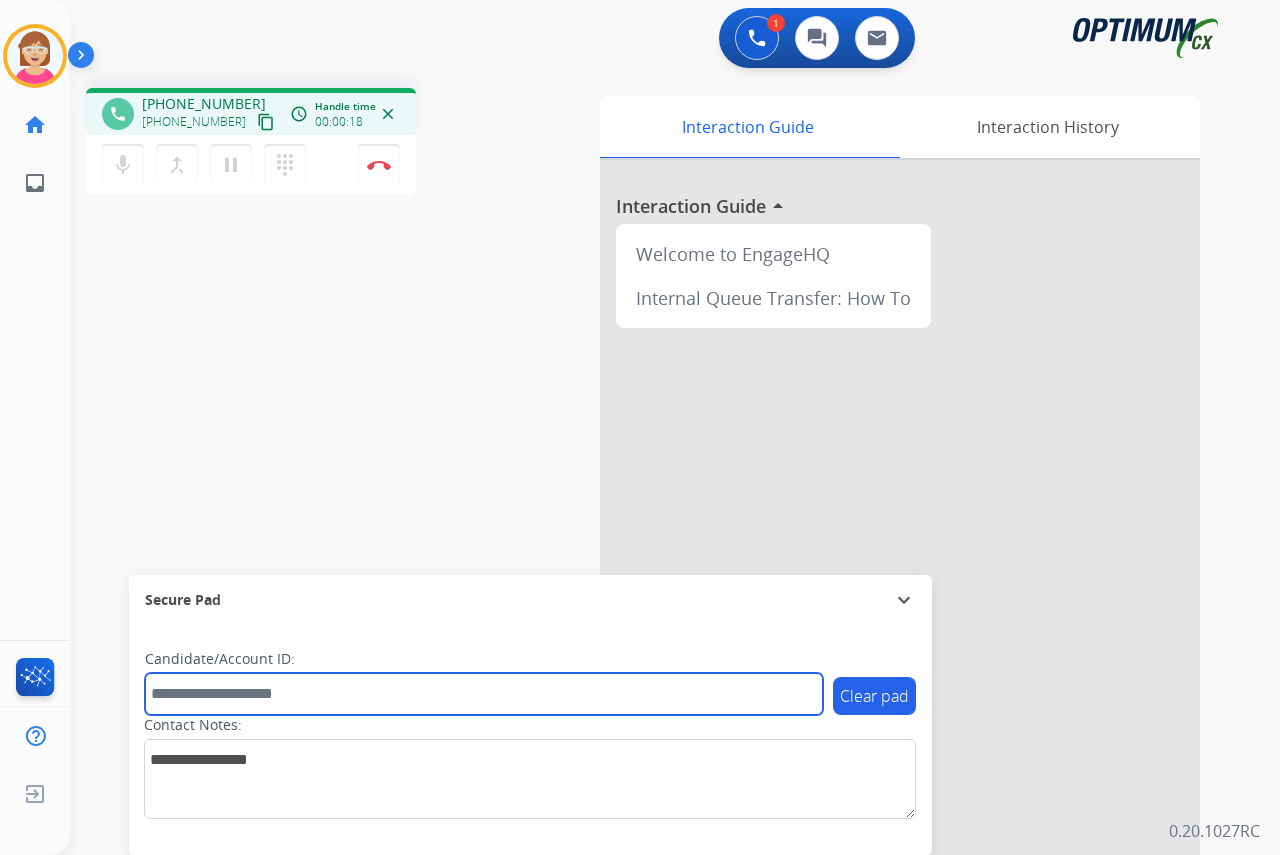click at bounding box center [484, 694] 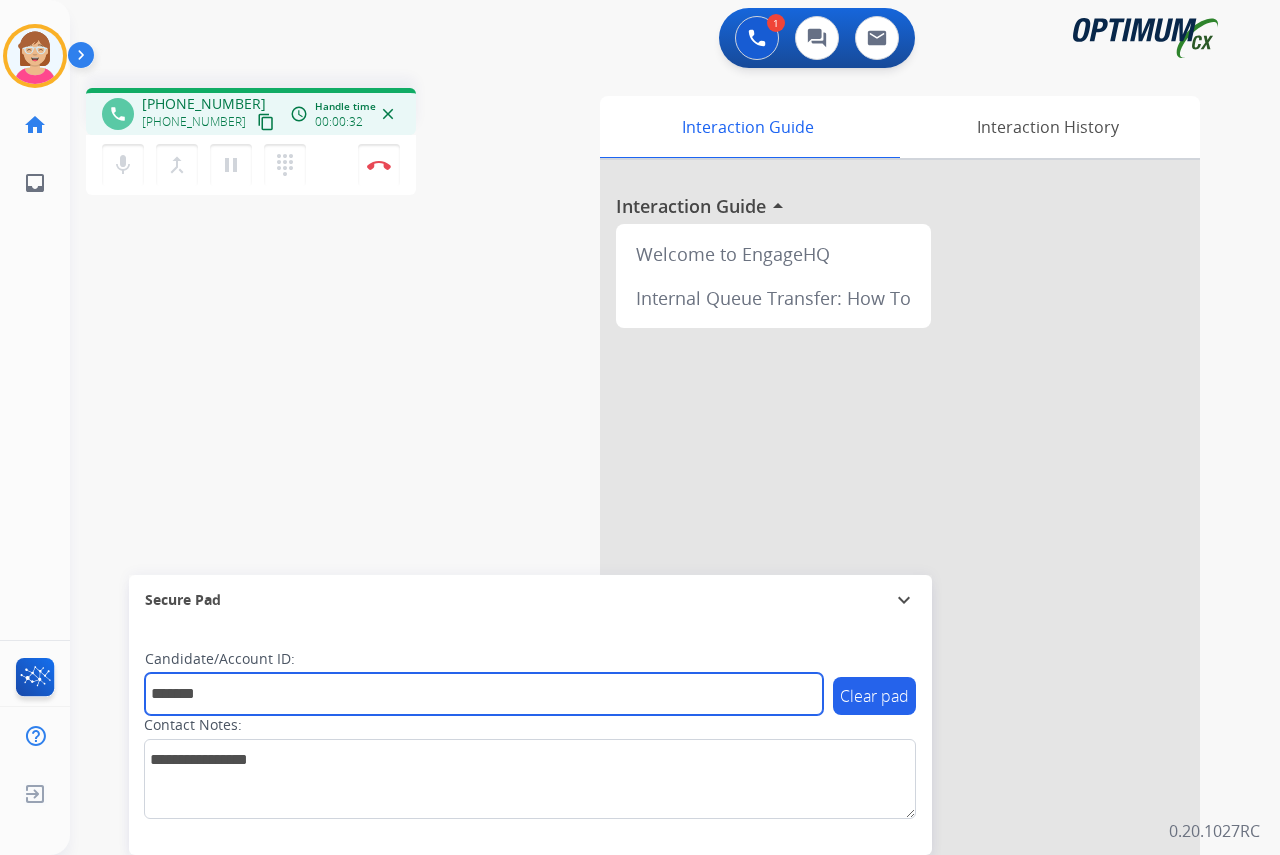 type on "*******" 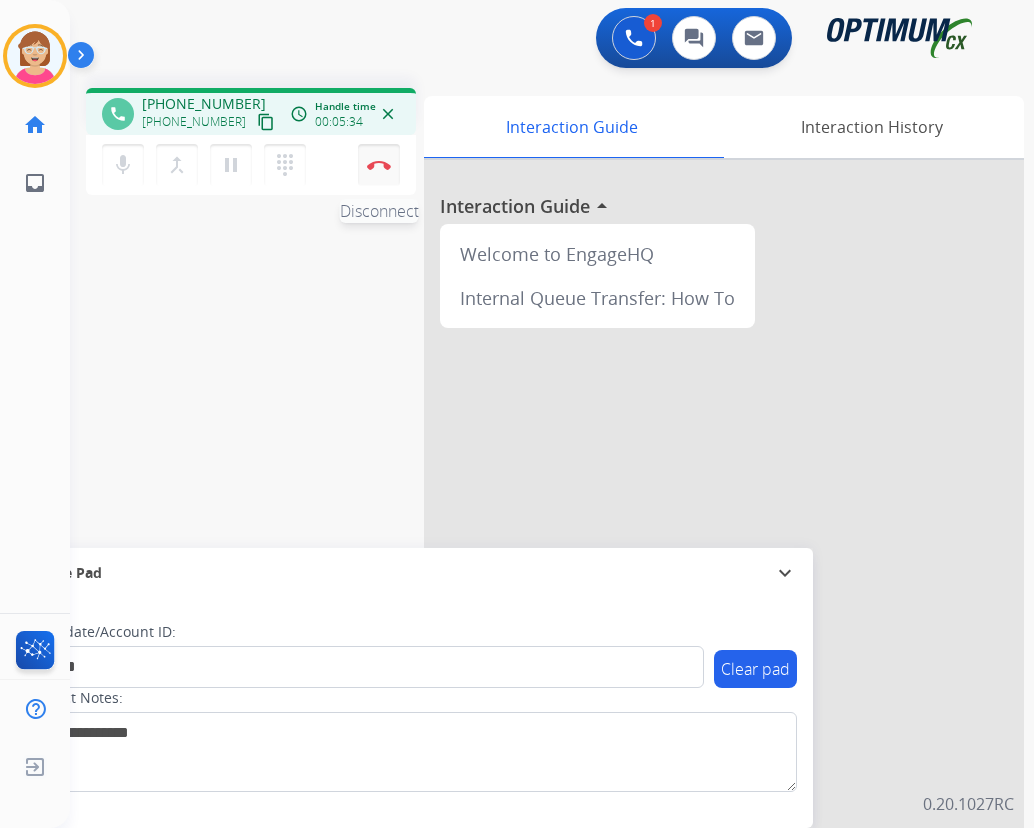 click at bounding box center [379, 165] 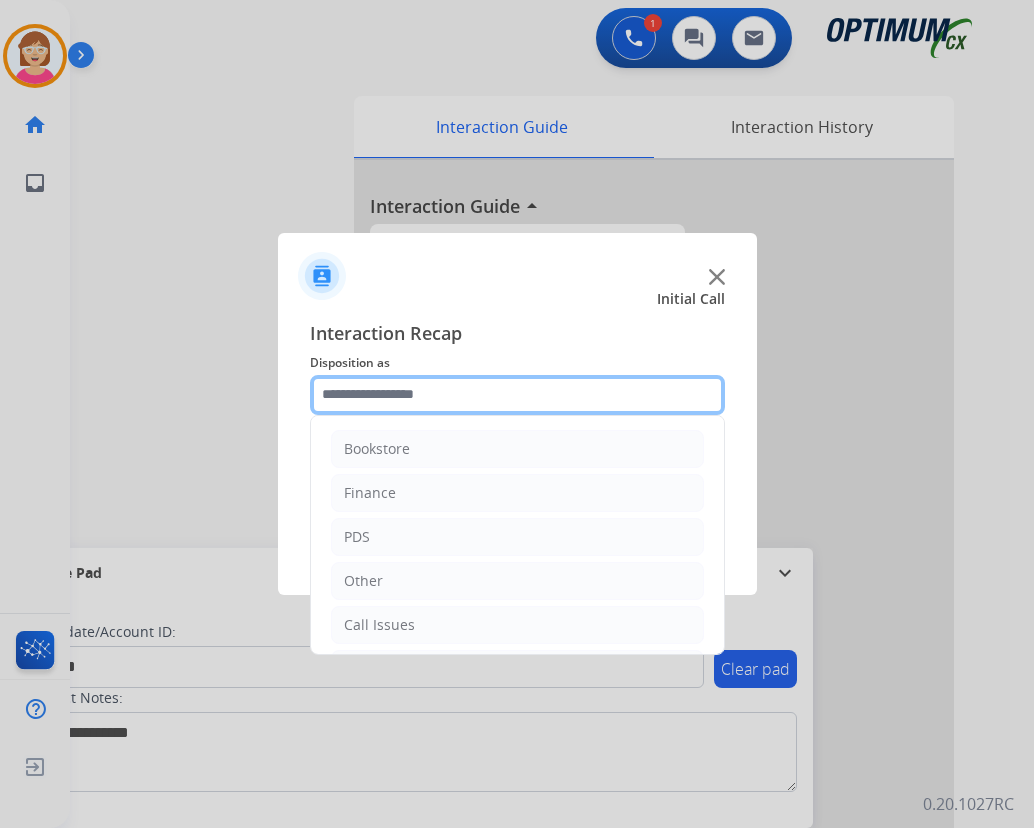 click 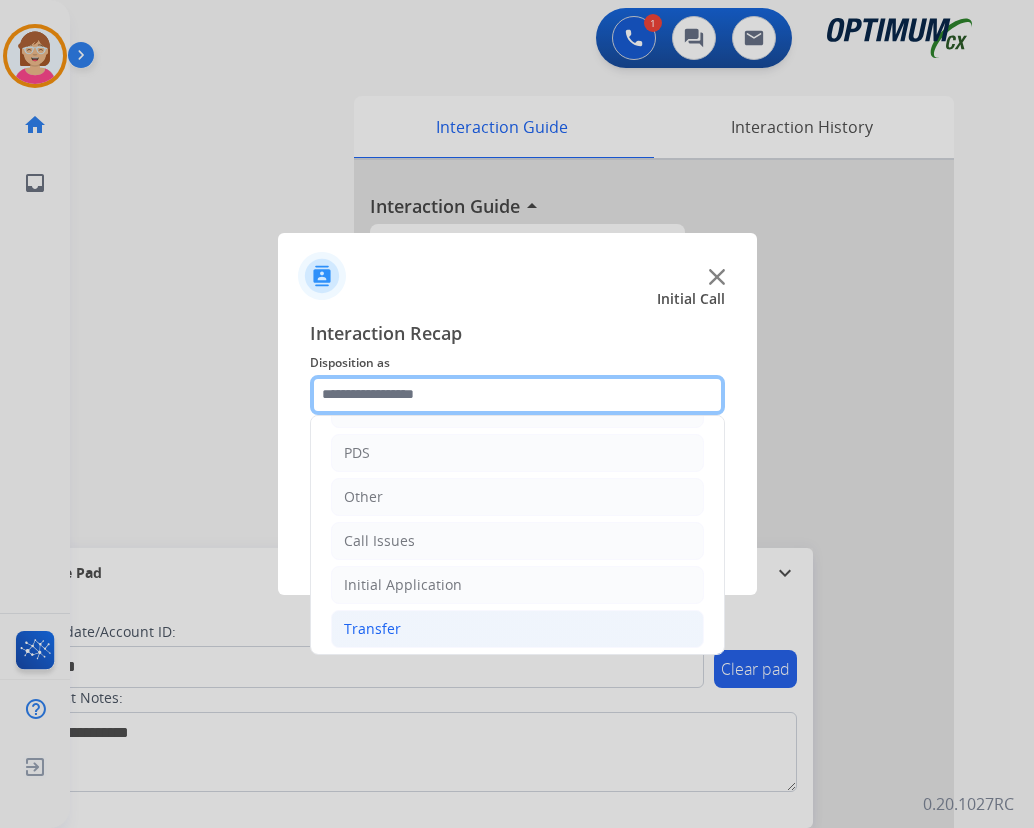 scroll, scrollTop: 136, scrollLeft: 0, axis: vertical 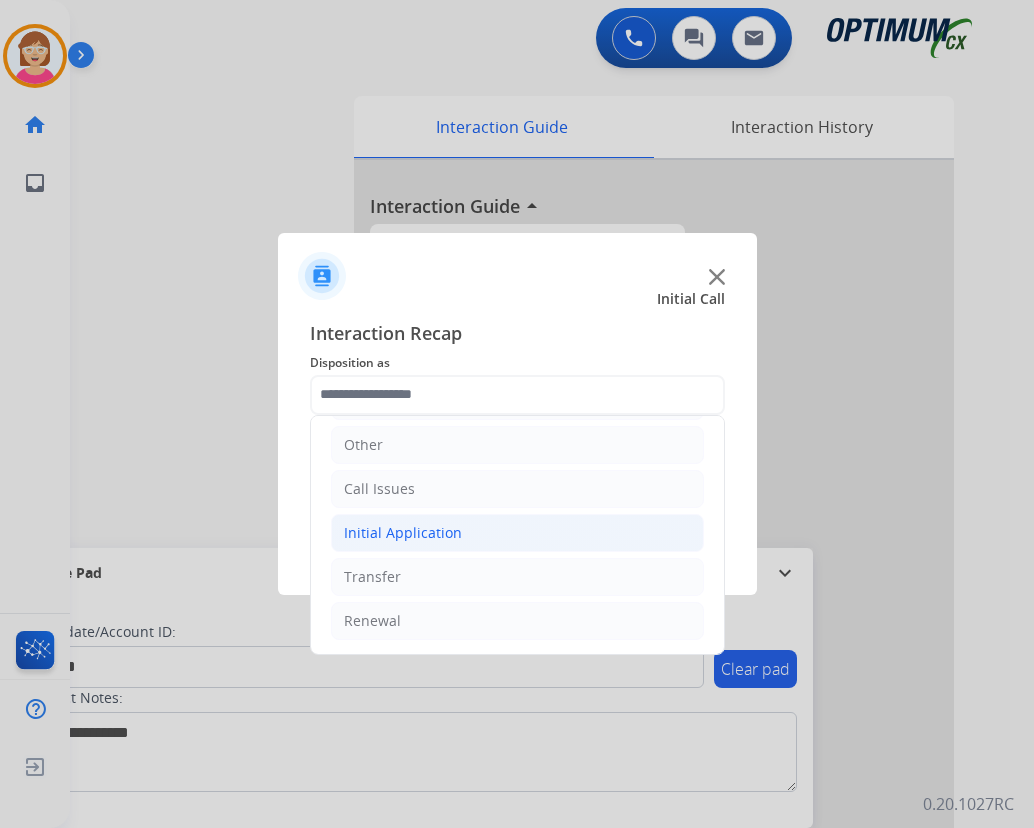 click on "Initial Application" 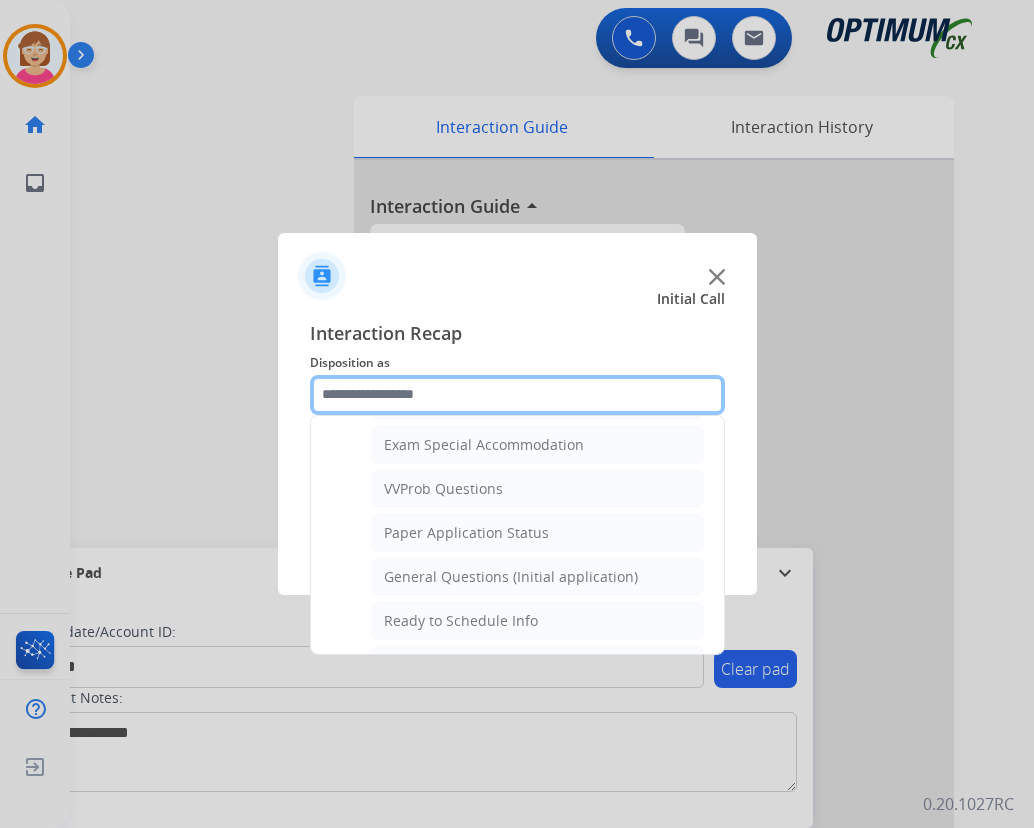 scroll, scrollTop: 1136, scrollLeft: 0, axis: vertical 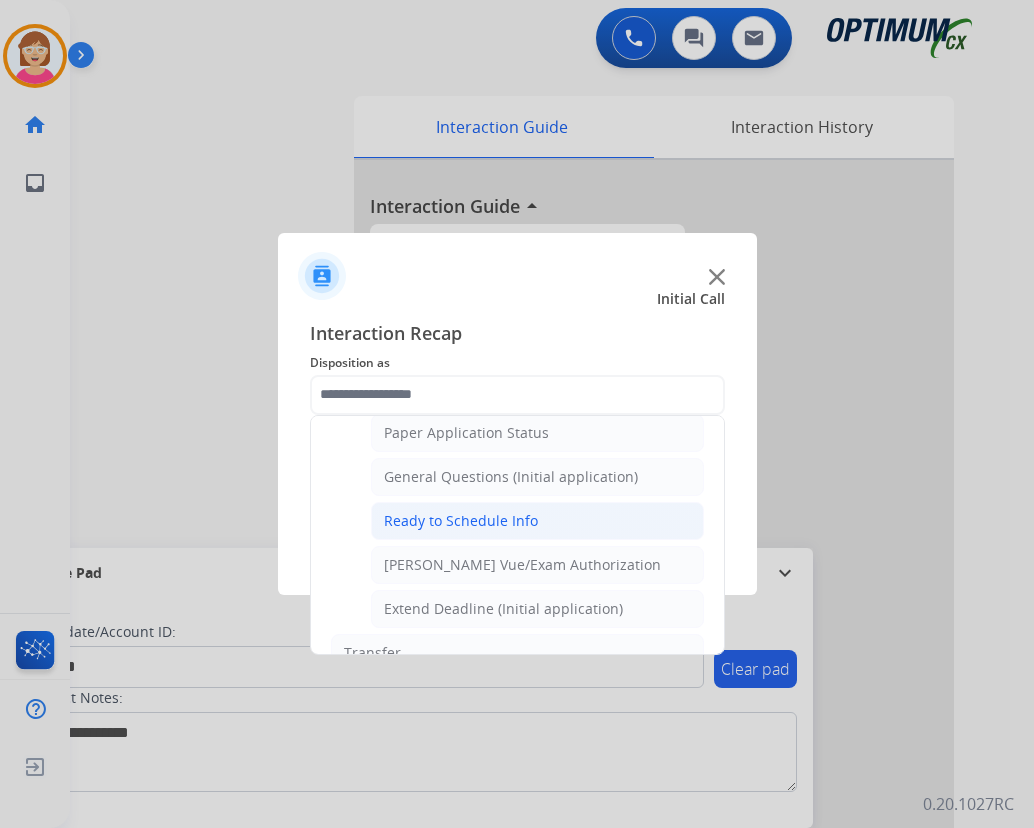 click on "Ready to Schedule Info" 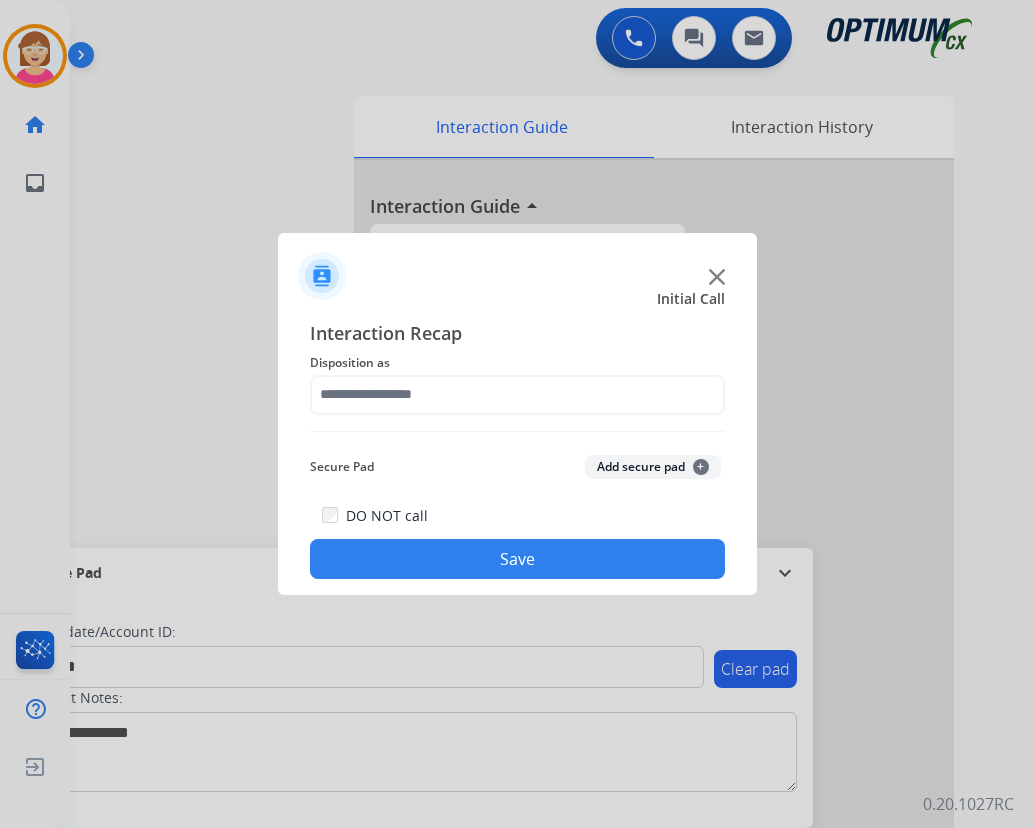 type on "**********" 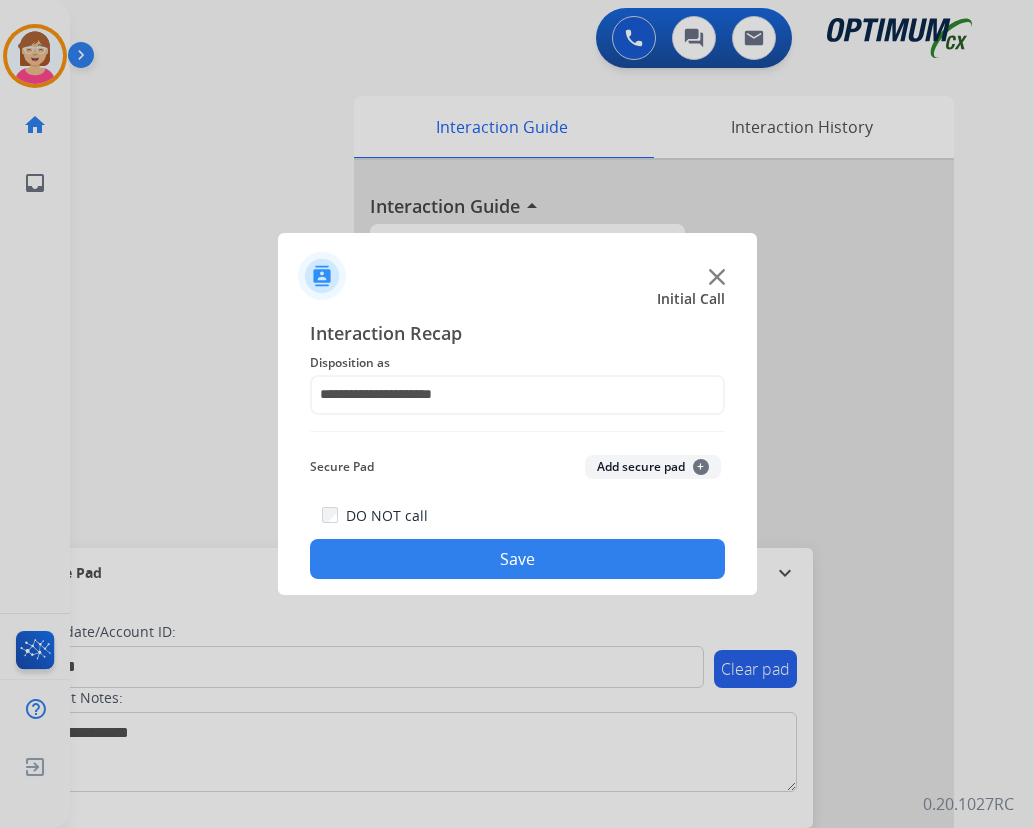click on "+" 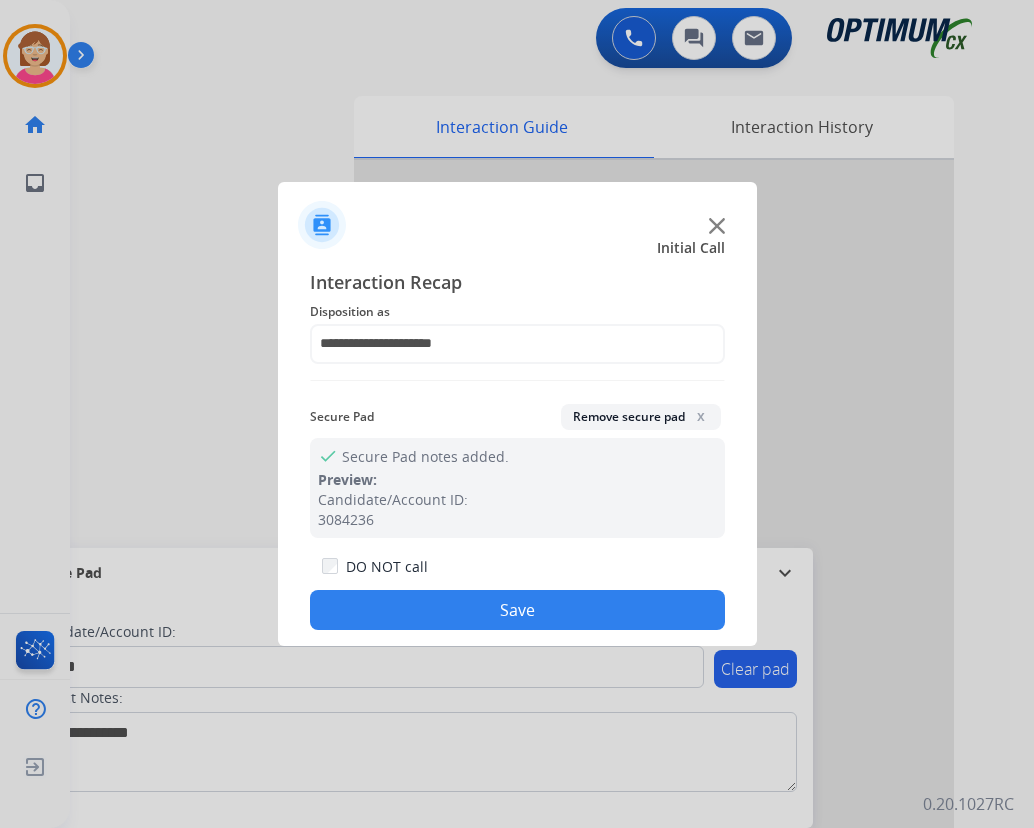 click on "Save" 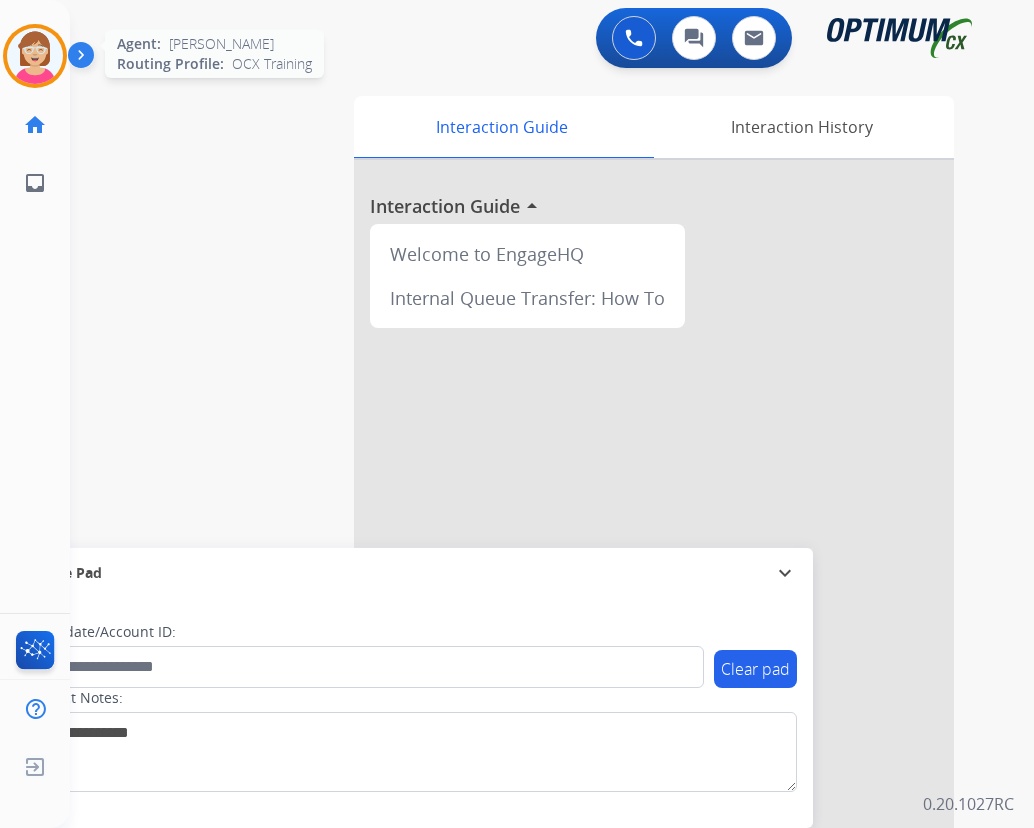 click at bounding box center [35, 56] 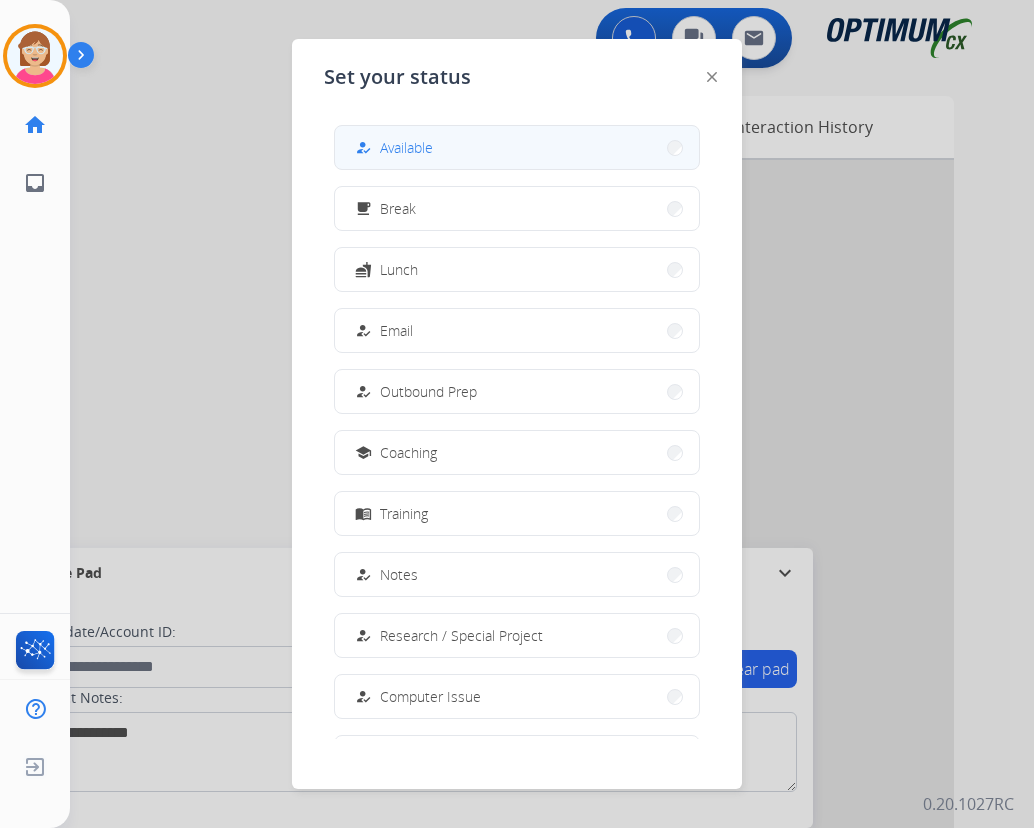 click on "how_to_reg Available" at bounding box center [517, 147] 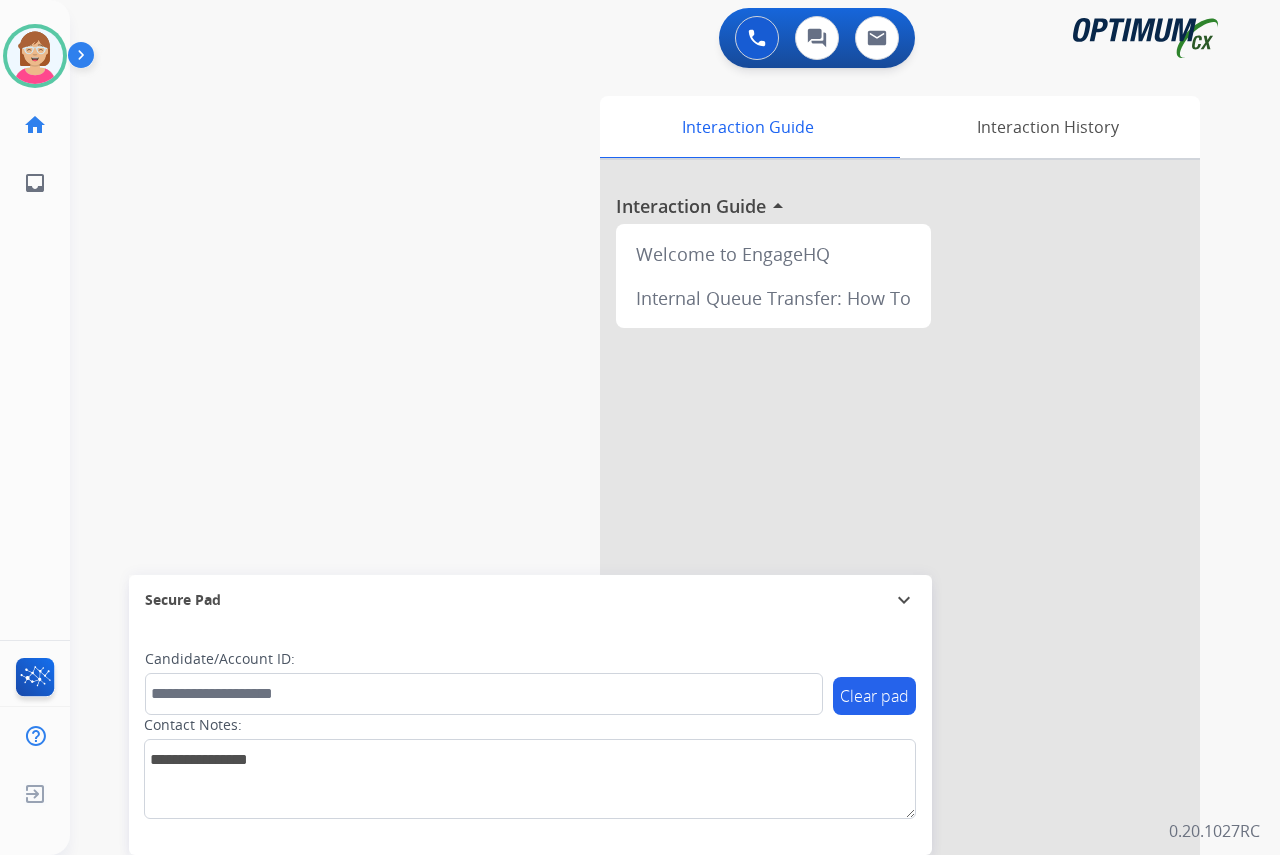 click on "[PERSON_NAME]   Available  Edit Avatar  Agent:   [PERSON_NAME] Profile:  OCX Training home  Home  Home inbox  Emails  Emails  FocalPoints  Help Center  Help Center  Log out  Log out" 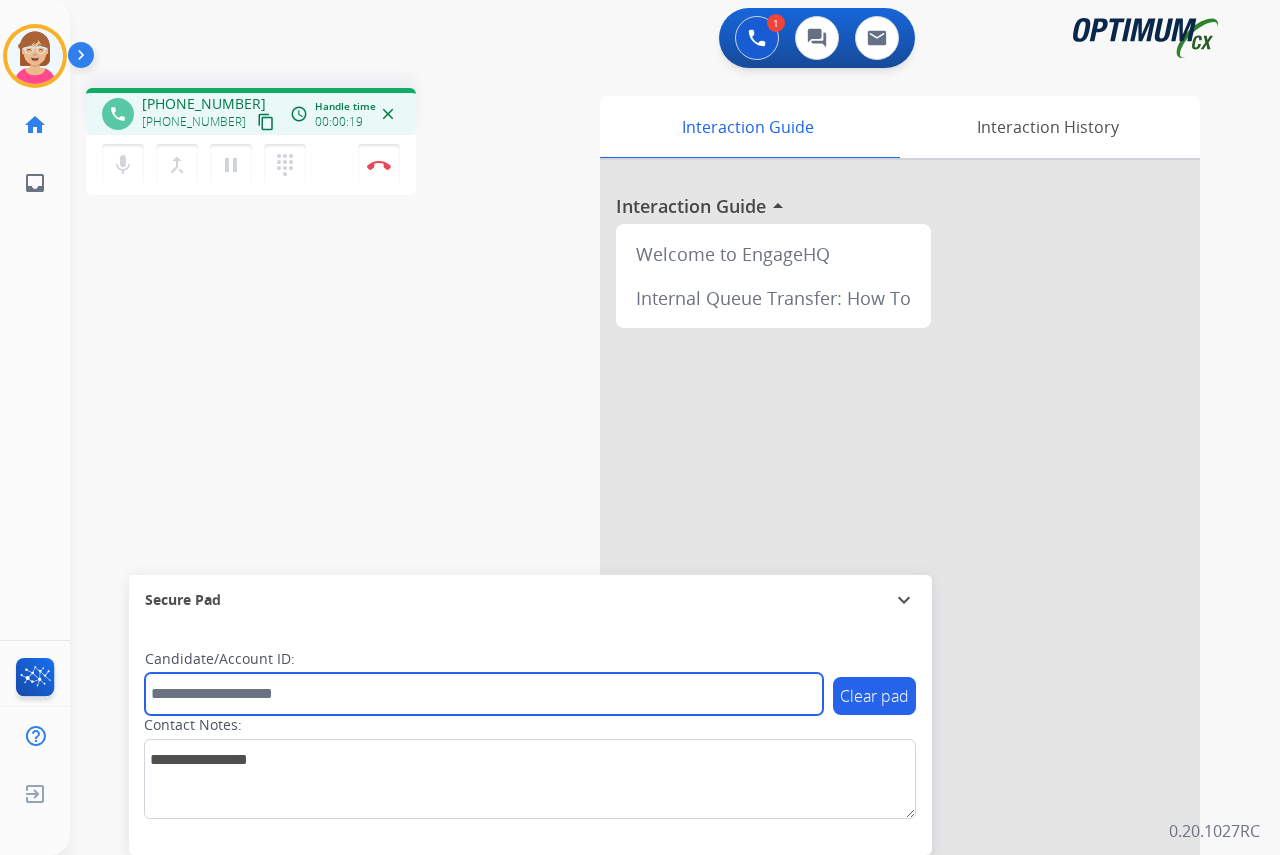 click at bounding box center [484, 694] 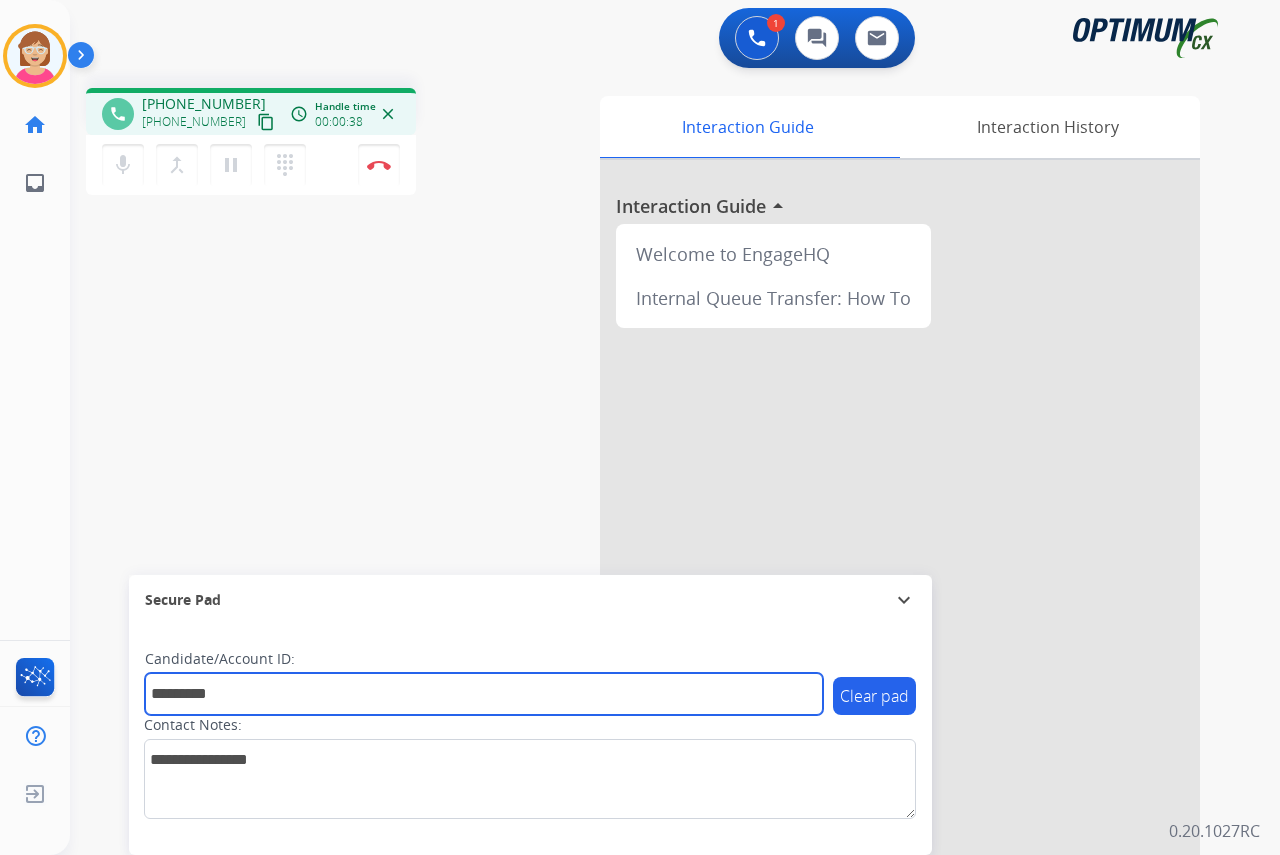 type on "*********" 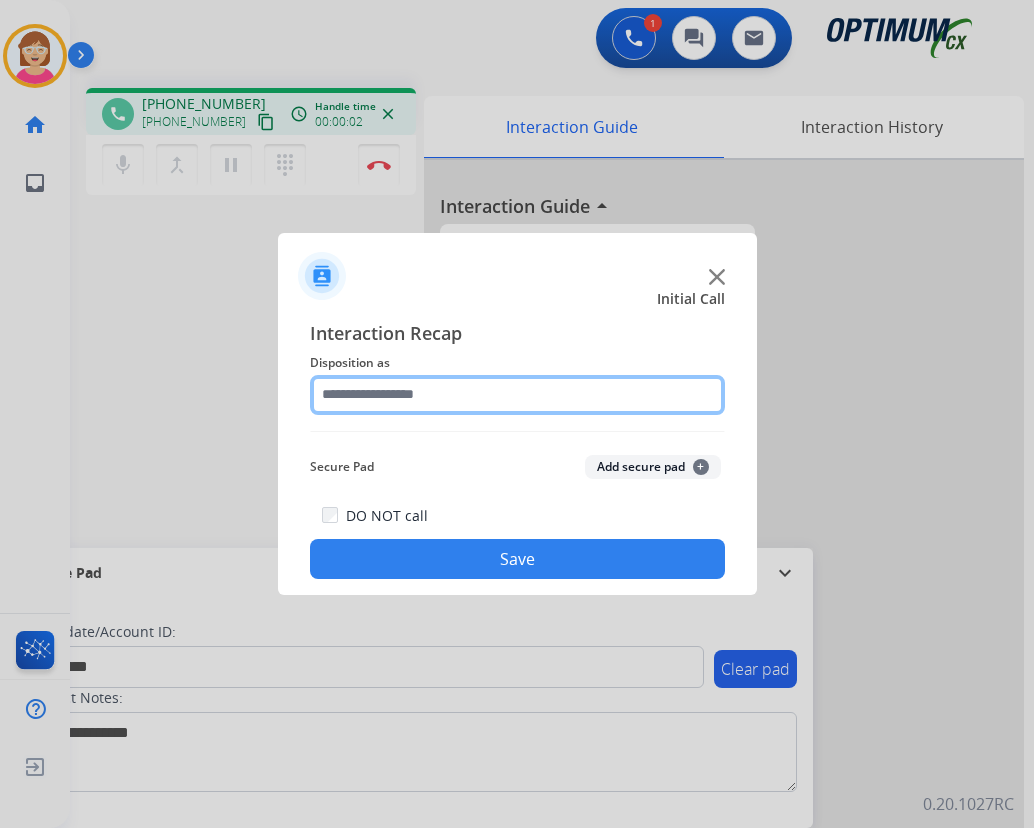 click 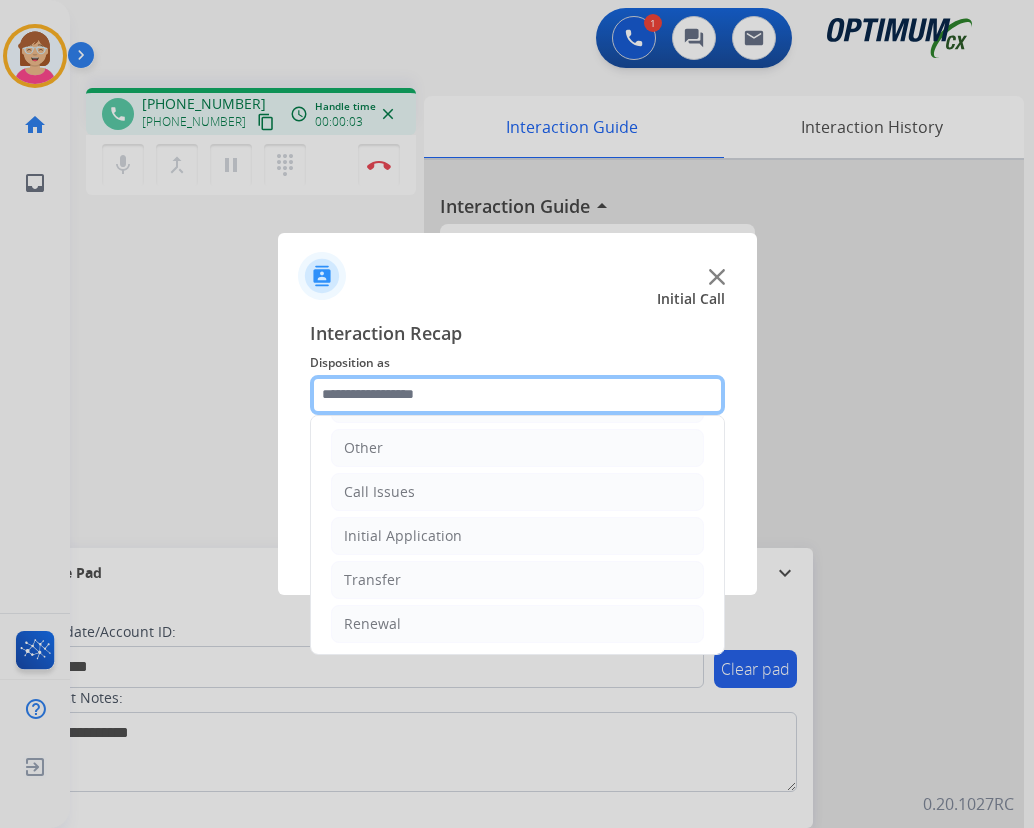 scroll, scrollTop: 136, scrollLeft: 0, axis: vertical 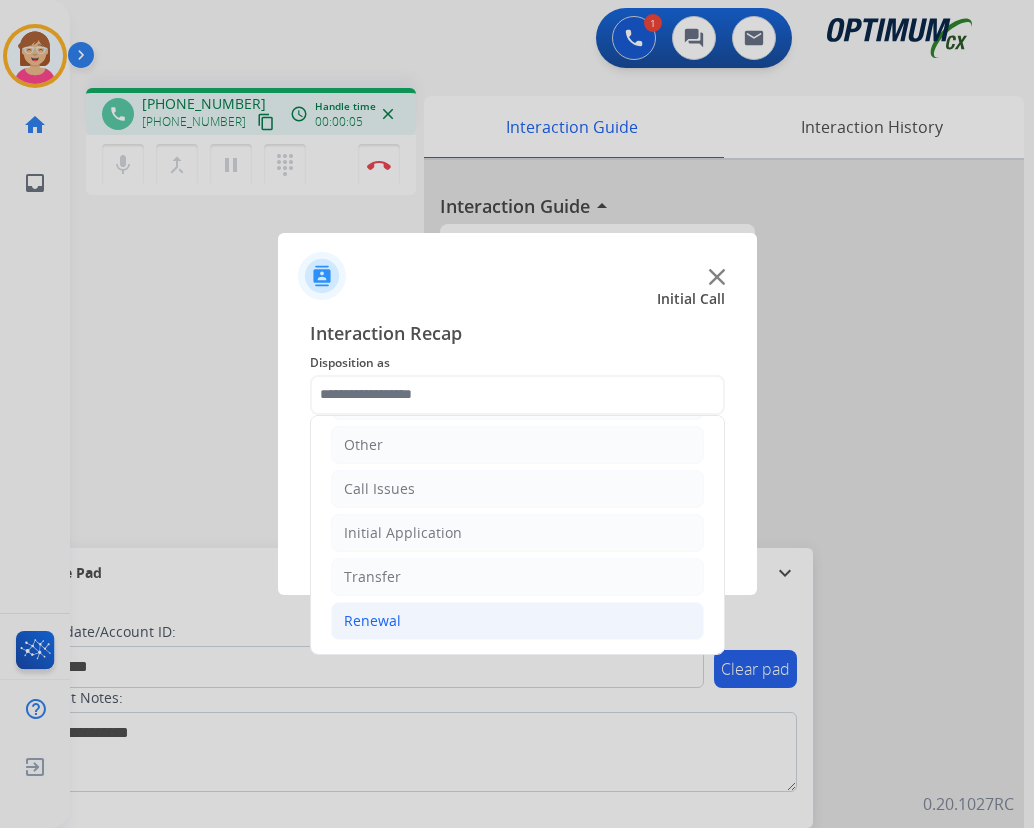 click on "Renewal" 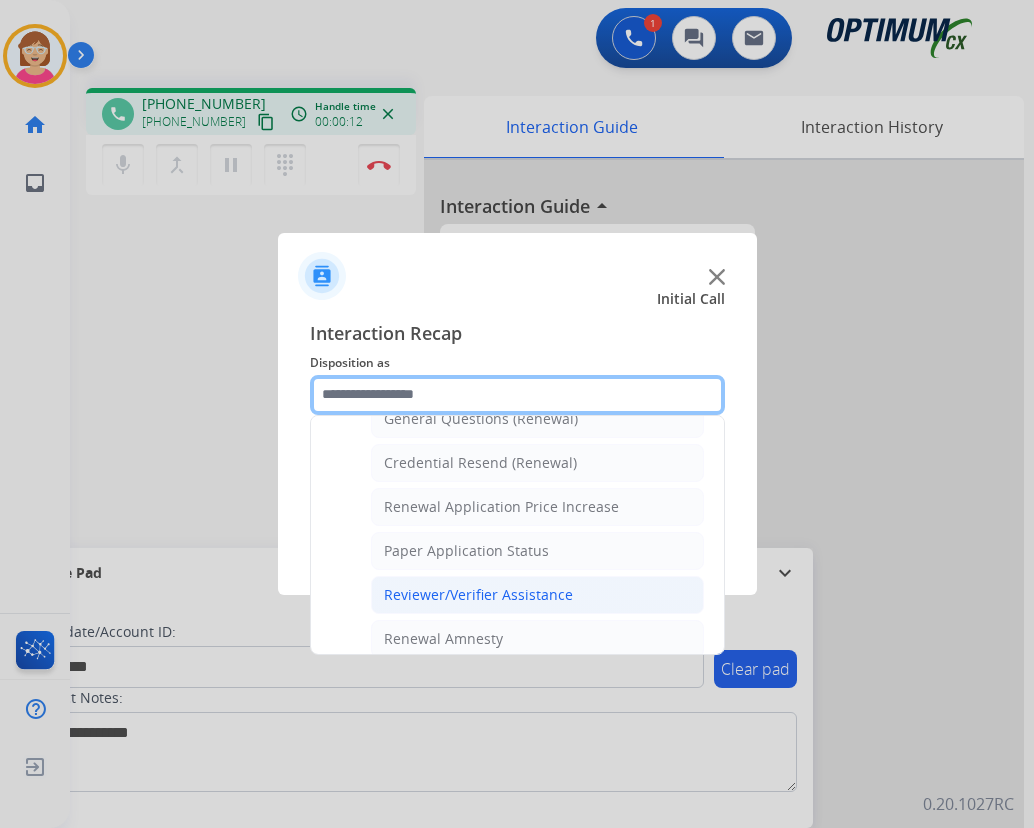 scroll, scrollTop: 572, scrollLeft: 0, axis: vertical 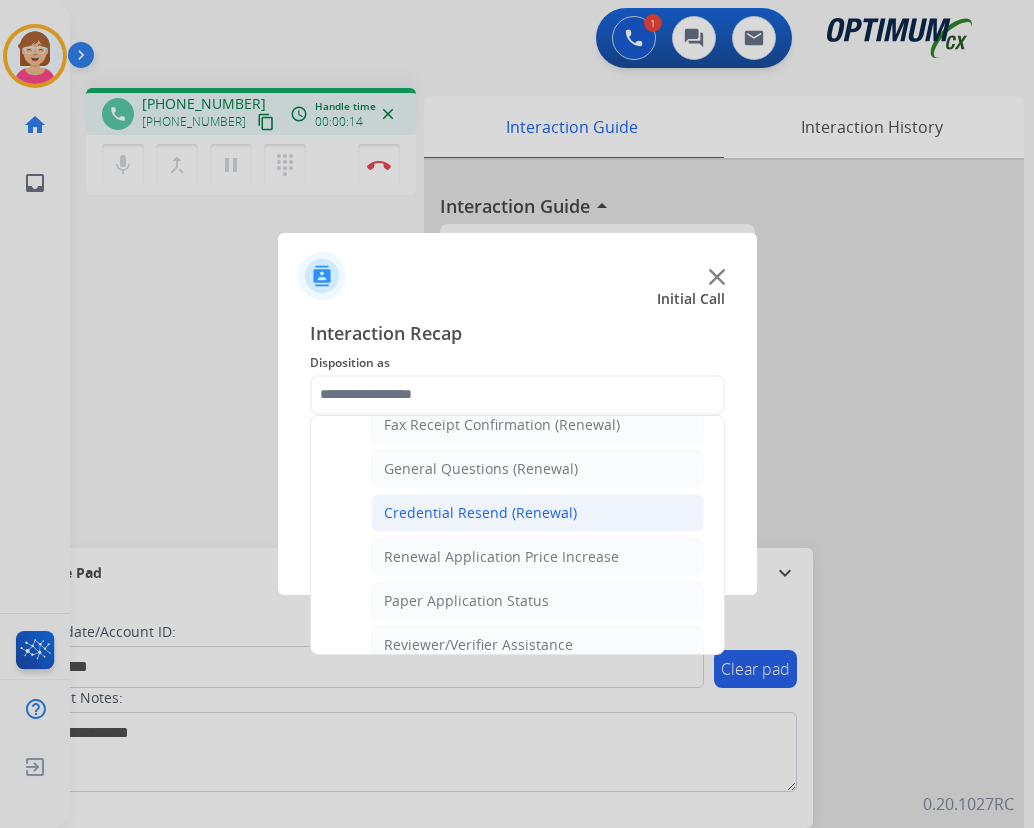 click on "Credential Resend (Renewal)" 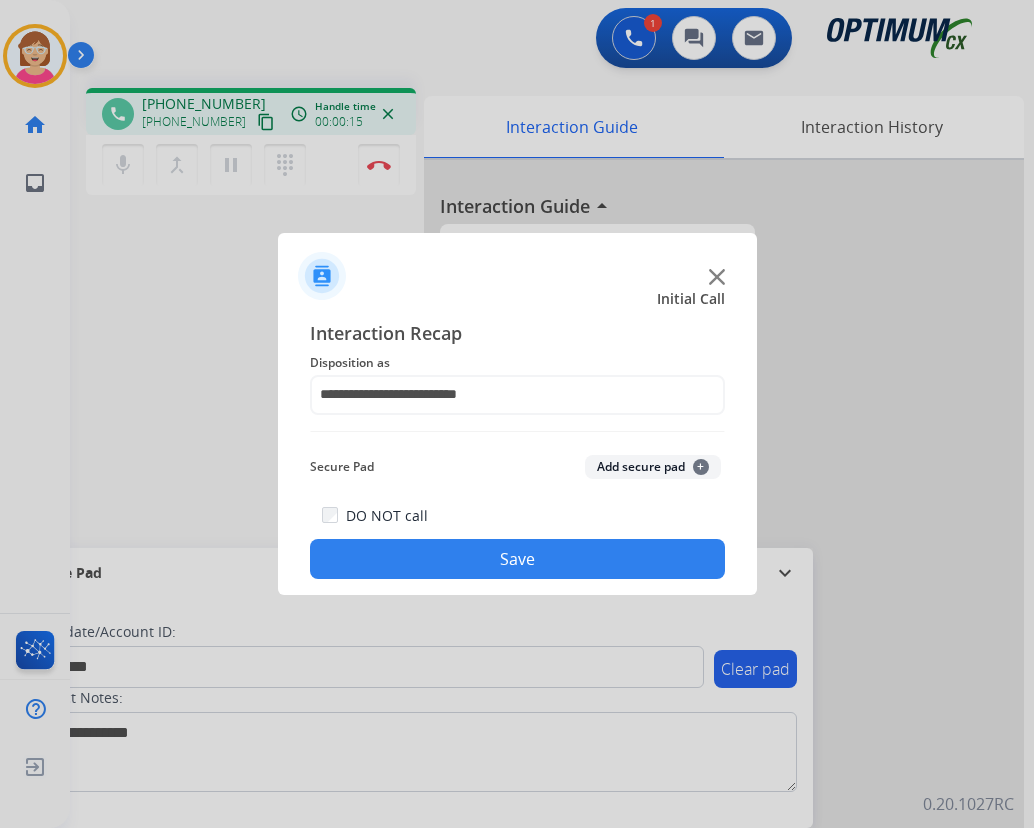 click on "+" 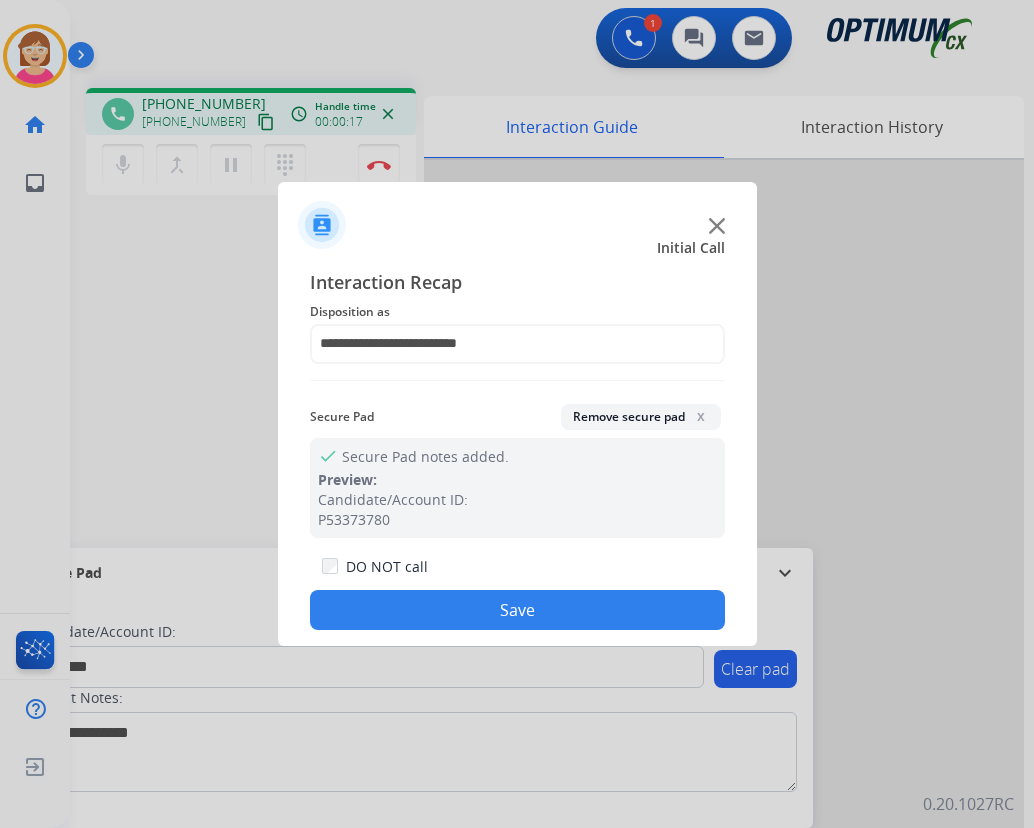 click on "Save" 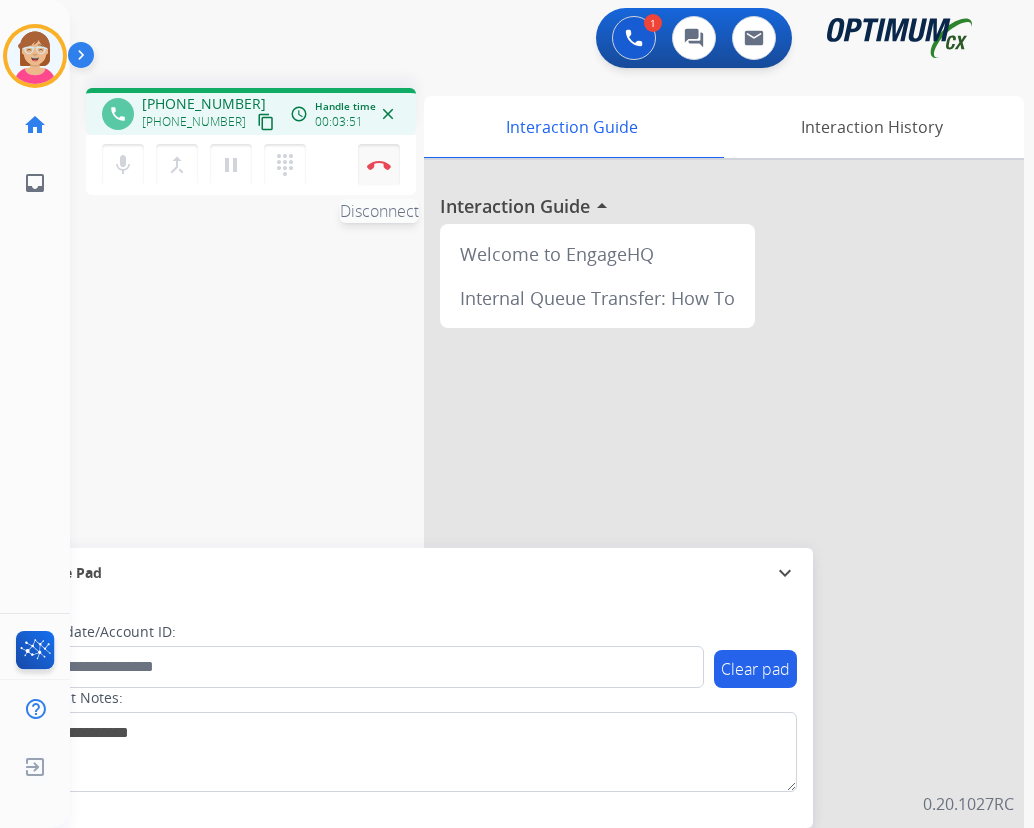 click at bounding box center [379, 165] 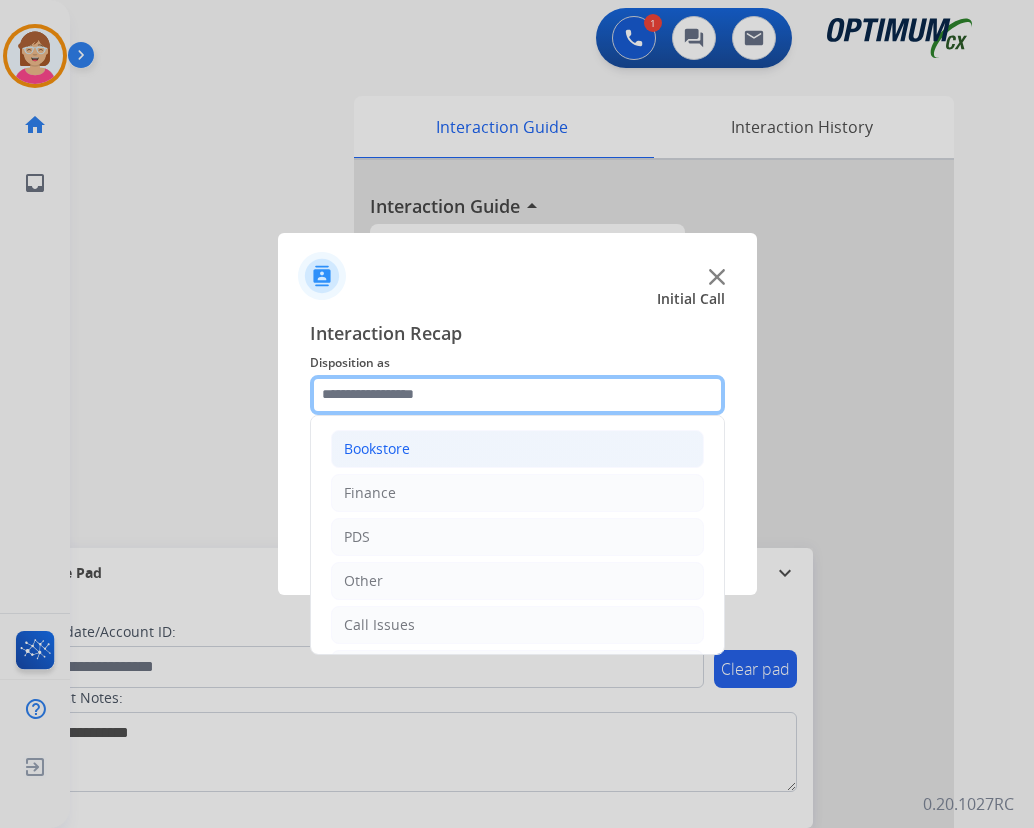 drag, startPoint x: 380, startPoint y: 394, endPoint x: 445, endPoint y: 437, distance: 77.93587 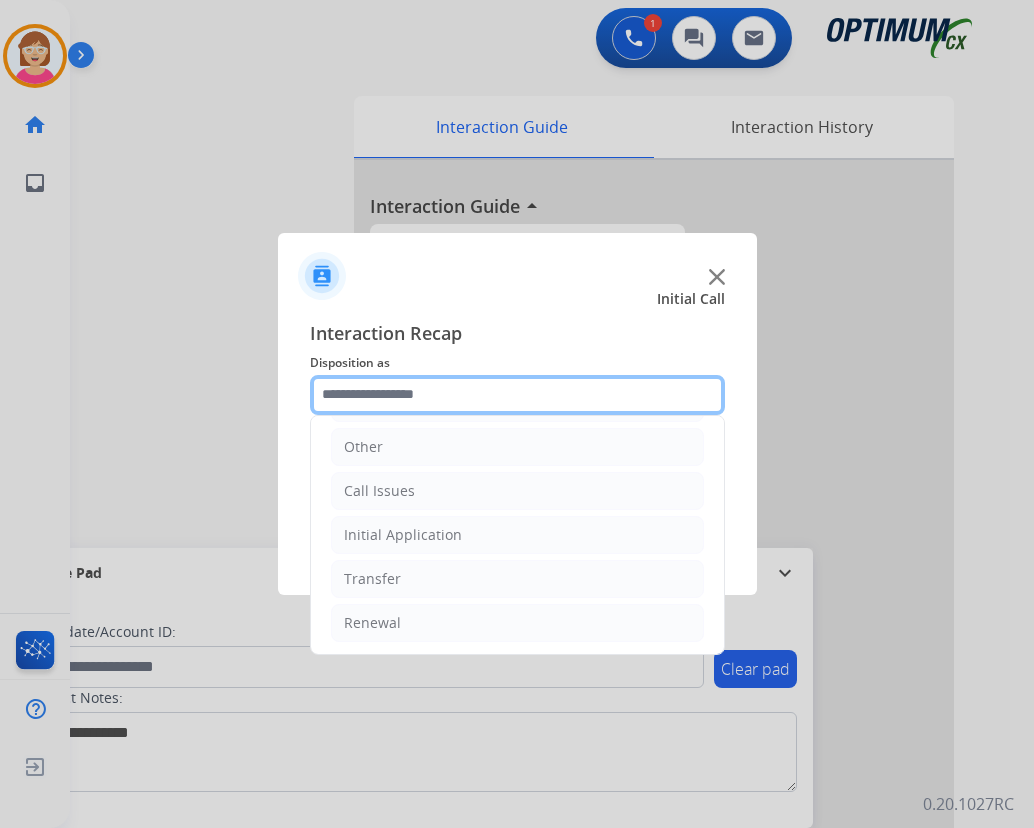 scroll, scrollTop: 136, scrollLeft: 0, axis: vertical 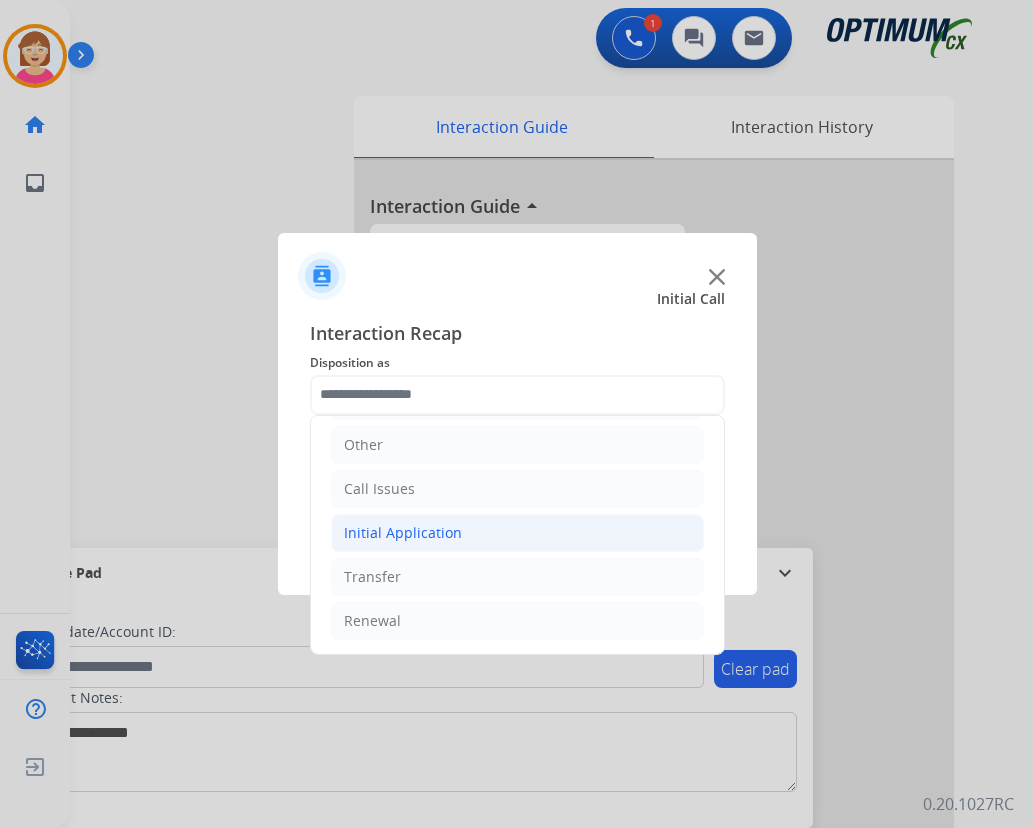click on "Initial Application" 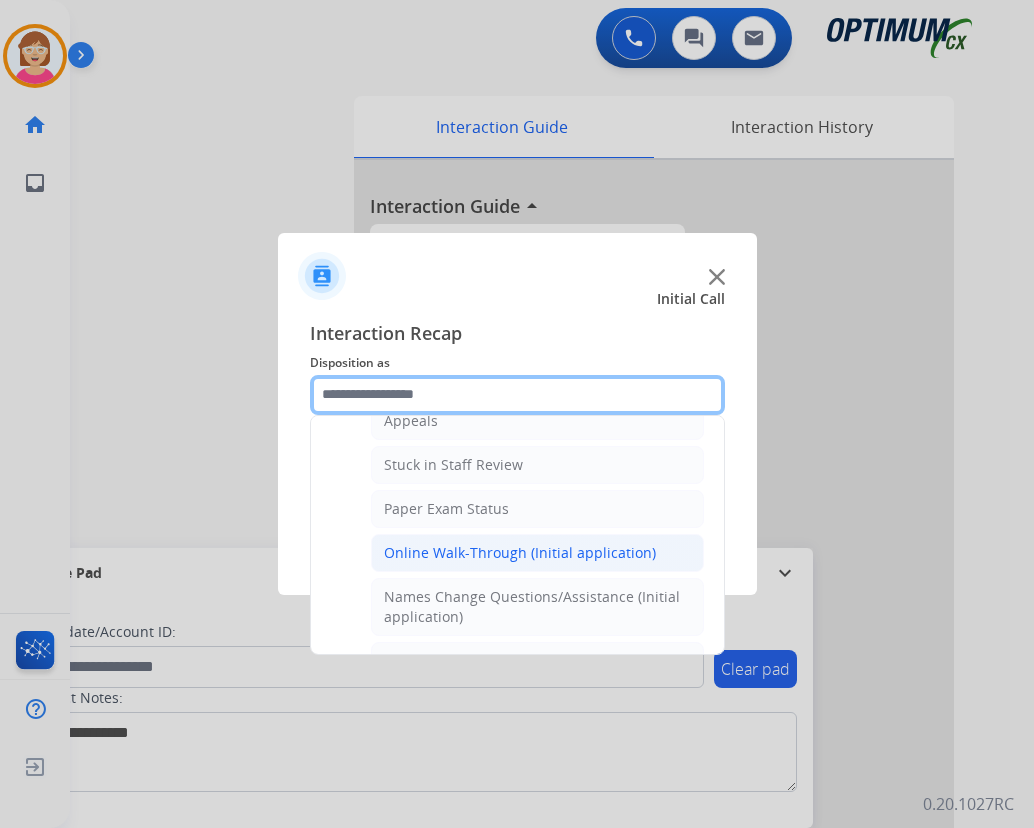 scroll, scrollTop: 436, scrollLeft: 0, axis: vertical 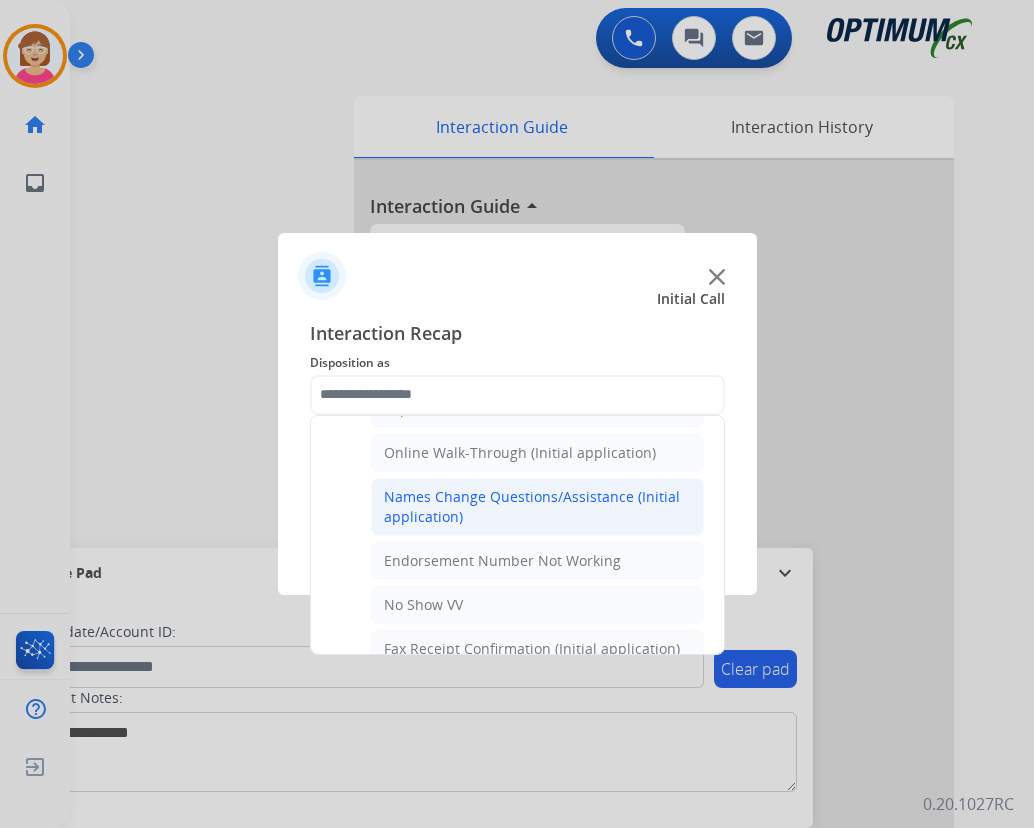 click on "Names Change Questions/Assistance (Initial application)" 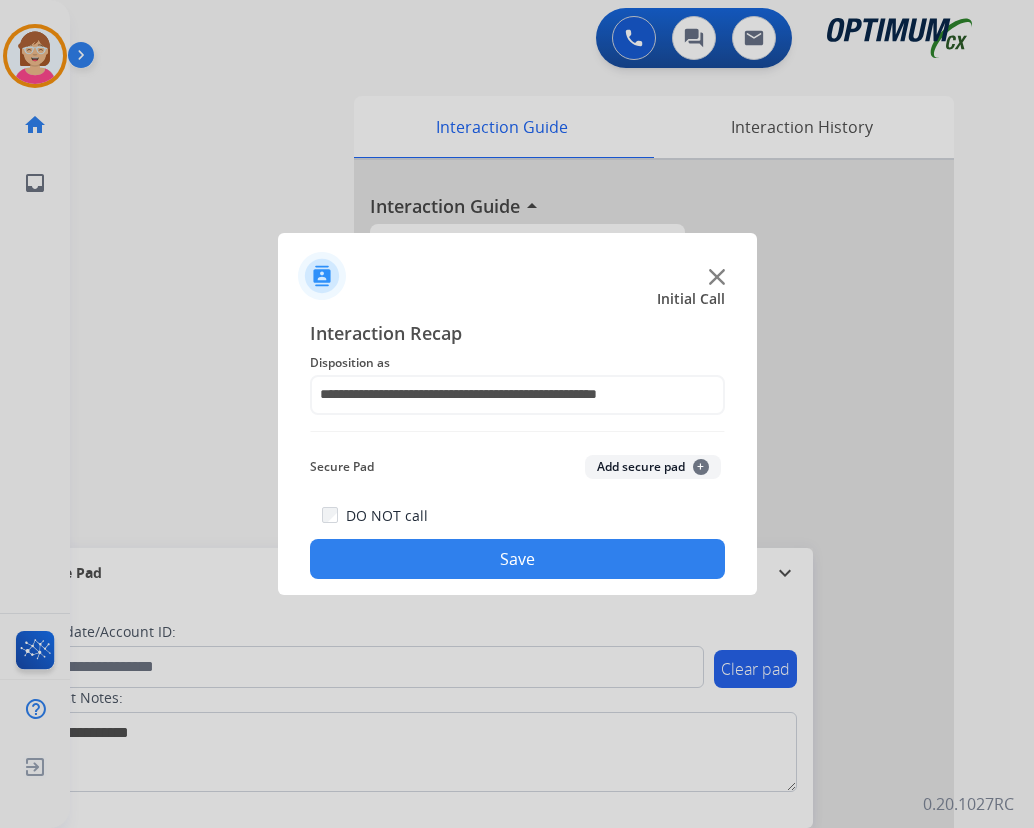 click on "+" 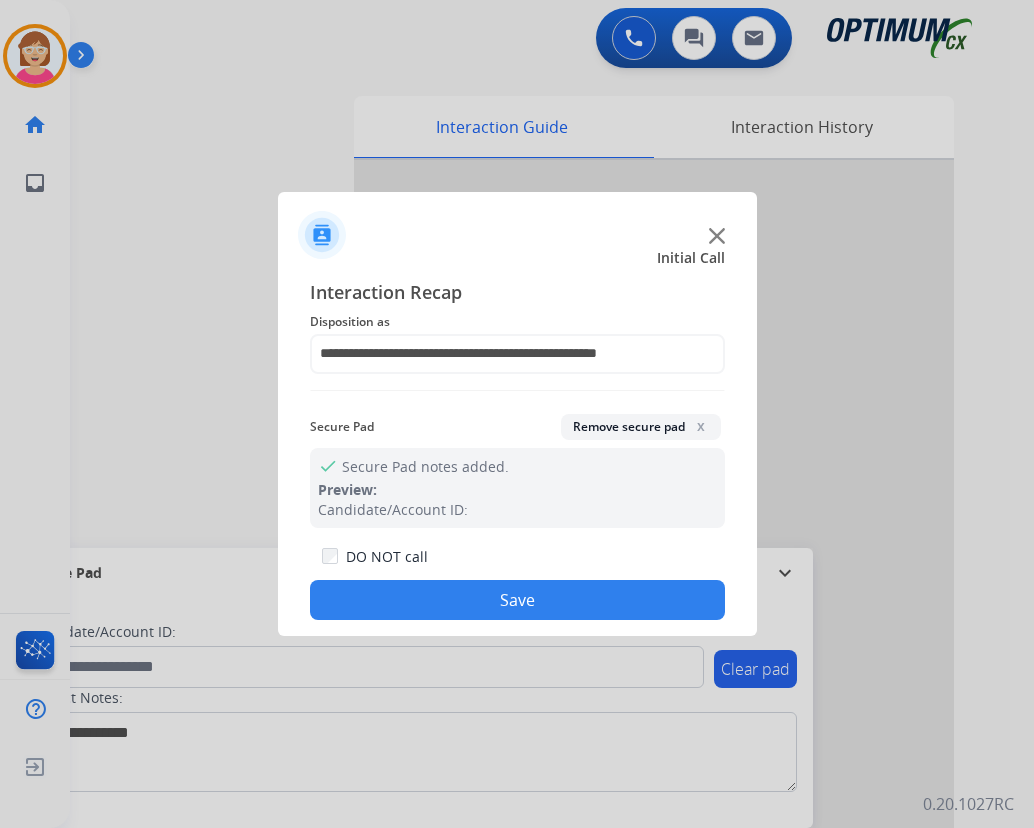 click on "Save" 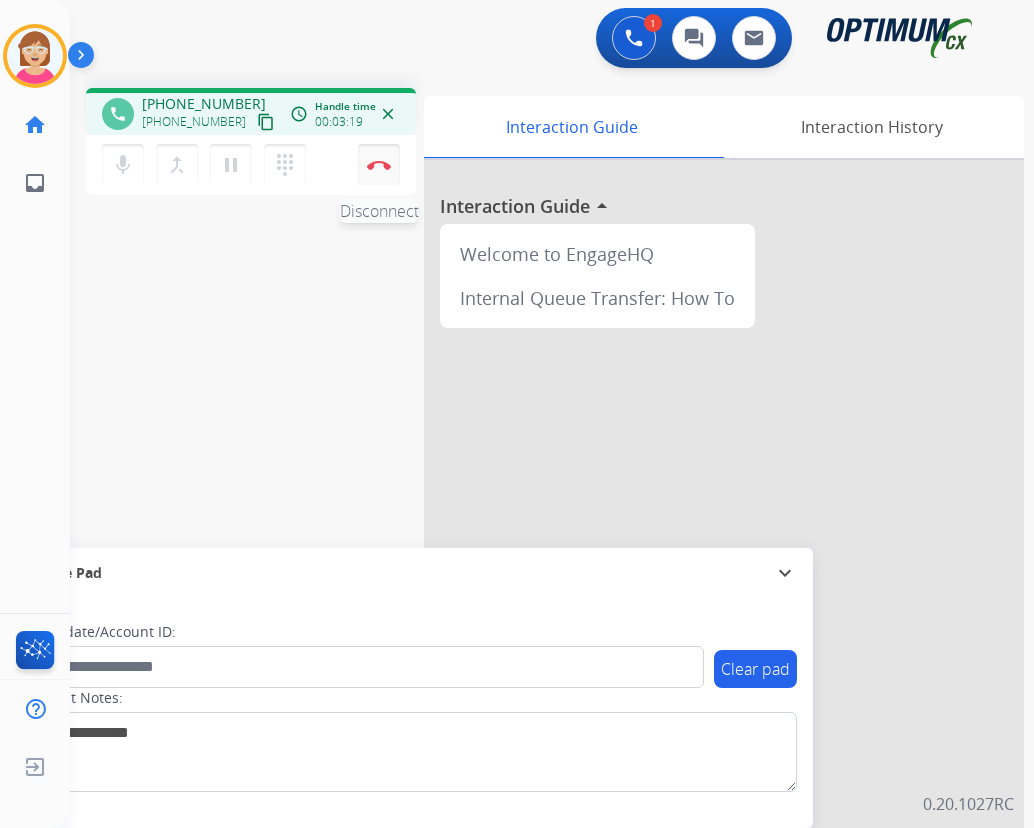 click at bounding box center [379, 165] 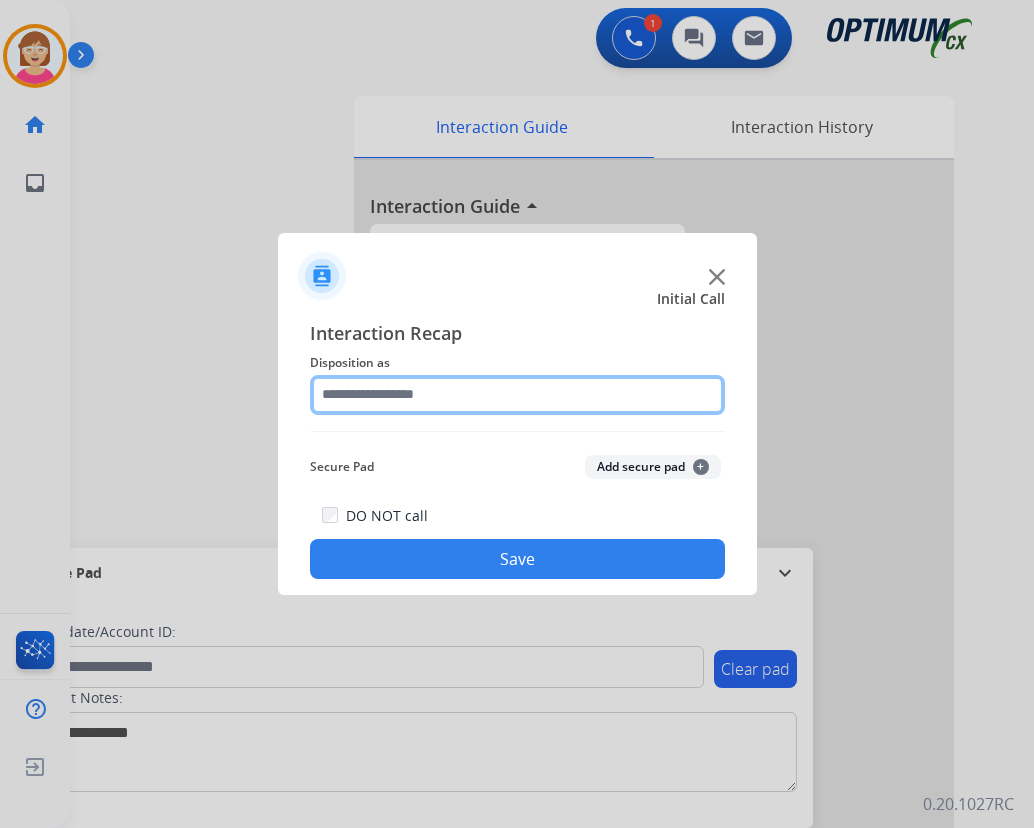 click 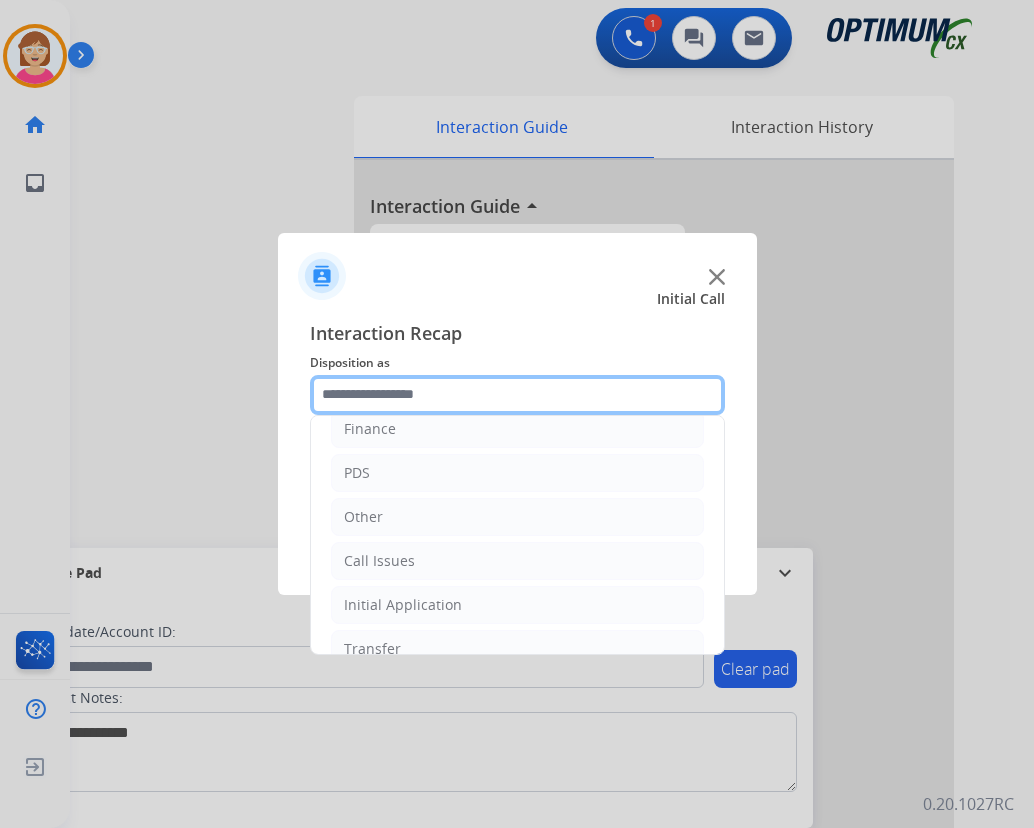 scroll, scrollTop: 136, scrollLeft: 0, axis: vertical 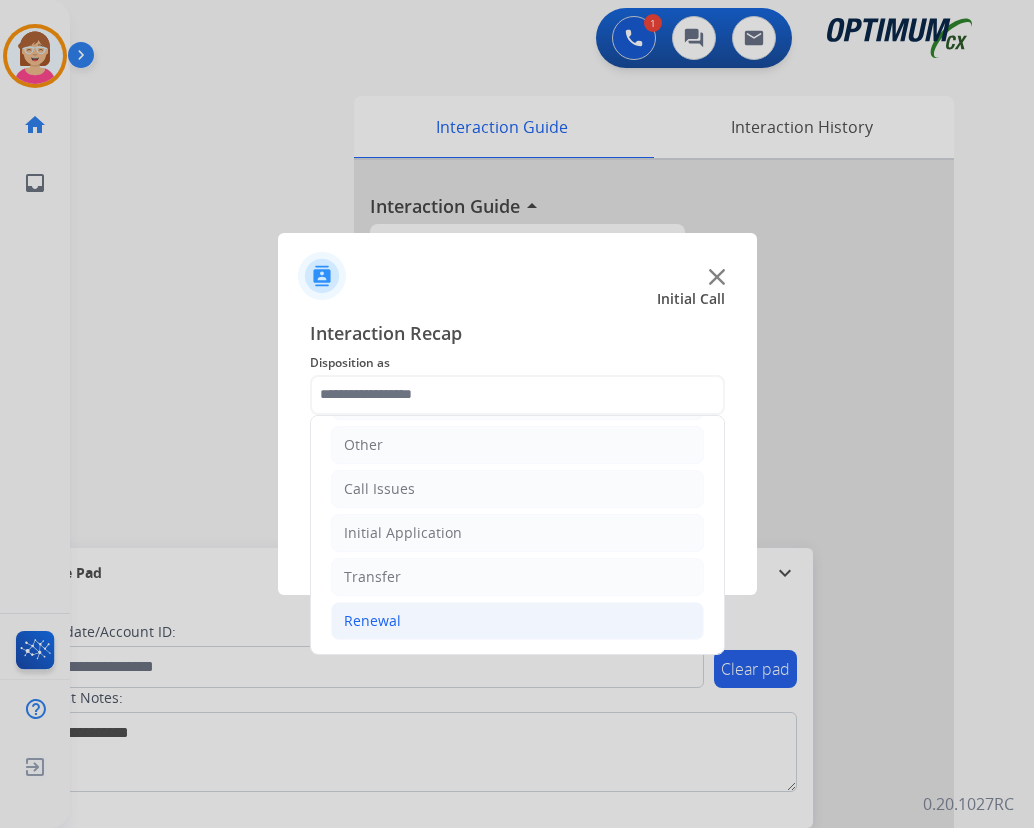 click on "Renewal" 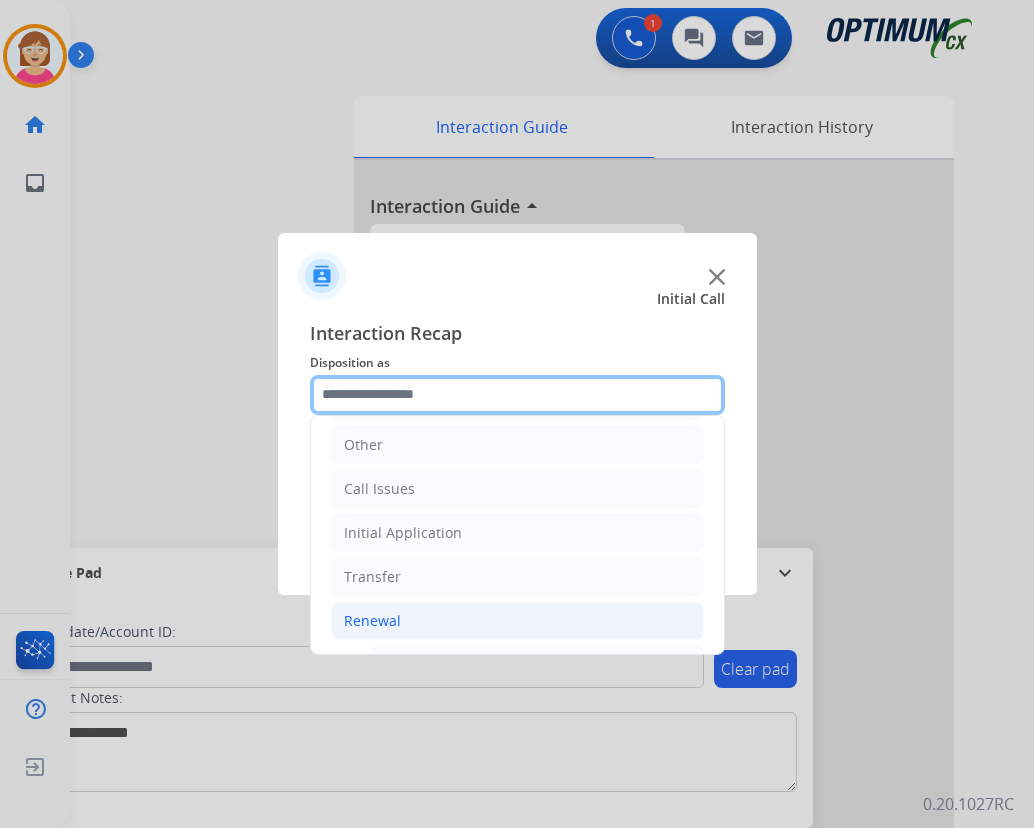 click 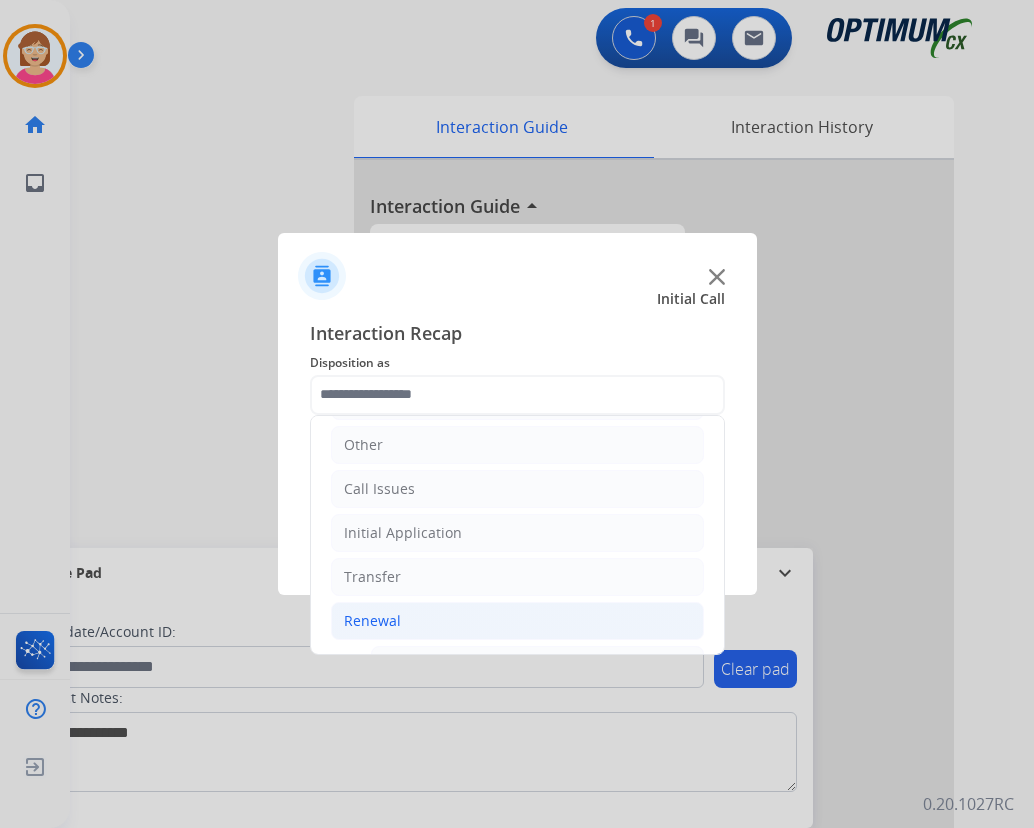 click on "Renewal" 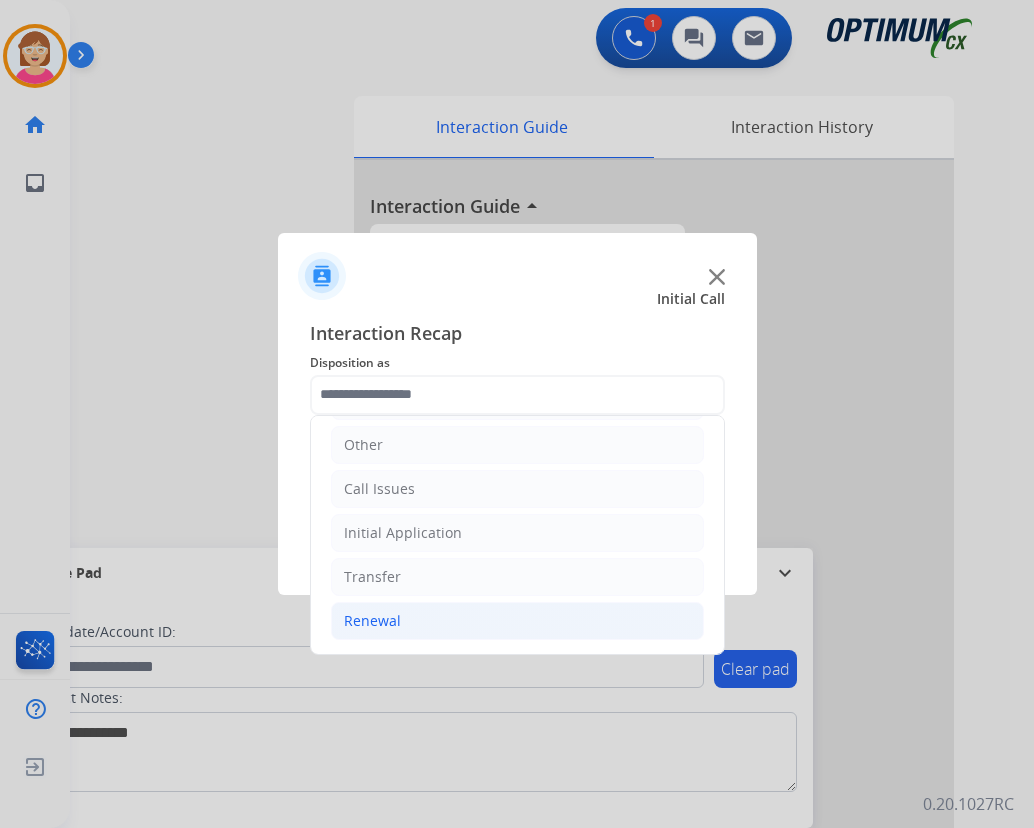 click on "Renewal" 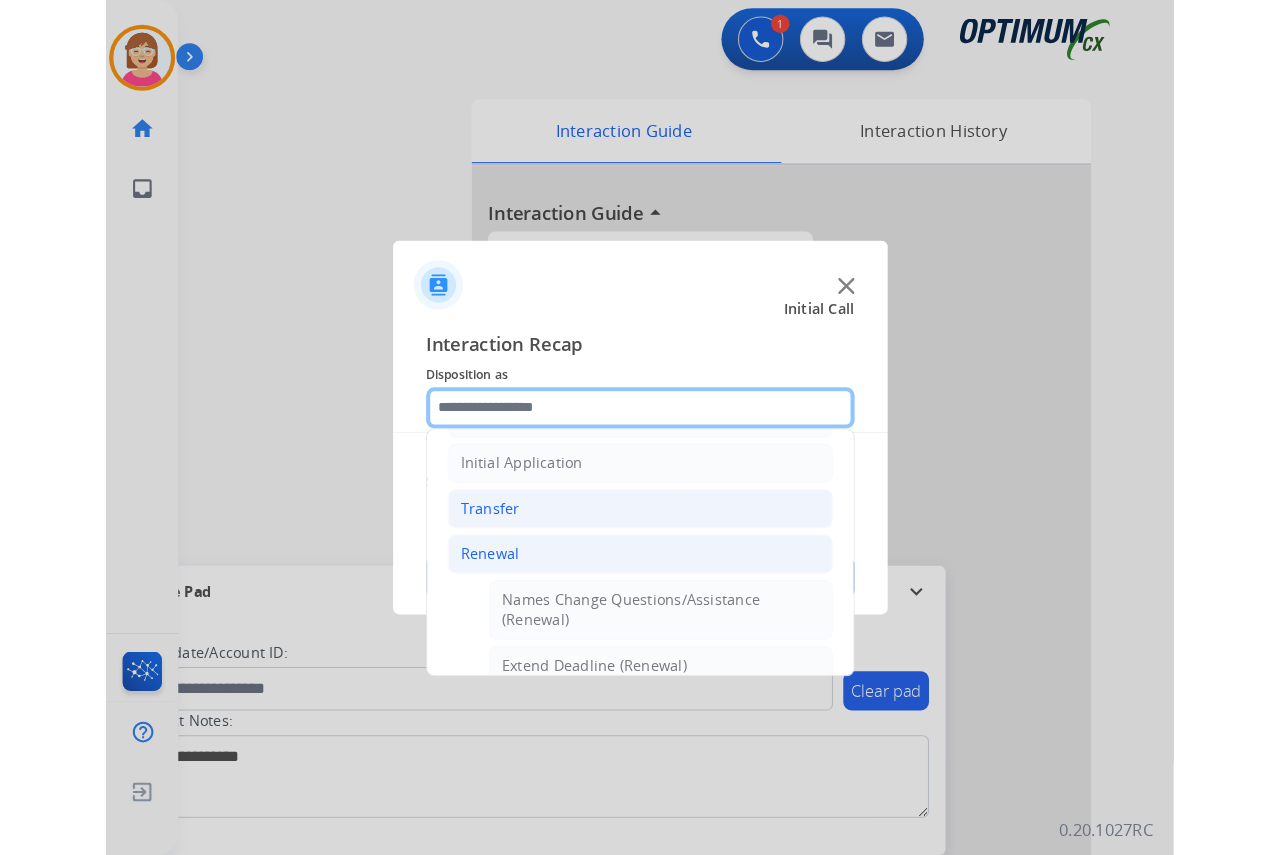 scroll, scrollTop: 536, scrollLeft: 0, axis: vertical 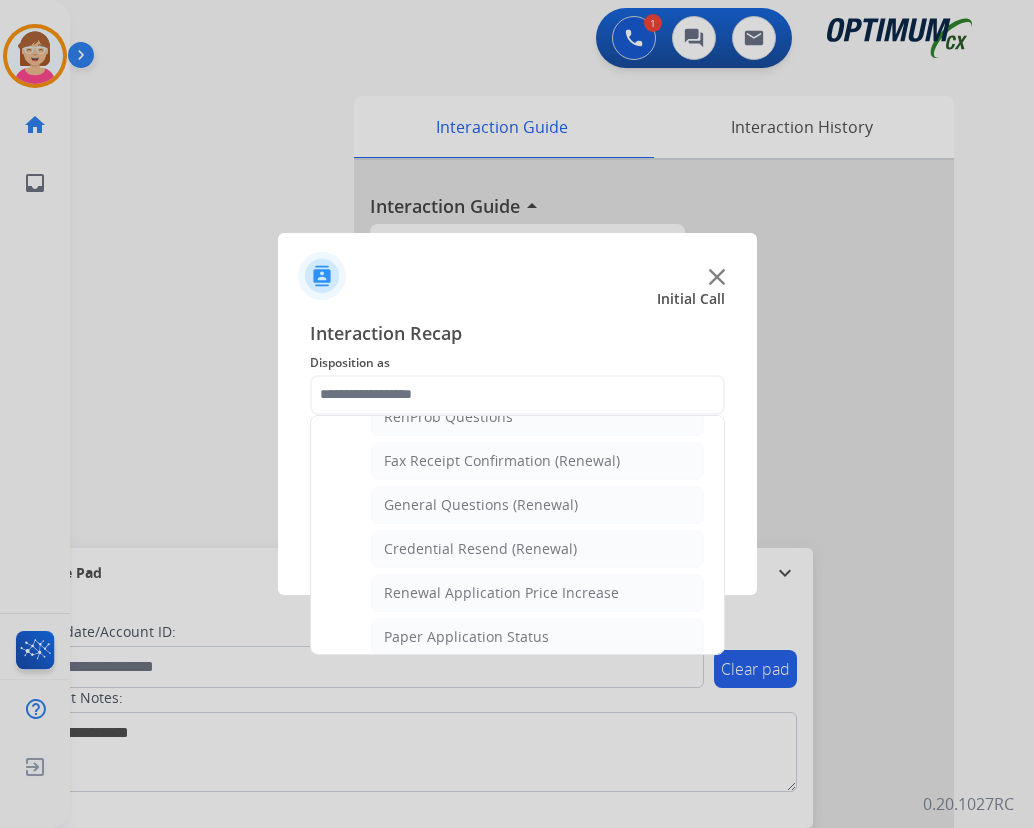 click on "General Questions (Renewal)" 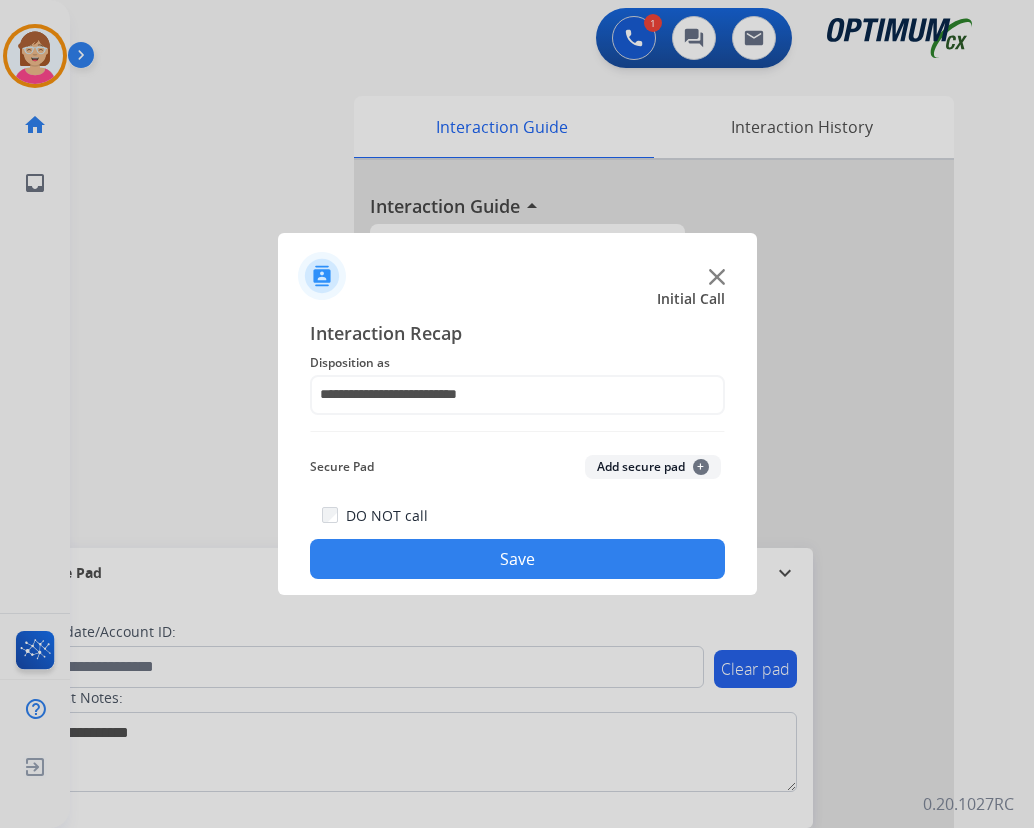 click on "+" 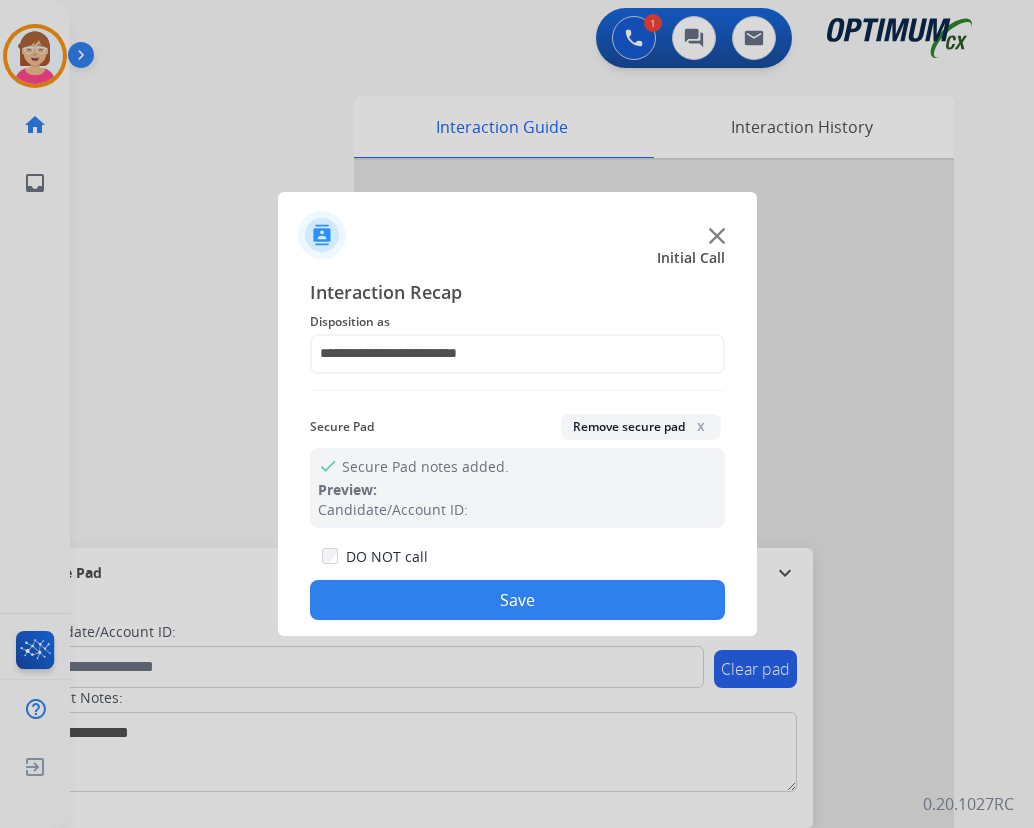 click on "Save" 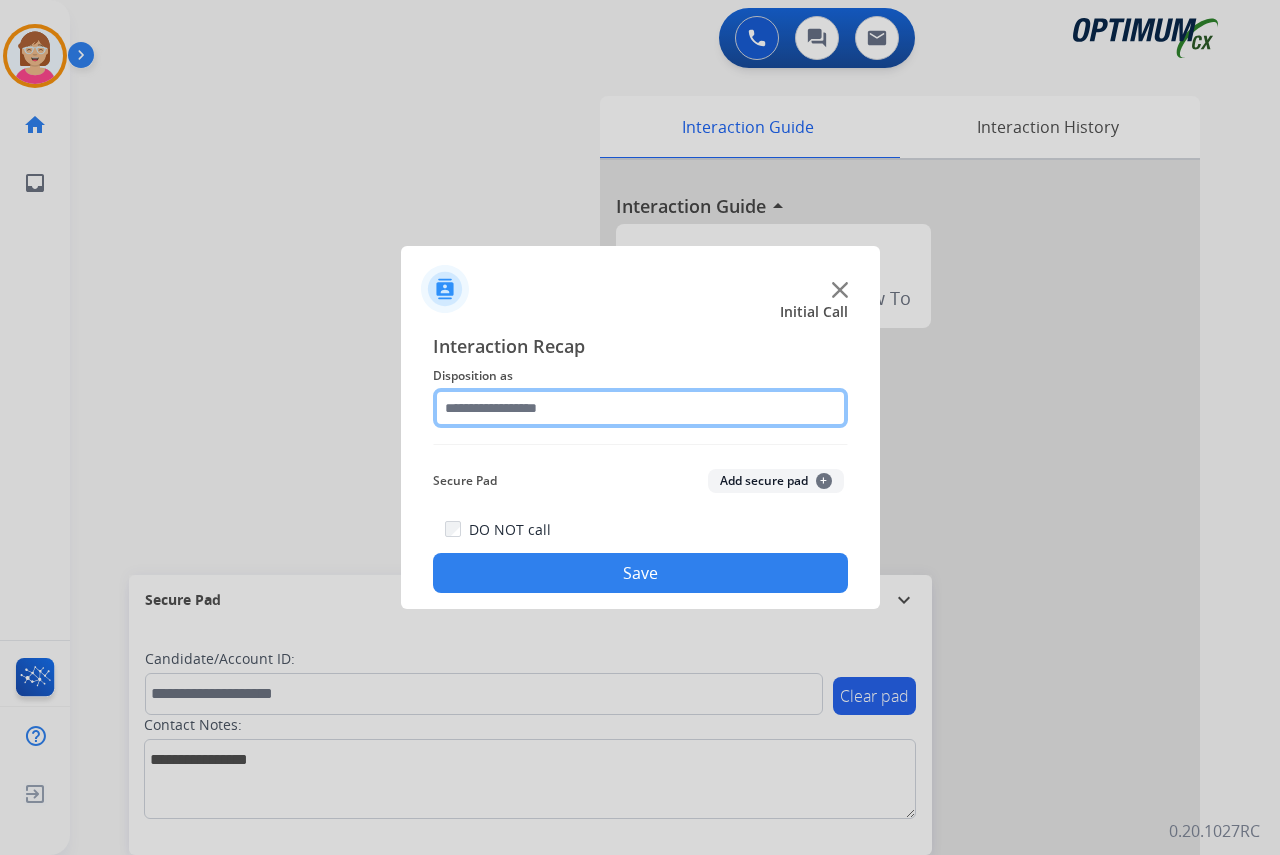 click 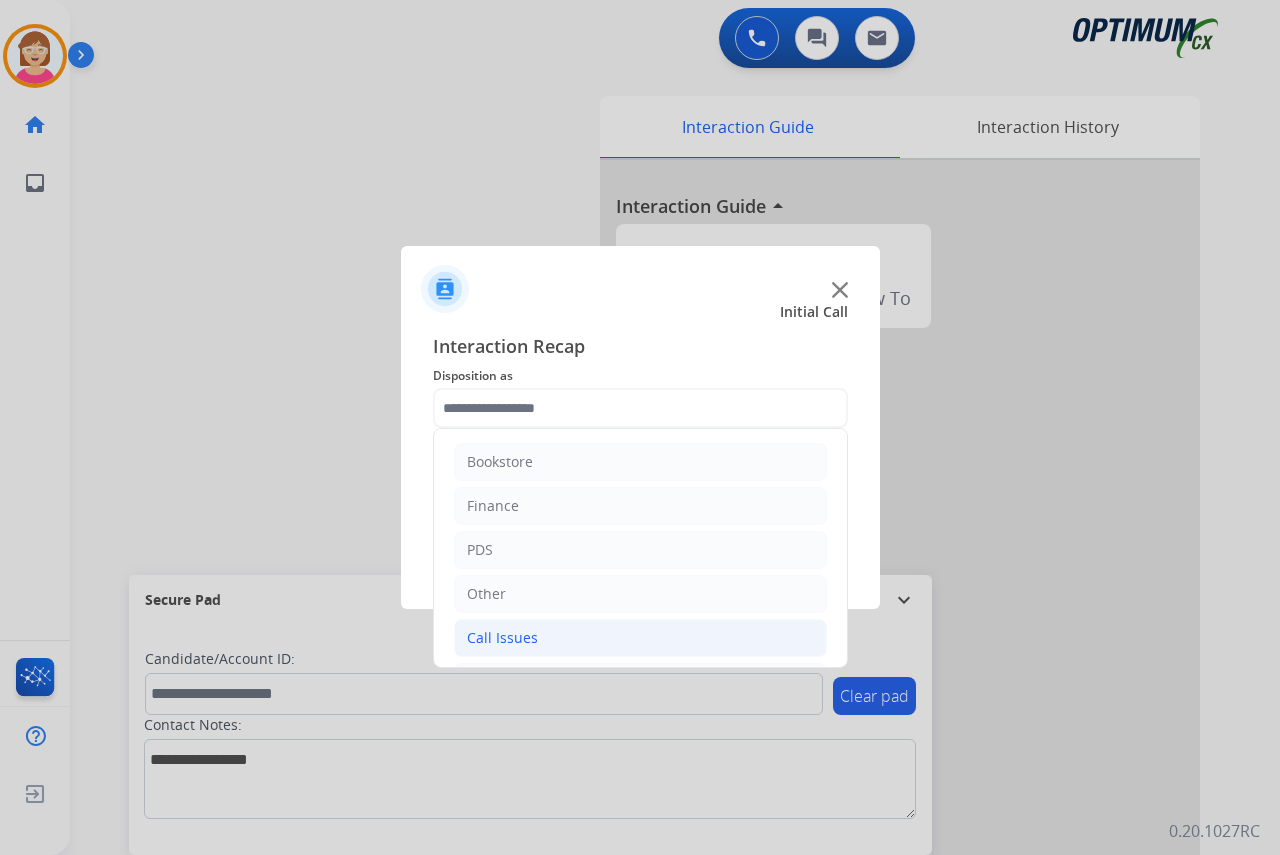 click on "Call Issues" 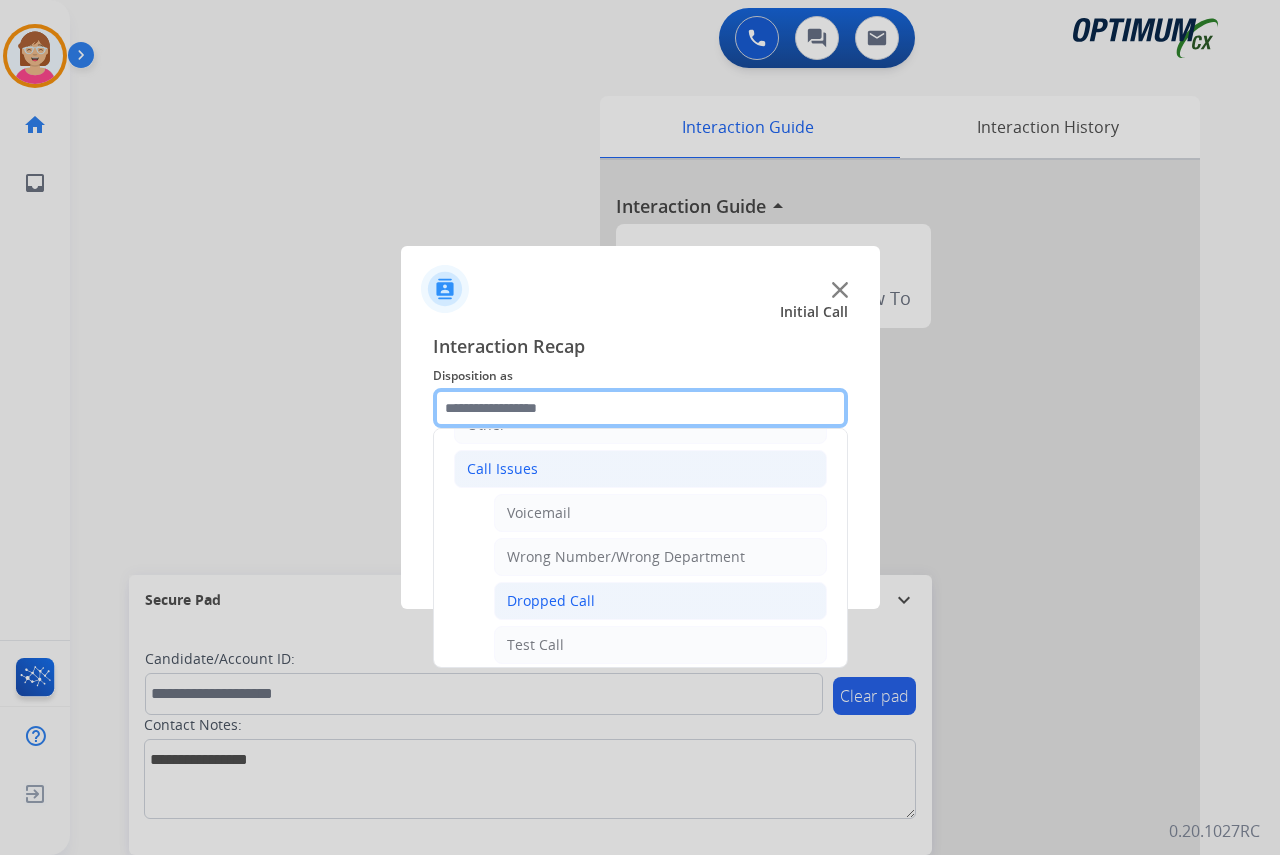 scroll, scrollTop: 200, scrollLeft: 0, axis: vertical 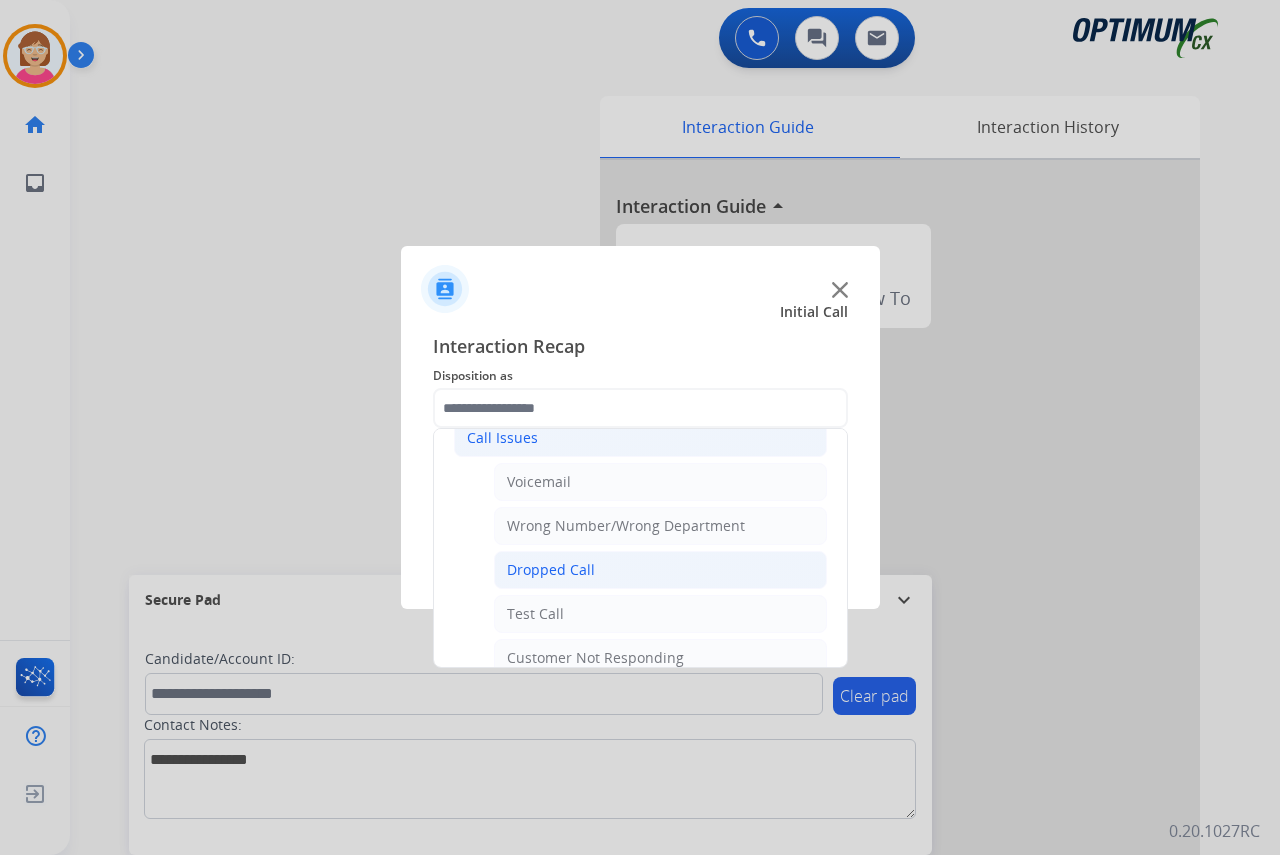 click on "Dropped Call" 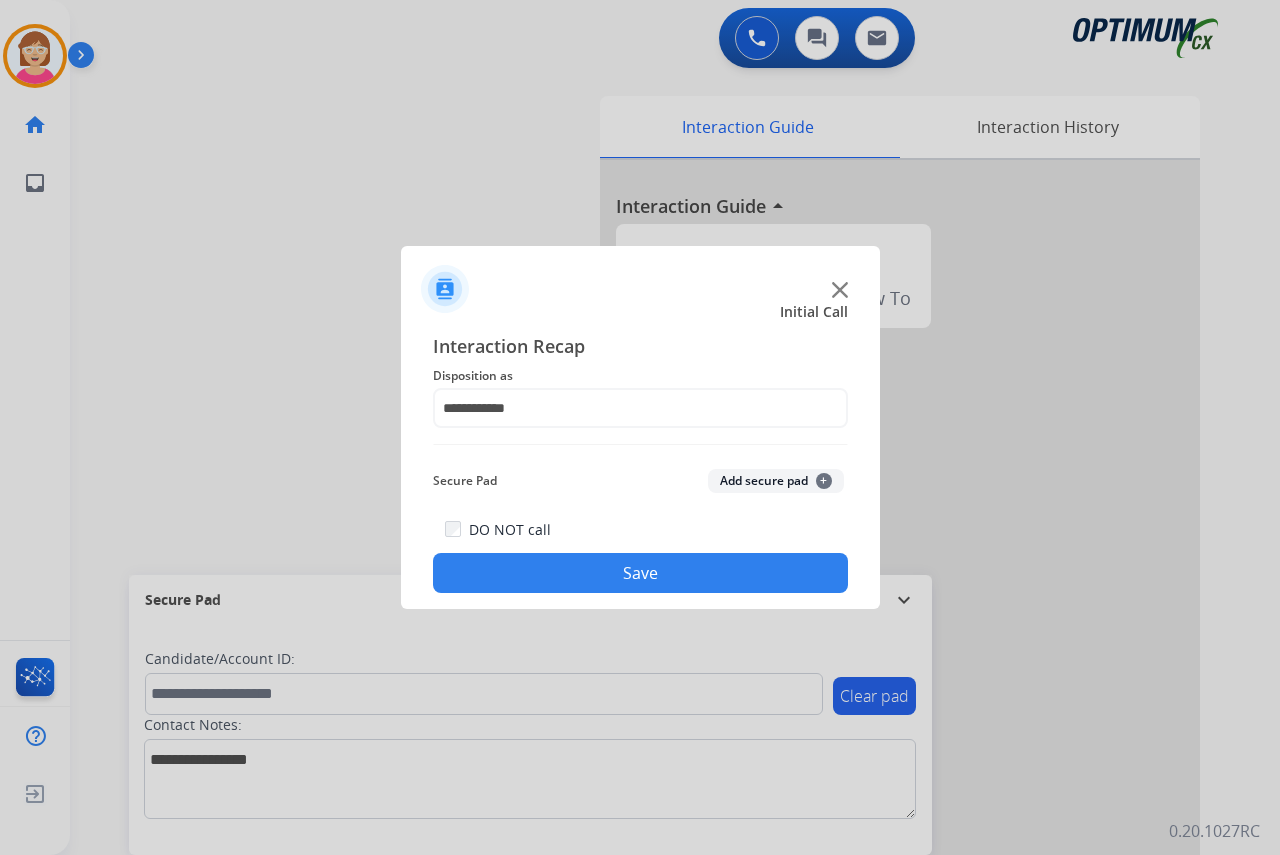 click on "+" 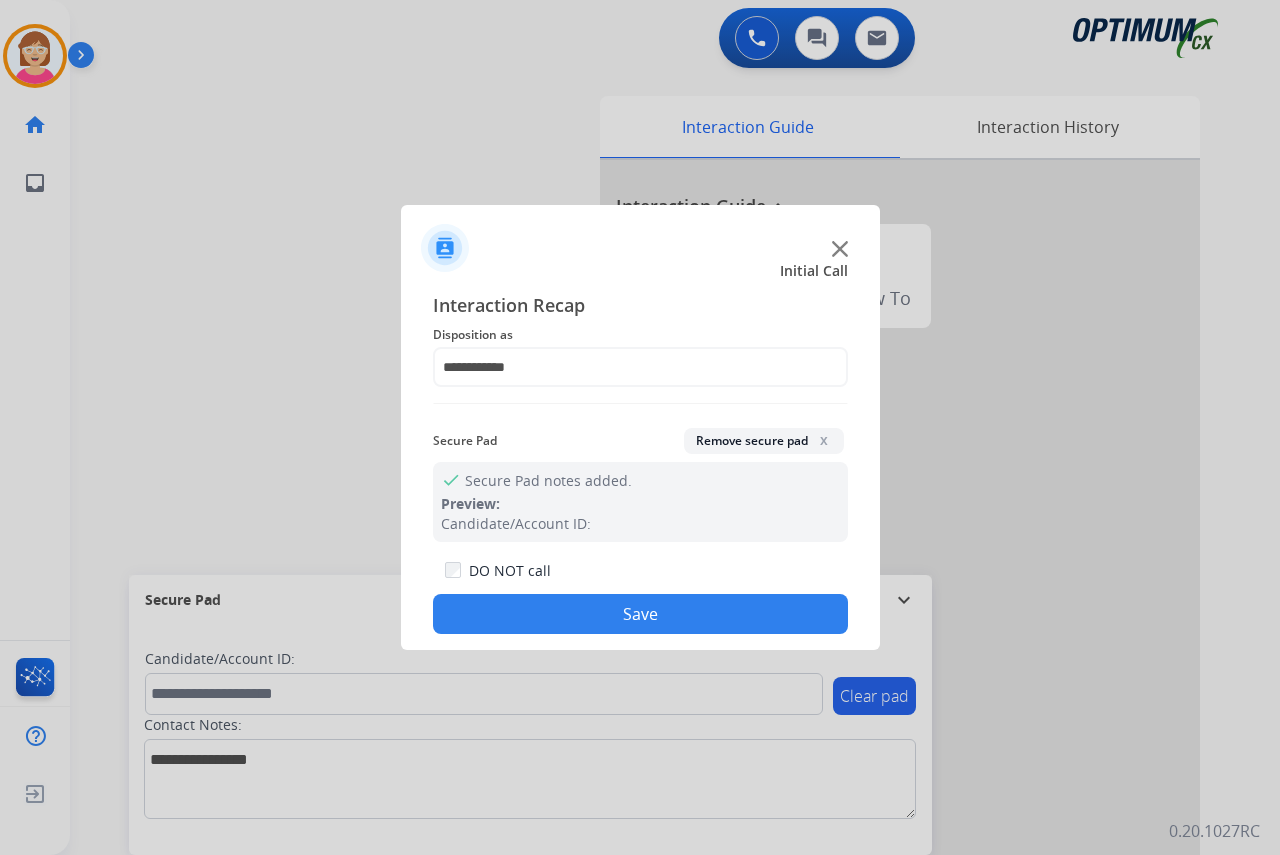 click on "Remove secure pad  x" 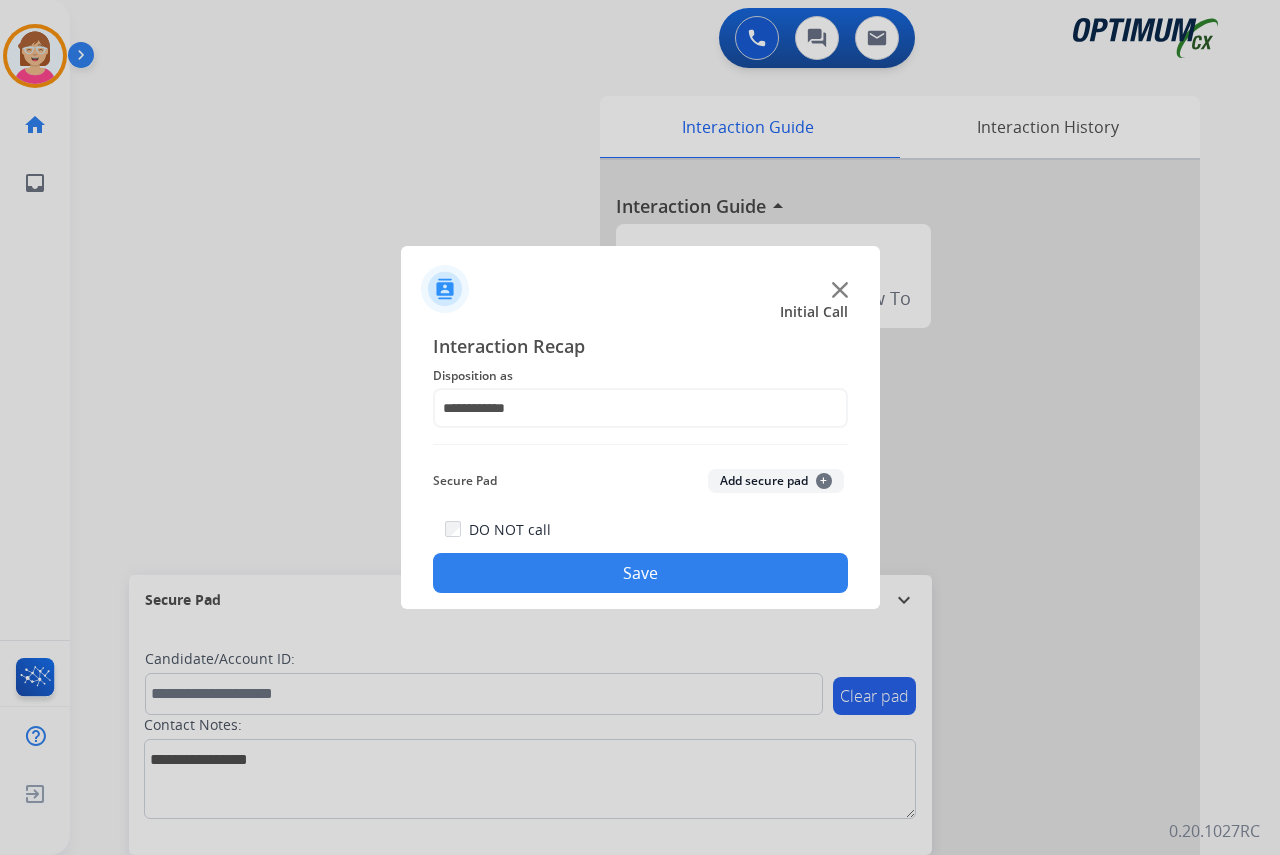 click on "Save" 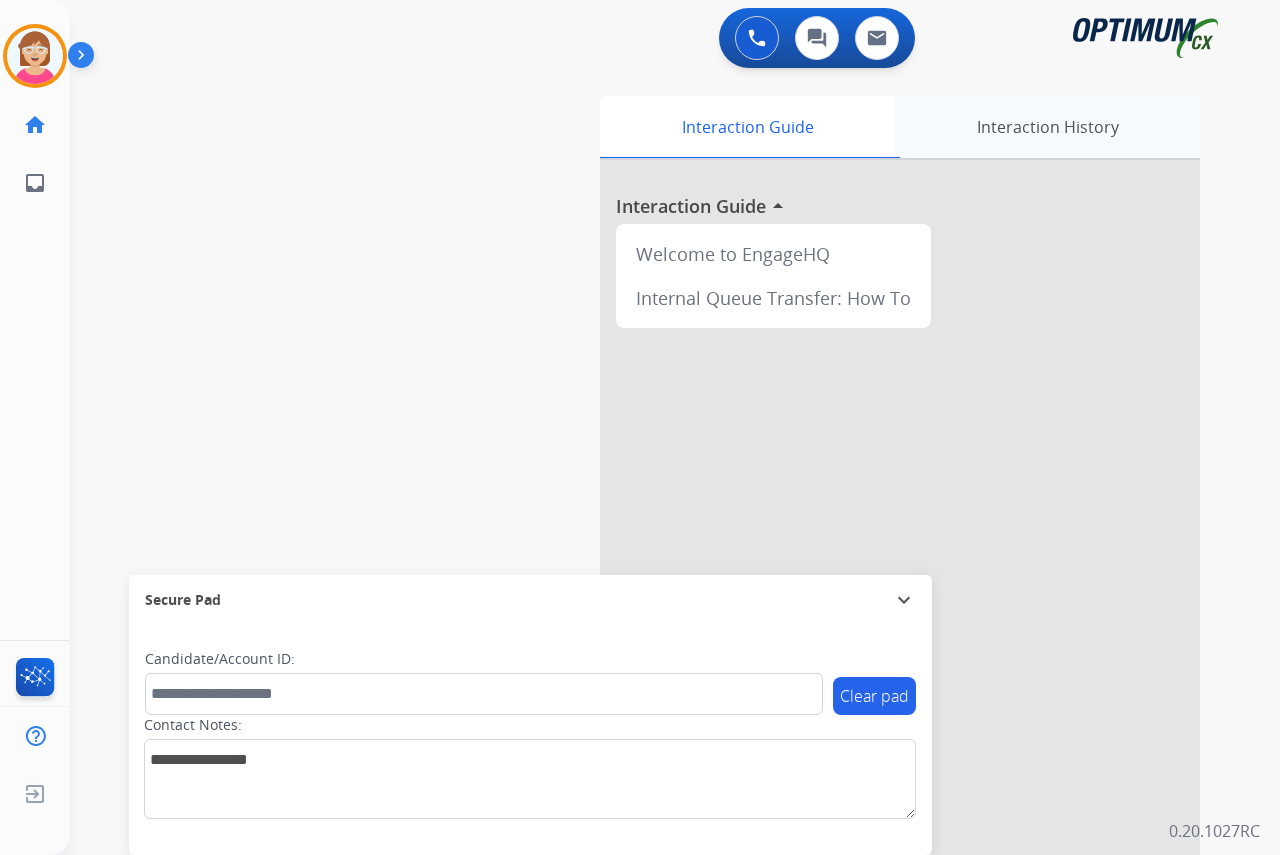 click on "Interaction History" at bounding box center (1047, 127) 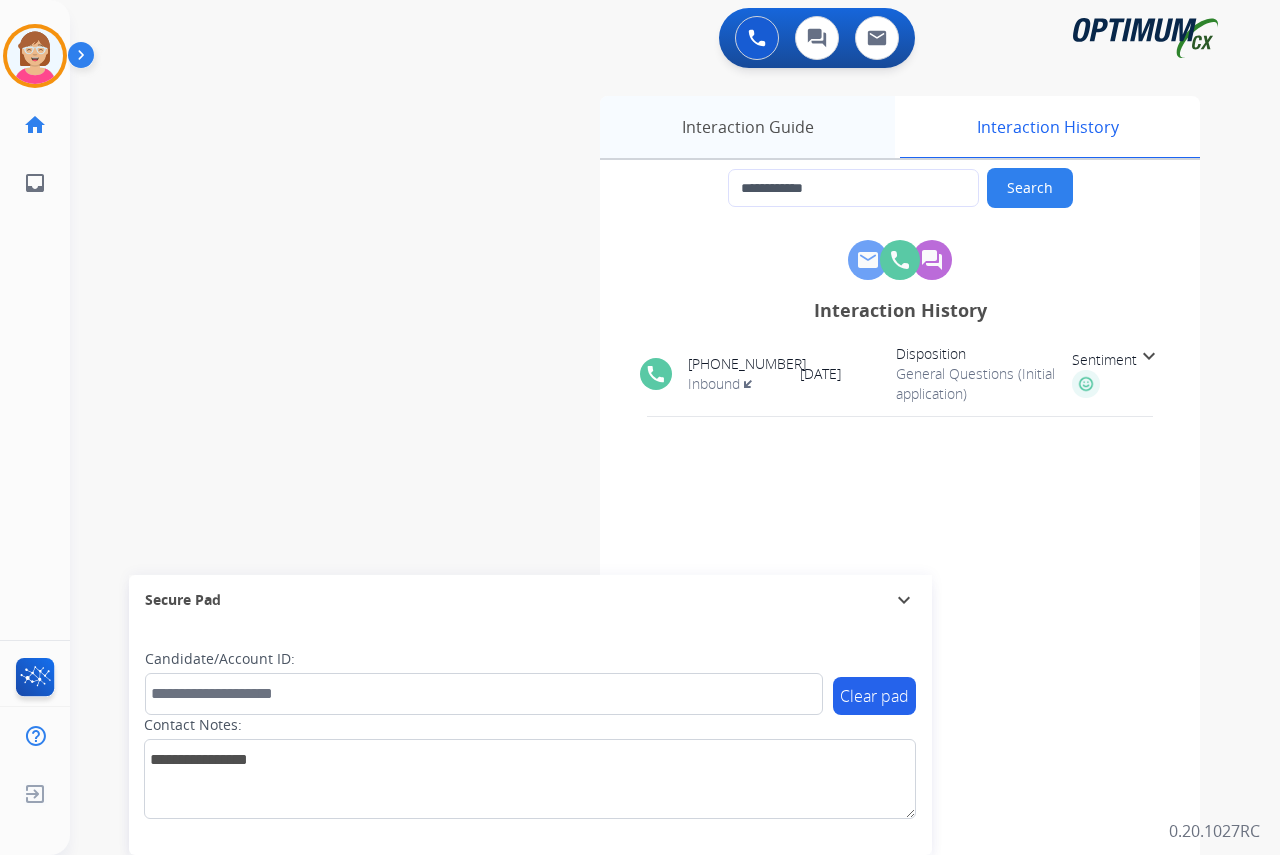 click on "Interaction Guide" at bounding box center [747, 127] 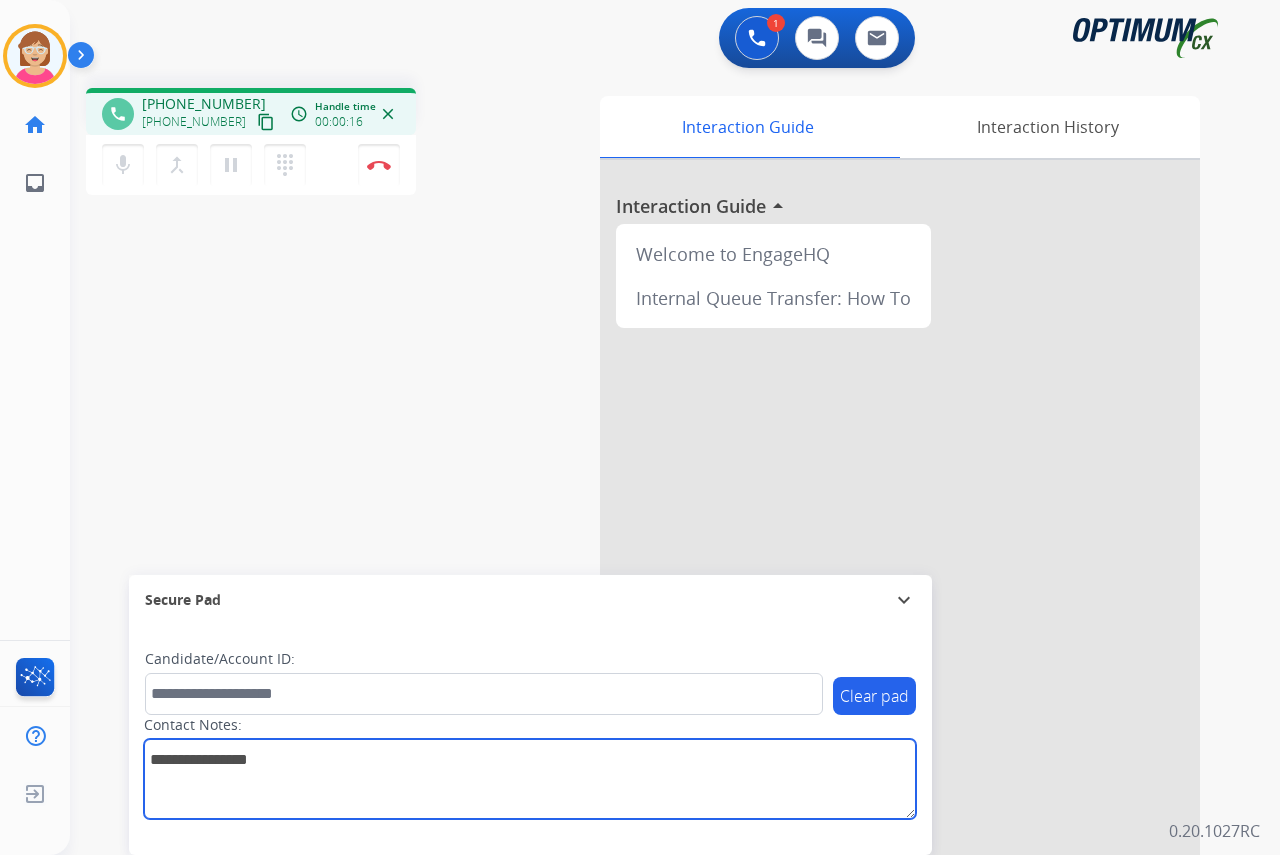 click at bounding box center (530, 779) 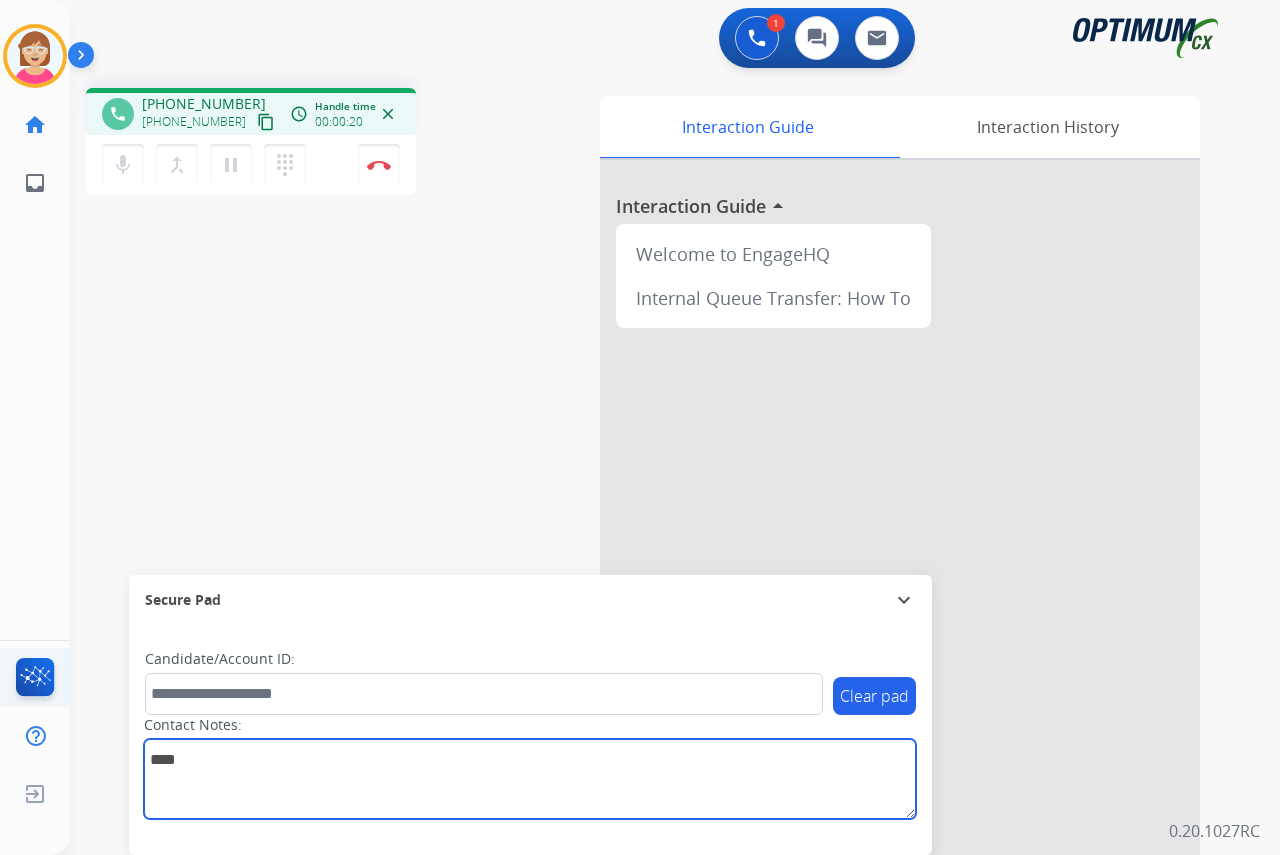 type on "****" 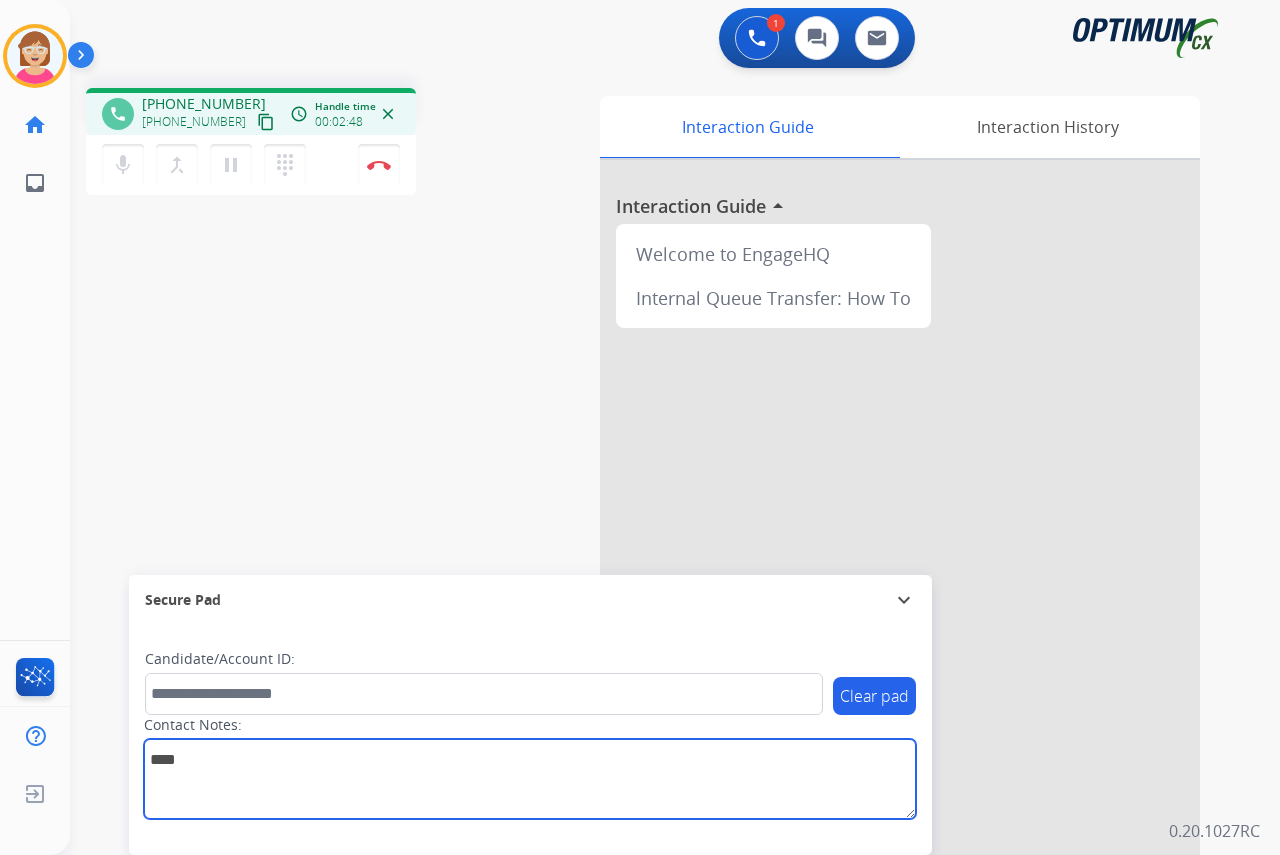 drag, startPoint x: 184, startPoint y: 760, endPoint x: 137, endPoint y: 758, distance: 47.042534 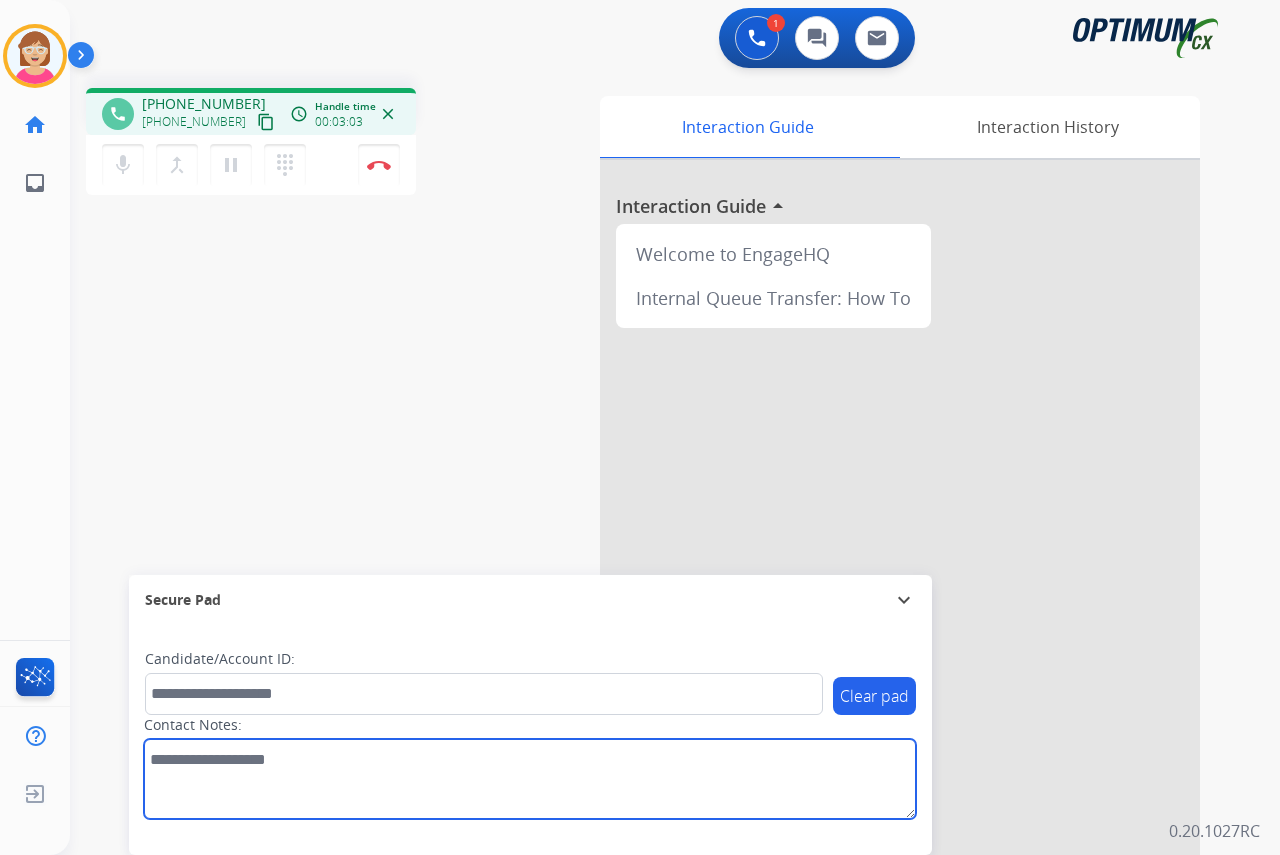 type 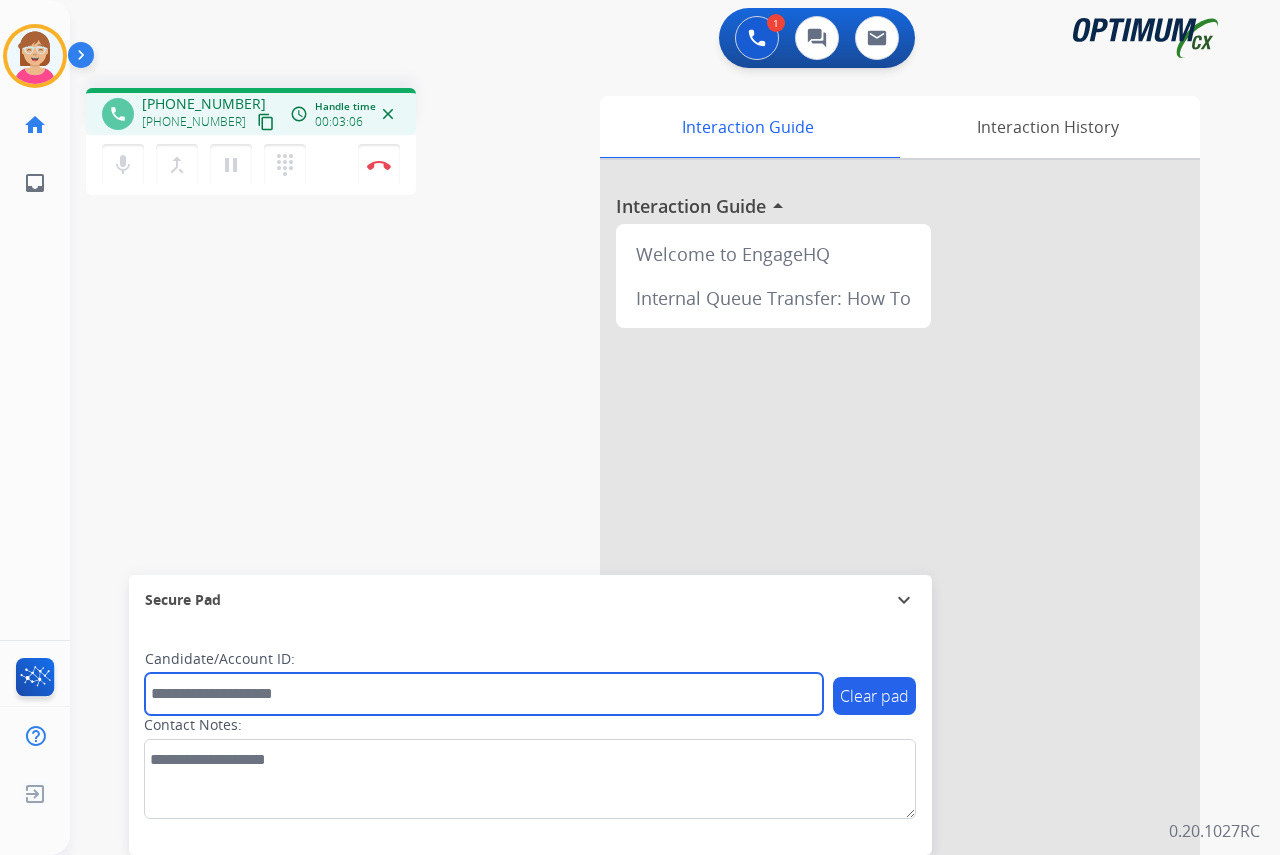 click at bounding box center [484, 694] 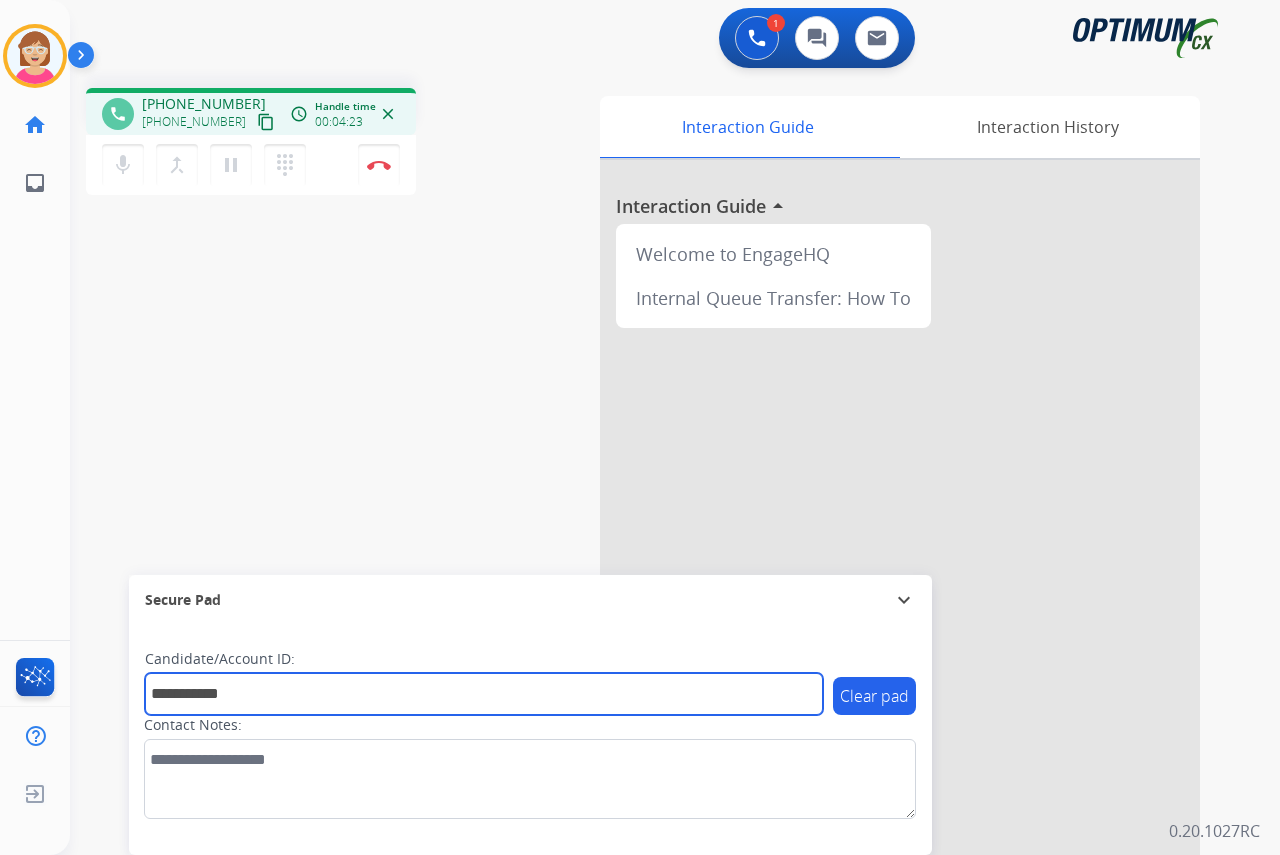 type on "**********" 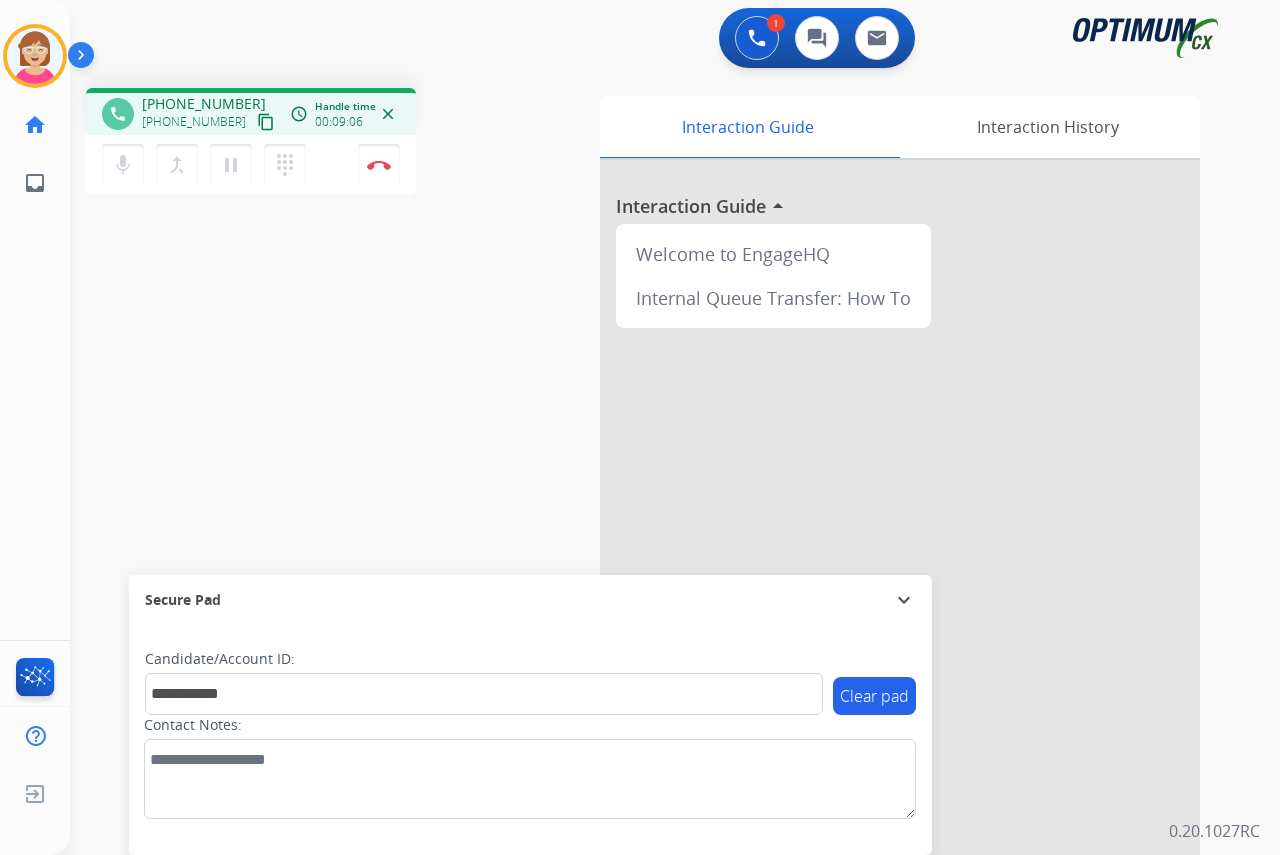 click on "[PERSON_NAME]  Edit Avatar  Agent:   [PERSON_NAME] Profile:  OCX Training home  Home  Home inbox  Emails  Emails  FocalPoints  Help Center  Help Center  Log out  Log out" 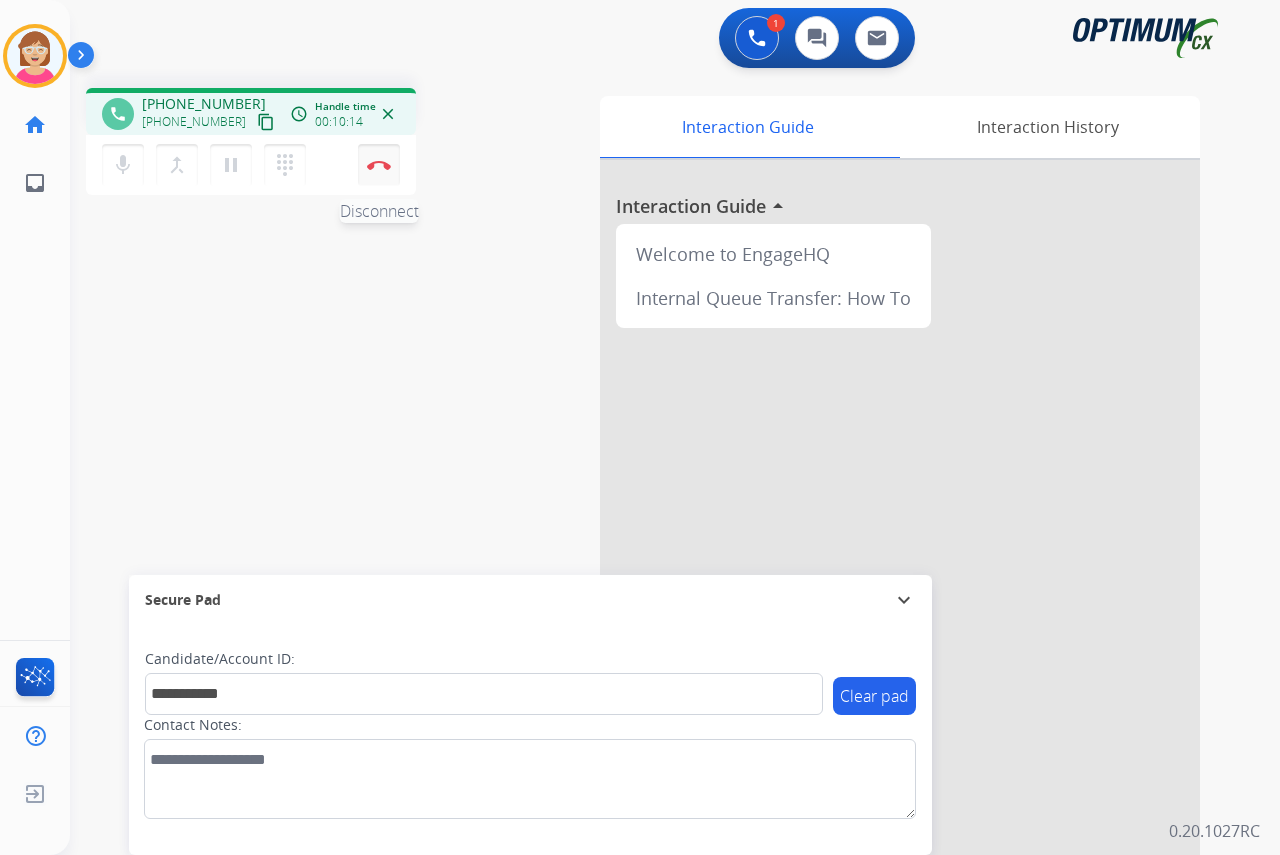 click at bounding box center [379, 165] 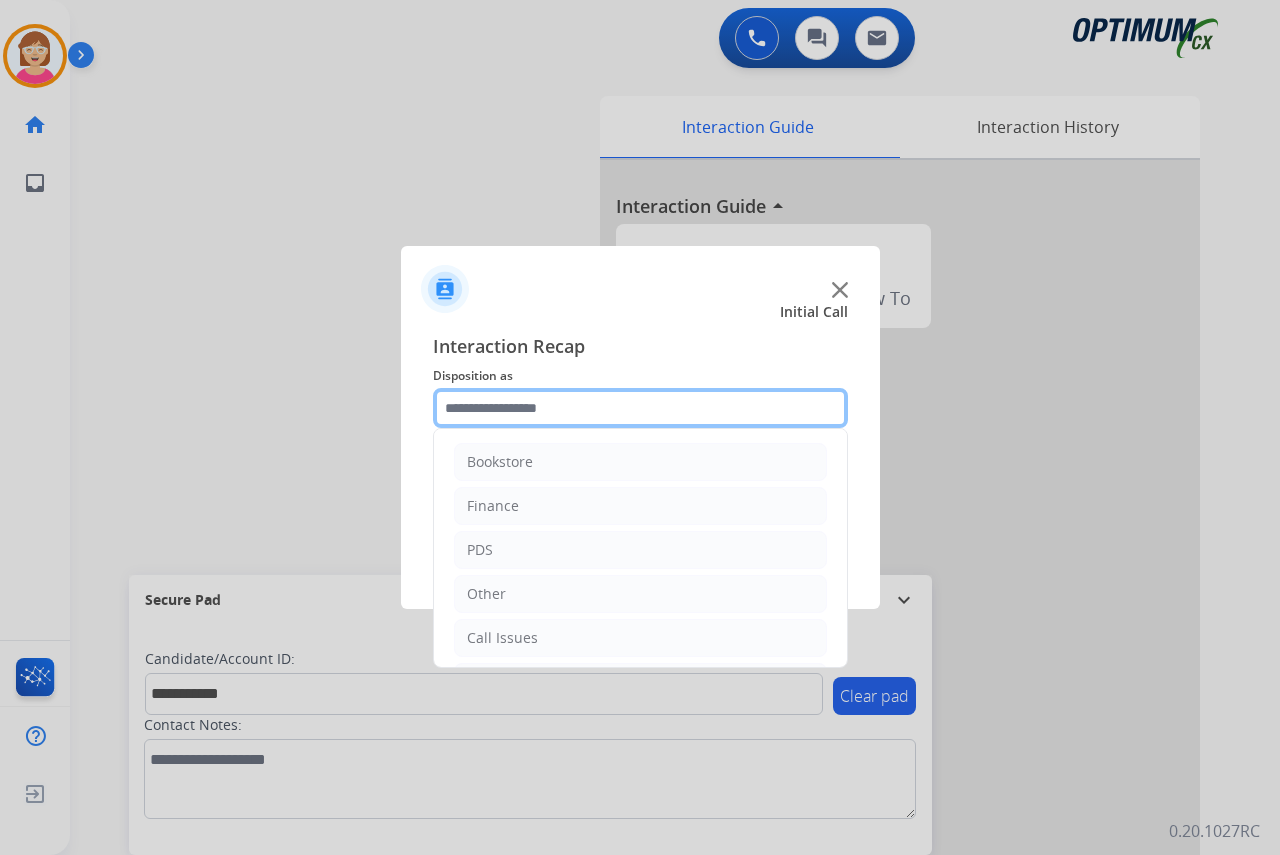 click 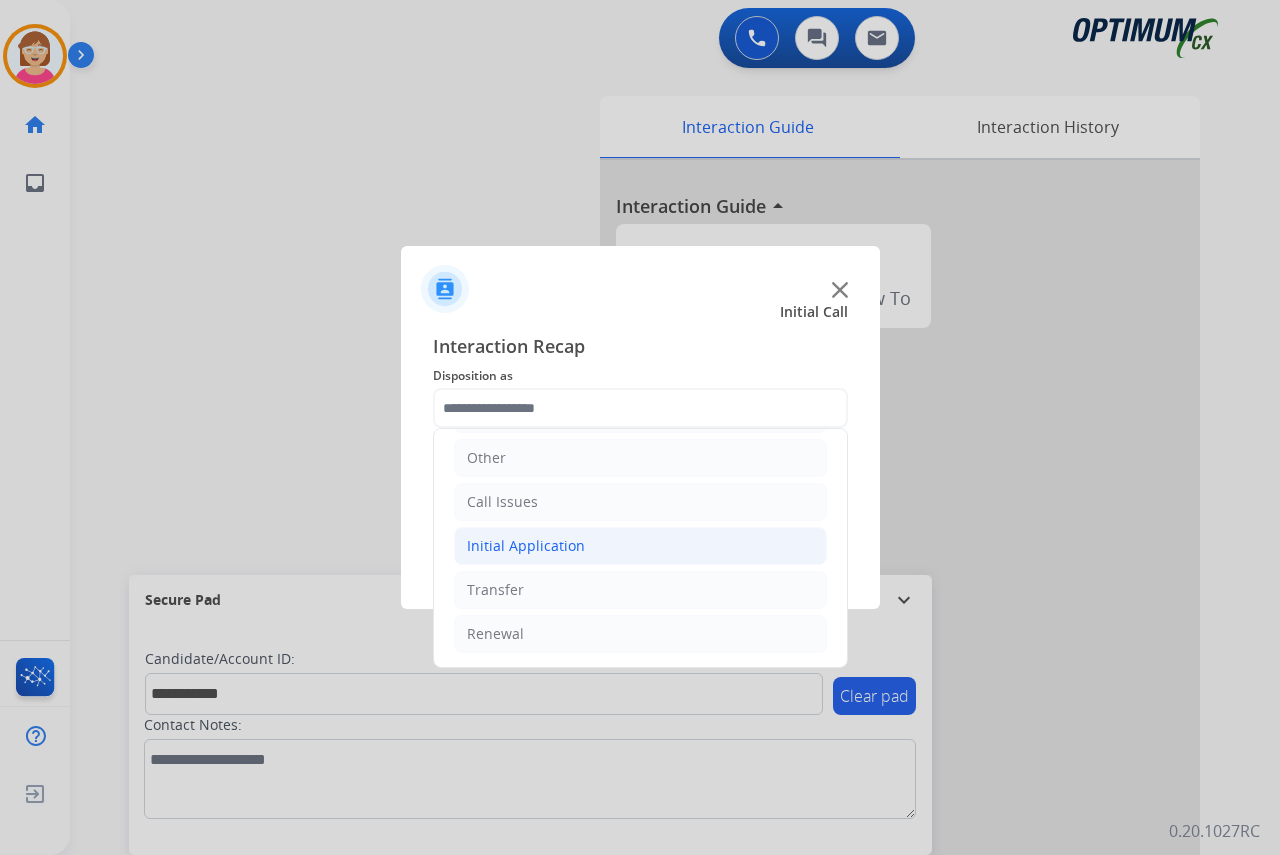 click on "Initial Application" 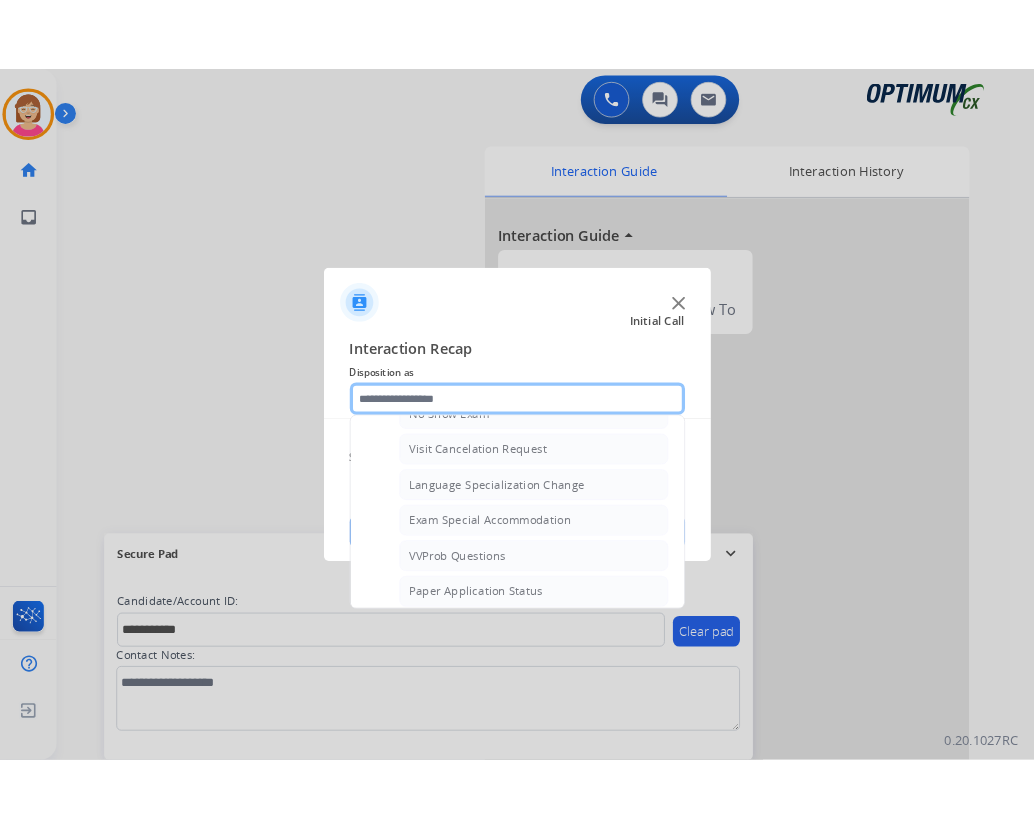 scroll, scrollTop: 1036, scrollLeft: 0, axis: vertical 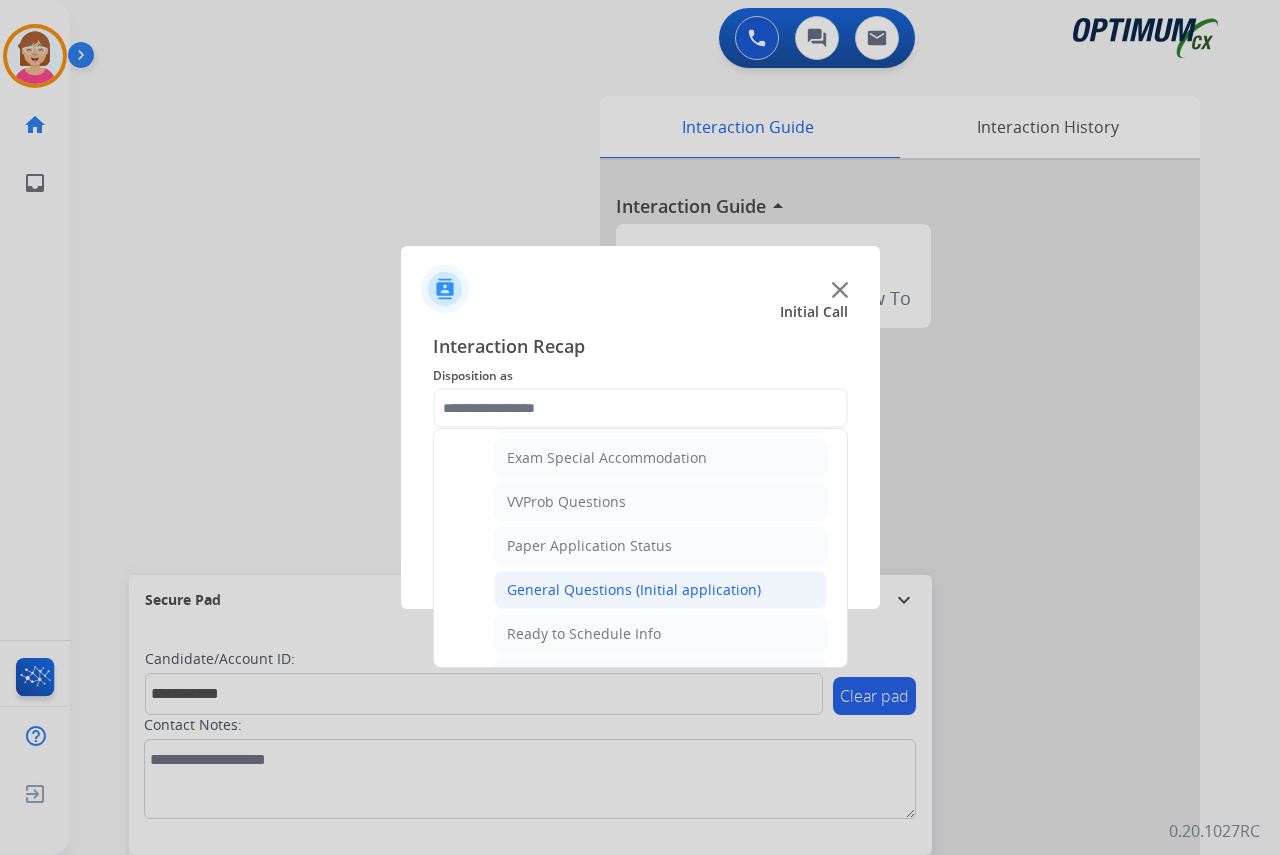 click on "General Questions (Initial application)" 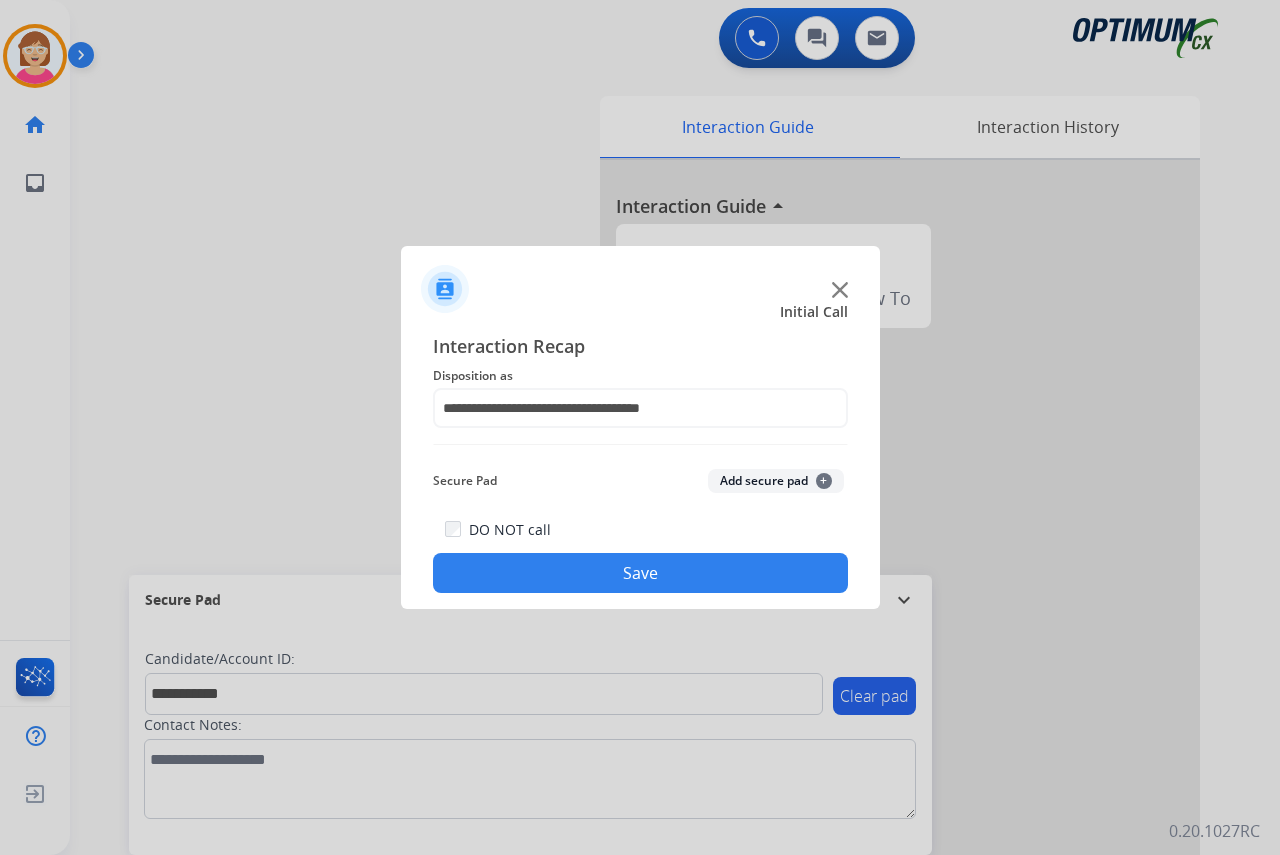 click on "+" 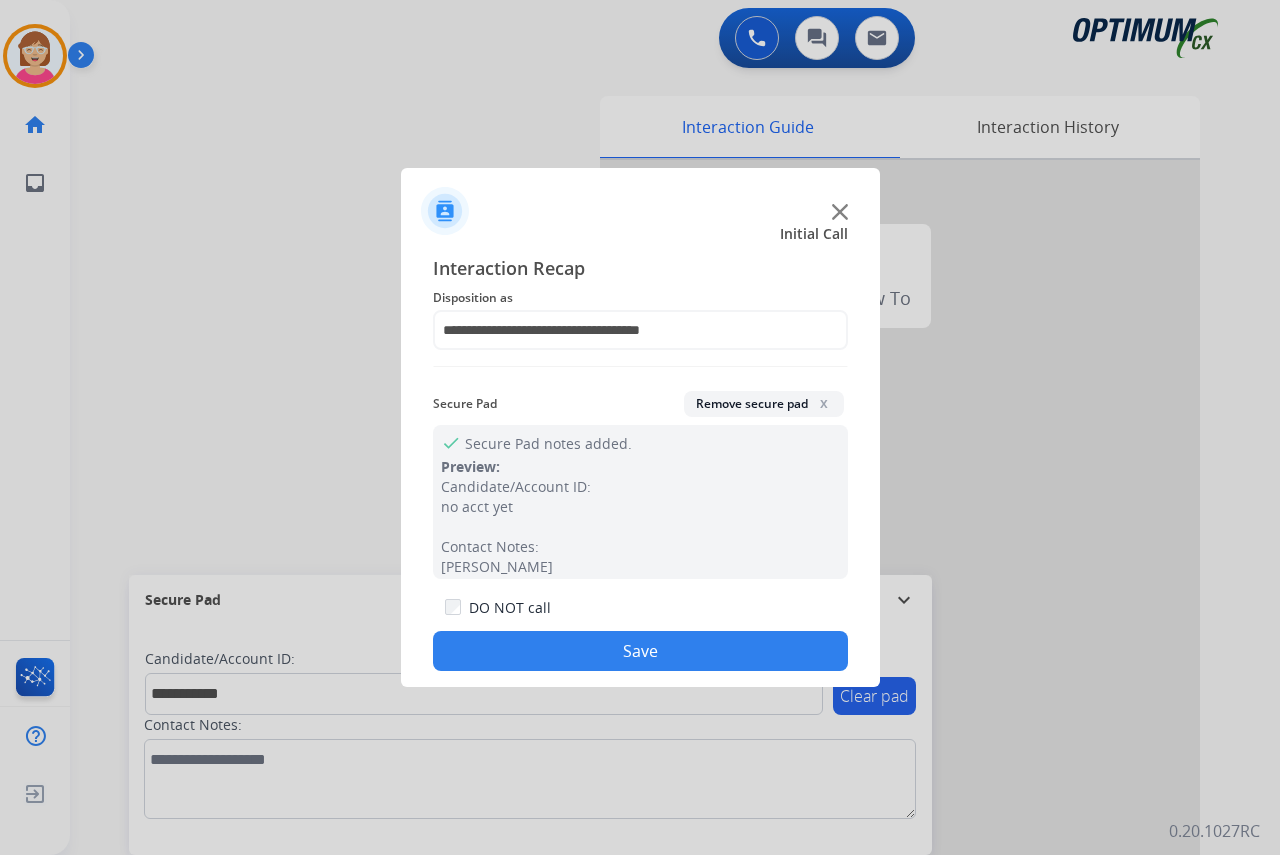 click on "Save" 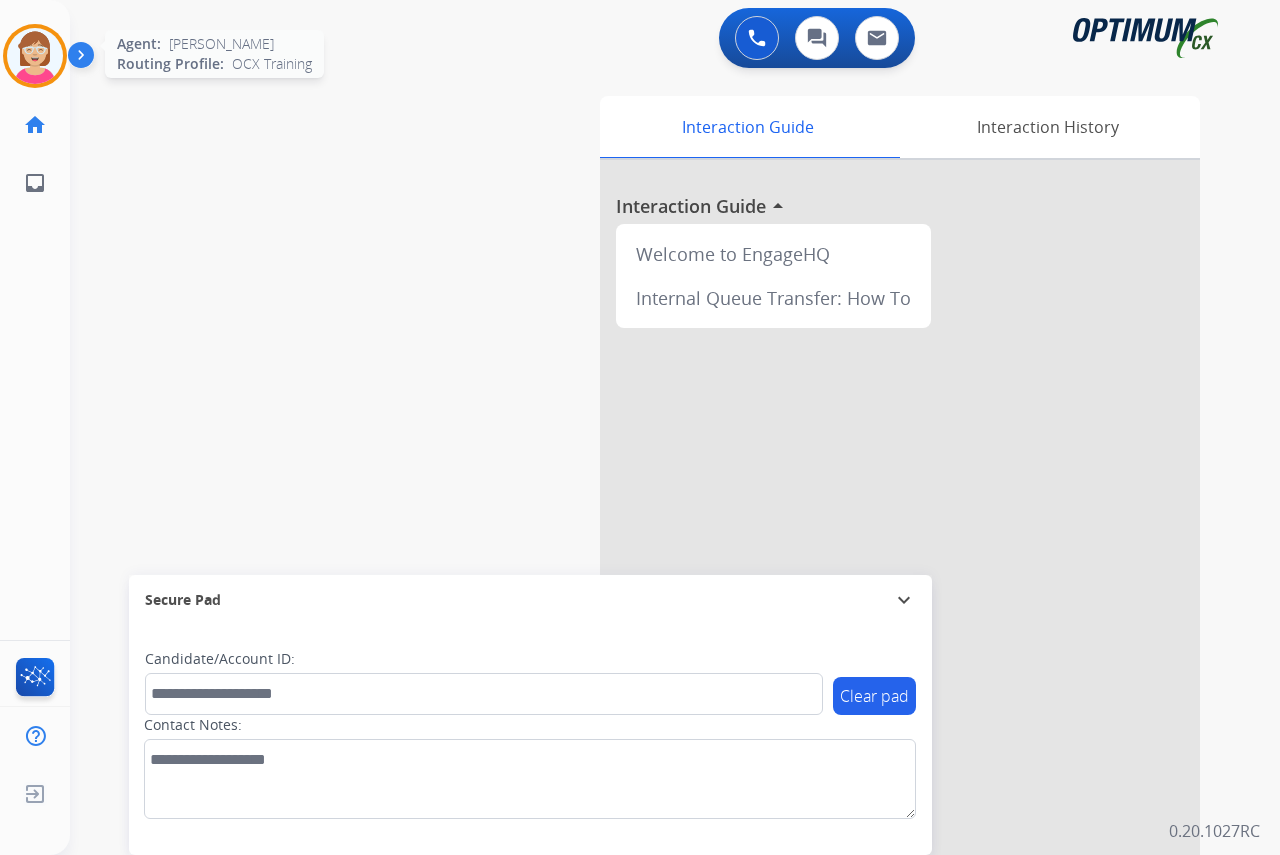 click at bounding box center (35, 56) 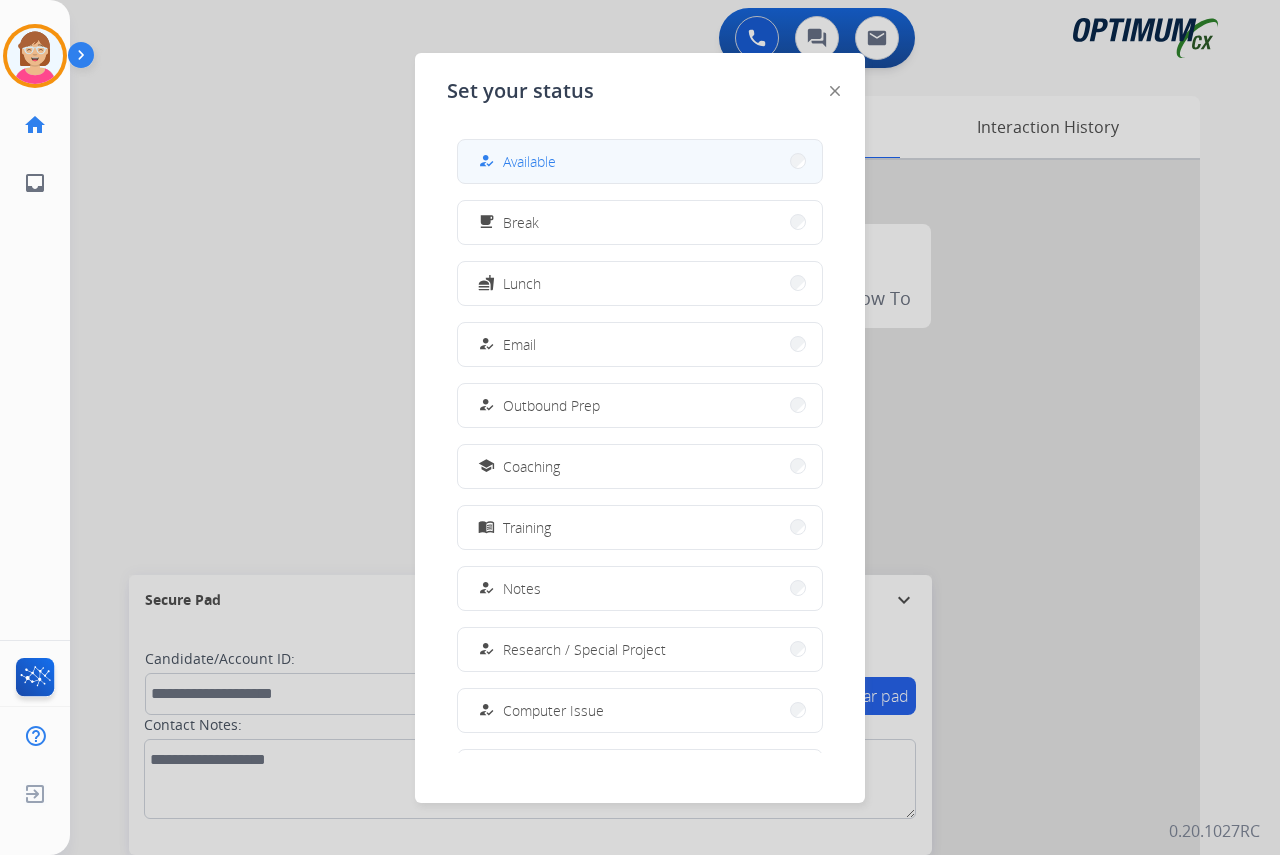 click on "Available" at bounding box center [529, 161] 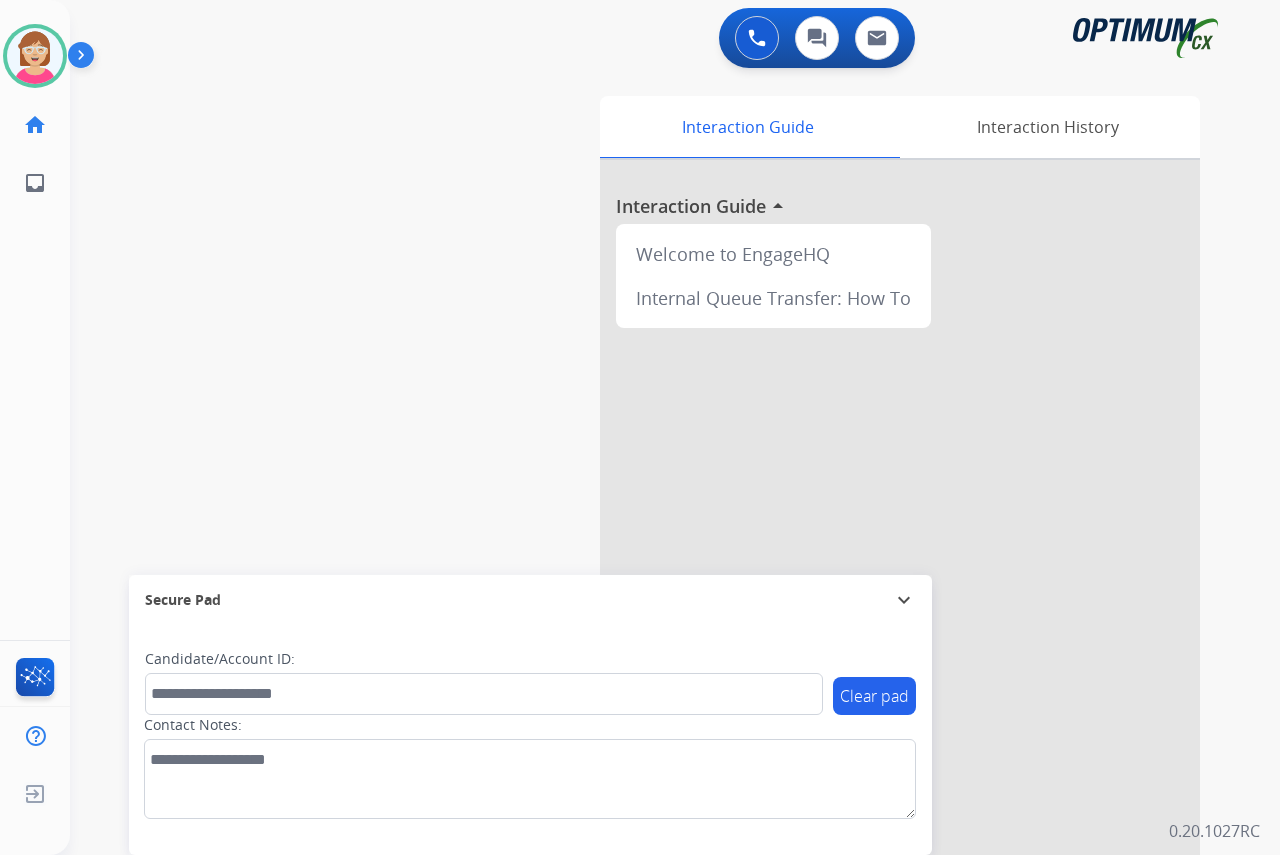 click on "[PERSON_NAME]   Available  Edit Avatar  Agent:   [PERSON_NAME] Profile:  OCX Training home  Home  Home inbox  Emails  Emails  FocalPoints  Help Center  Help Center  Log out  Log out" 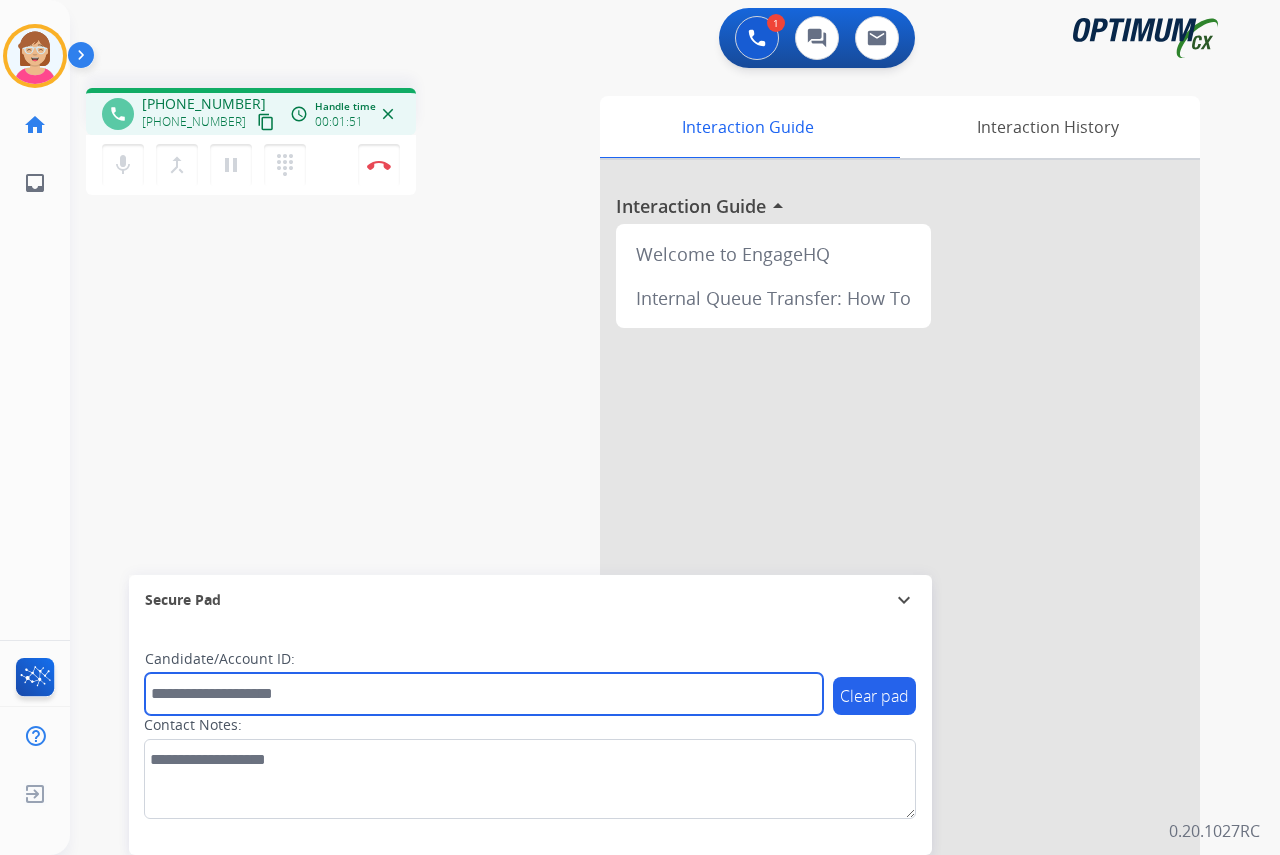 click at bounding box center [484, 694] 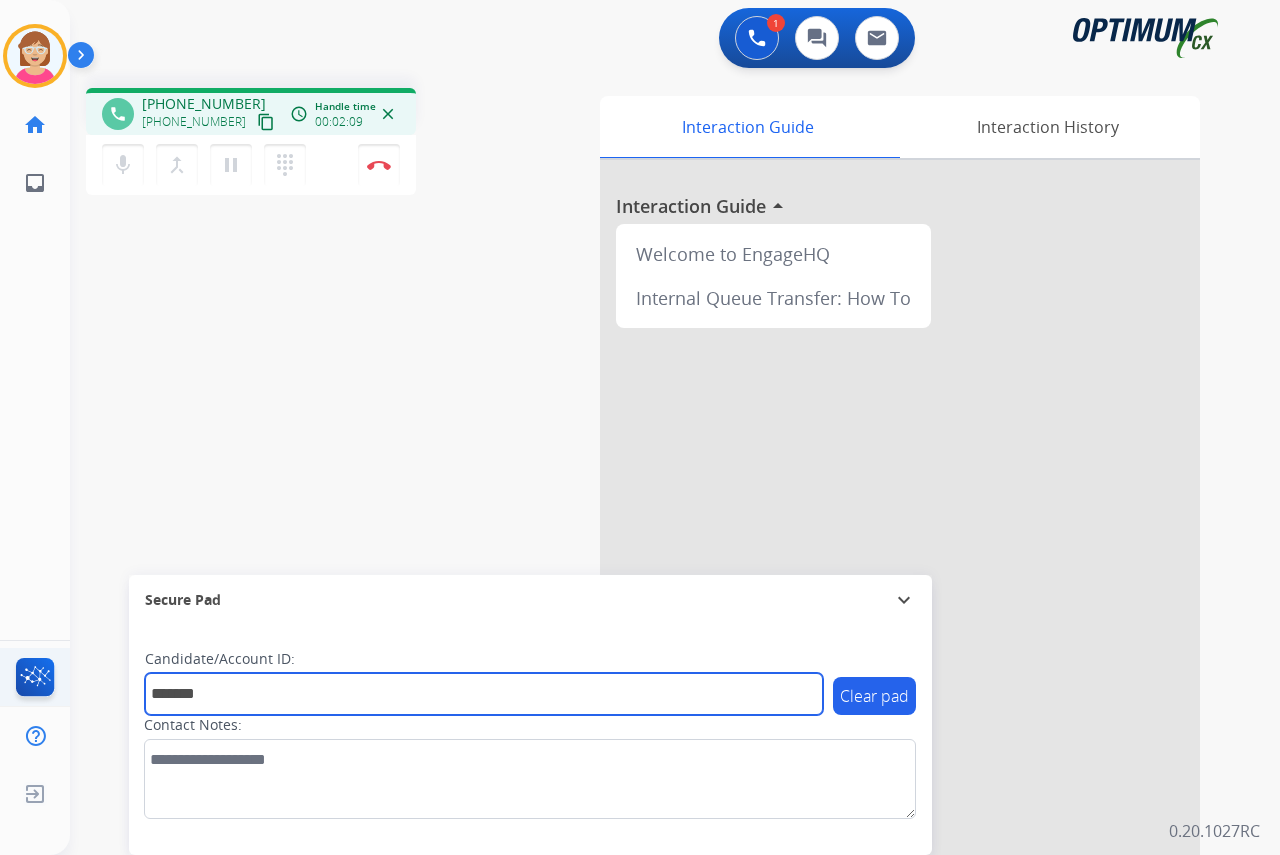 type on "*******" 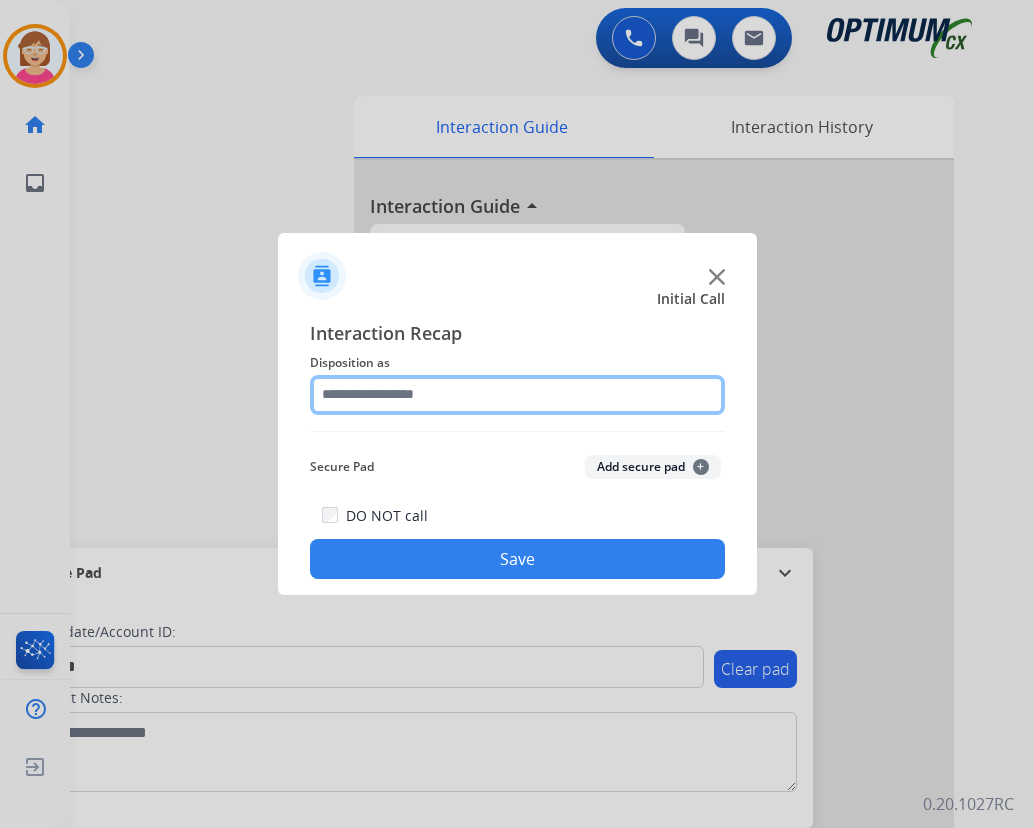 click 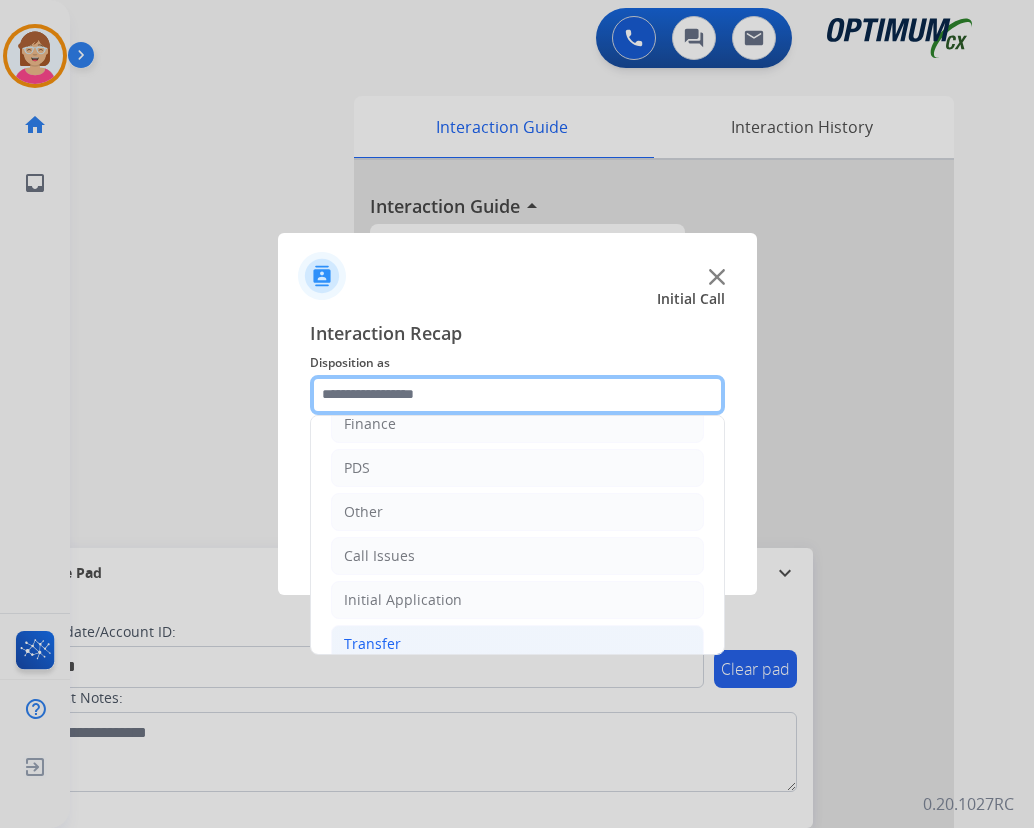 scroll, scrollTop: 136, scrollLeft: 0, axis: vertical 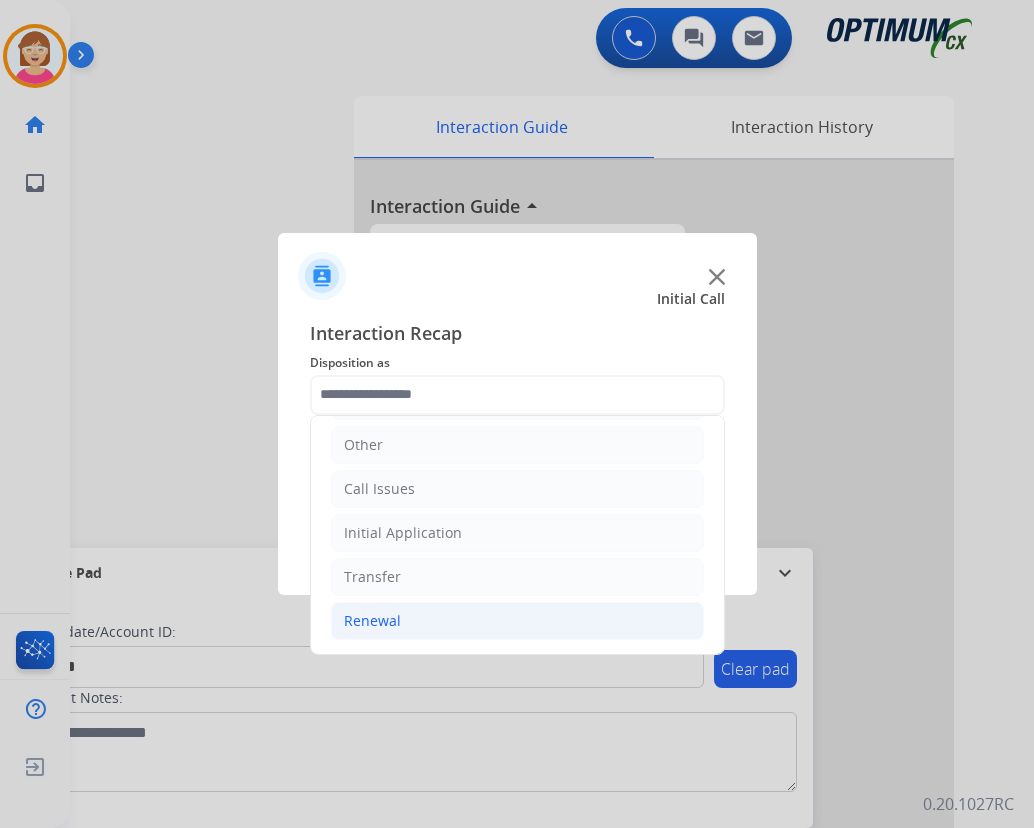 click on "Renewal" 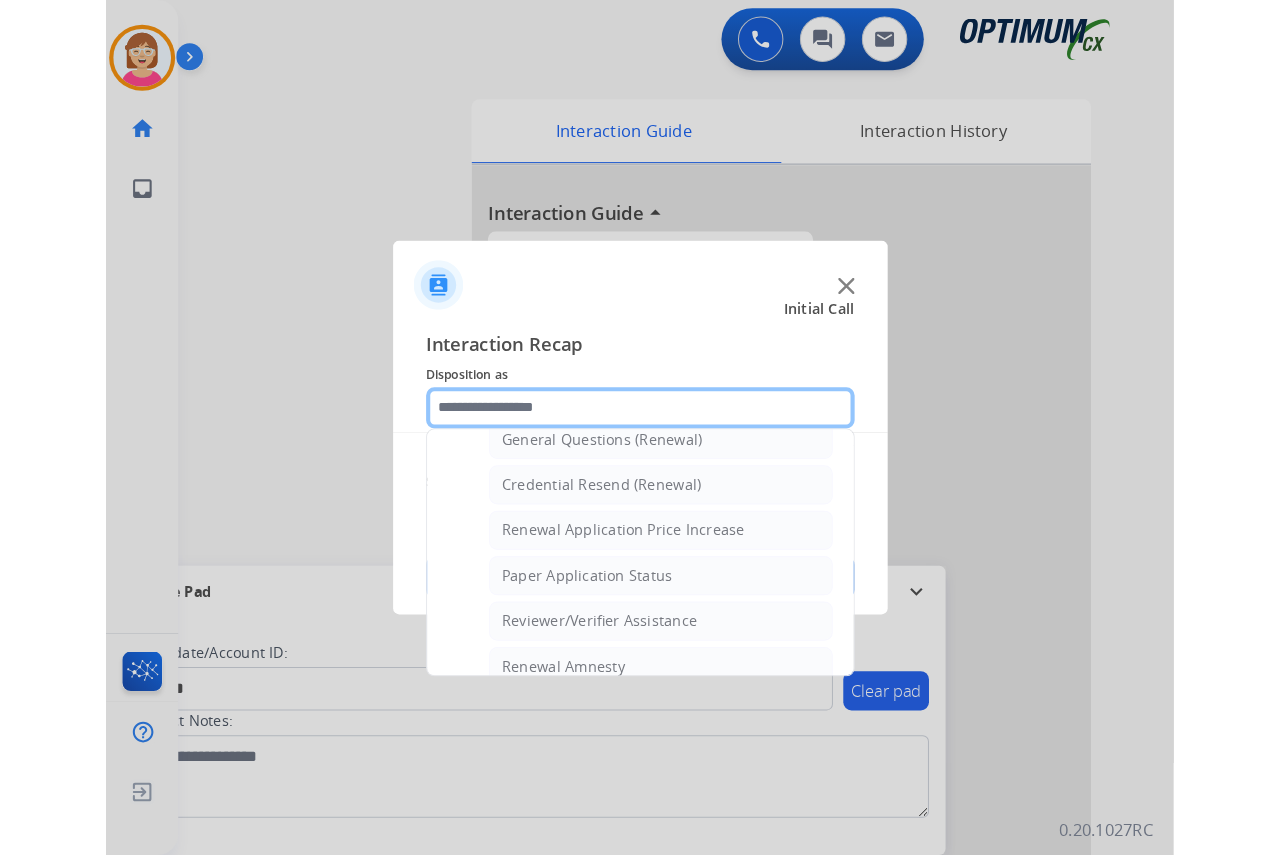 scroll, scrollTop: 736, scrollLeft: 0, axis: vertical 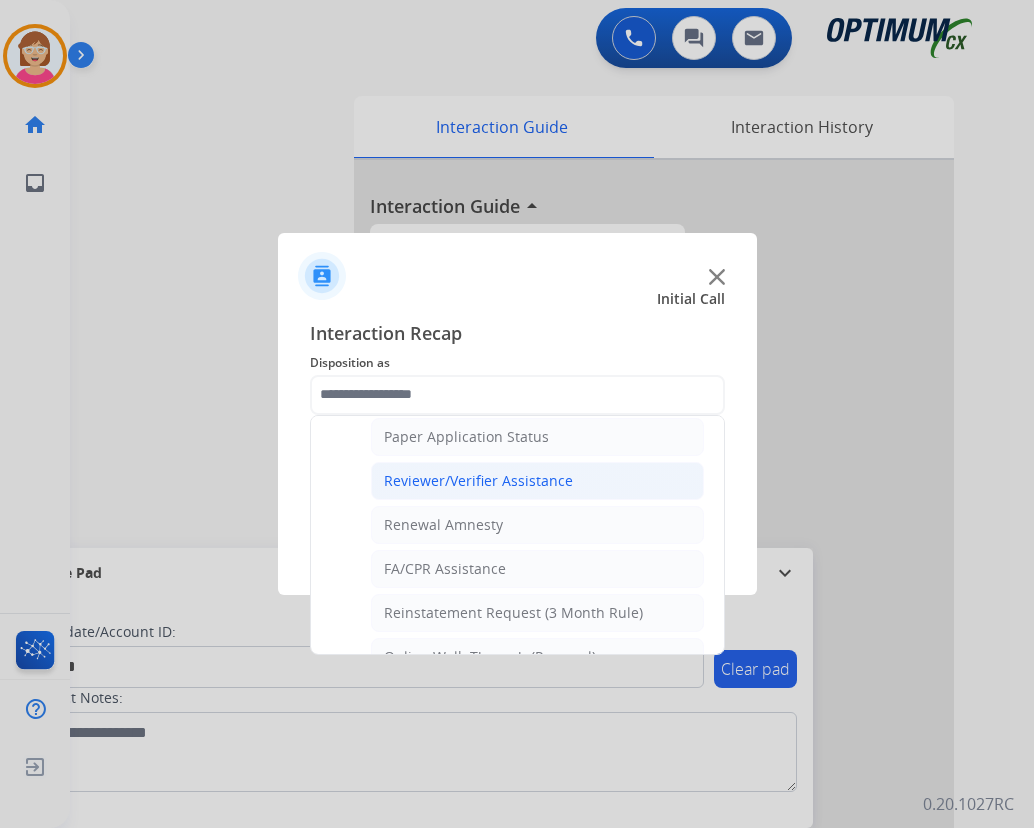 click on "Reviewer/Verifier Assistance" 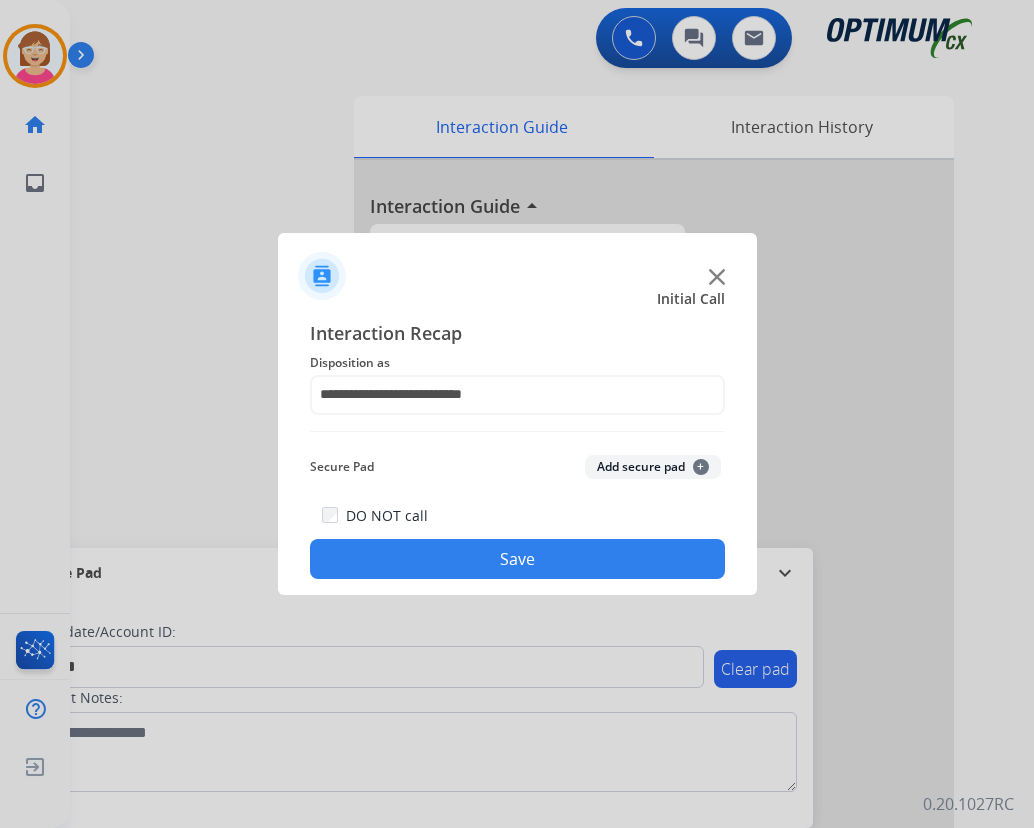 click on "+" 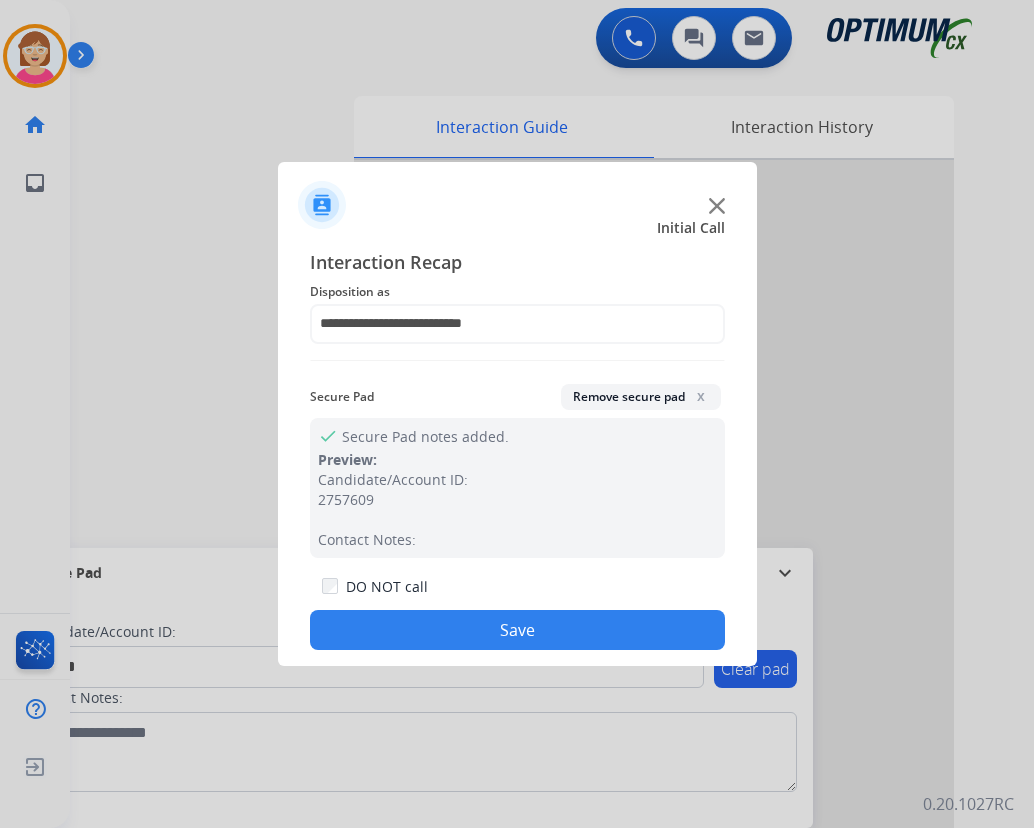click on "Save" 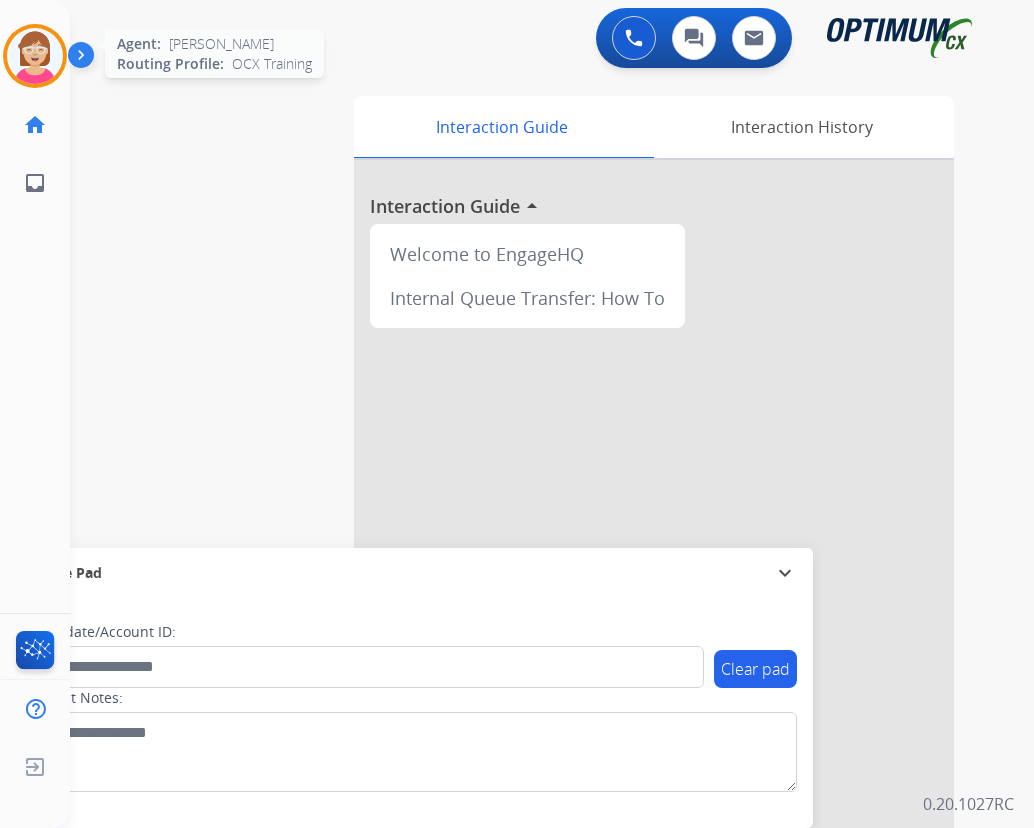 click at bounding box center (35, 56) 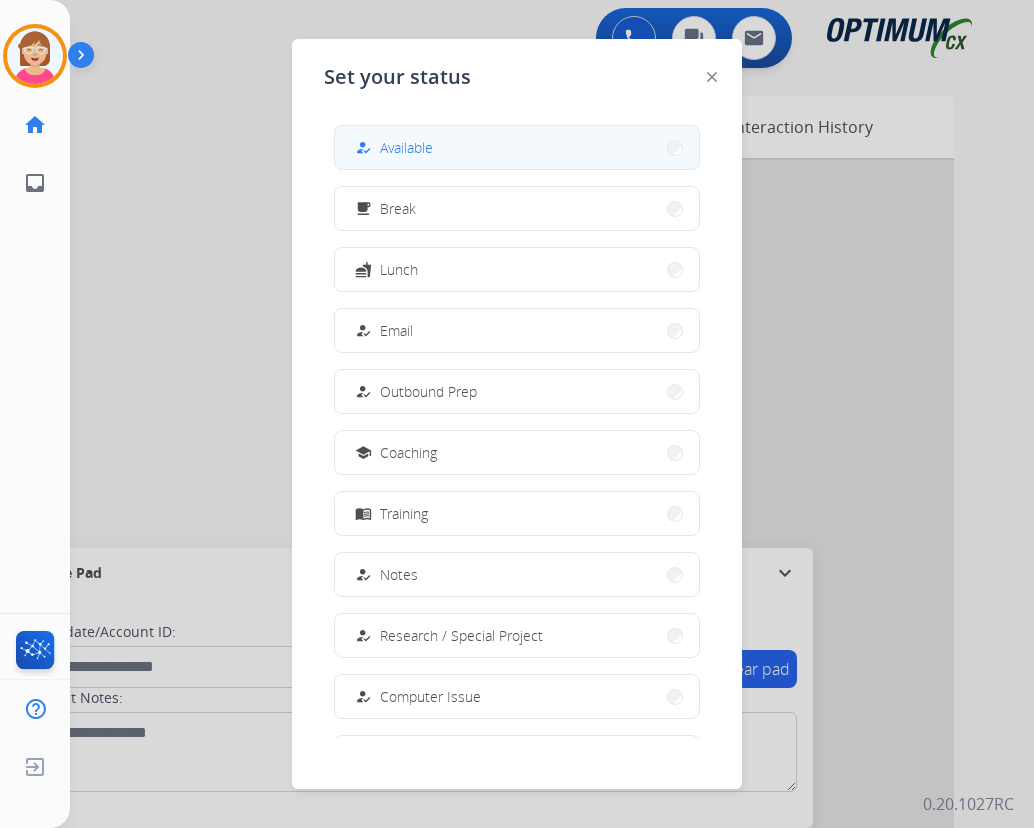 click on "Available" at bounding box center [406, 147] 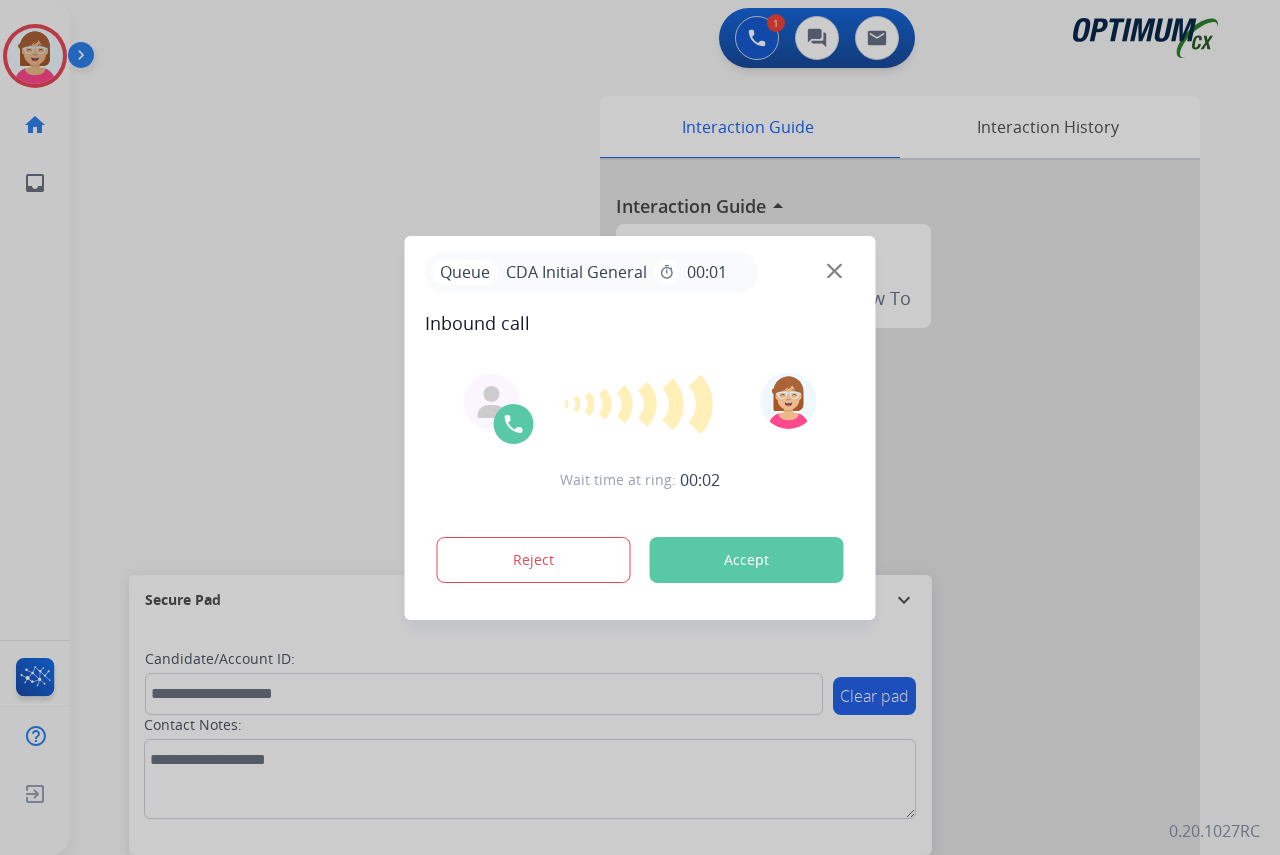 click at bounding box center [640, 427] 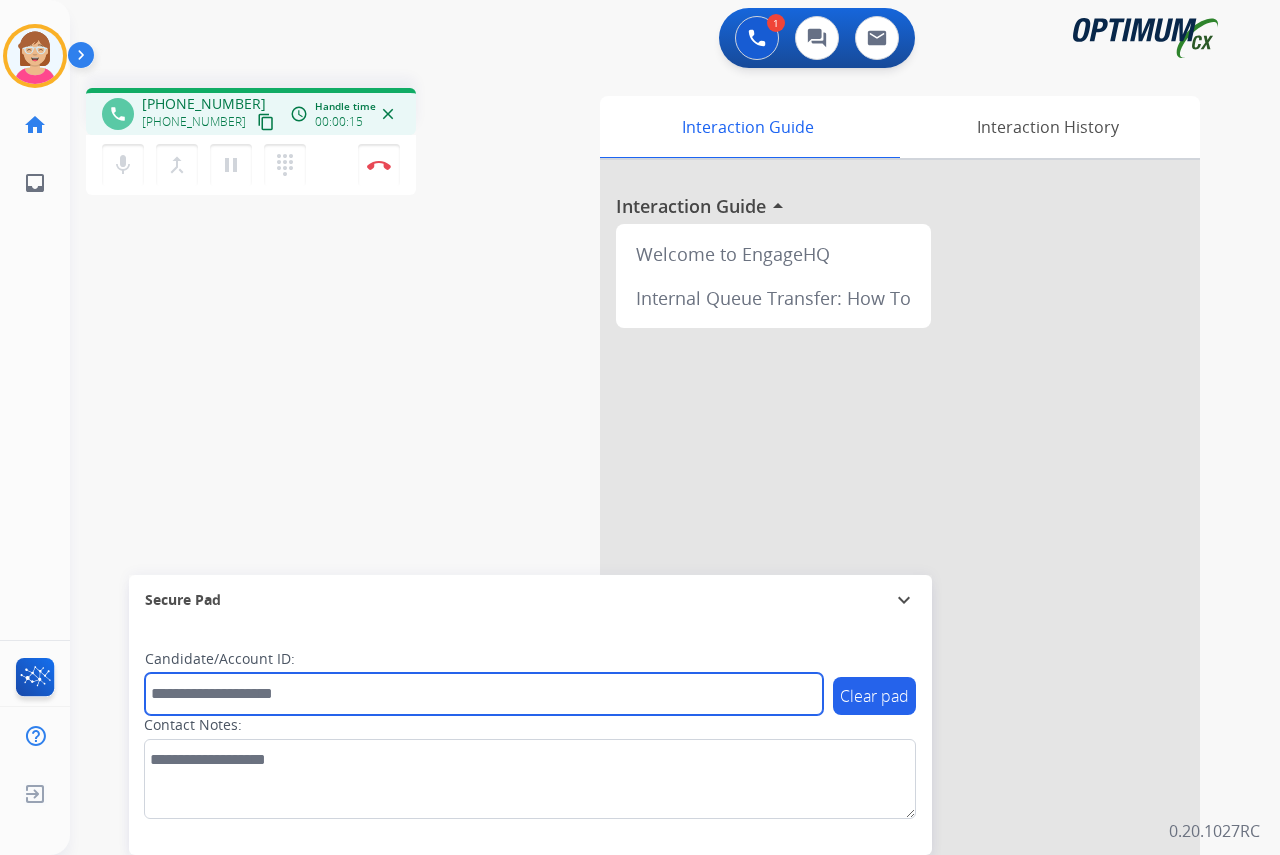 click at bounding box center [484, 694] 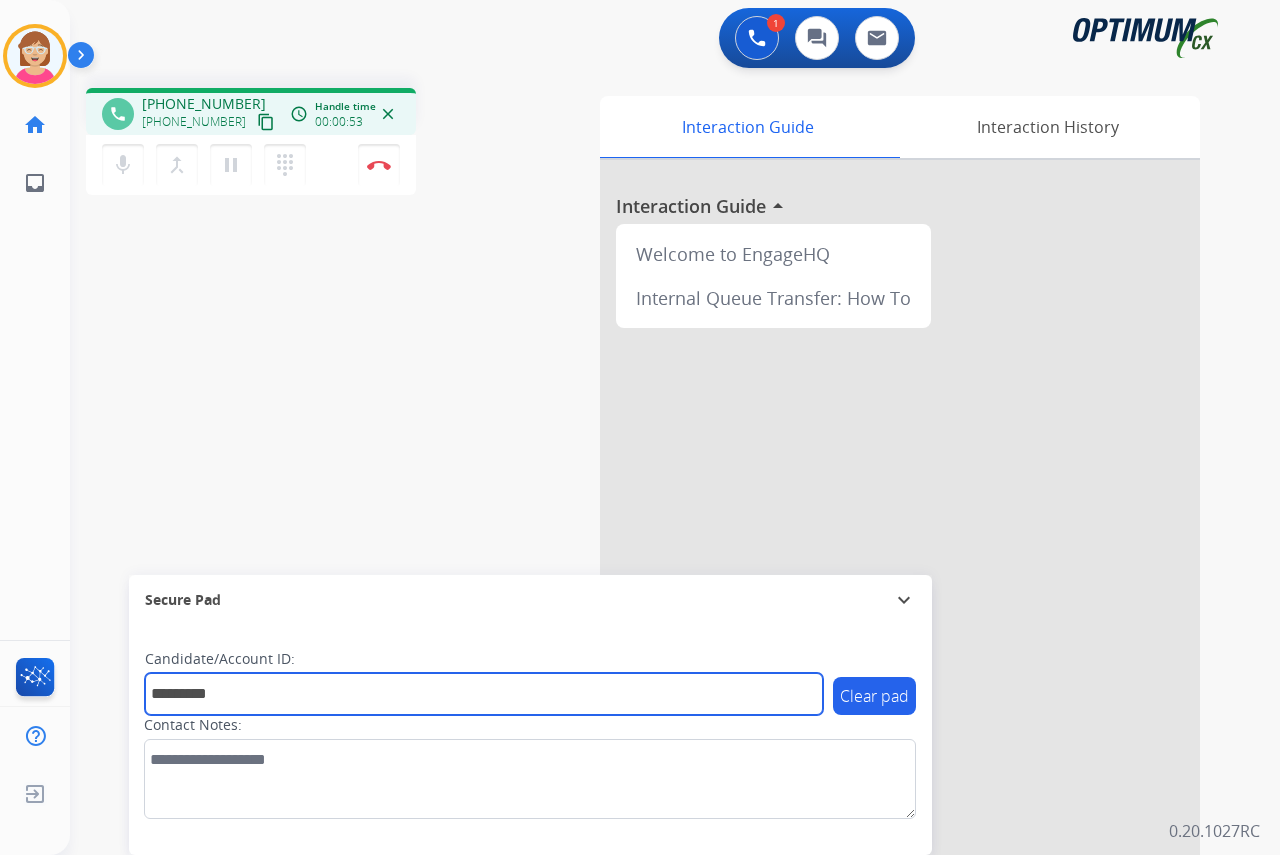 type on "*********" 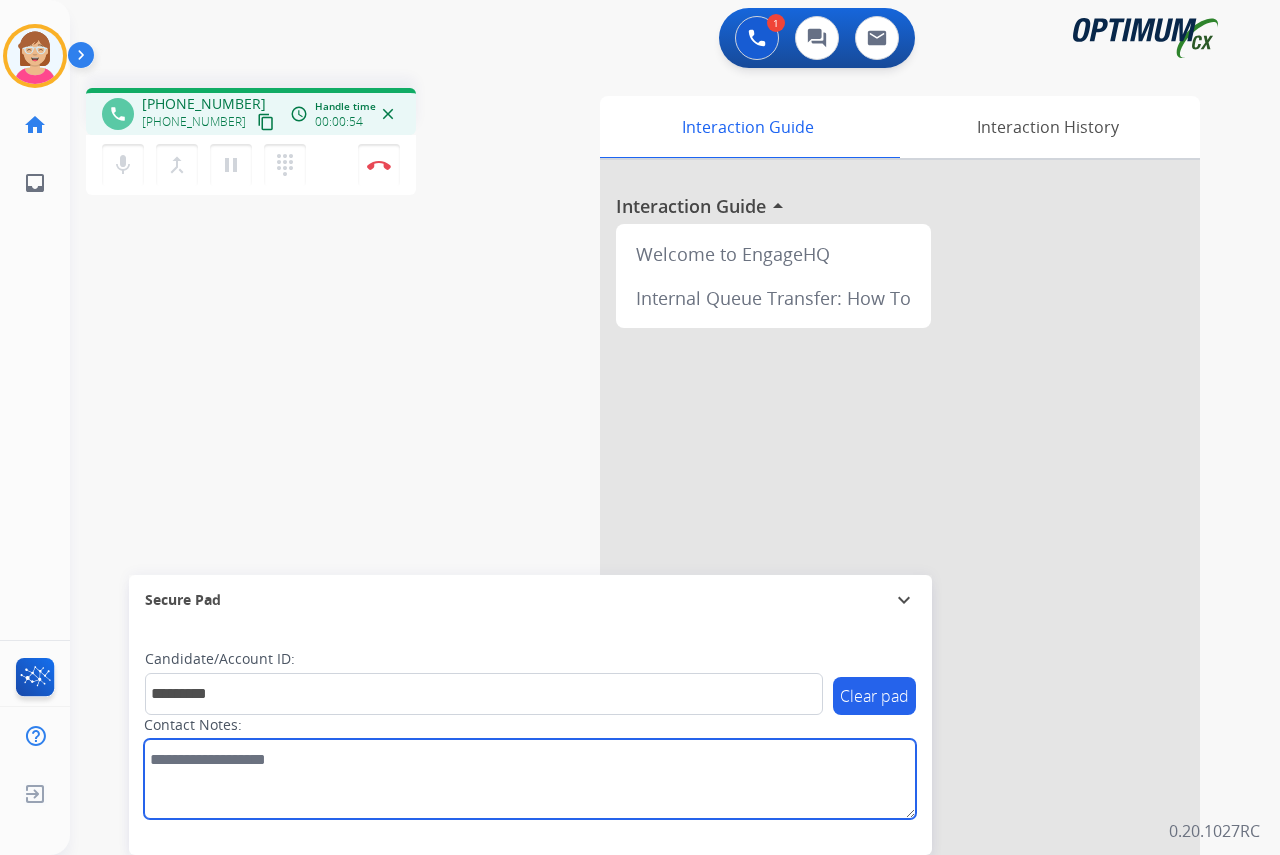 click at bounding box center (530, 779) 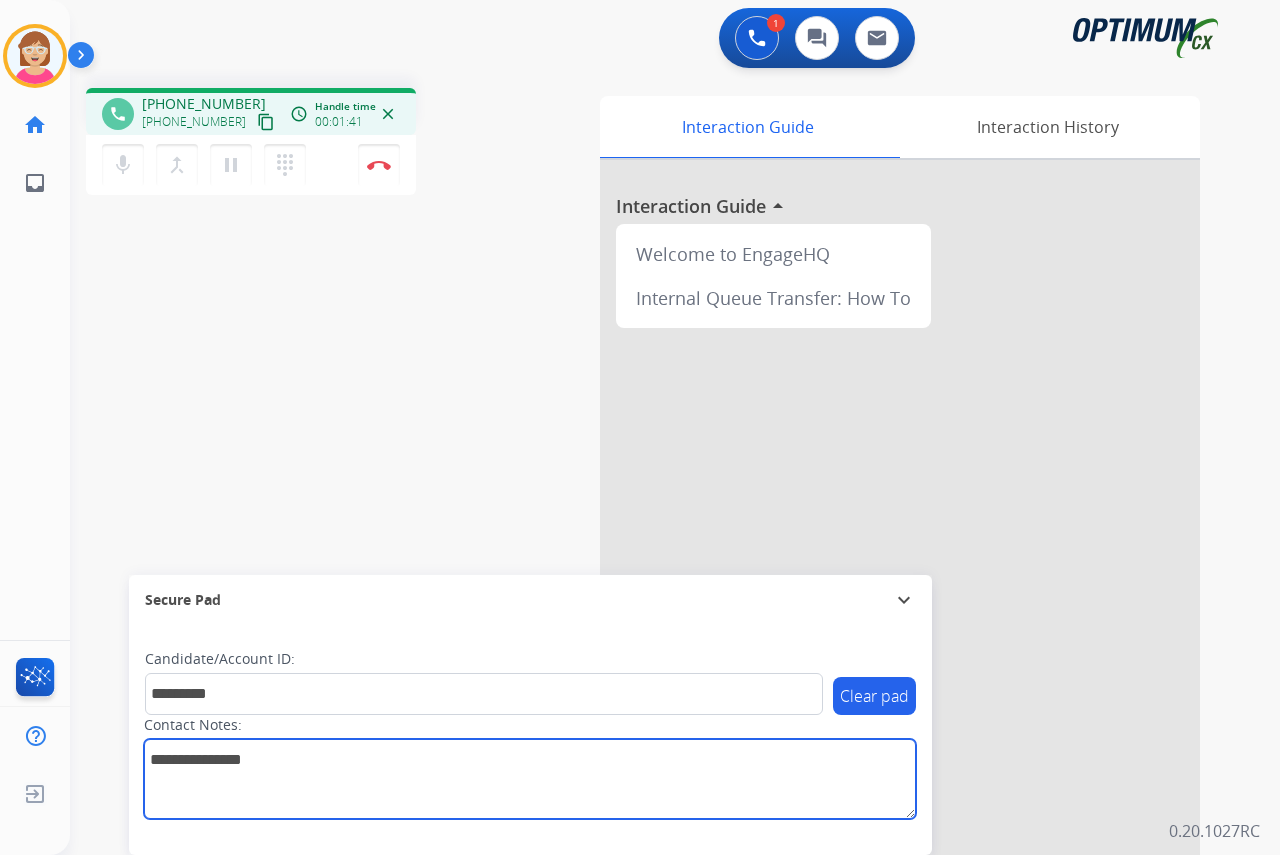 type on "**********" 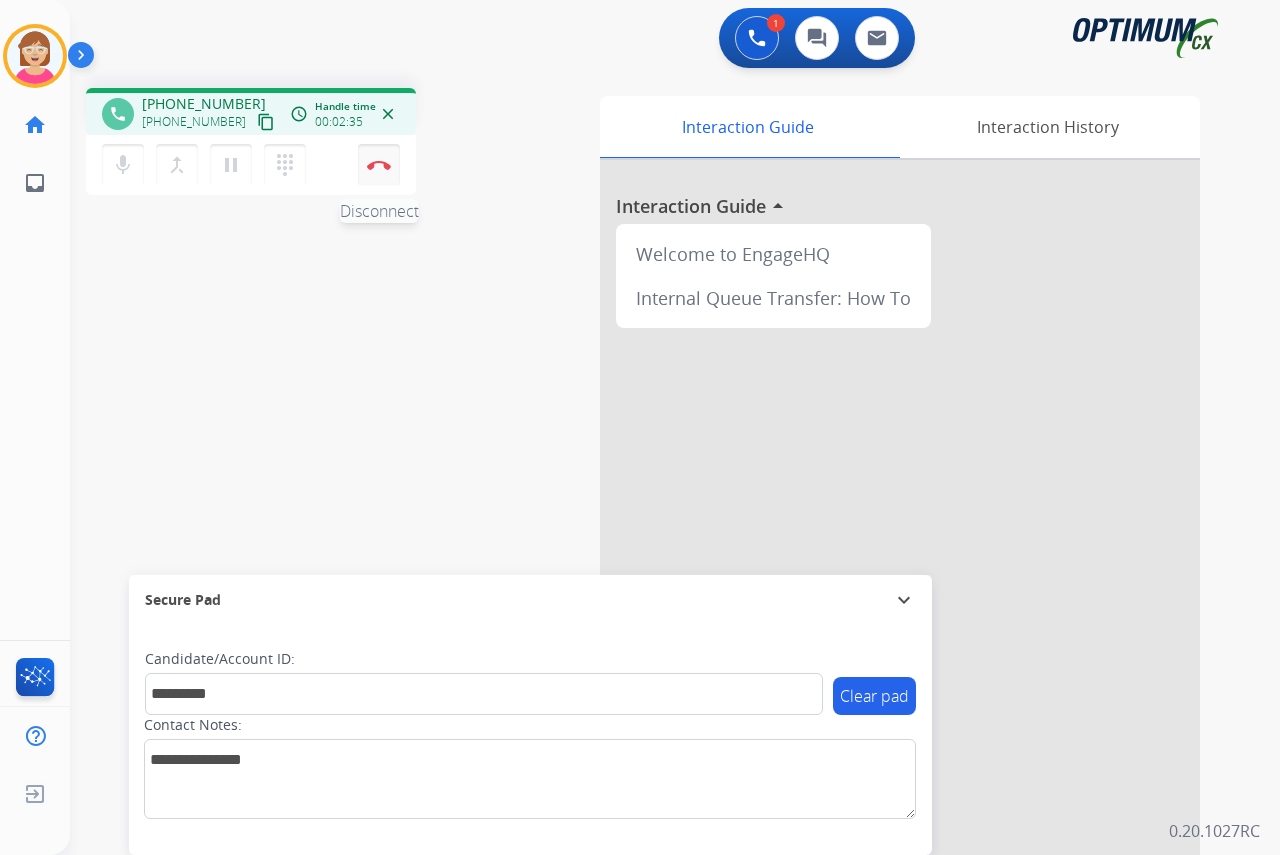 click on "Disconnect" at bounding box center (379, 165) 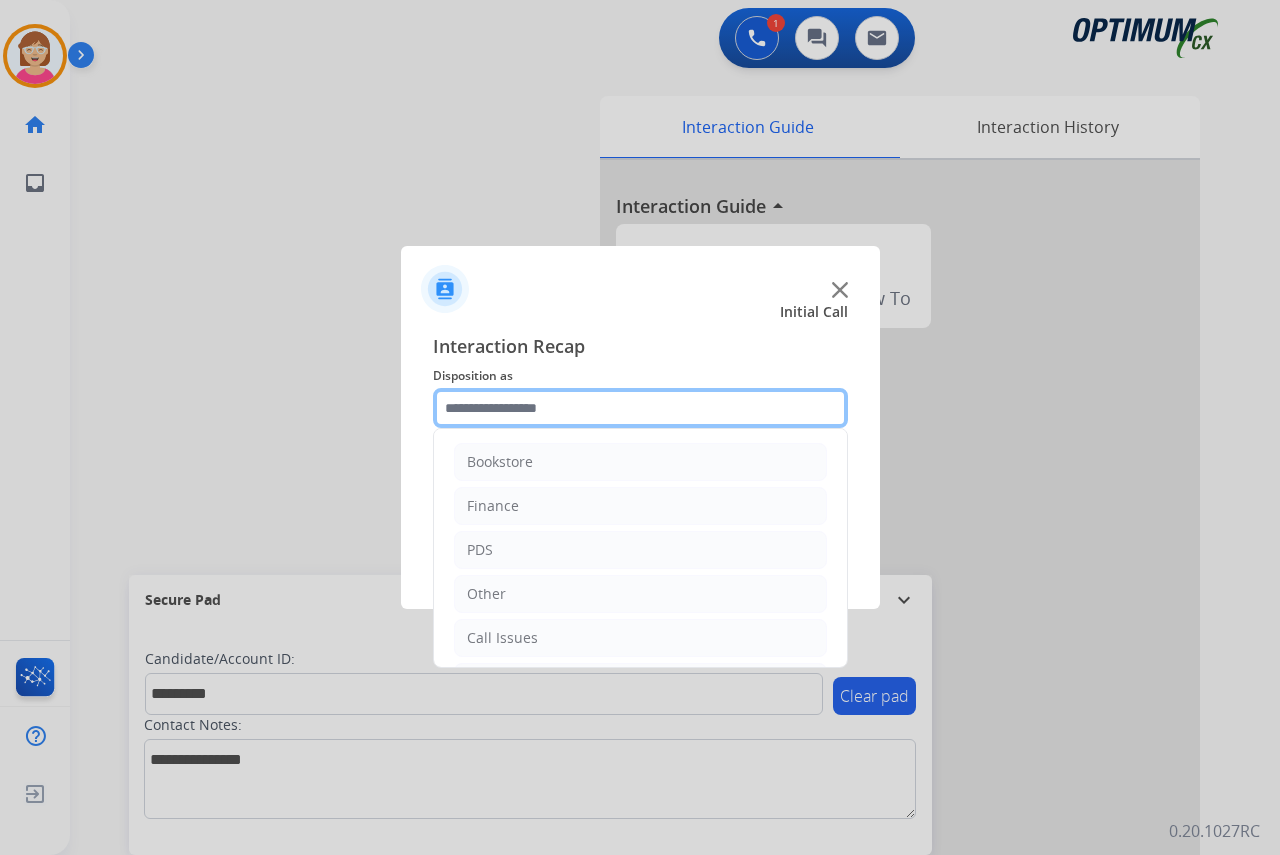 click 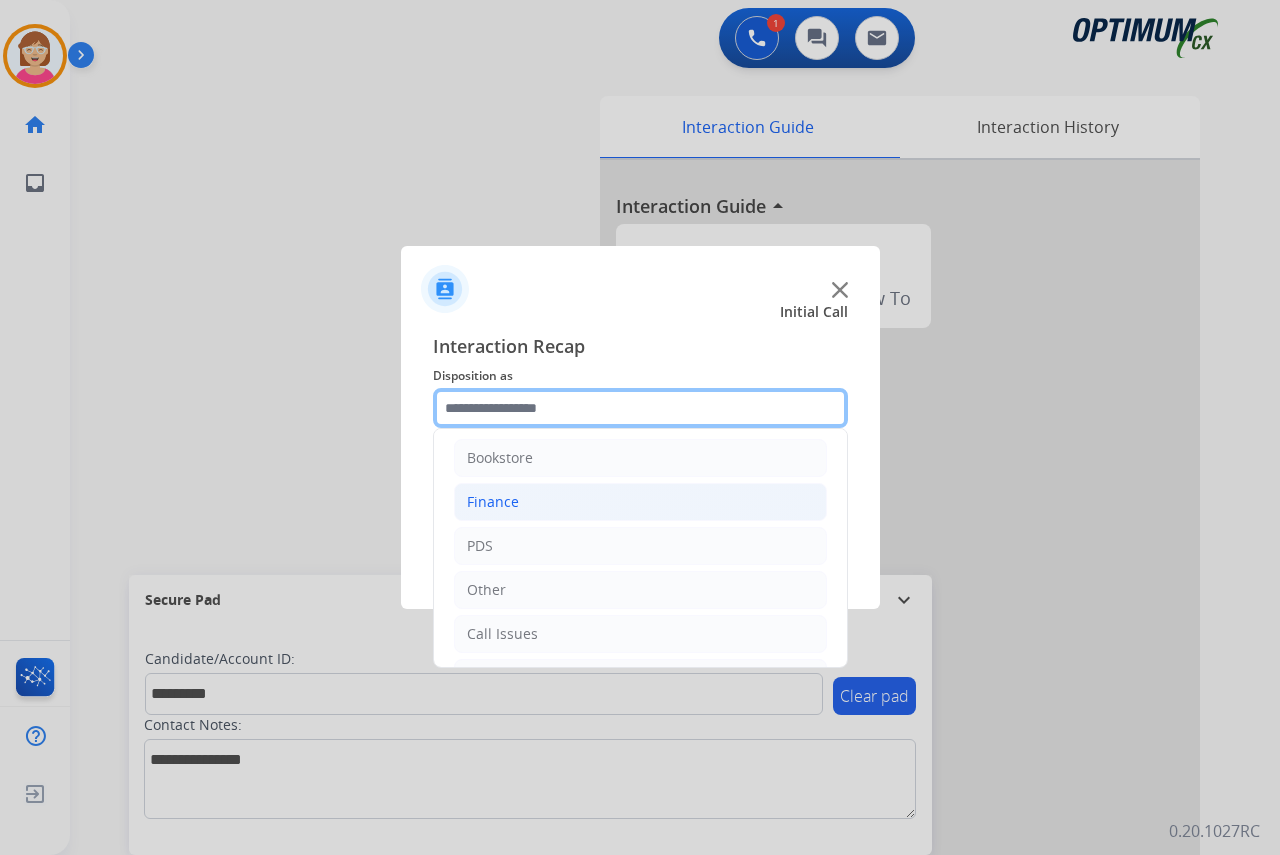 scroll, scrollTop: 0, scrollLeft: 0, axis: both 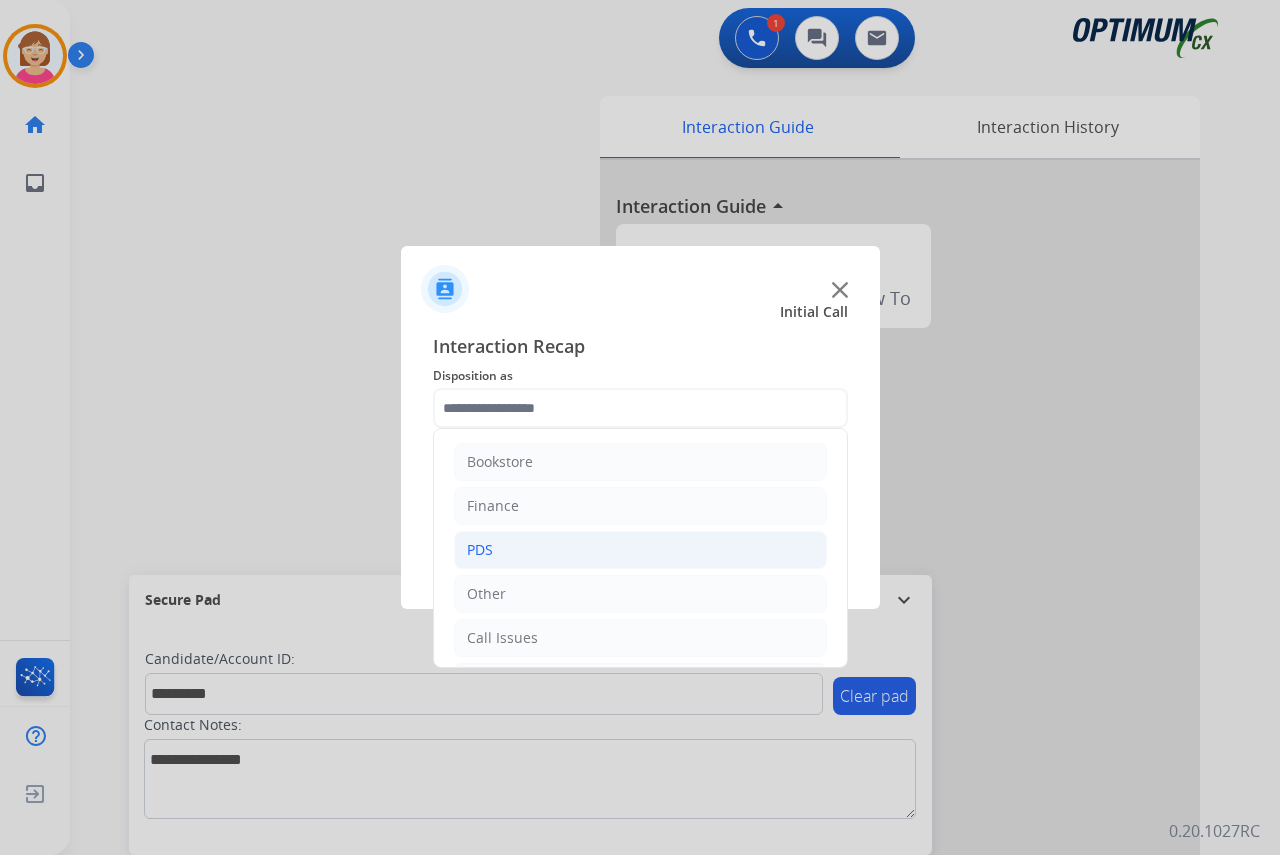 click on "PDS" 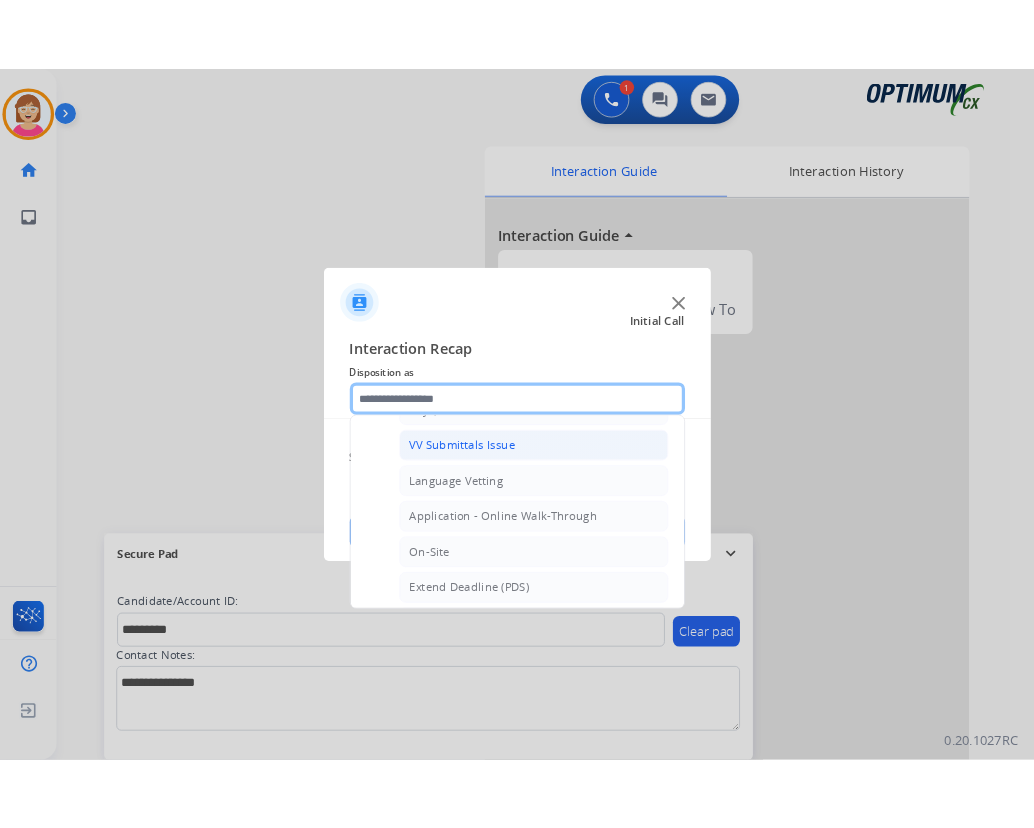 scroll, scrollTop: 500, scrollLeft: 0, axis: vertical 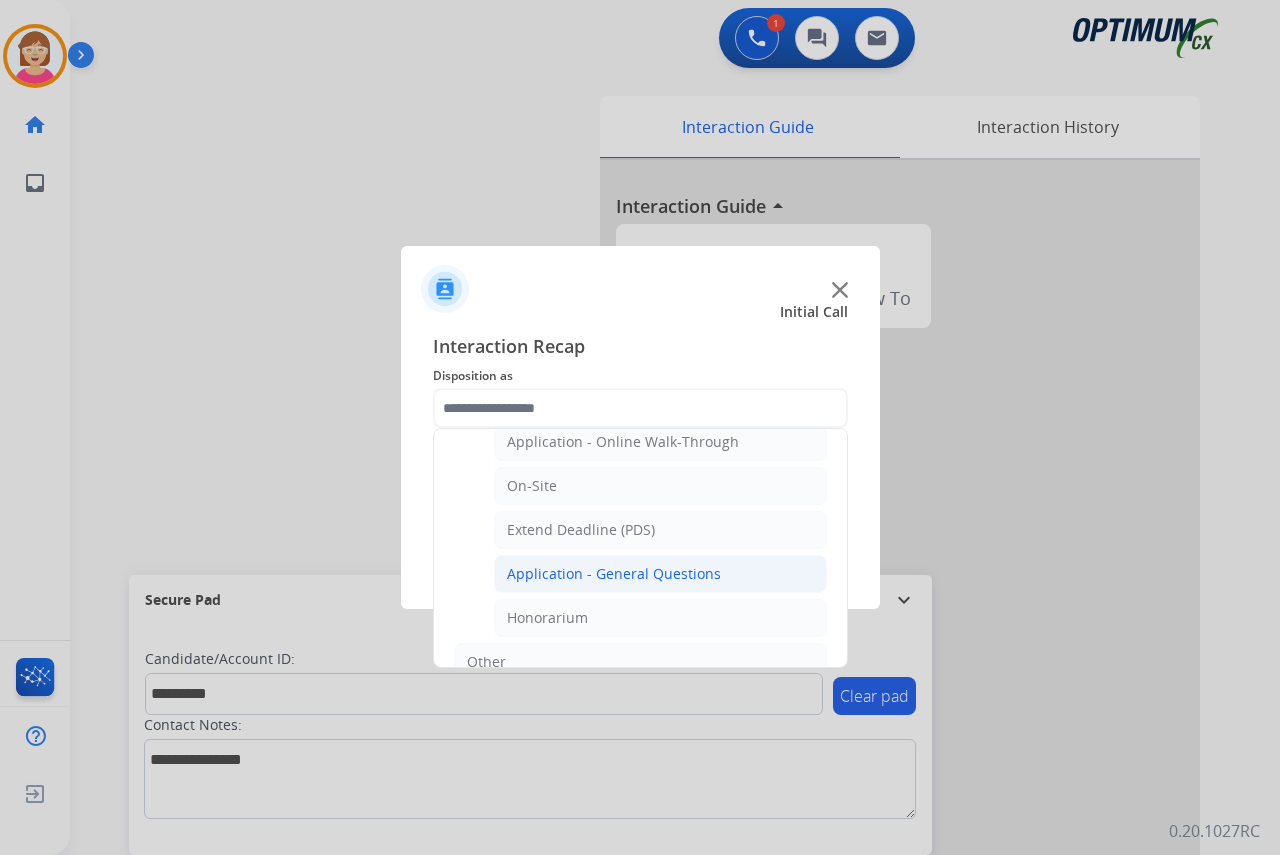 click on "Application - General Questions" 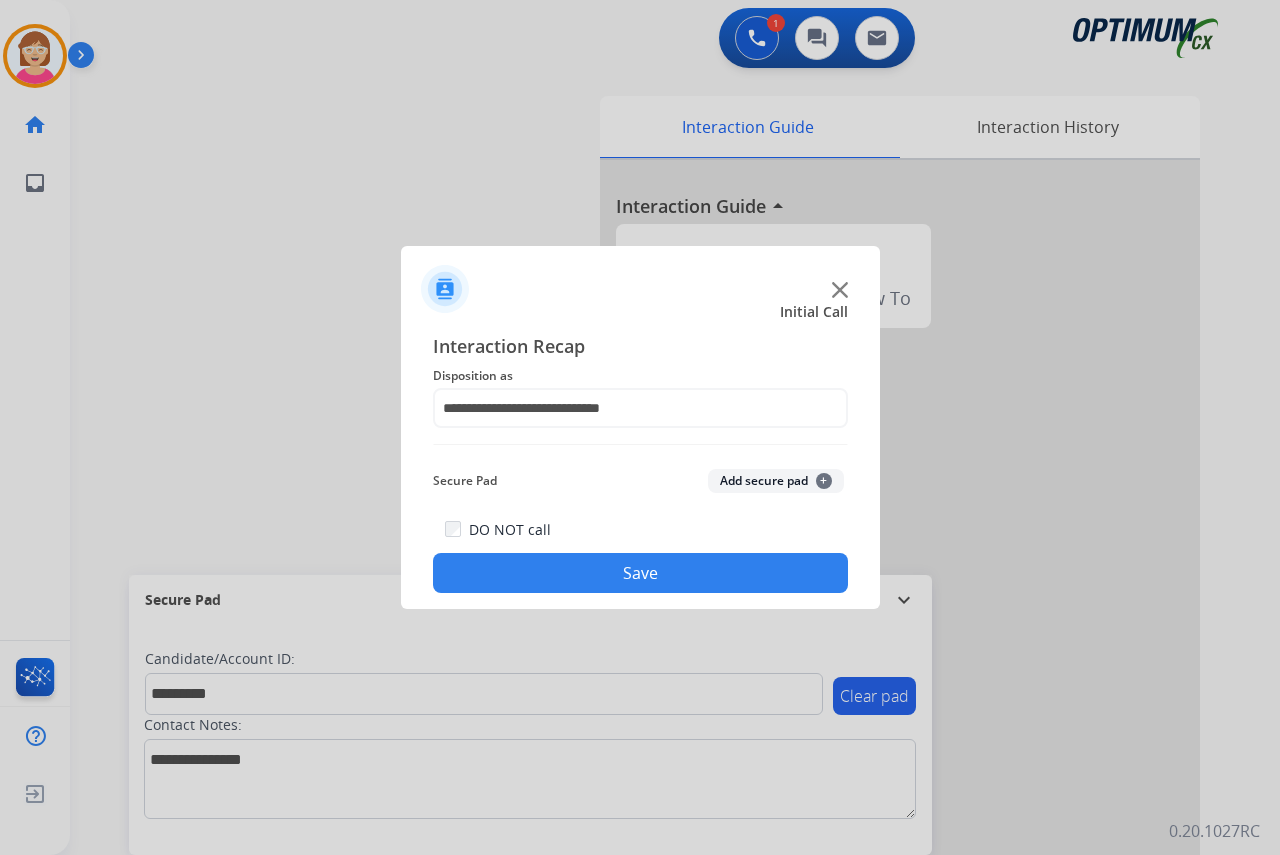click on "+" 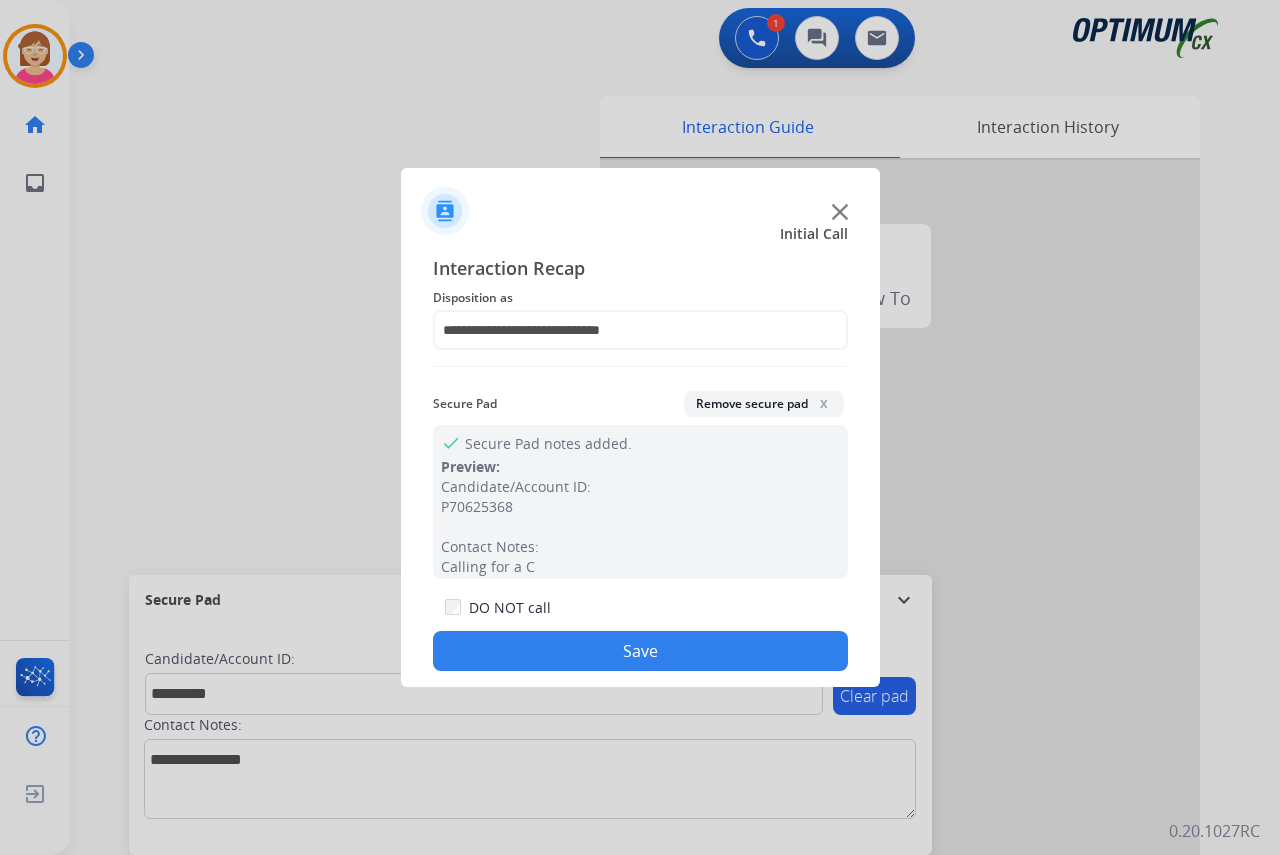 drag, startPoint x: 500, startPoint y: 644, endPoint x: 483, endPoint y: 607, distance: 40.718548 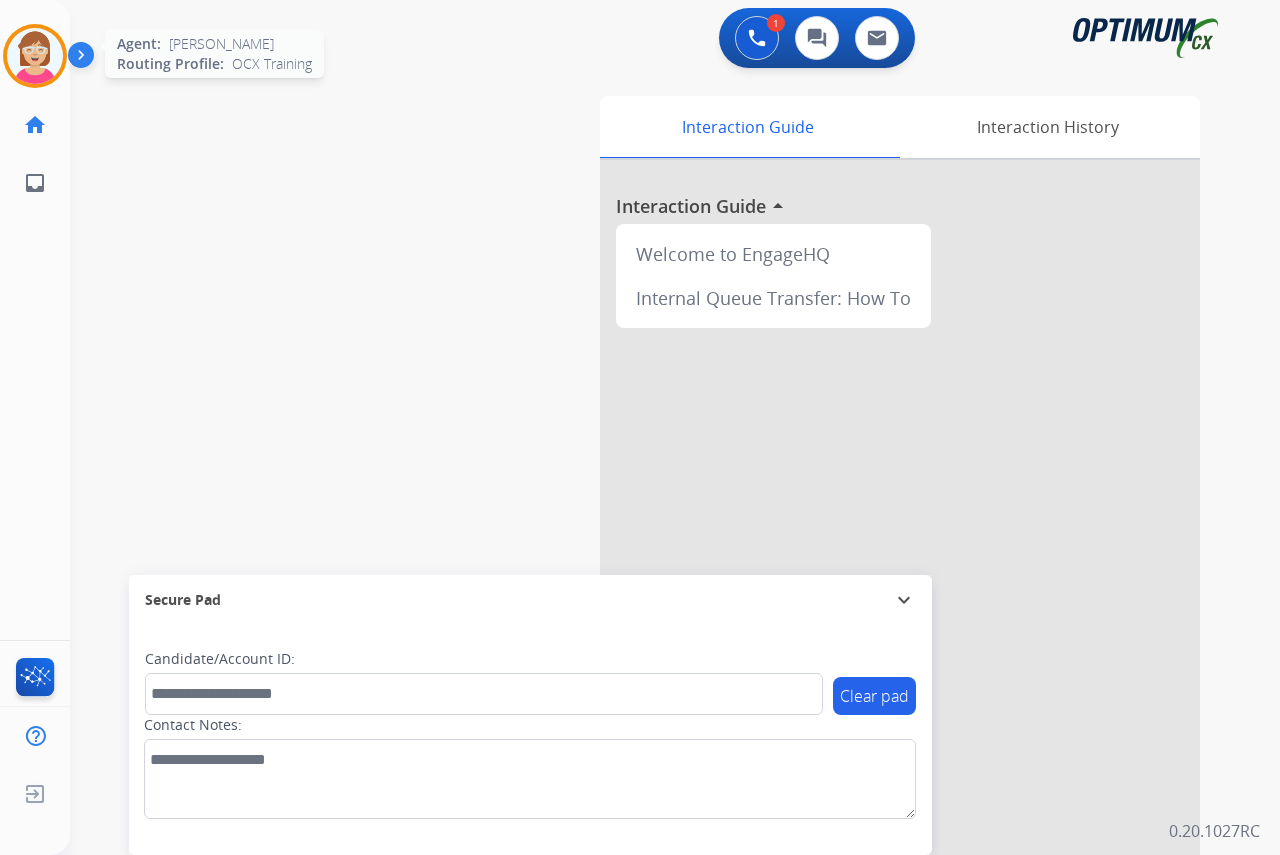 click at bounding box center [35, 56] 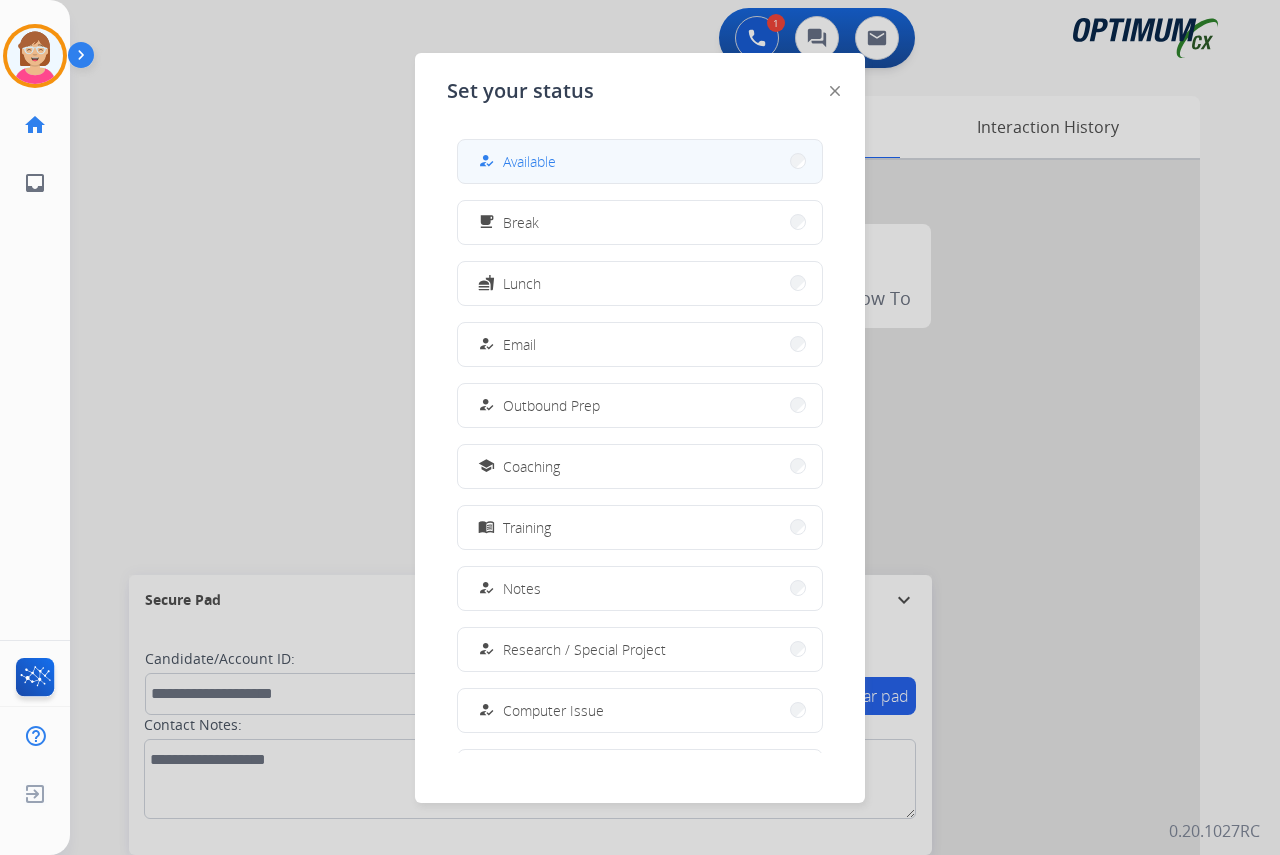 click on "Available" at bounding box center (529, 161) 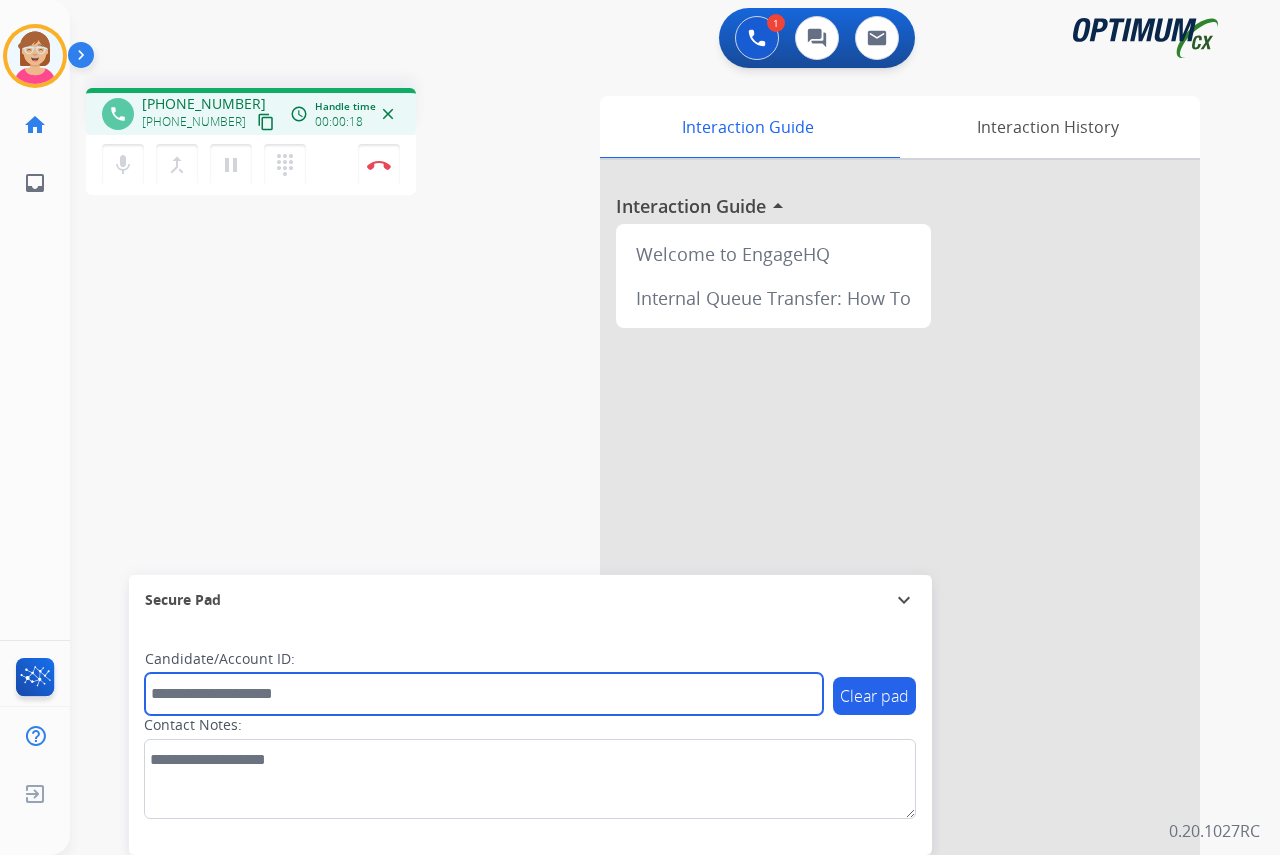 click at bounding box center [484, 694] 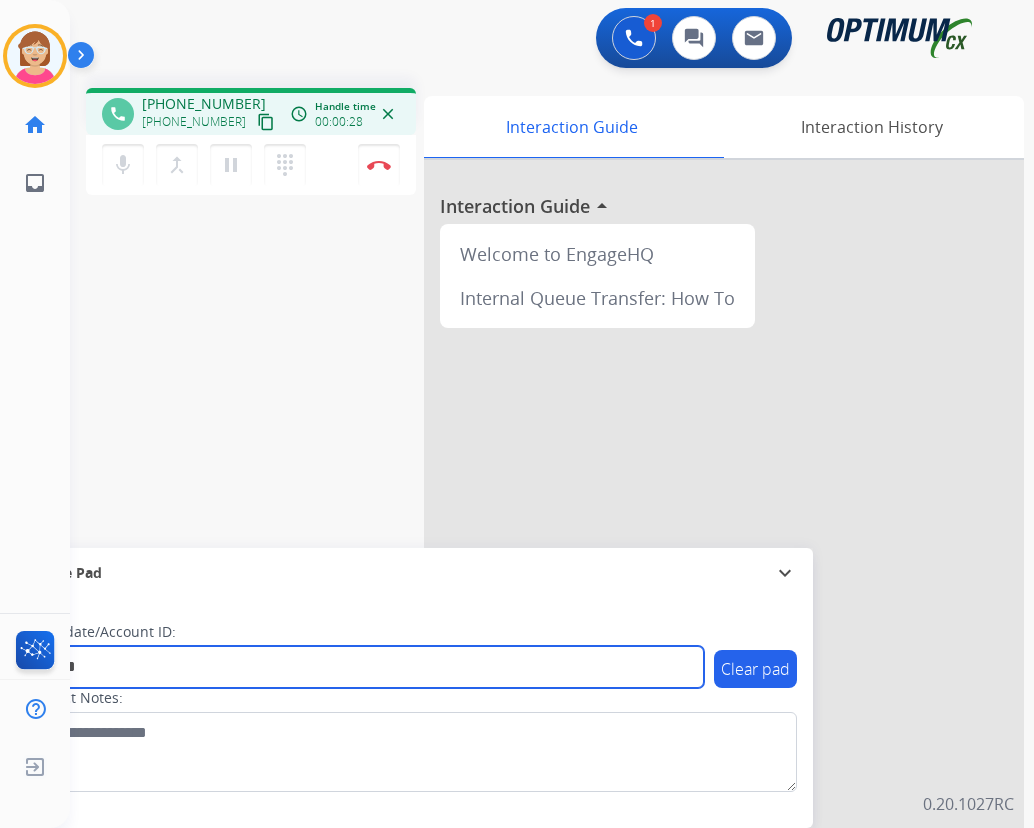 type on "*******" 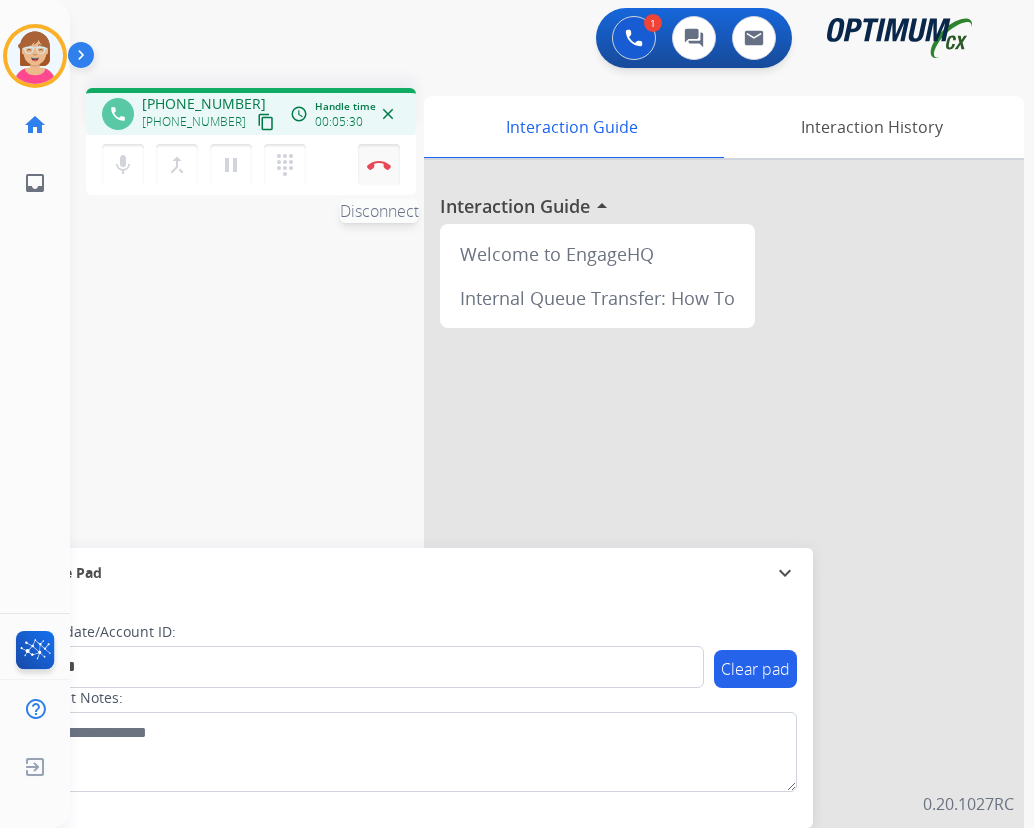 click at bounding box center (379, 165) 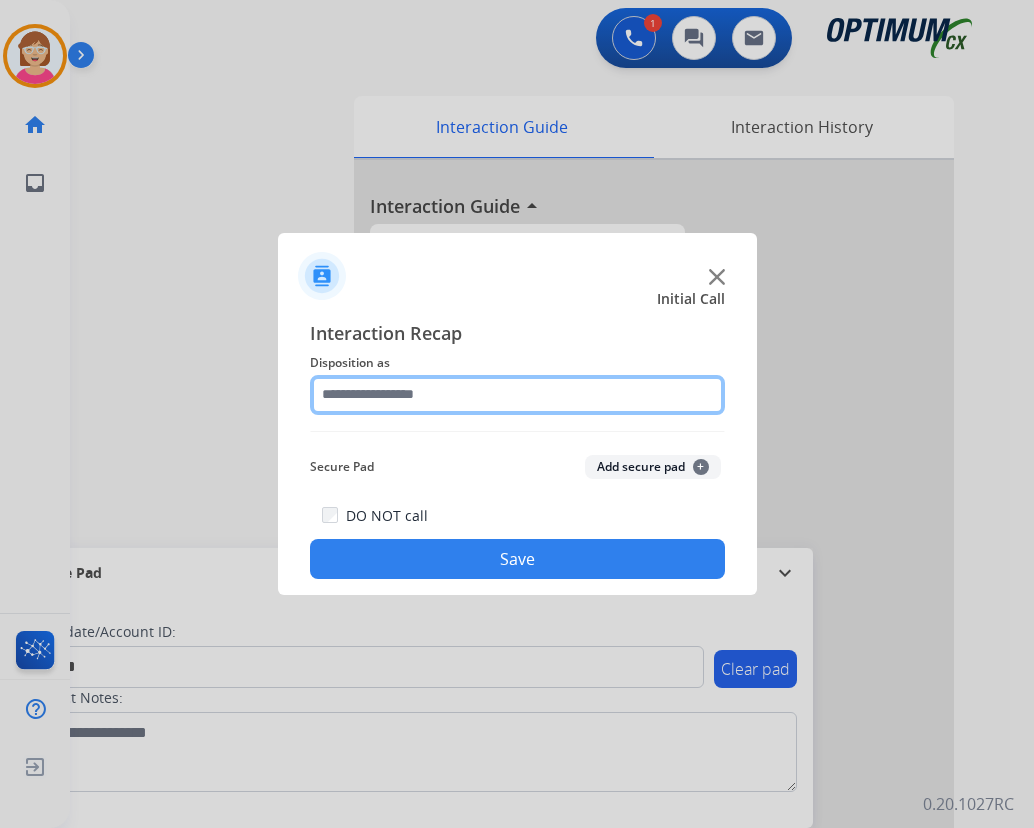 click 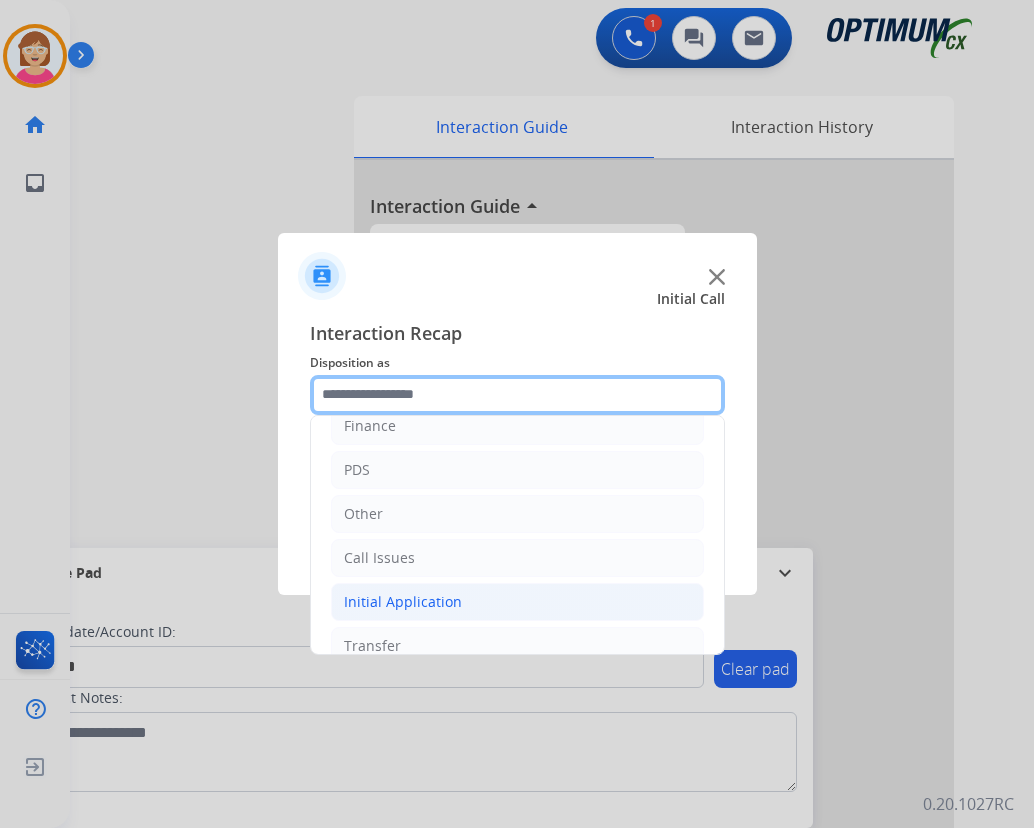 scroll, scrollTop: 136, scrollLeft: 0, axis: vertical 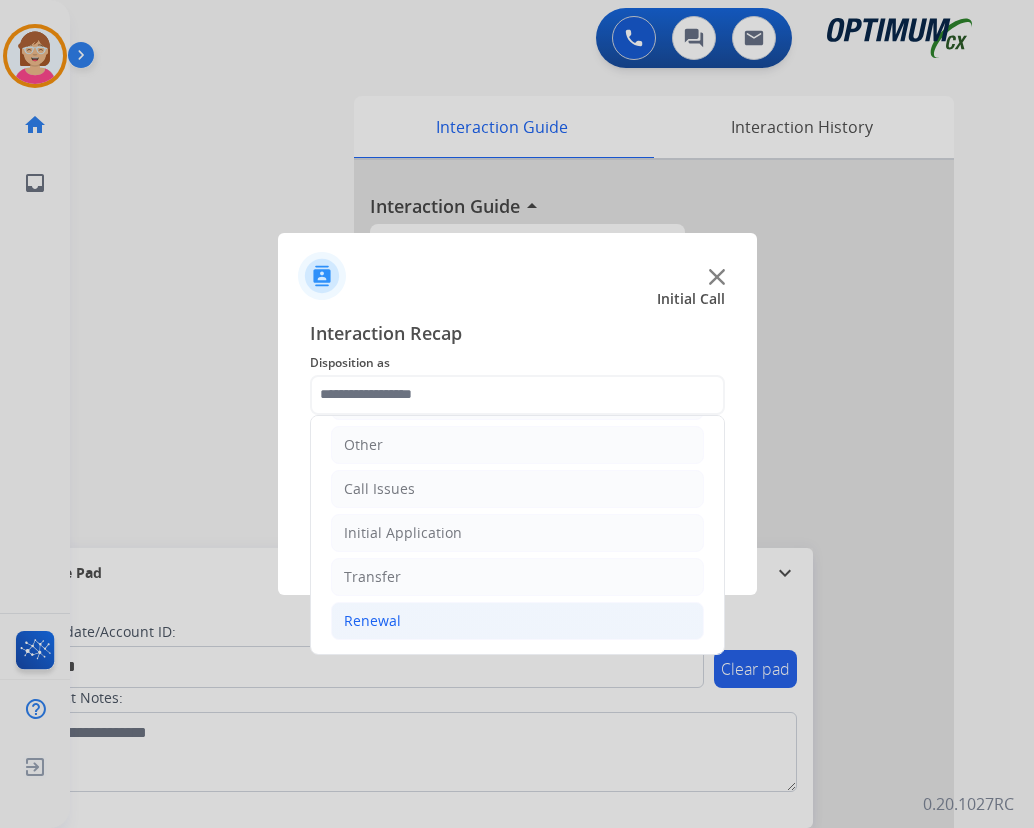 click on "Renewal" 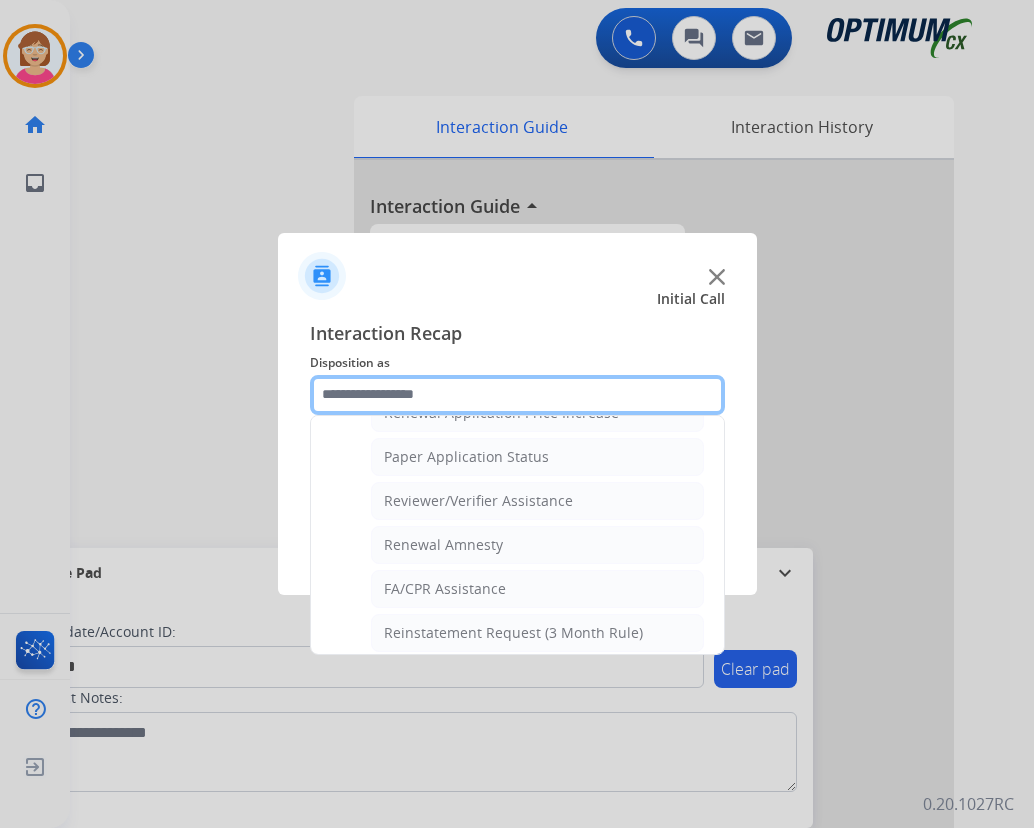scroll, scrollTop: 736, scrollLeft: 0, axis: vertical 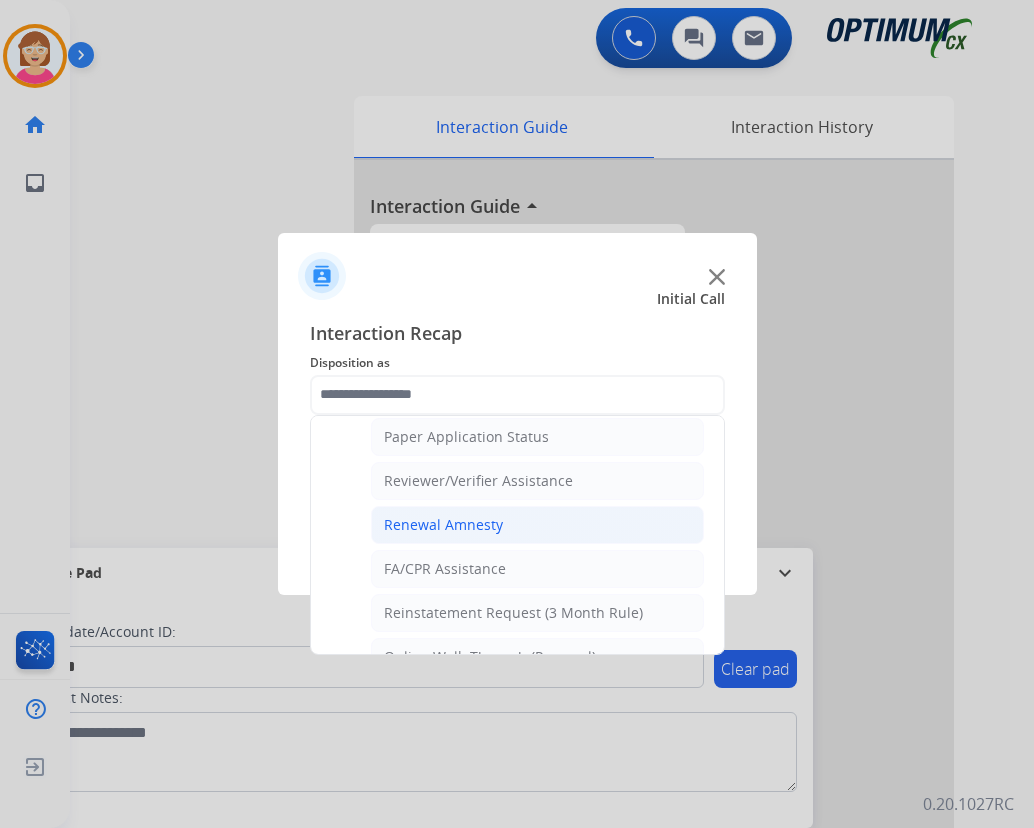 click on "Renewal Amnesty" 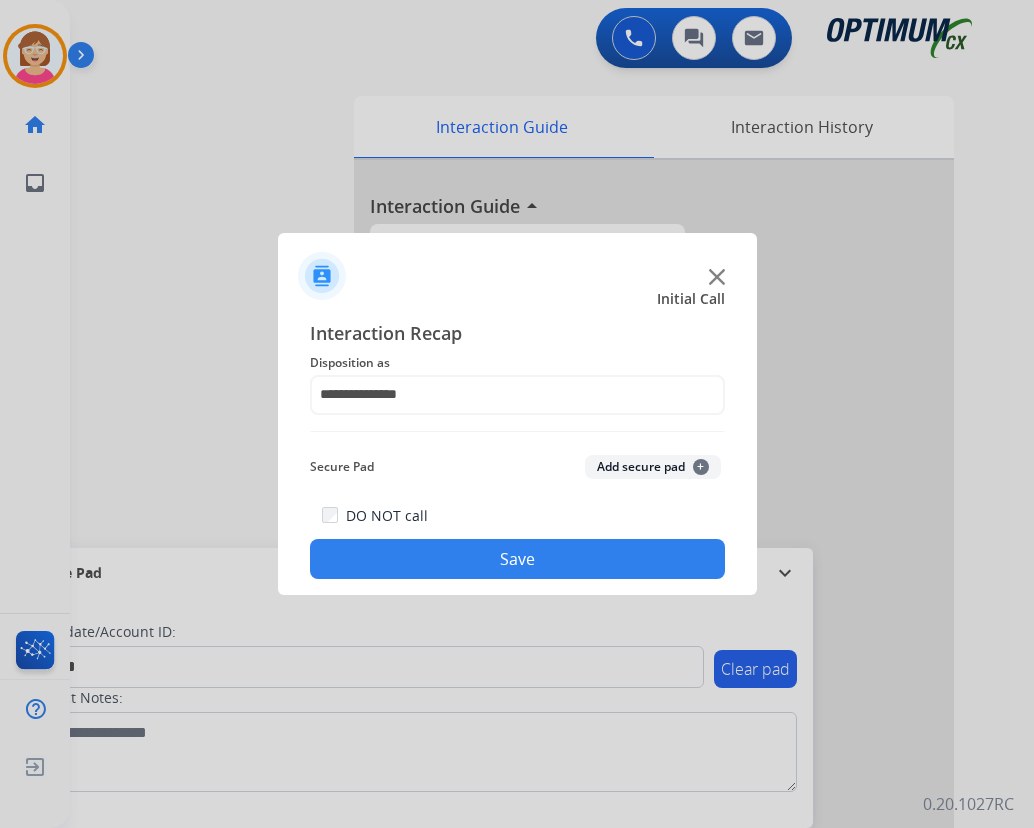 click on "+" 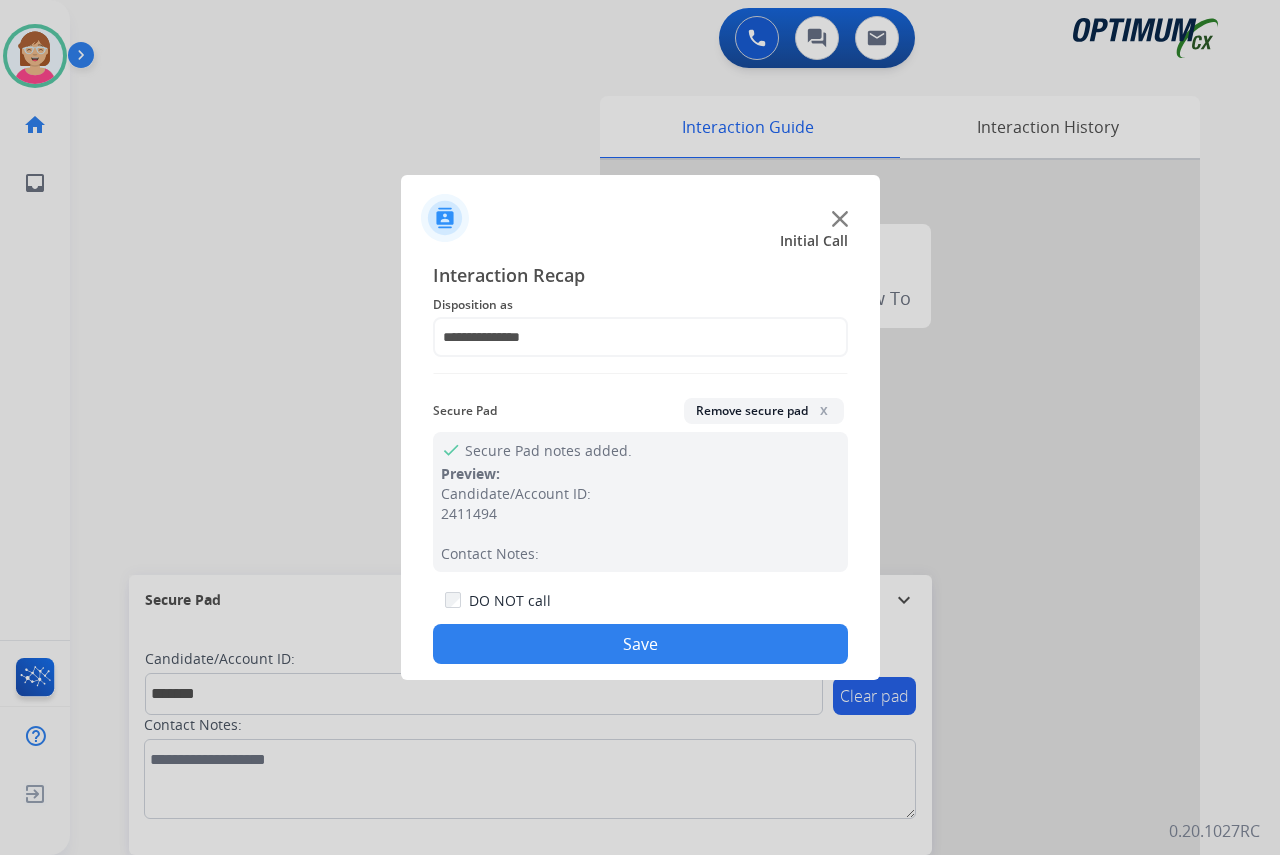 drag, startPoint x: 545, startPoint y: 640, endPoint x: 512, endPoint y: 622, distance: 37.589893 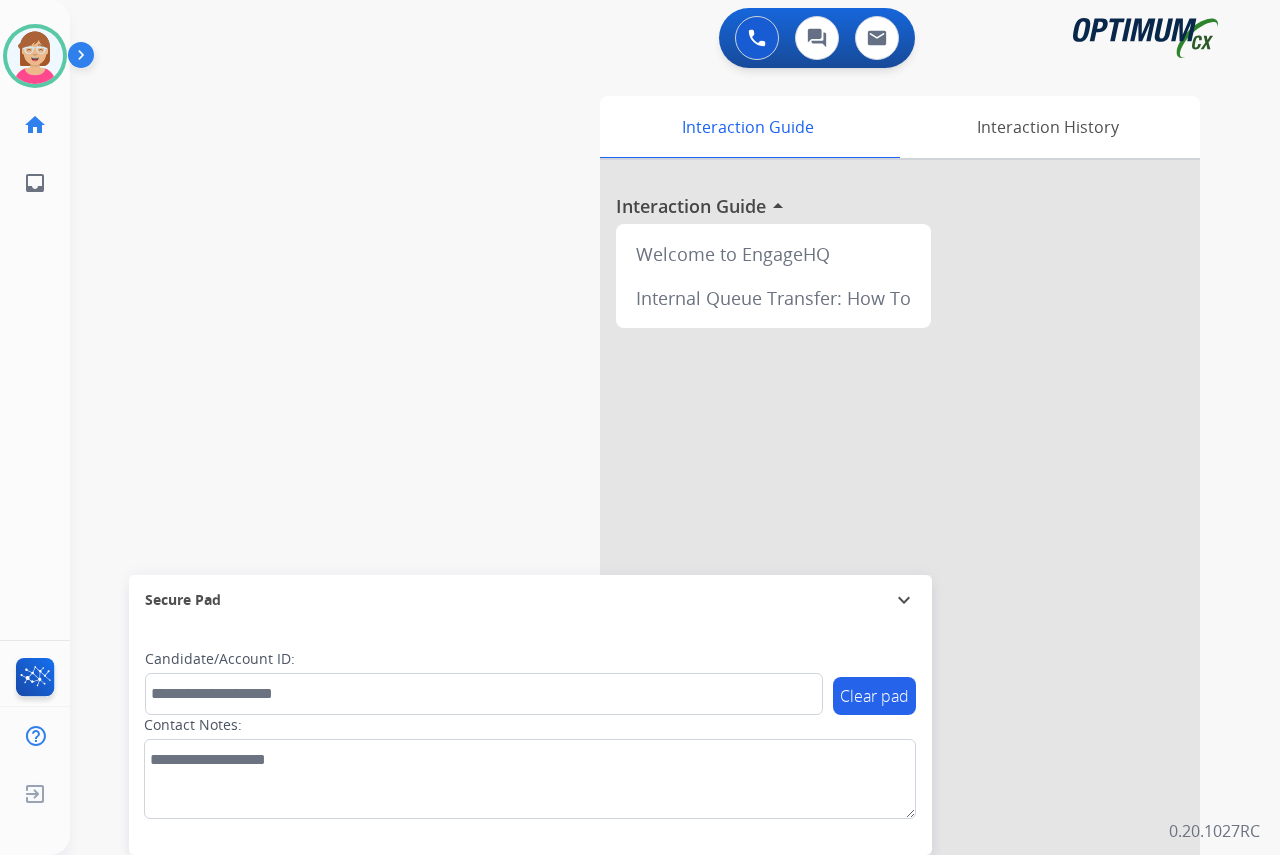 click on "[PERSON_NAME]   Available  Edit Avatar  Agent:   [PERSON_NAME] Profile:  OCX Training home  Home  Home inbox  Emails  Emails  FocalPoints  Help Center  Help Center  Log out  Log out" 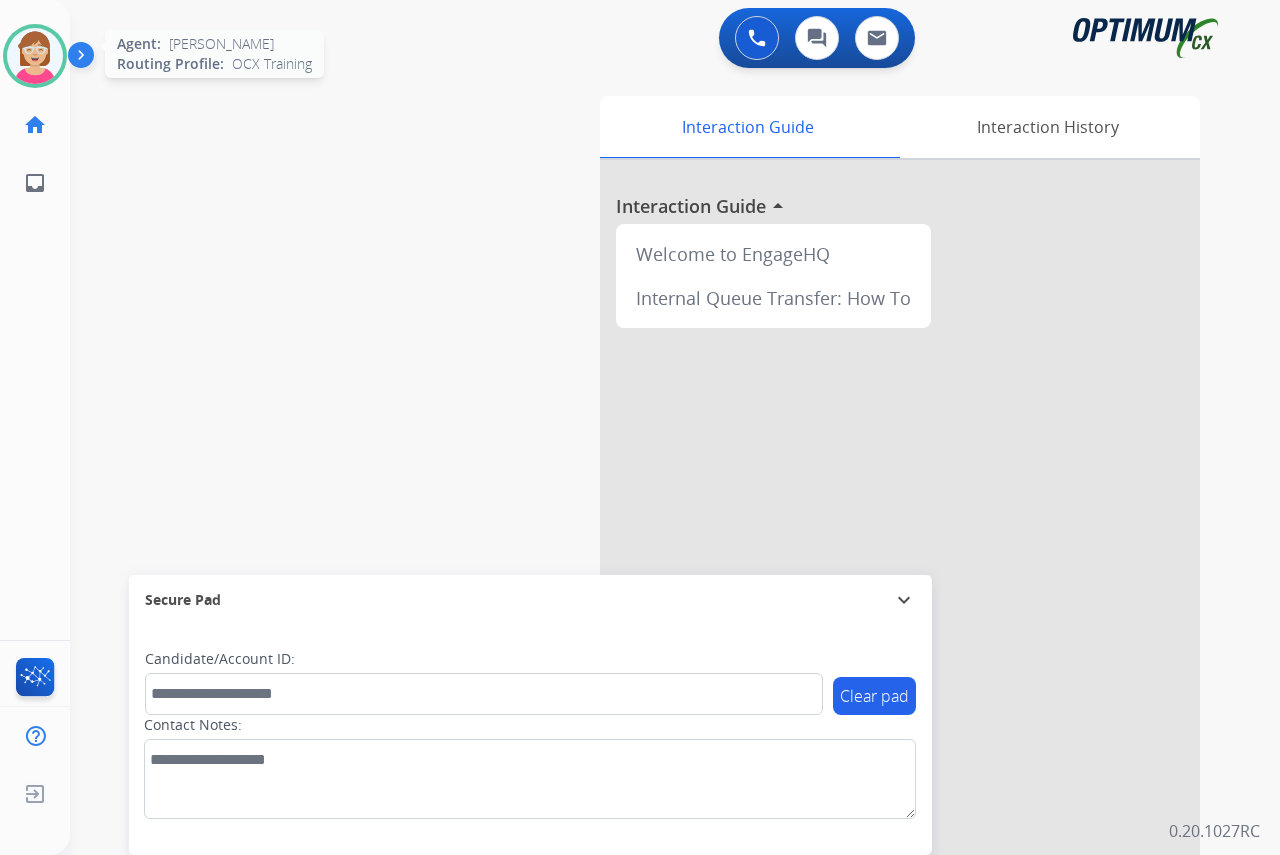 click at bounding box center (35, 56) 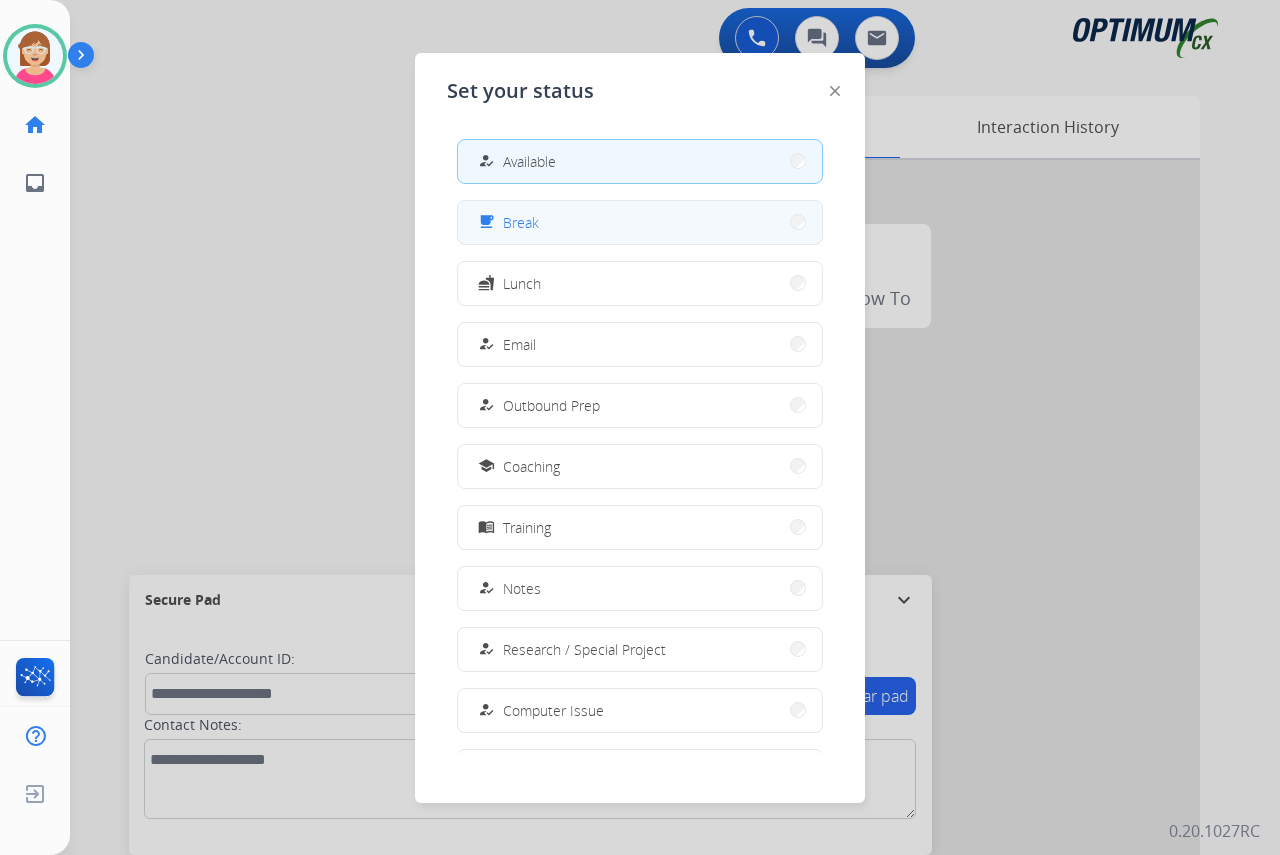 click on "free_breakfast Break" at bounding box center (640, 222) 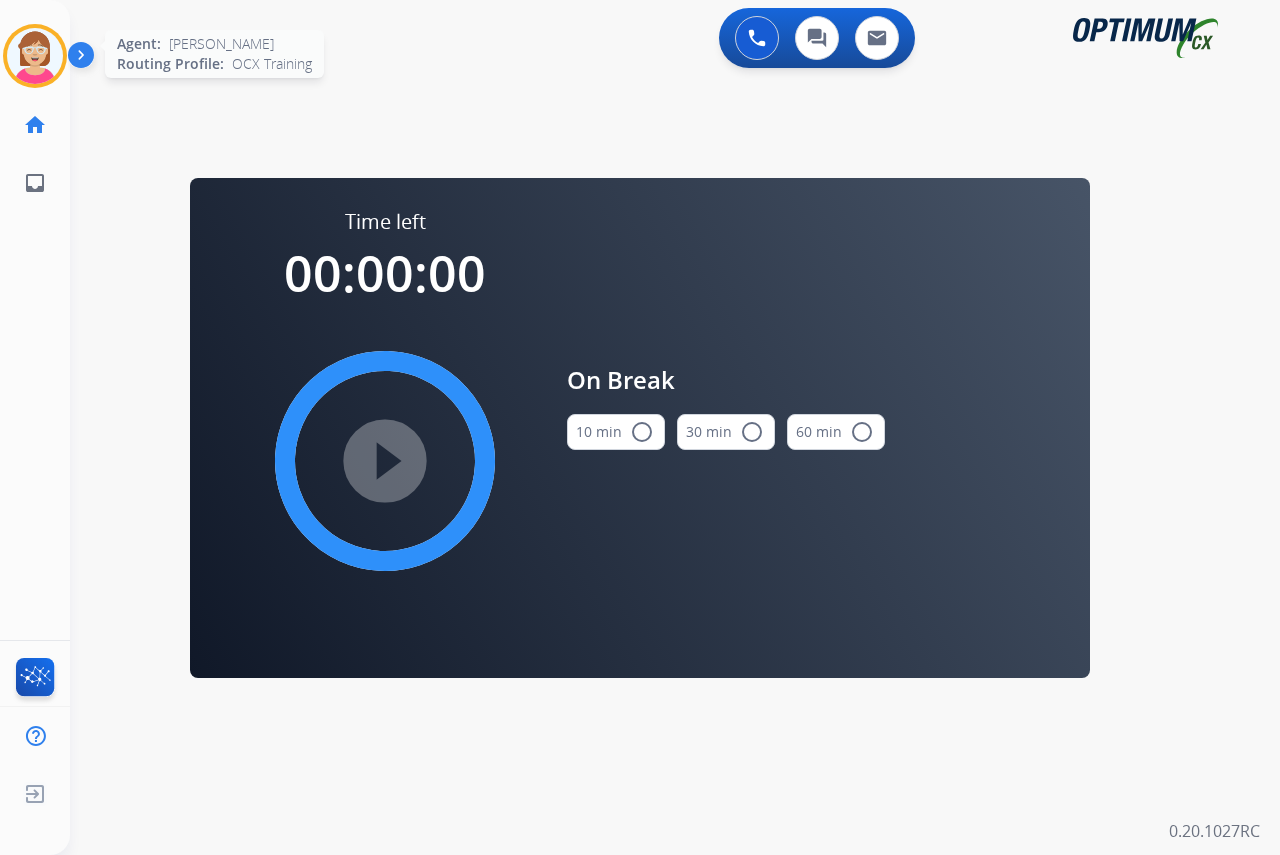 click at bounding box center [35, 56] 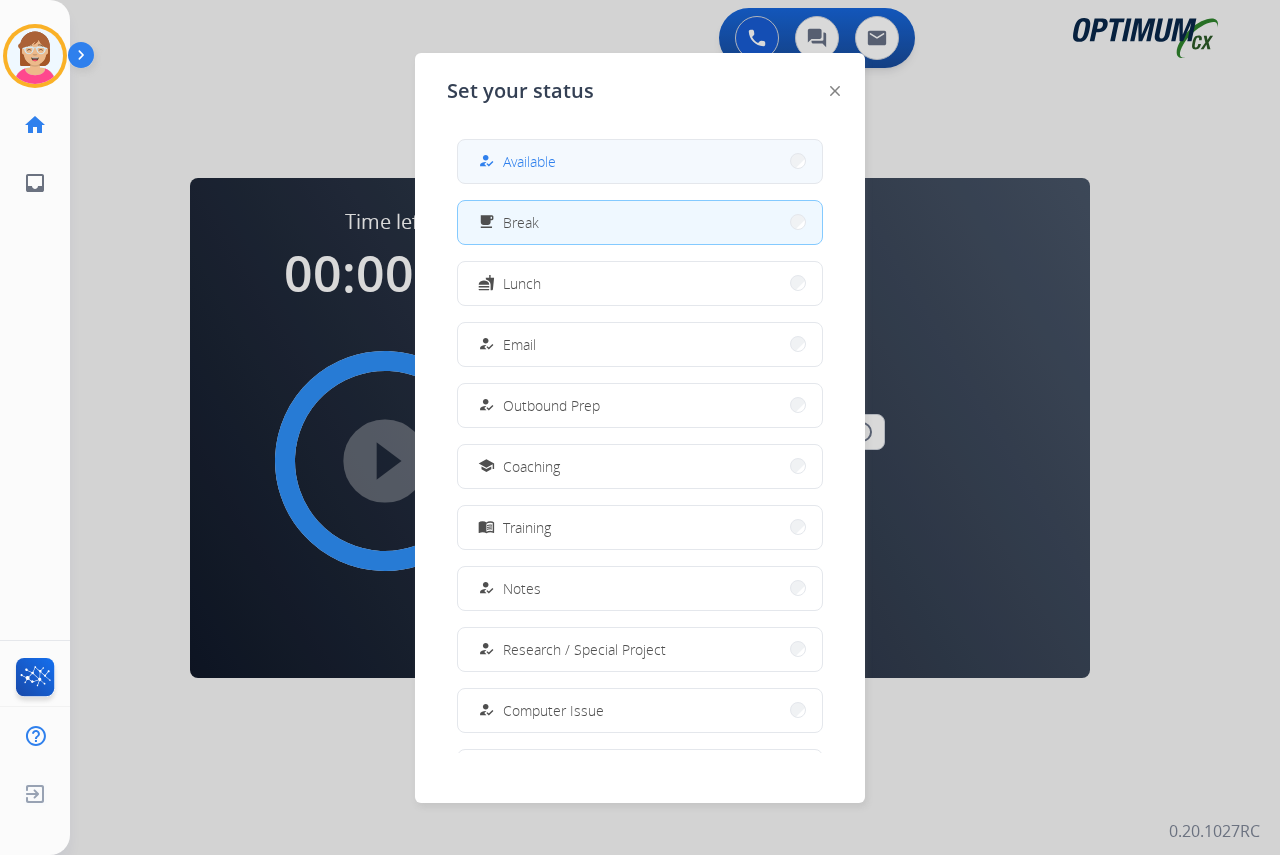 click on "Available" at bounding box center (529, 161) 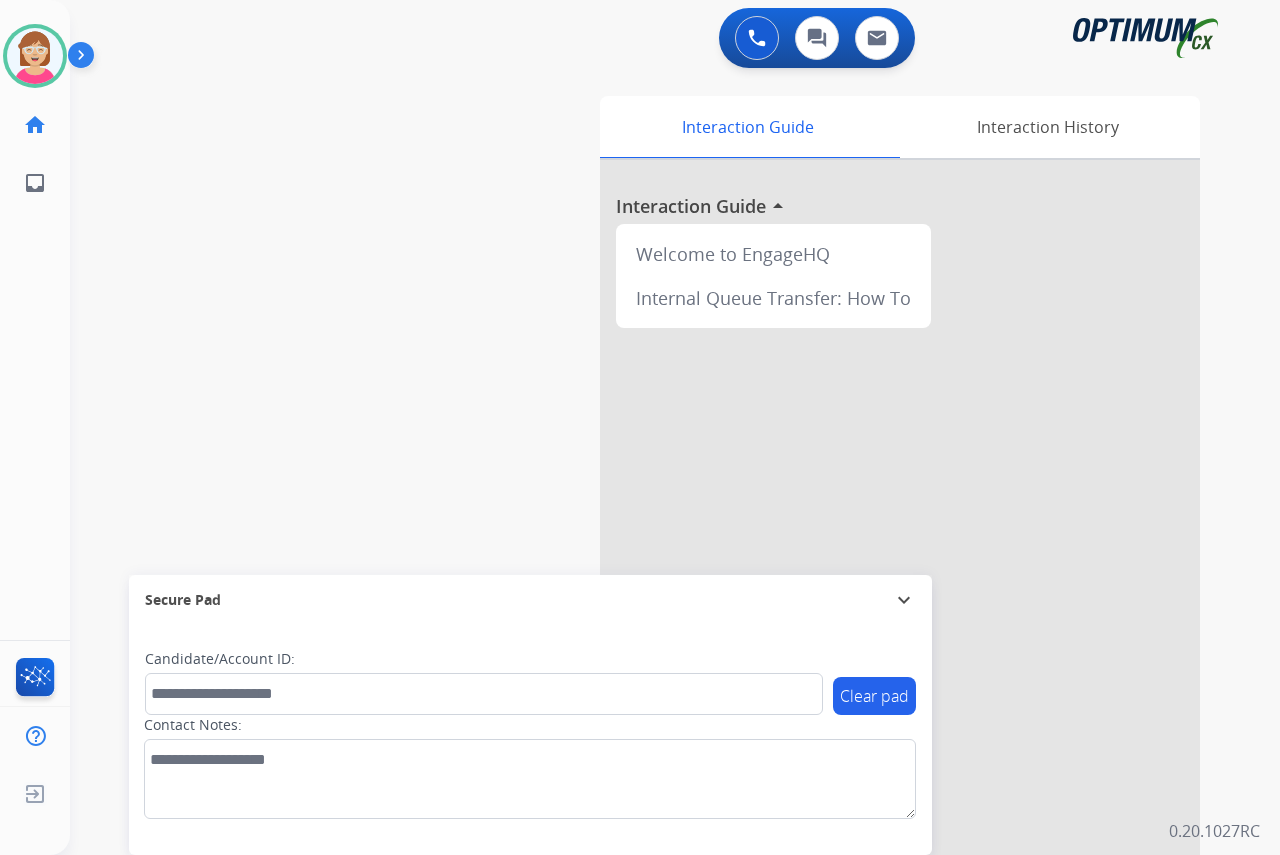 click on "[PERSON_NAME]   Available  Edit Avatar  Agent:   [PERSON_NAME] Profile:  OCX Training home  Home  Home inbox  Emails  Emails  FocalPoints  Help Center  Help Center  Log out  Log out" 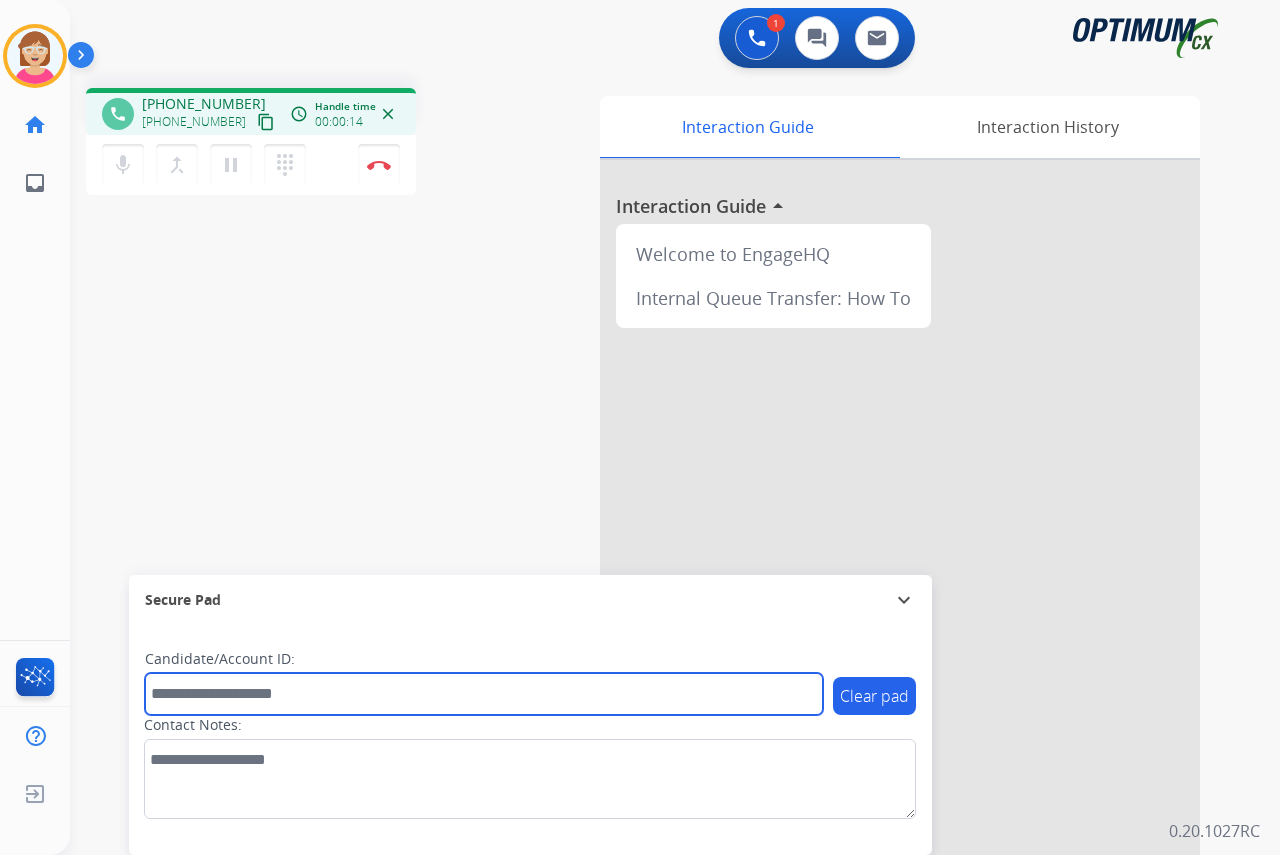 click at bounding box center [484, 694] 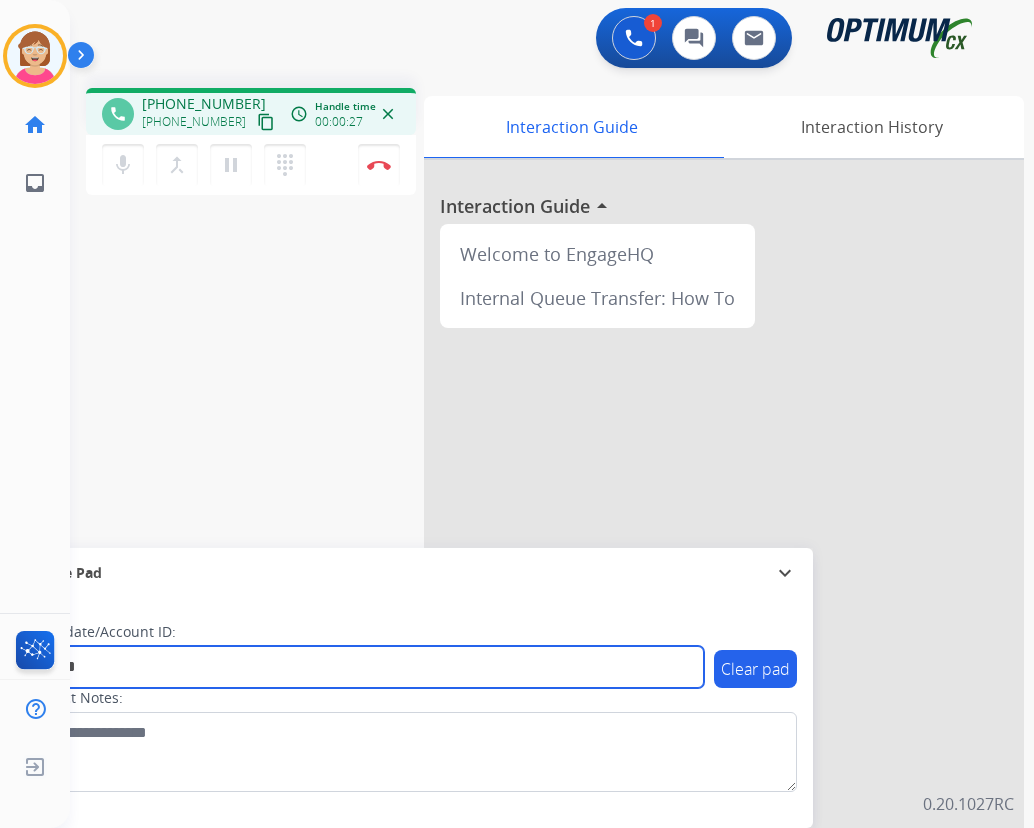 type on "*******" 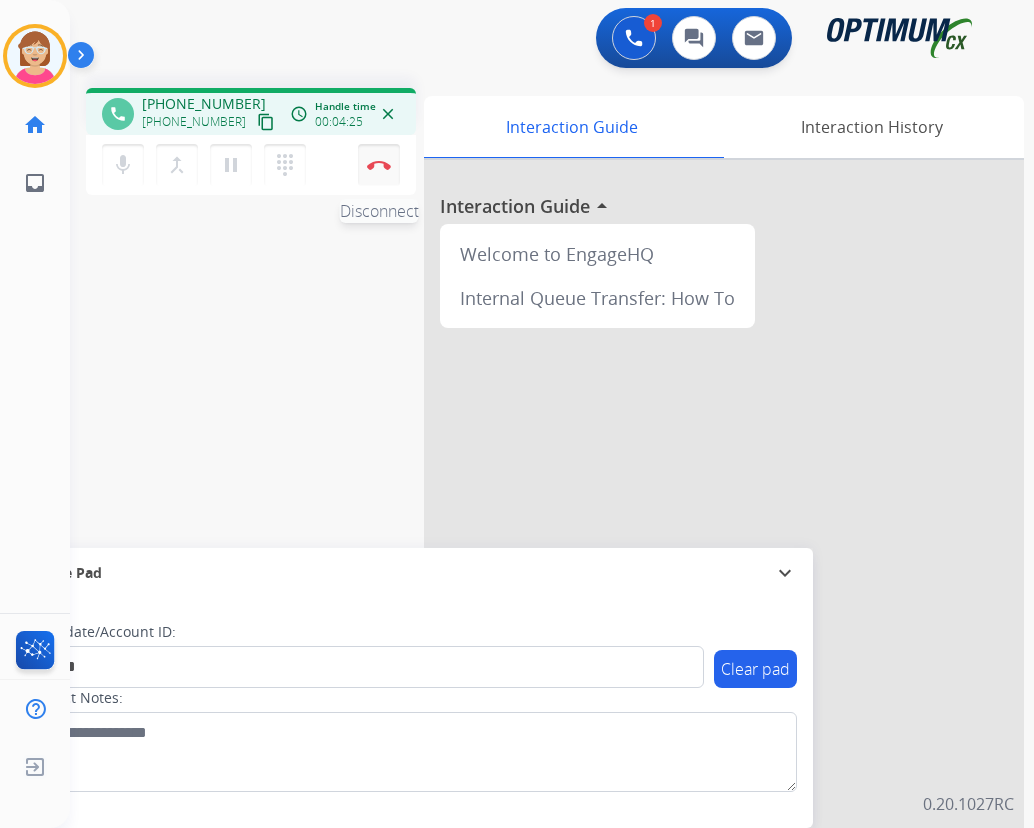 click at bounding box center [379, 165] 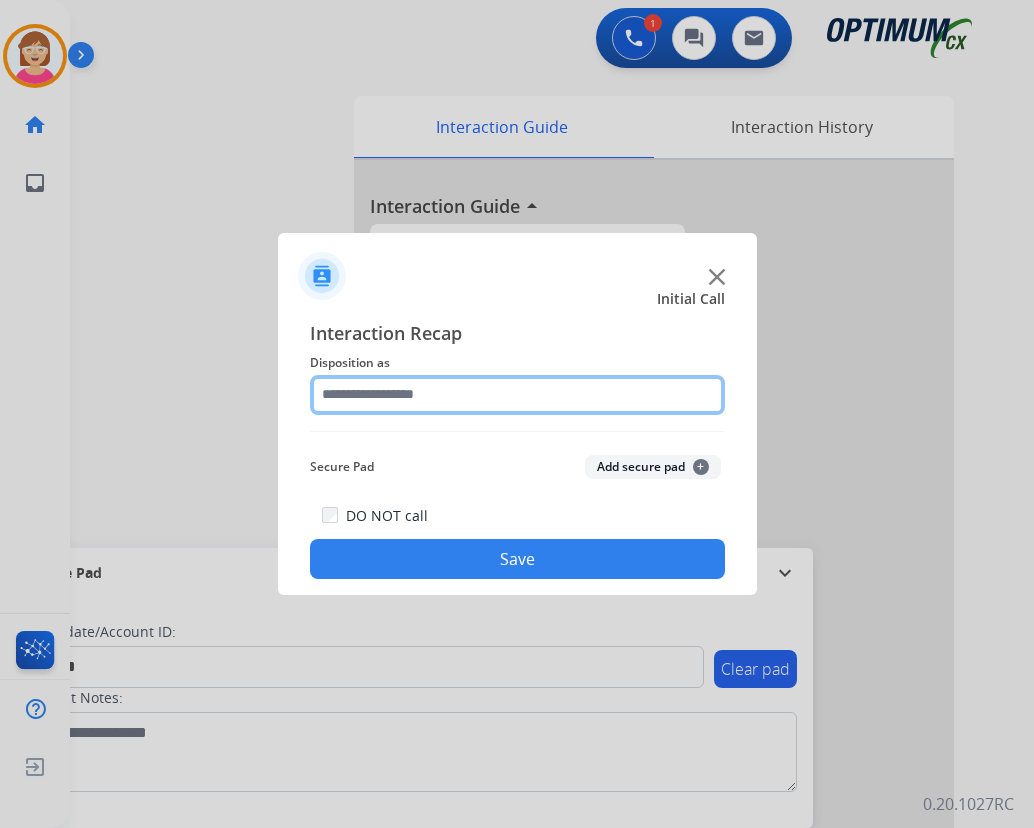 click 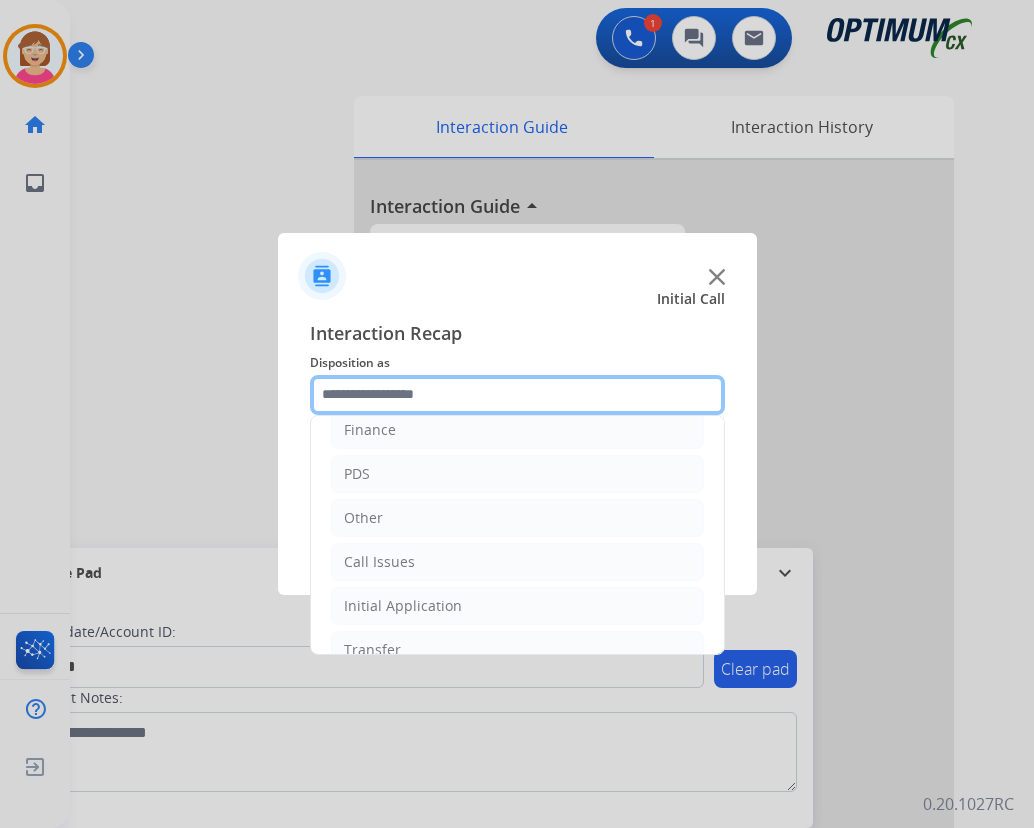 scroll, scrollTop: 136, scrollLeft: 0, axis: vertical 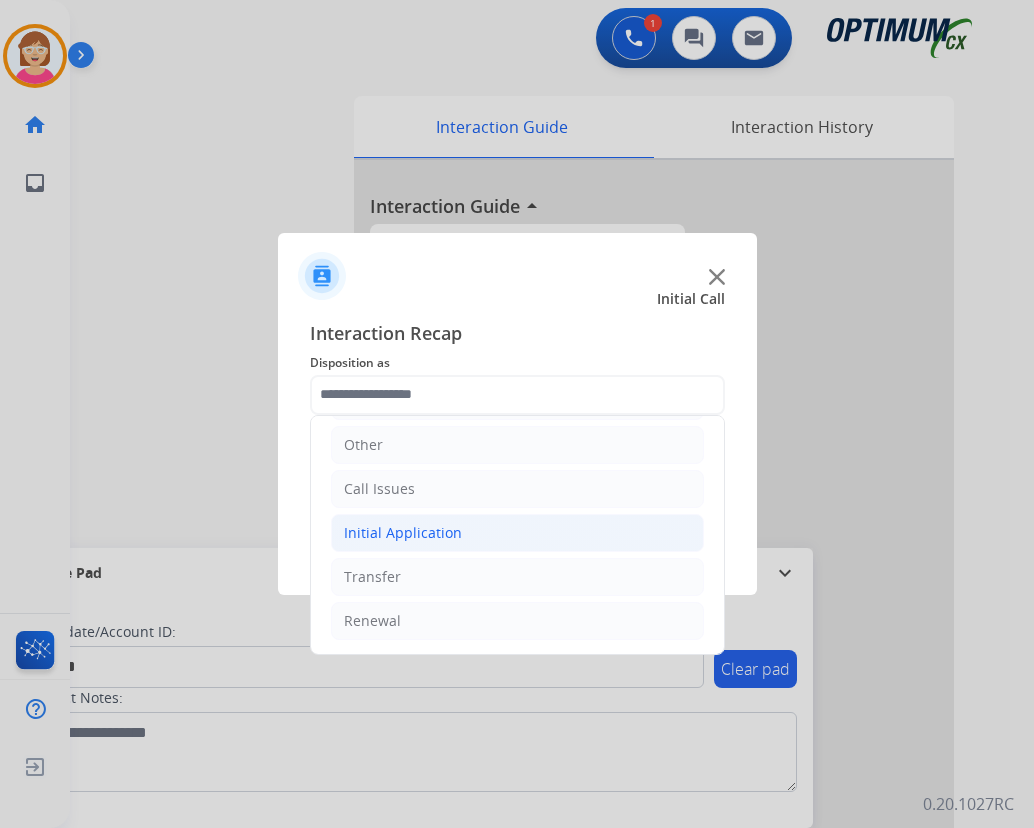 click on "Initial Application" 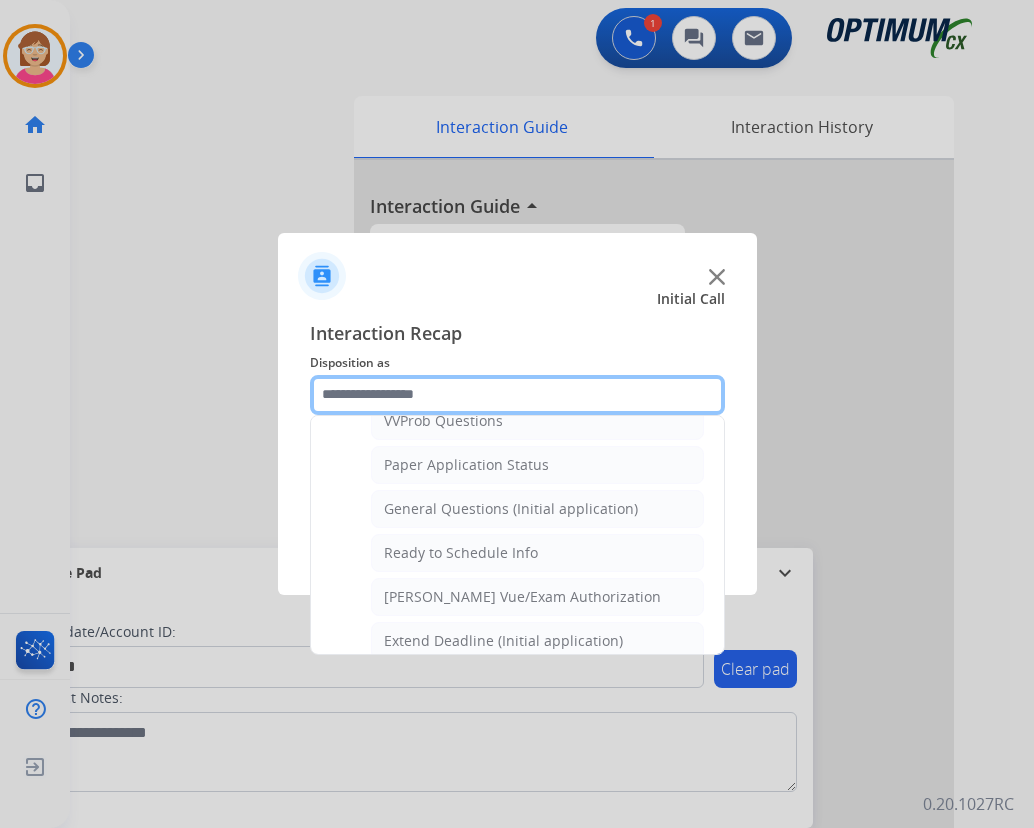 scroll, scrollTop: 1136, scrollLeft: 0, axis: vertical 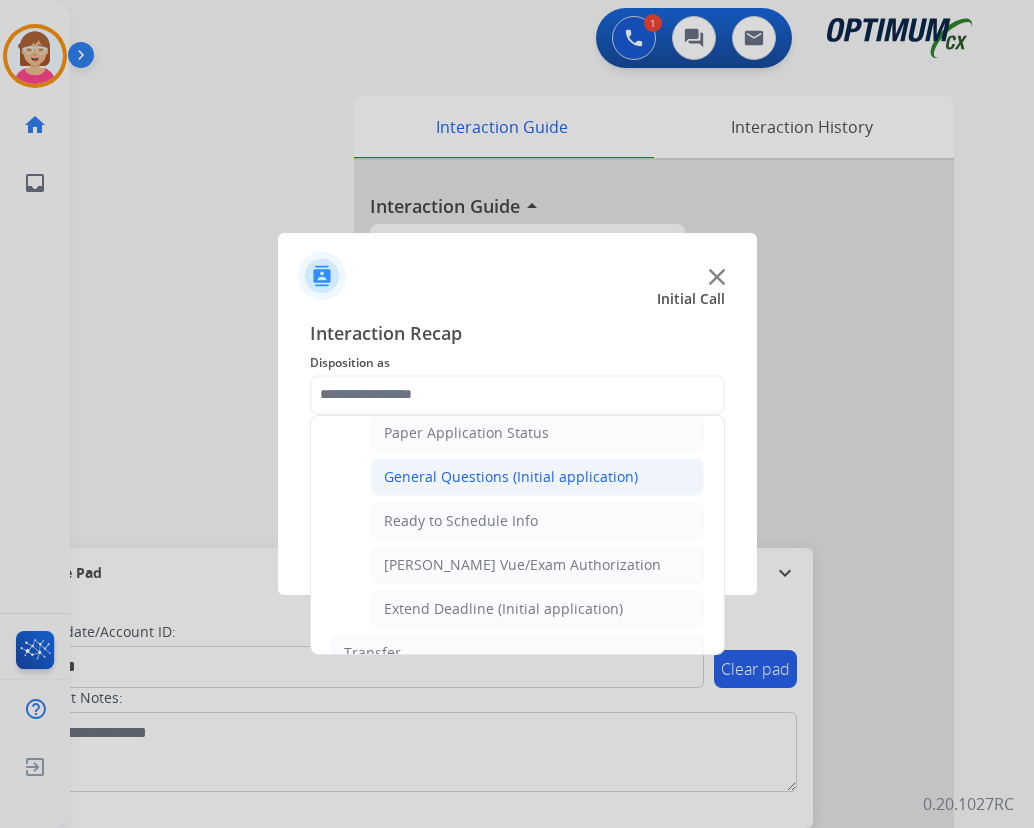 click on "General Questions (Initial application)" 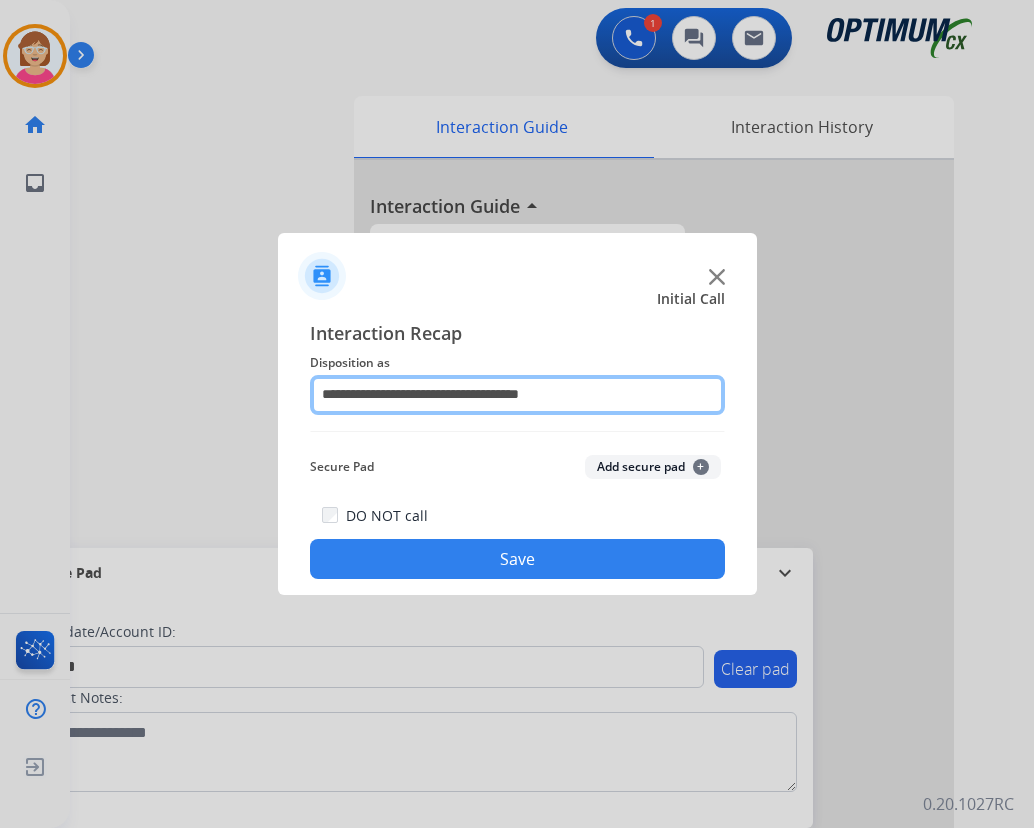 click on "**********" 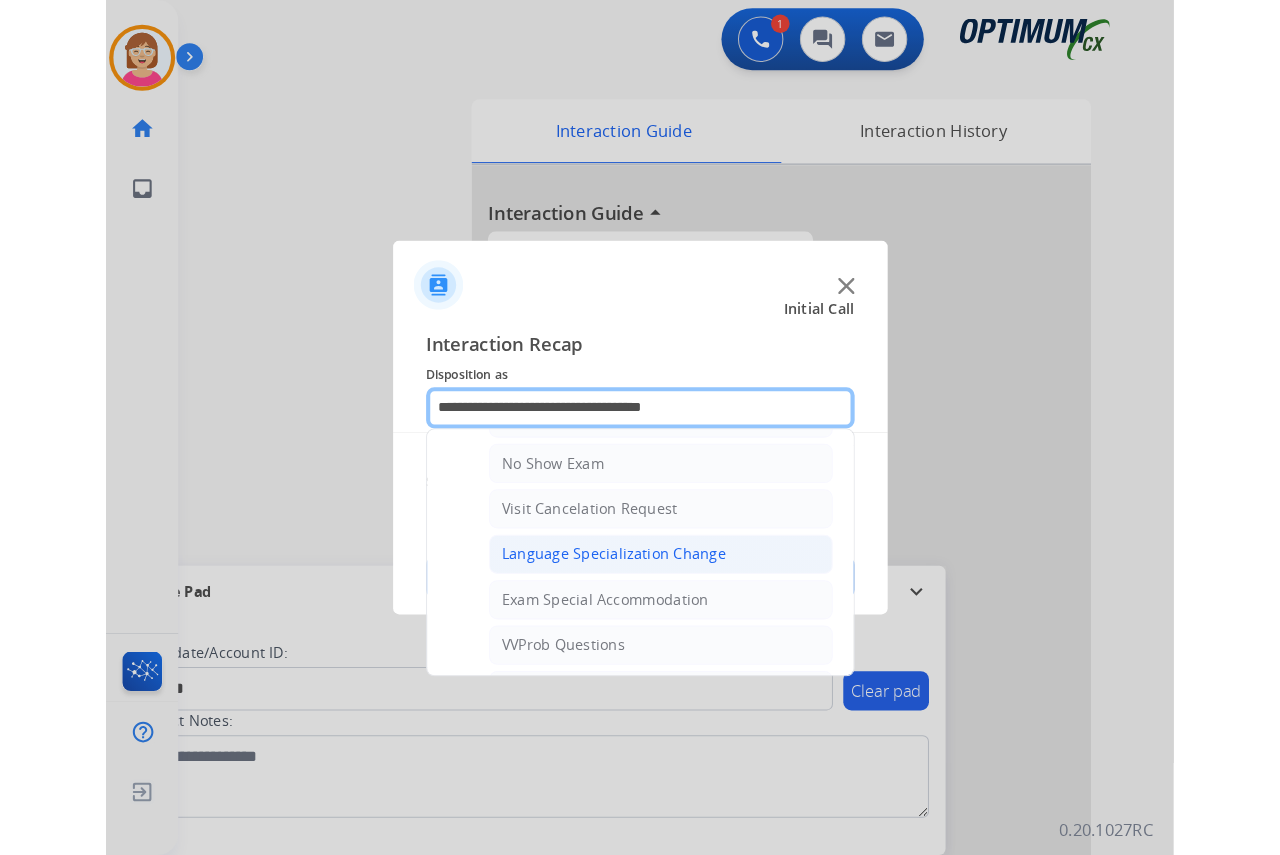 scroll, scrollTop: 1200, scrollLeft: 0, axis: vertical 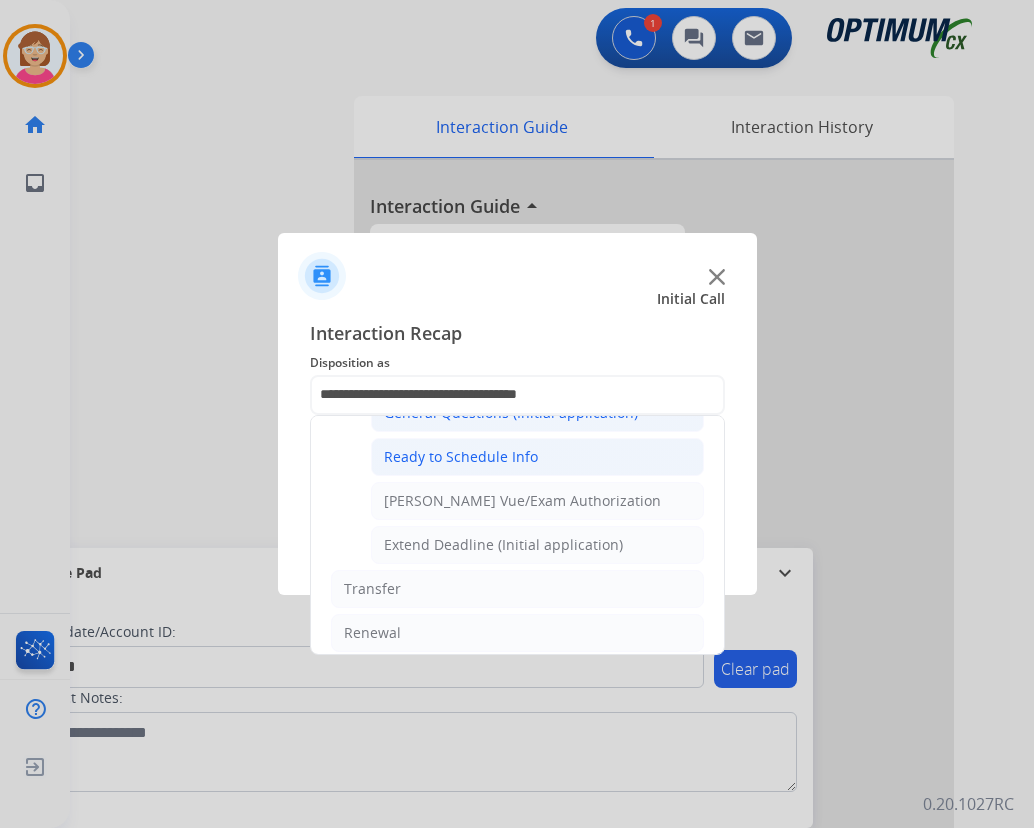 click on "Ready to Schedule Info" 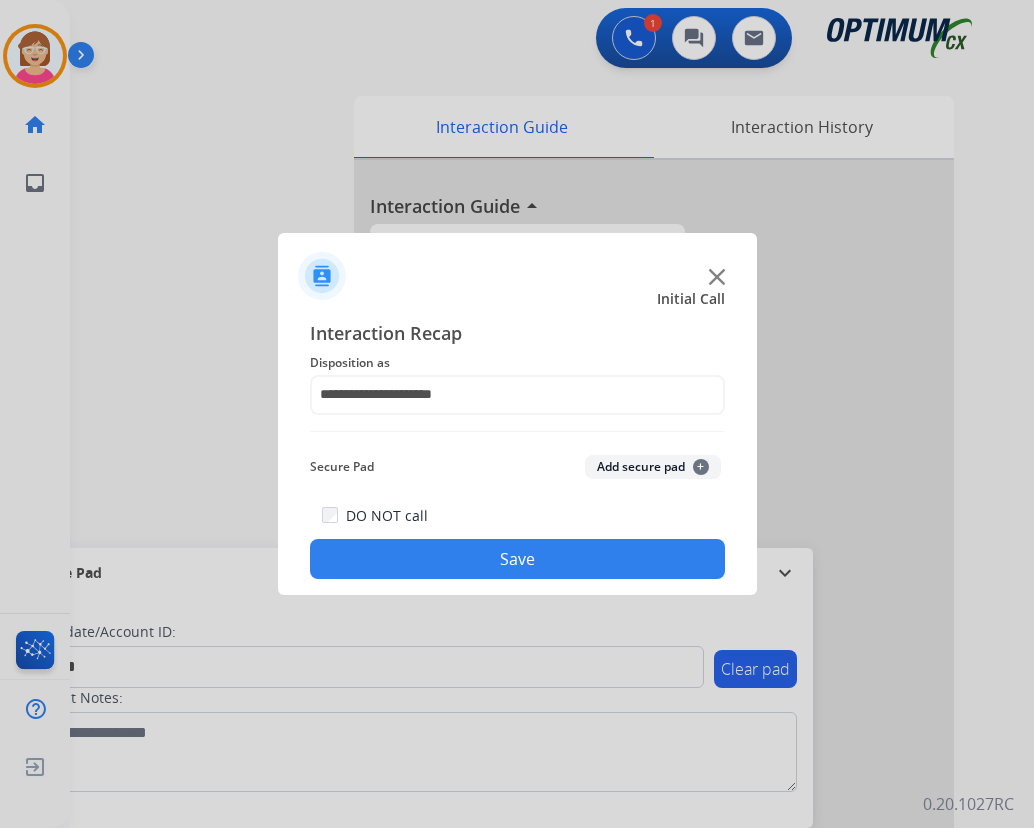 click on "Add secure pad  +" 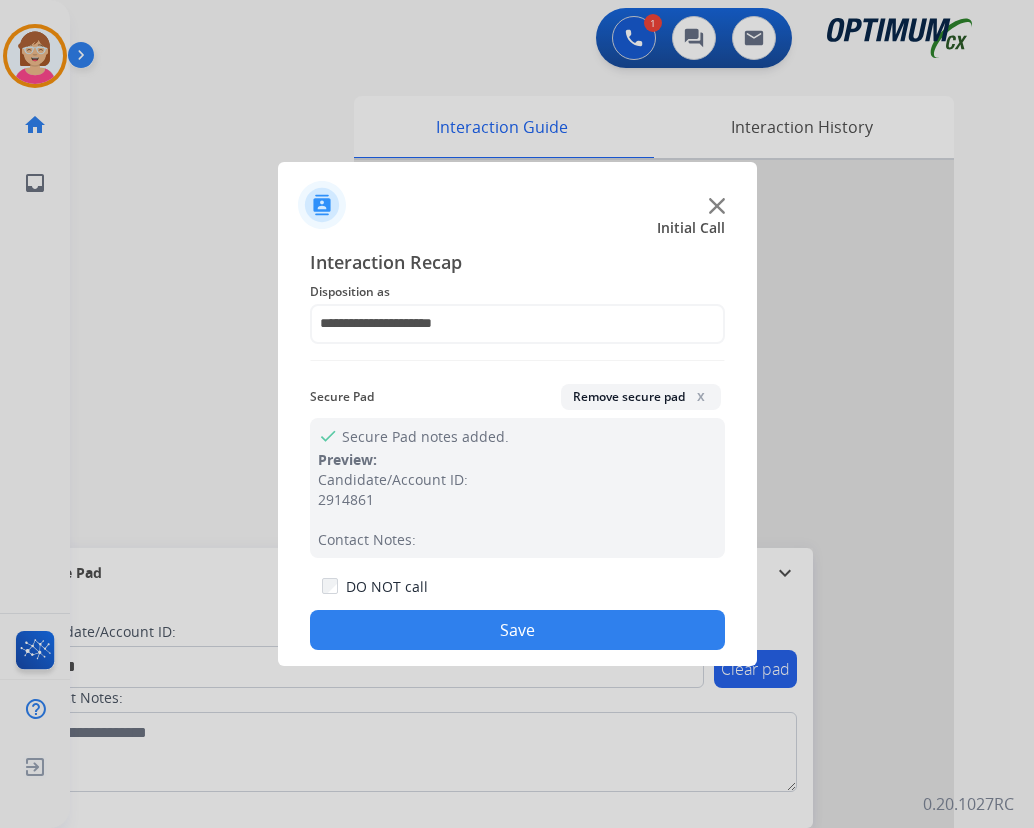 drag, startPoint x: 443, startPoint y: 623, endPoint x: 442, endPoint y: 597, distance: 26.019224 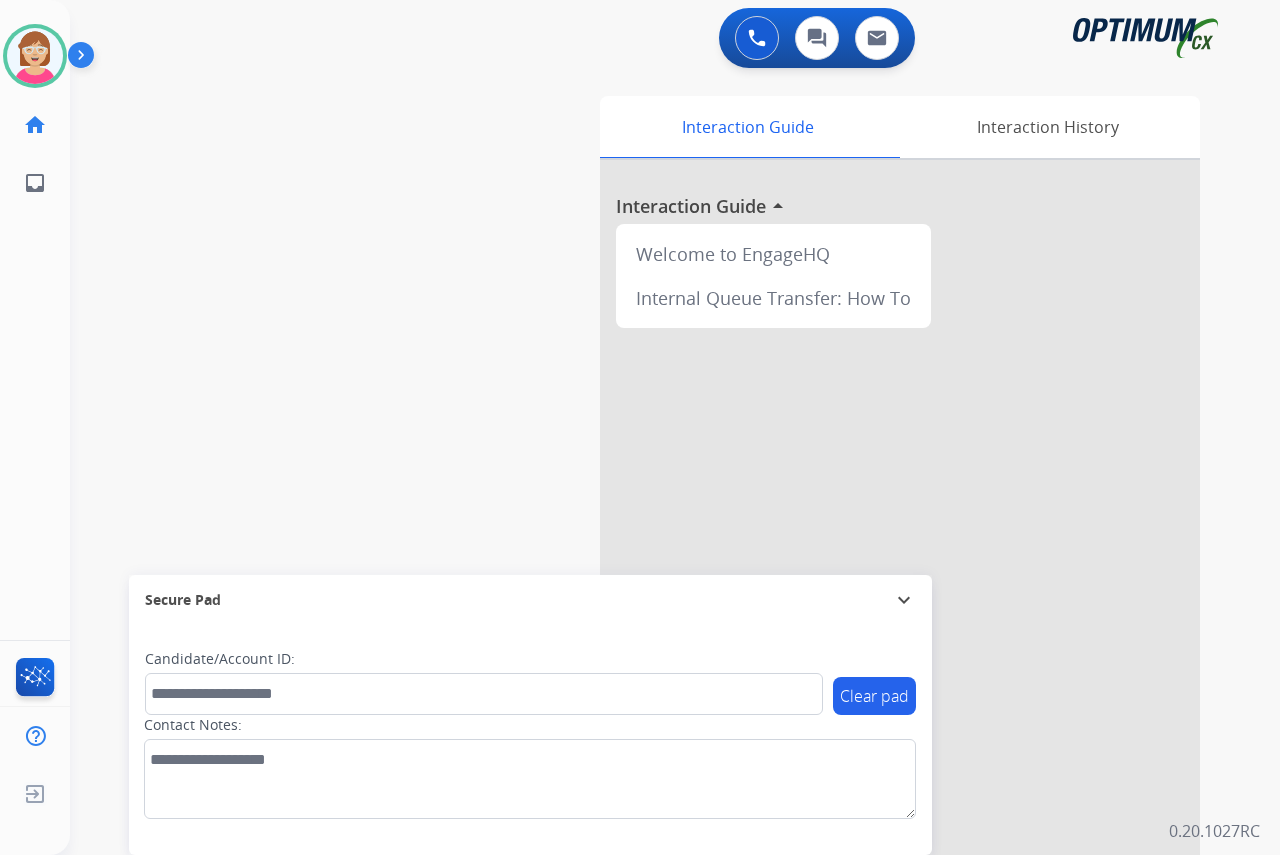 click on "[PERSON_NAME]   Available  Edit Avatar  Agent:   [PERSON_NAME] Profile:  OCX Training home  Home  Home inbox  Emails  Emails  FocalPoints  Help Center  Help Center  Log out  Log out" 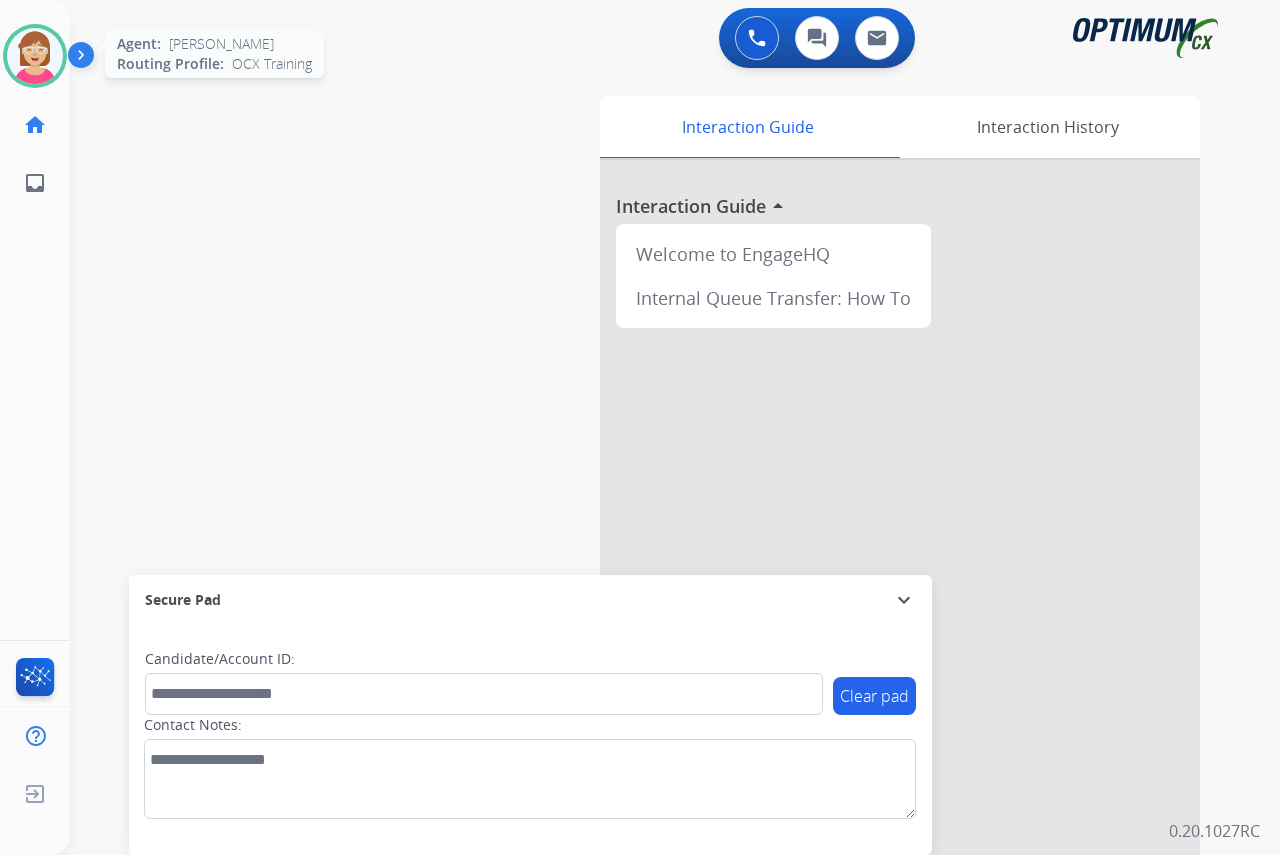 click at bounding box center (35, 56) 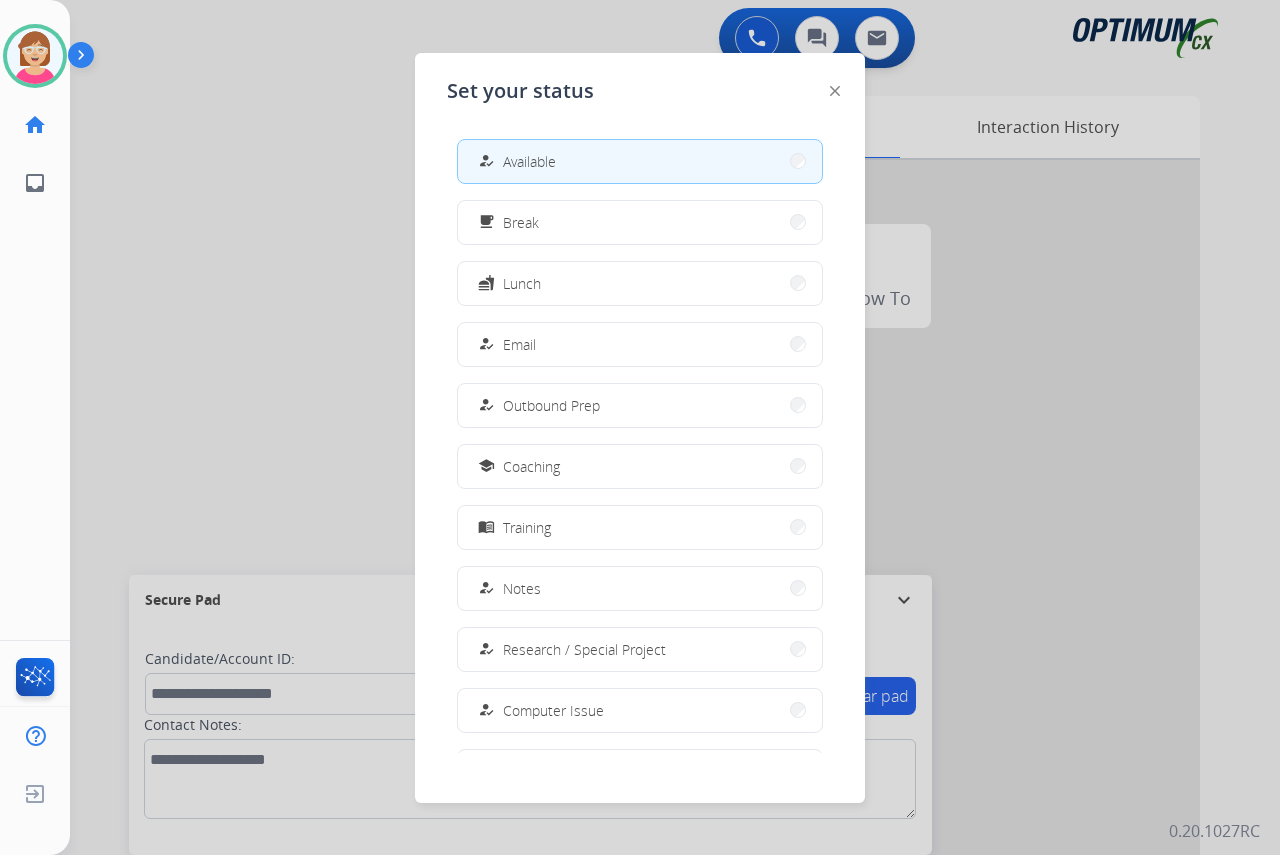 drag, startPoint x: 527, startPoint y: 223, endPoint x: 522, endPoint y: 211, distance: 13 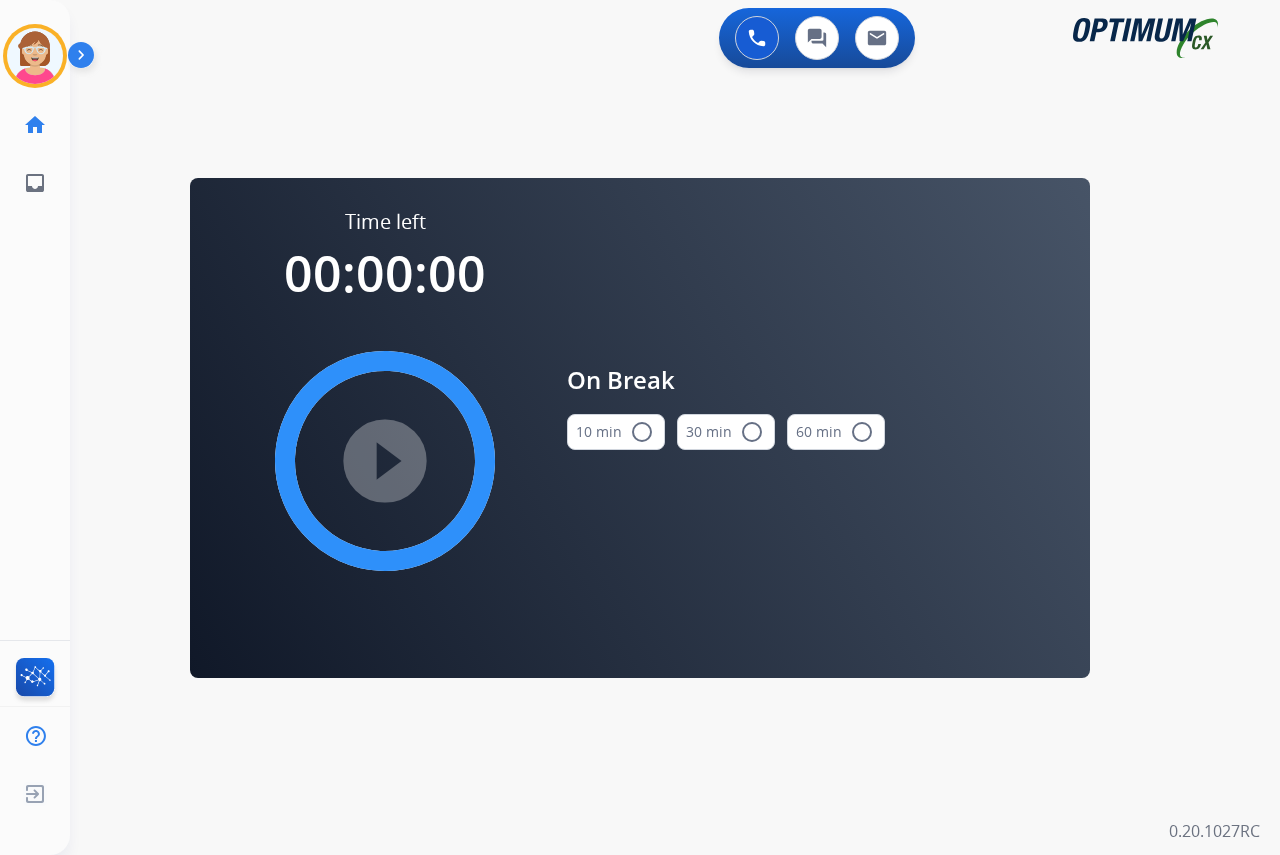 click on "radio_button_unchecked" at bounding box center (642, 432) 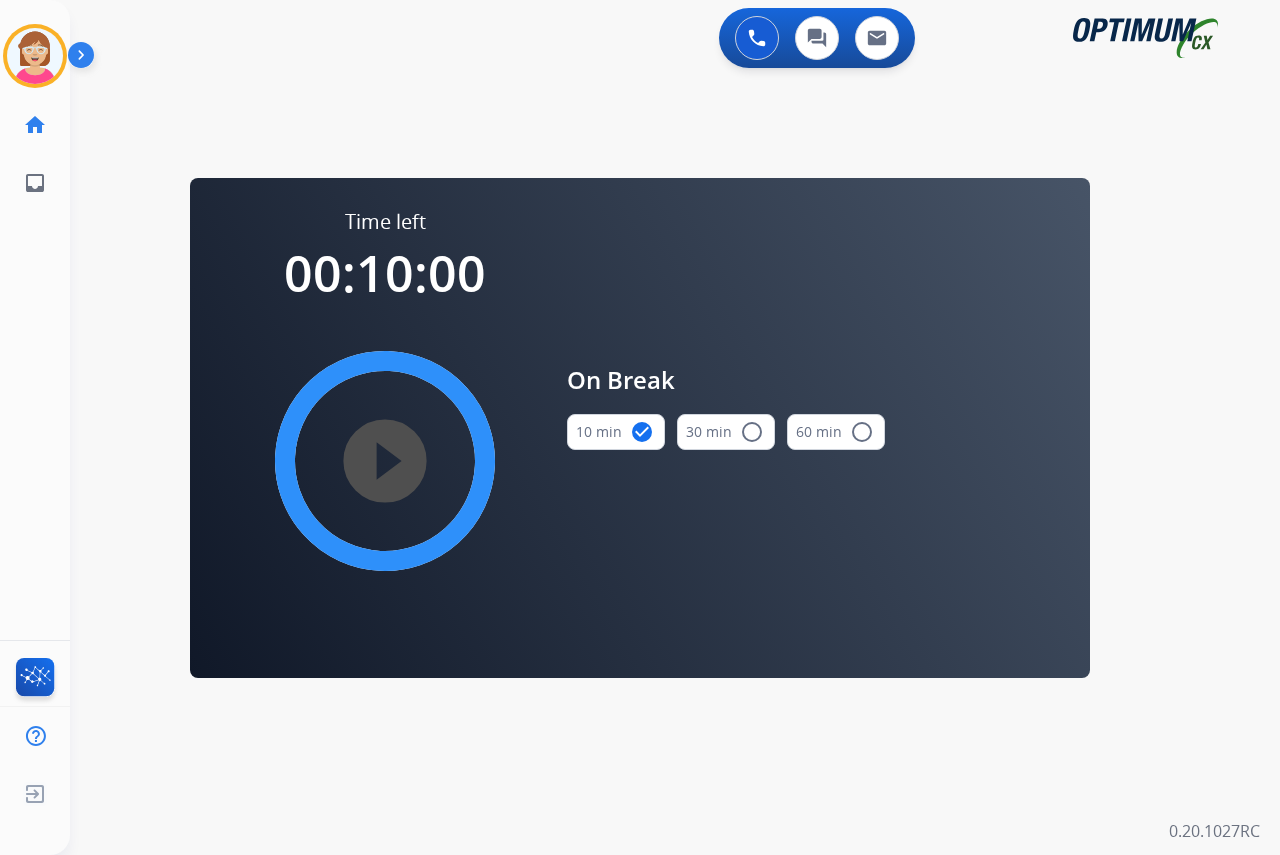 click on "play_circle_filled" at bounding box center (385, 461) 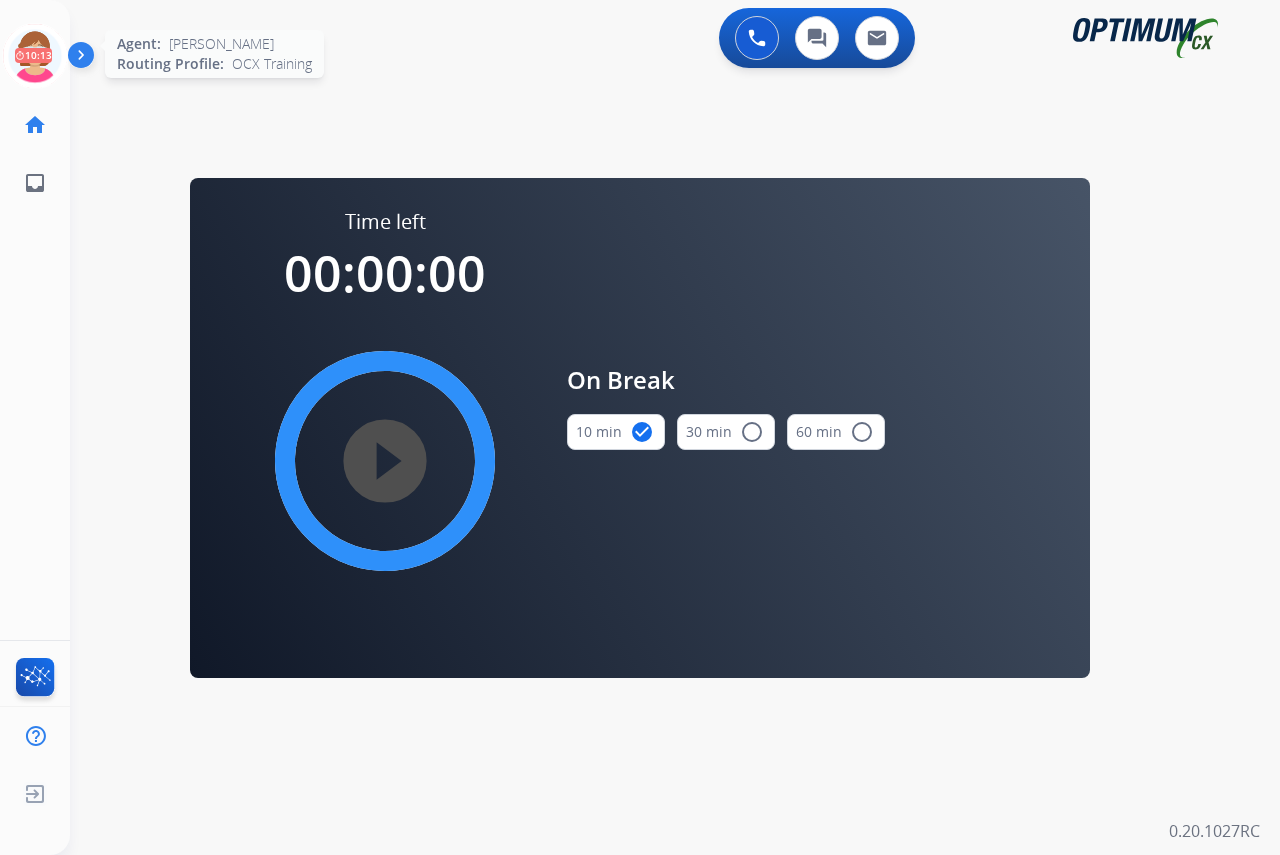 click 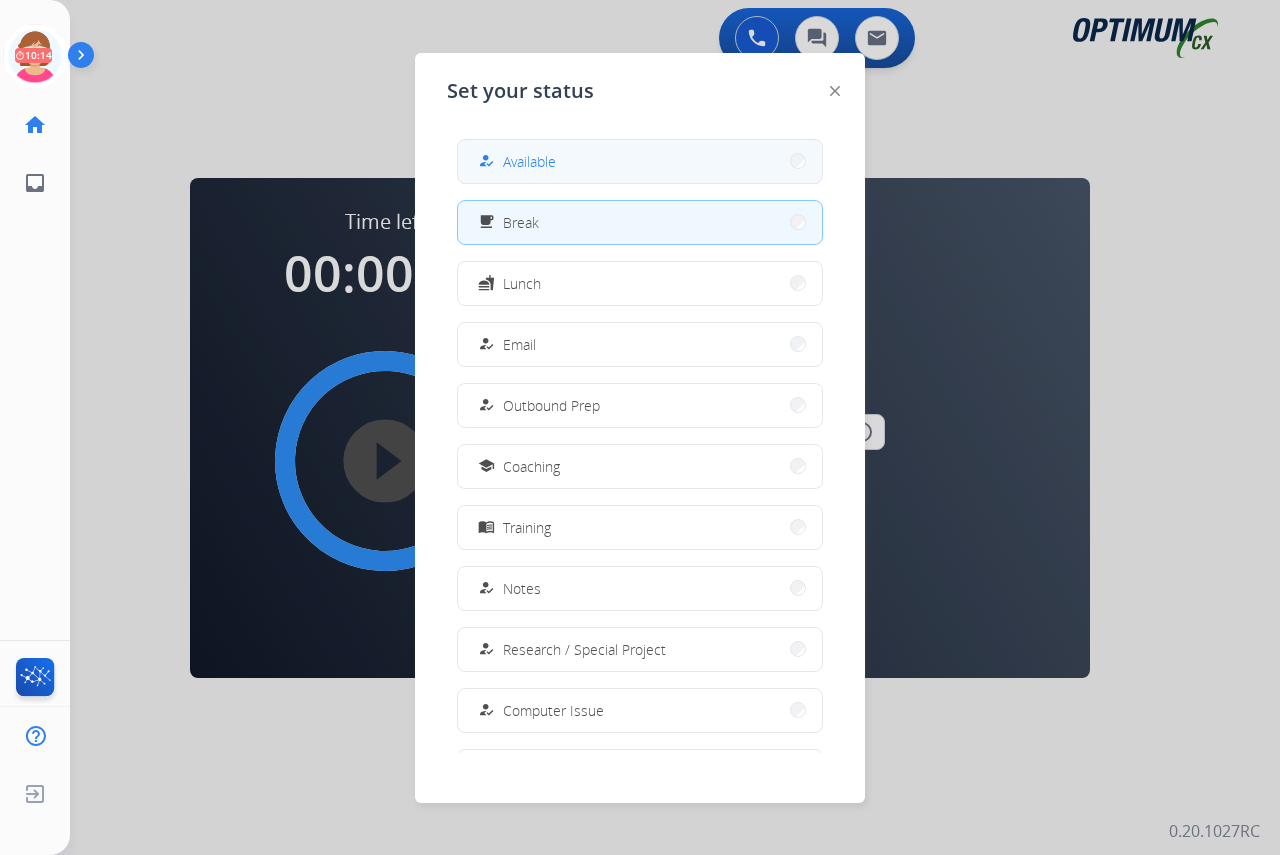 click on "Available" at bounding box center [529, 161] 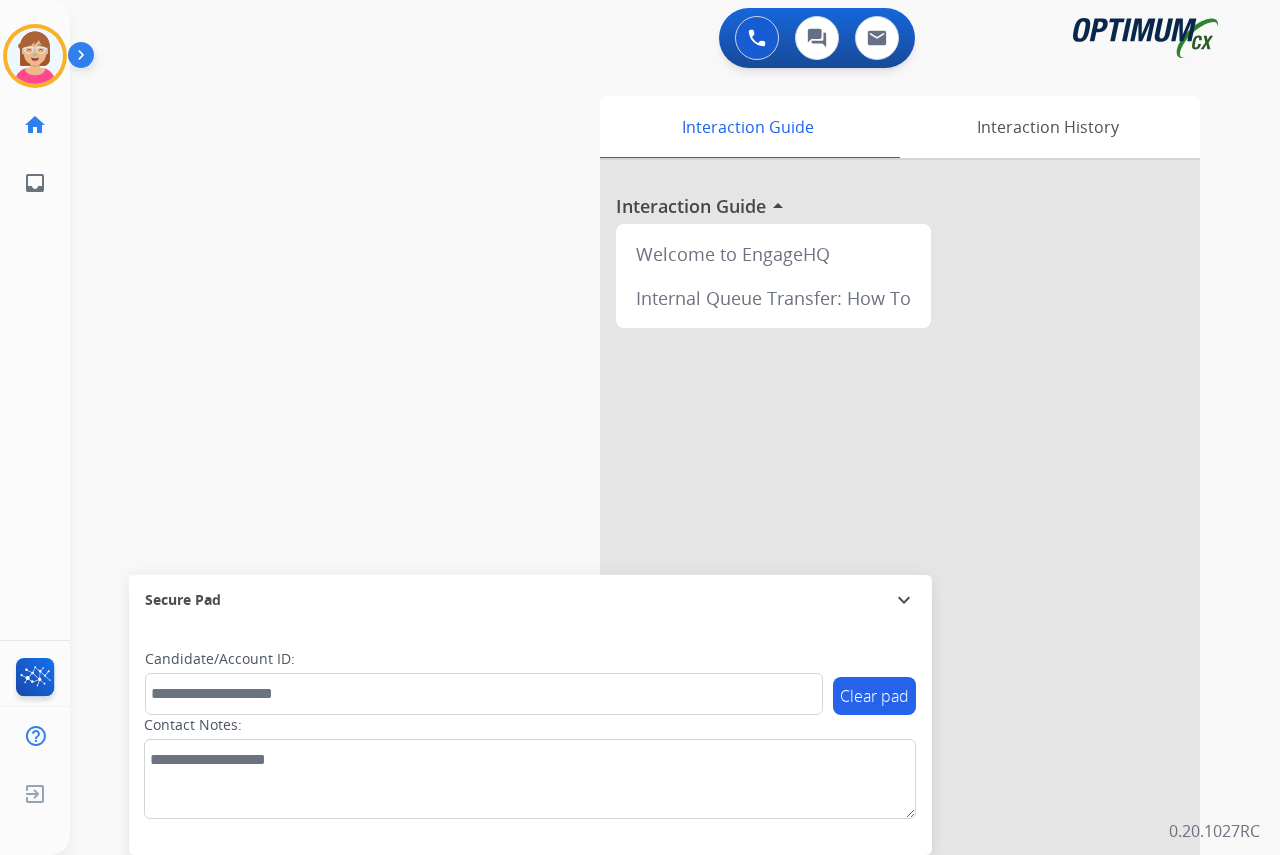 click on "[PERSON_NAME]   Available  Edit Avatar  Agent:   [PERSON_NAME] Profile:  OCX Training home  Home  Home inbox  Emails  Emails  FocalPoints  Help Center  Help Center  Log out  Log out" 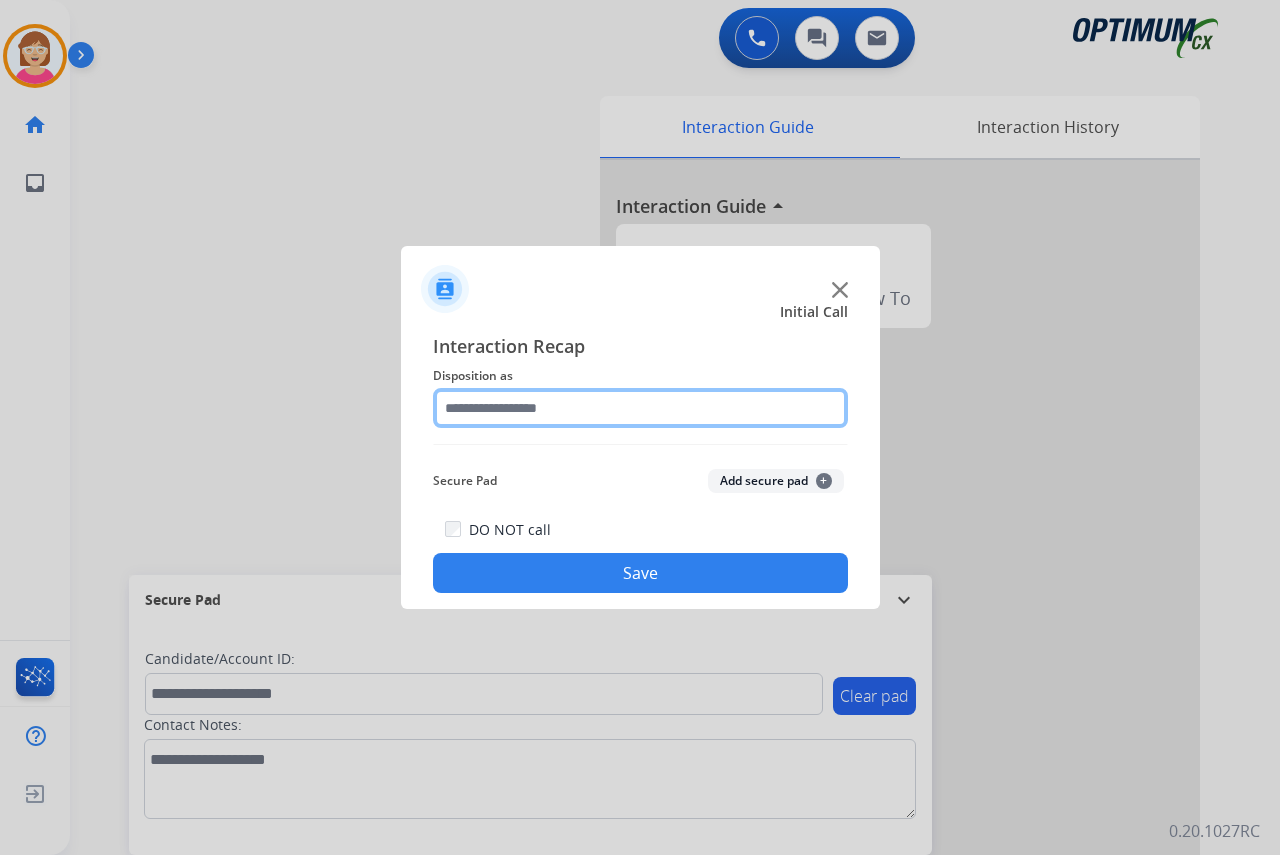 click 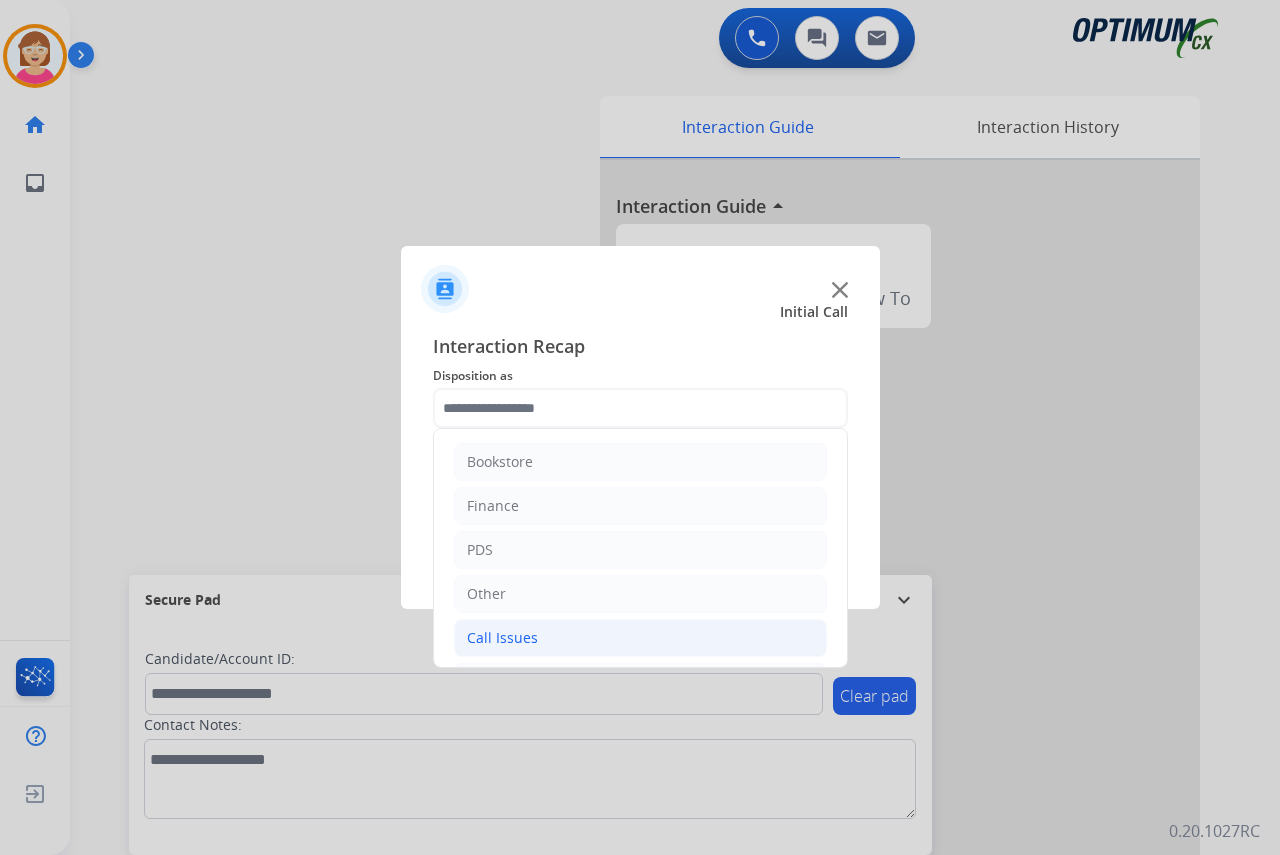click on "Call Issues" 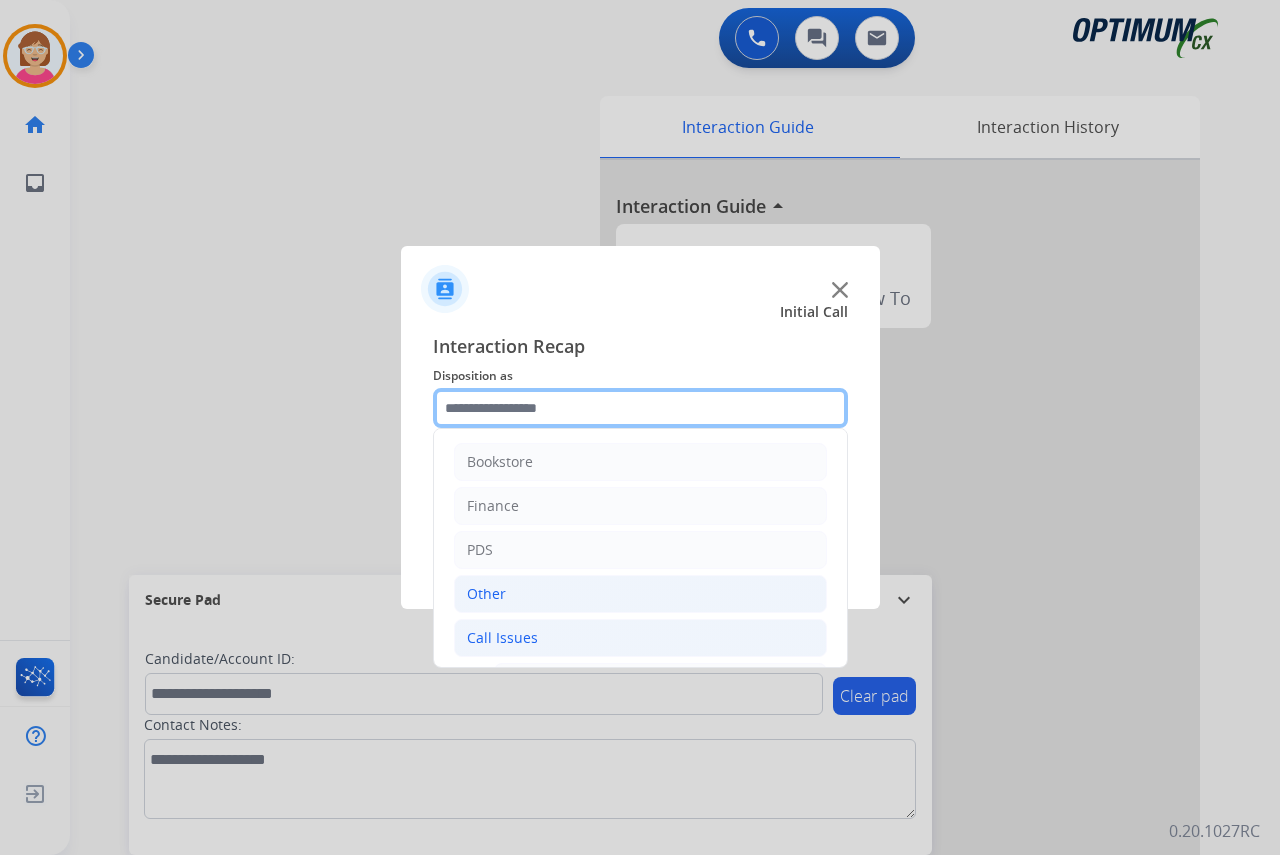 scroll, scrollTop: 200, scrollLeft: 0, axis: vertical 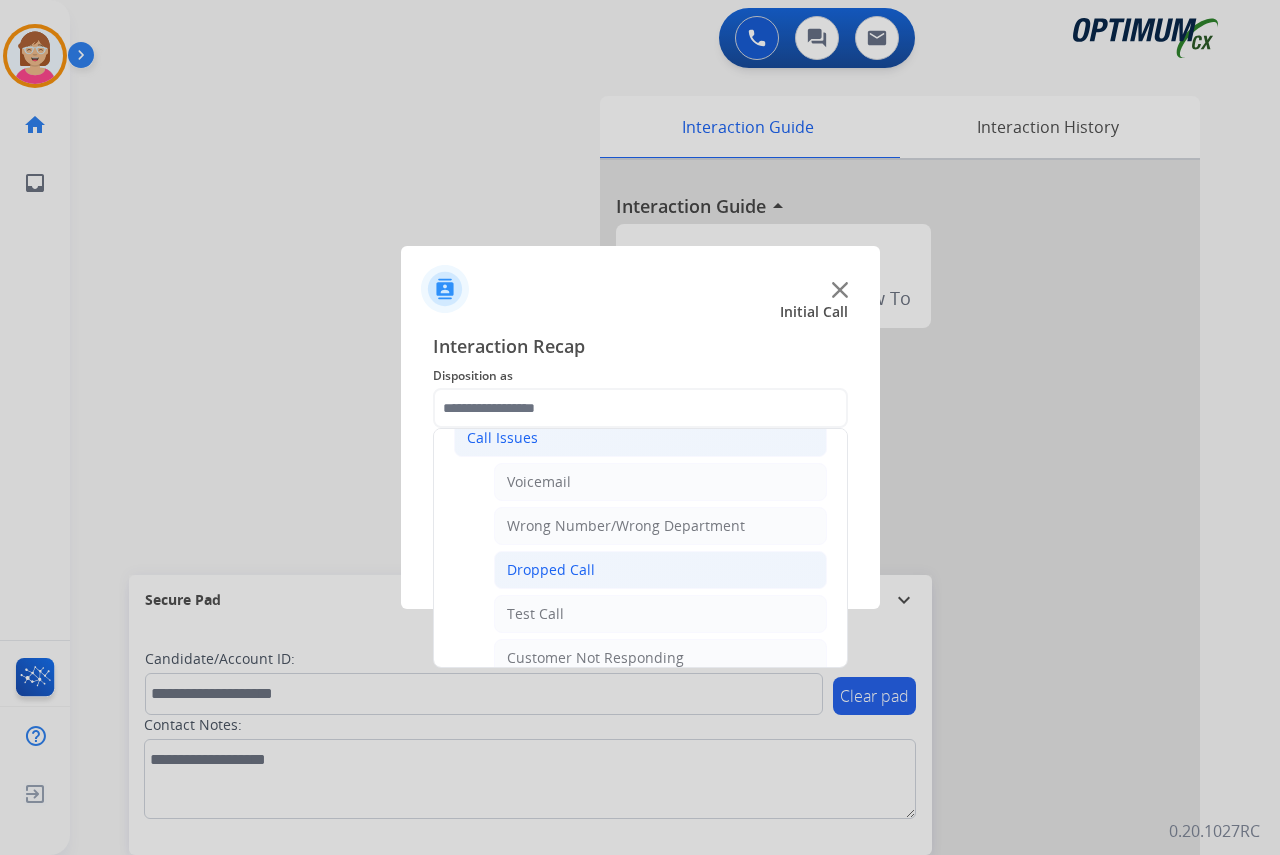 click on "Dropped Call" 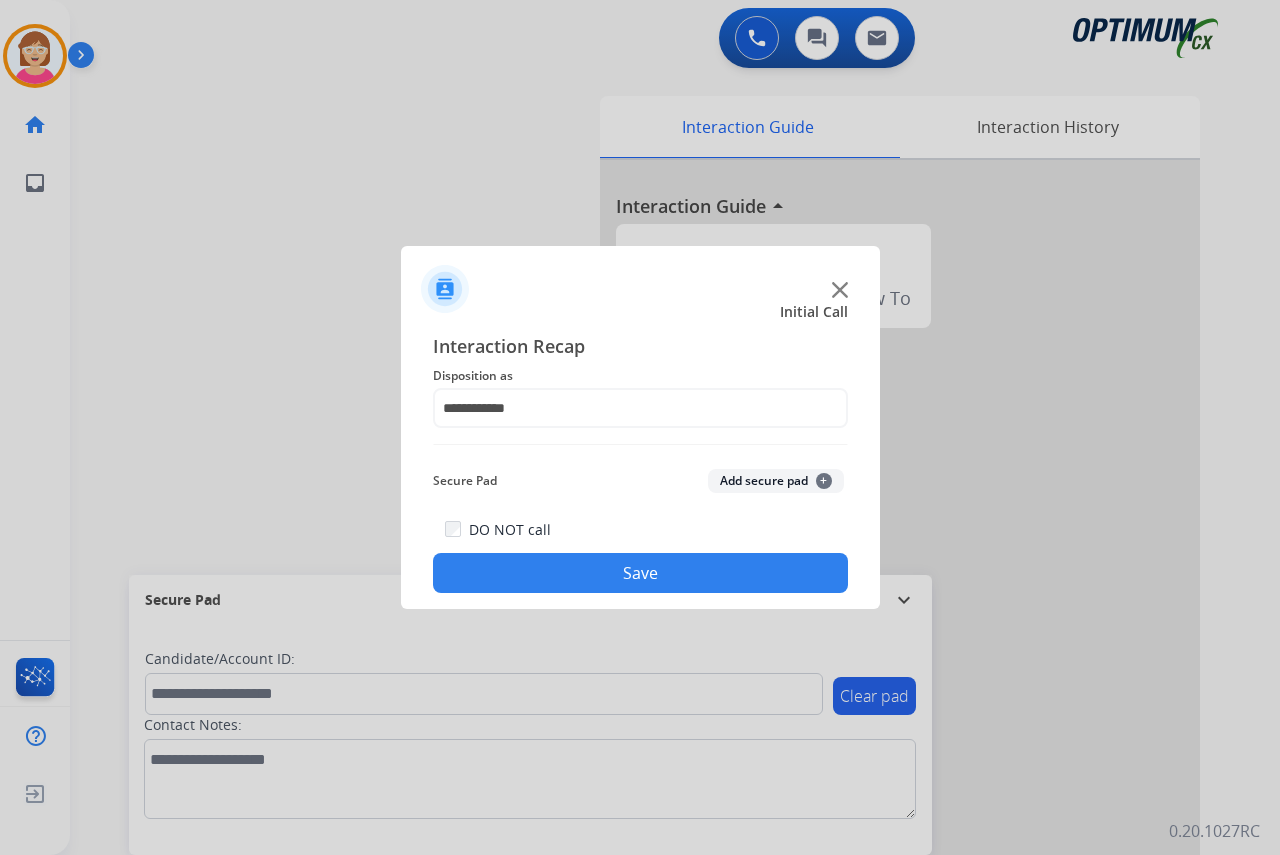 drag, startPoint x: 582, startPoint y: 573, endPoint x: 557, endPoint y: 564, distance: 26.57066 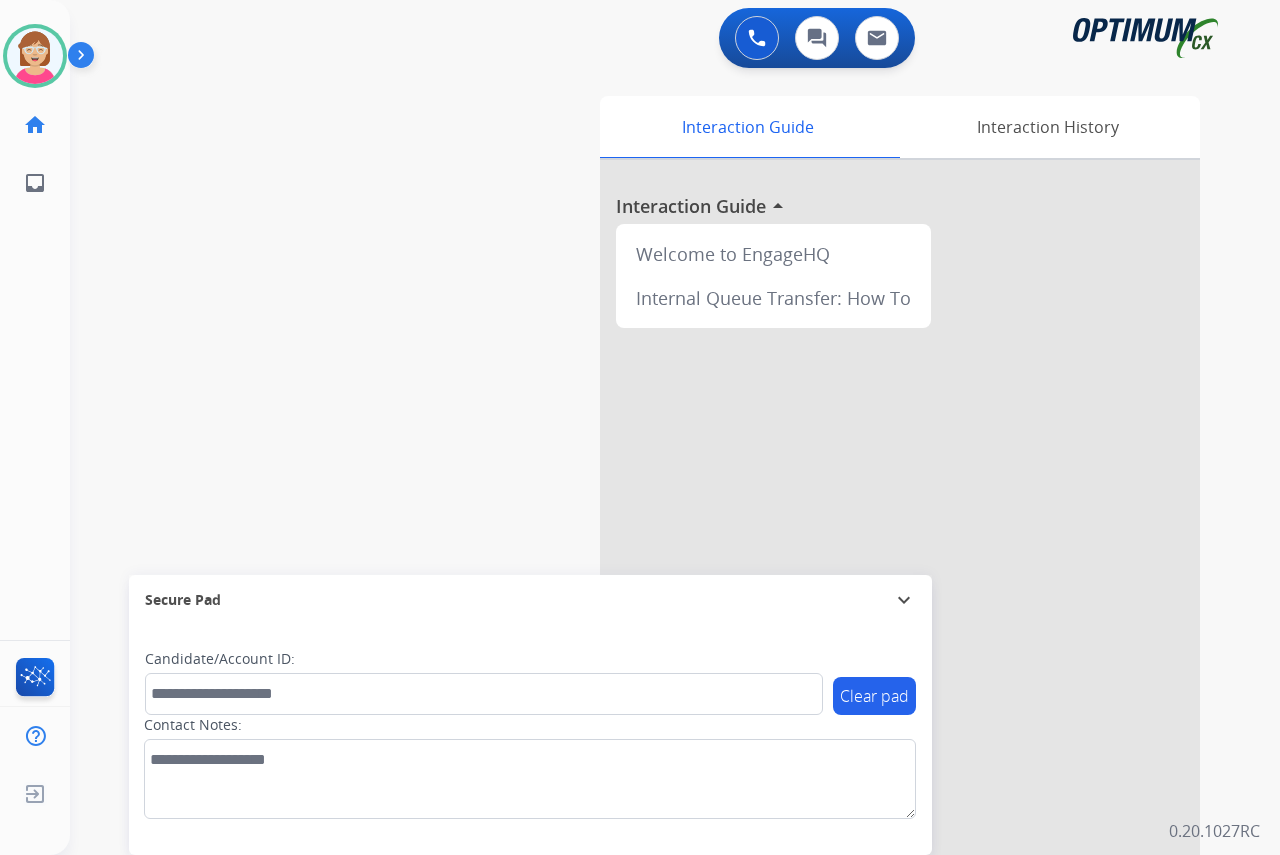 click on "[PERSON_NAME]   Available  Edit Avatar  Agent:   [PERSON_NAME] Profile:  OCX Training home  Home  Home inbox  Emails  Emails  FocalPoints  Help Center  Help Center  Log out  Log out" 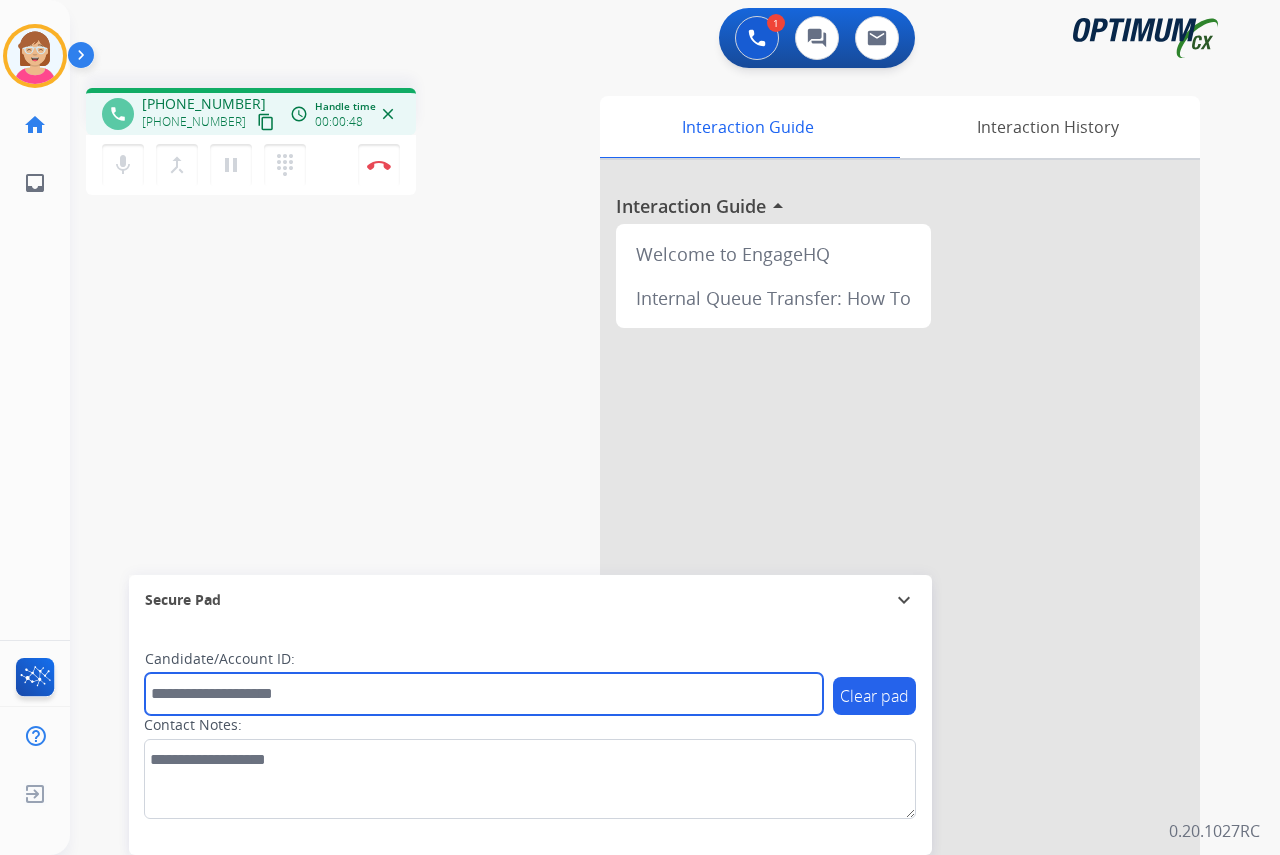 click at bounding box center (484, 694) 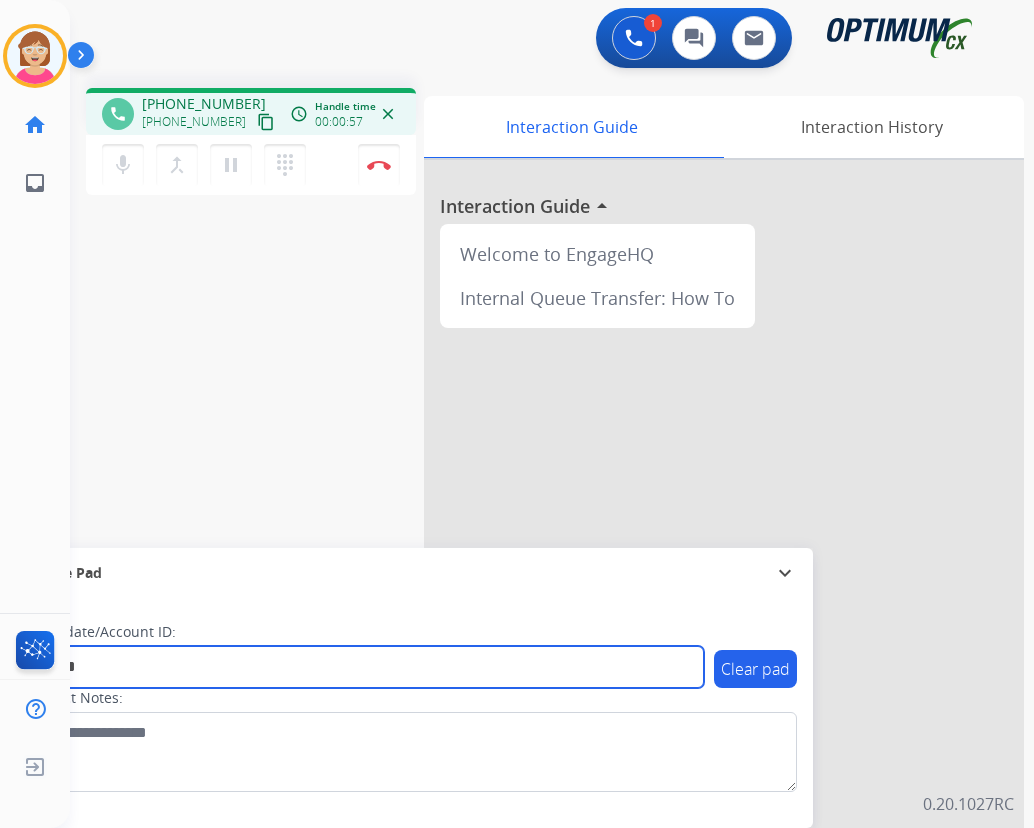 type on "*******" 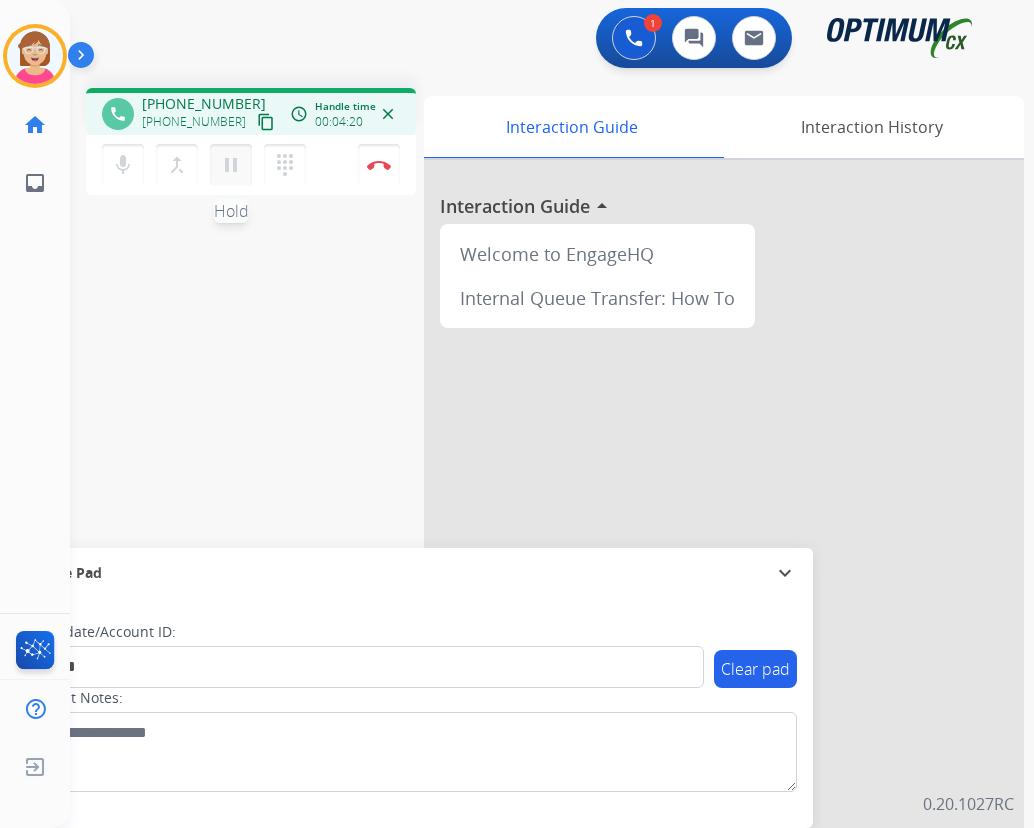 click on "pause" at bounding box center (231, 165) 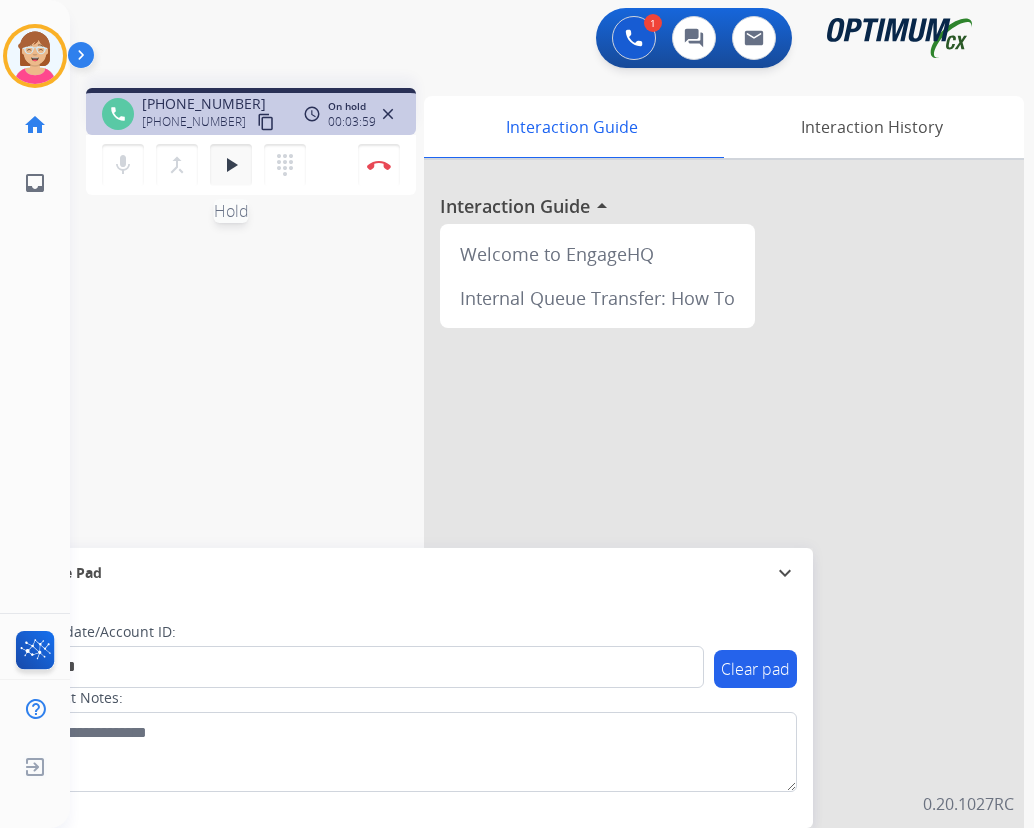 click on "play_arrow" at bounding box center (231, 165) 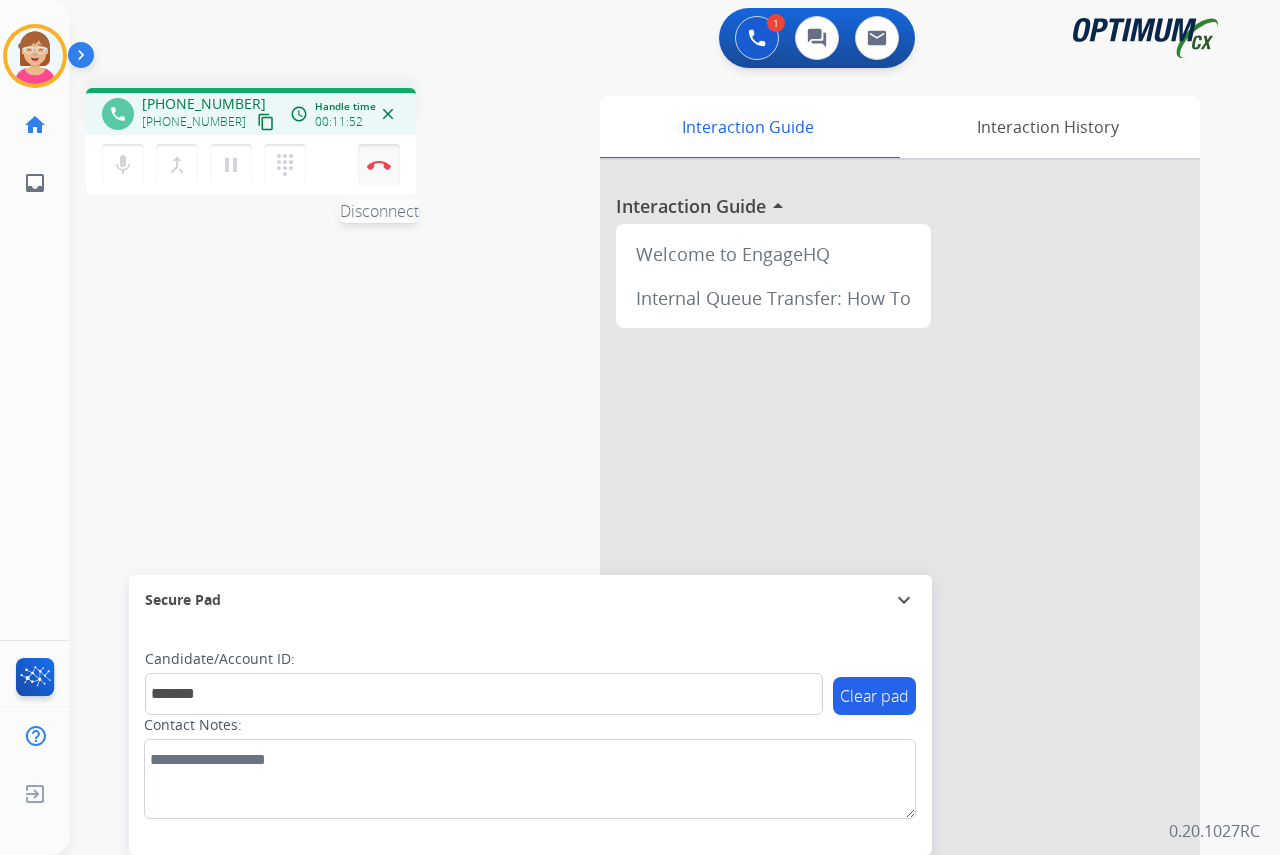 click at bounding box center (379, 165) 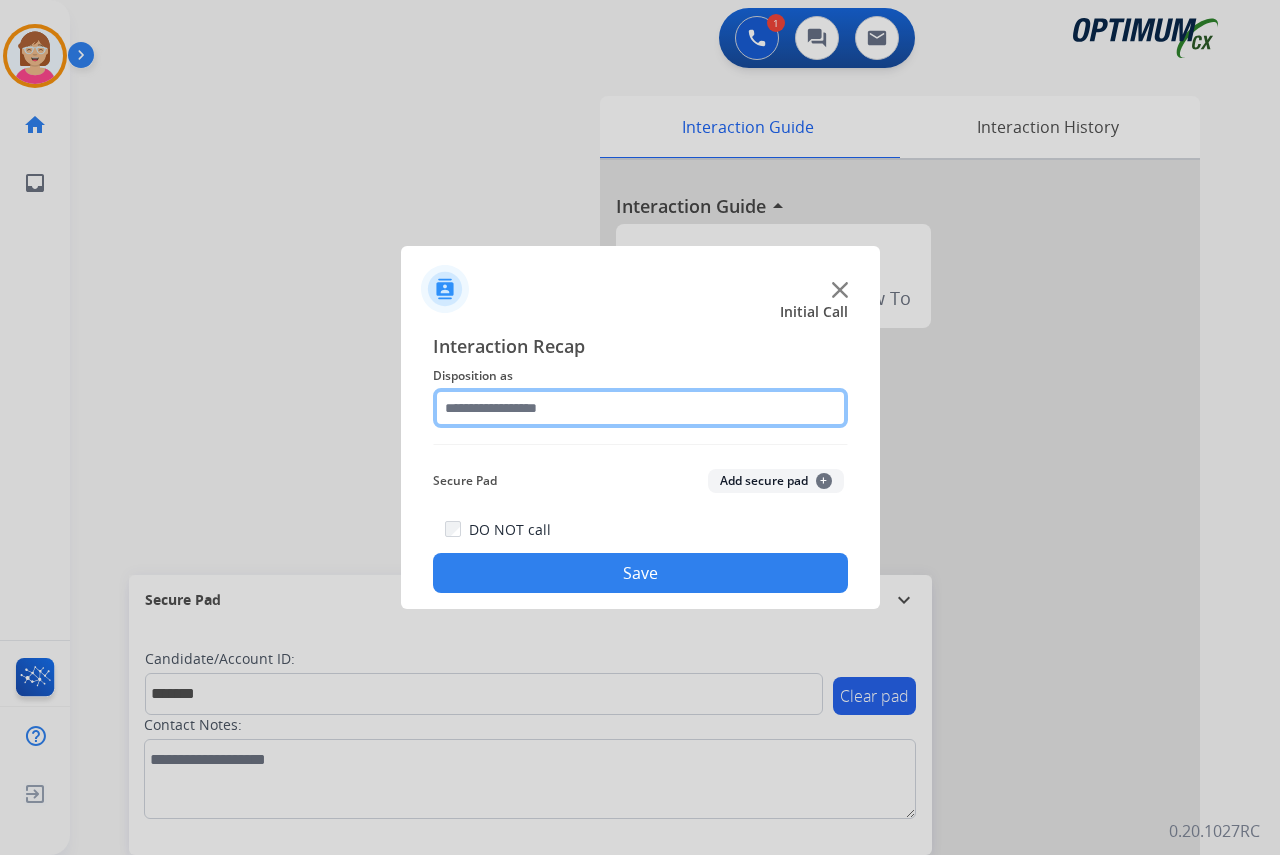 click 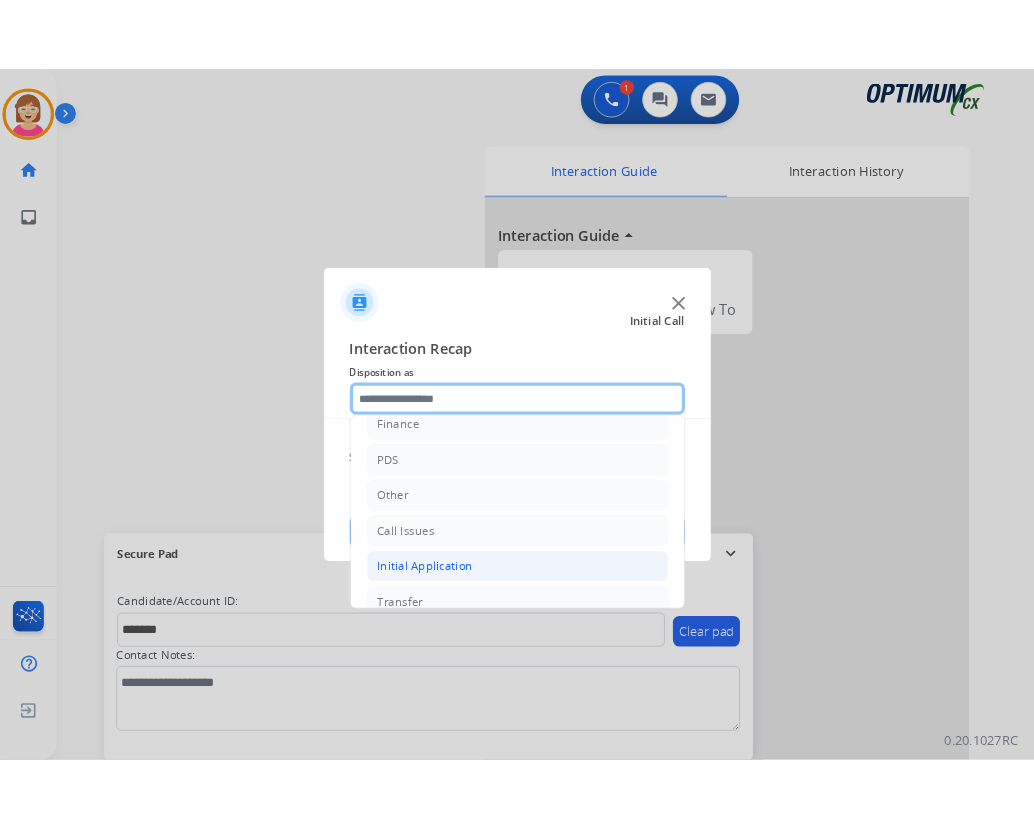 scroll, scrollTop: 136, scrollLeft: 0, axis: vertical 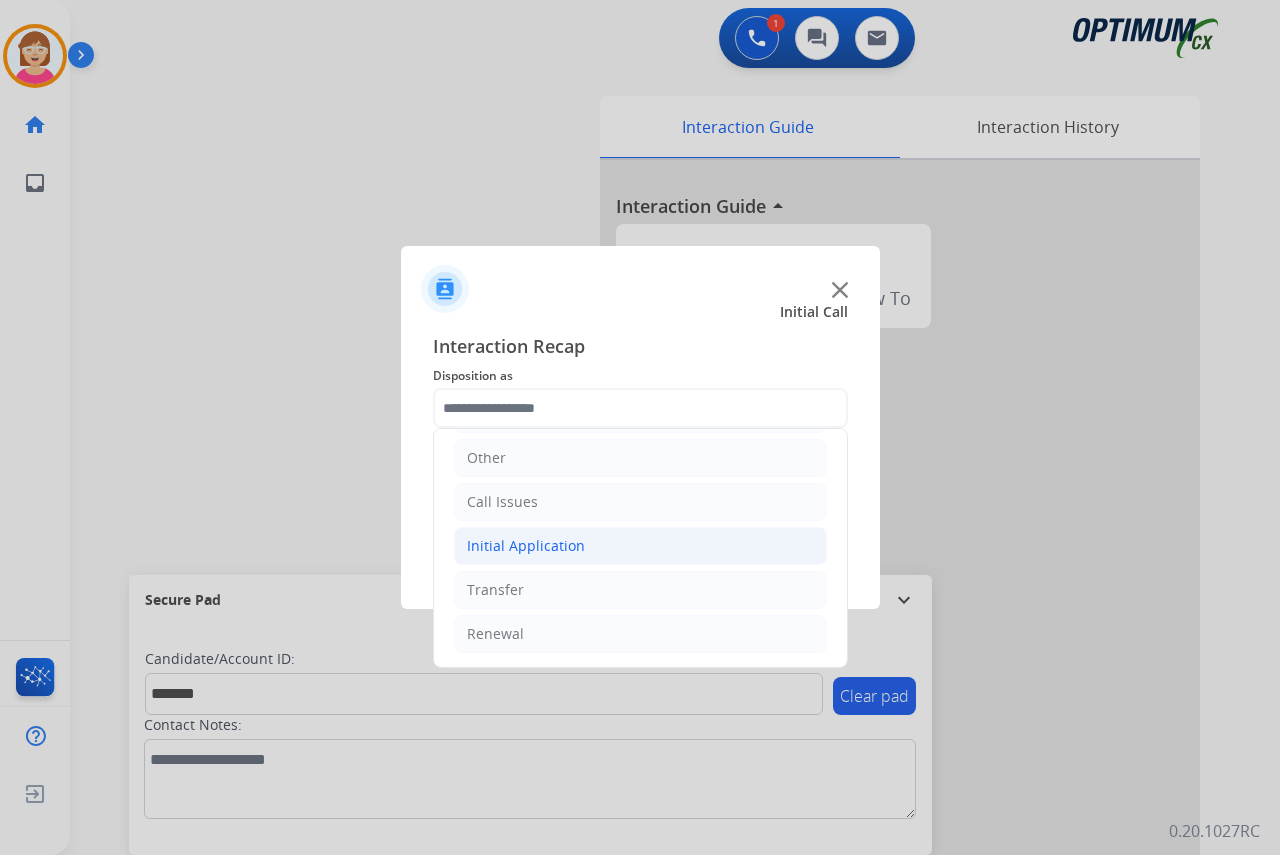 click on "Initial Application" 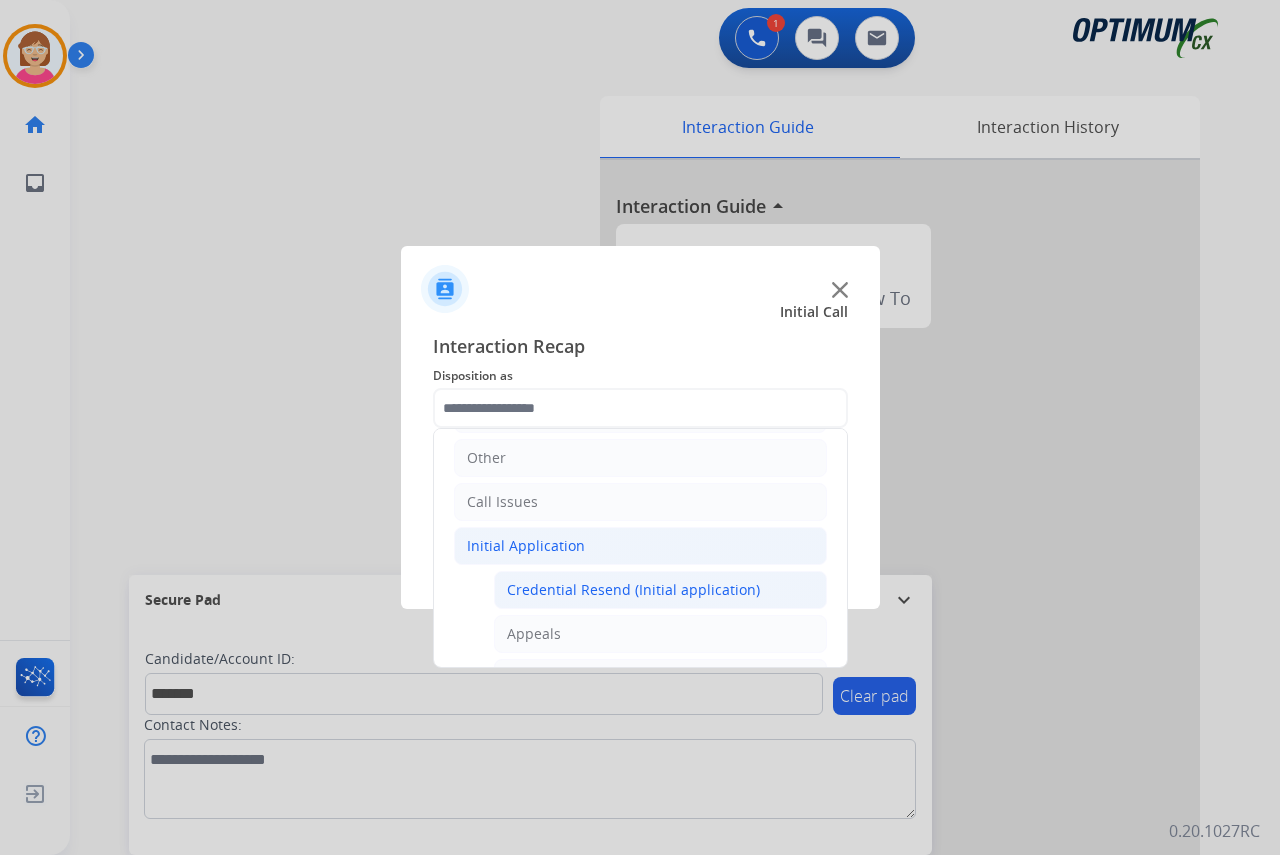 click on "Credential Resend (Initial application)" 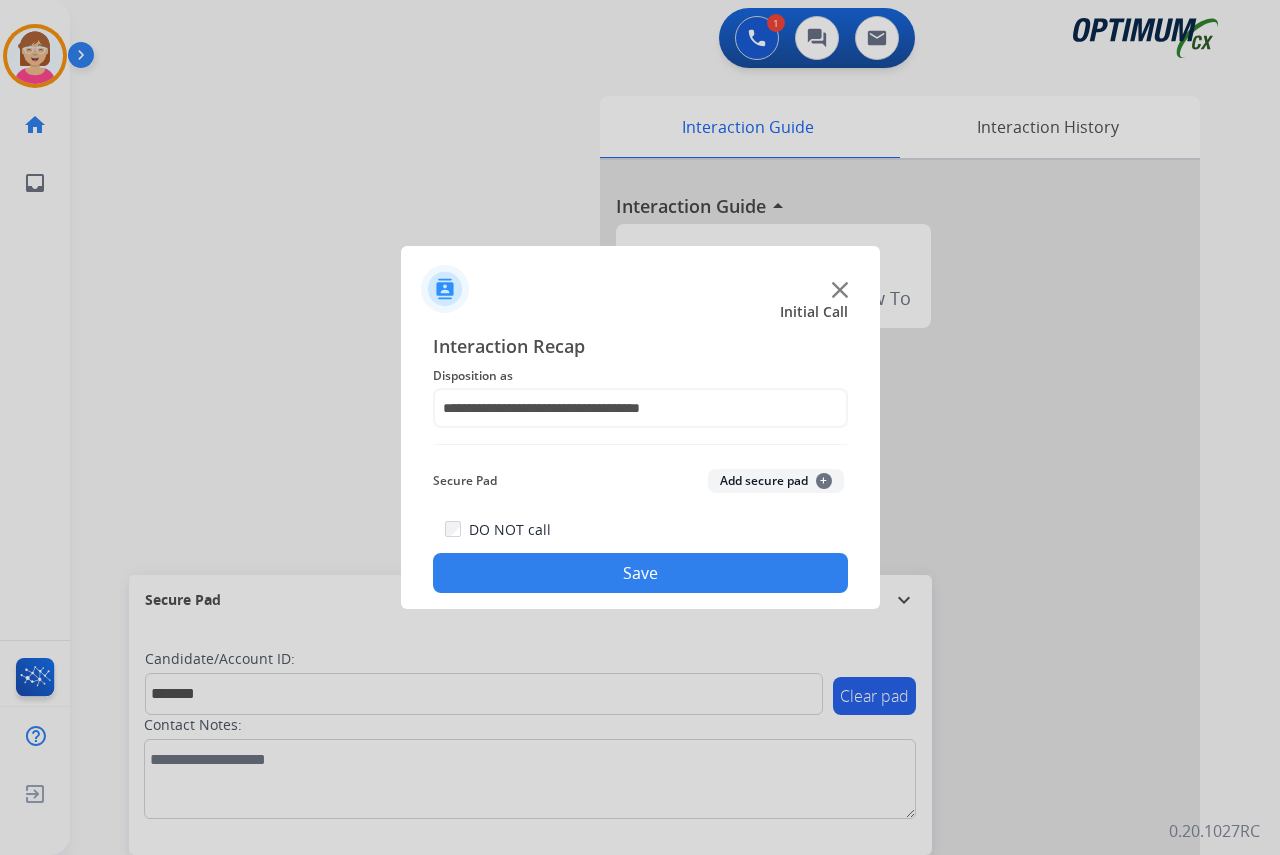 click on "+" 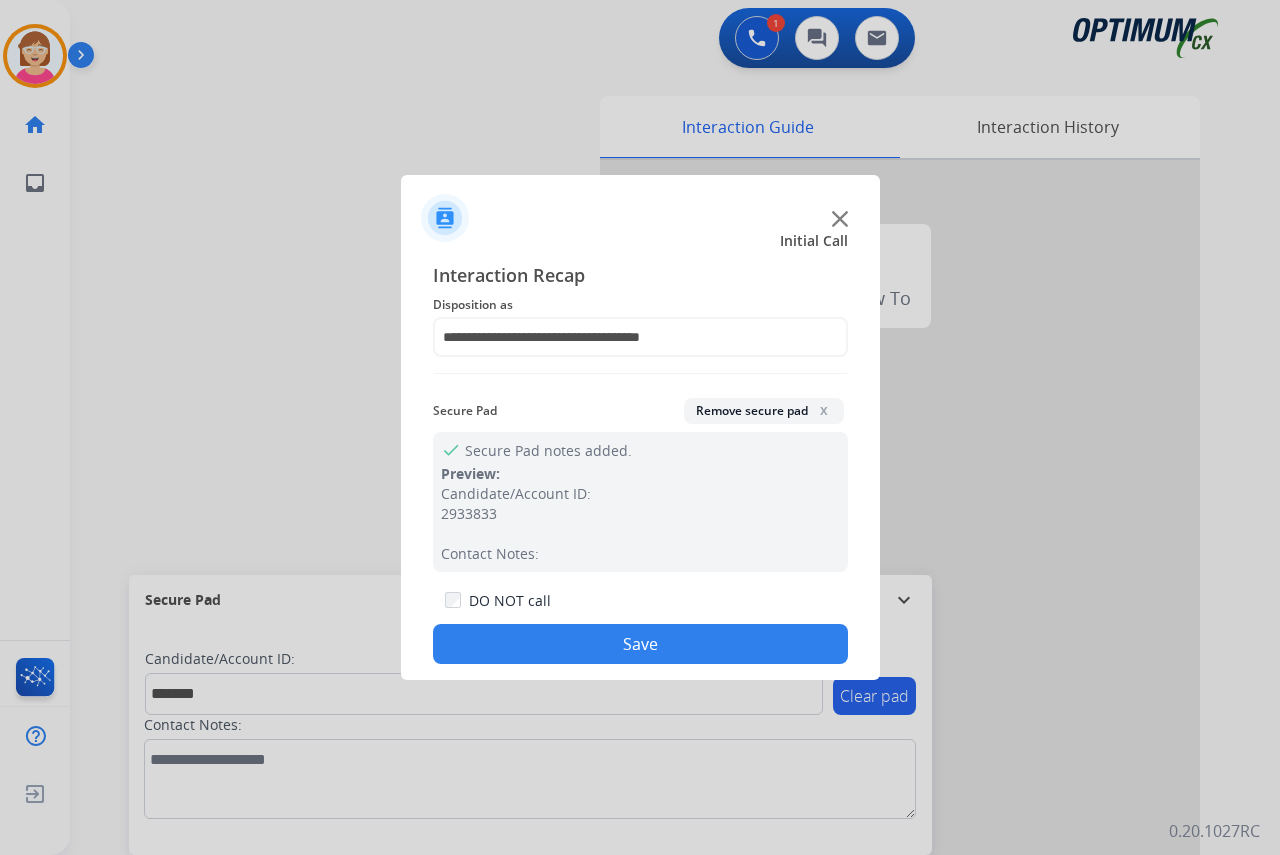 click on "Save" 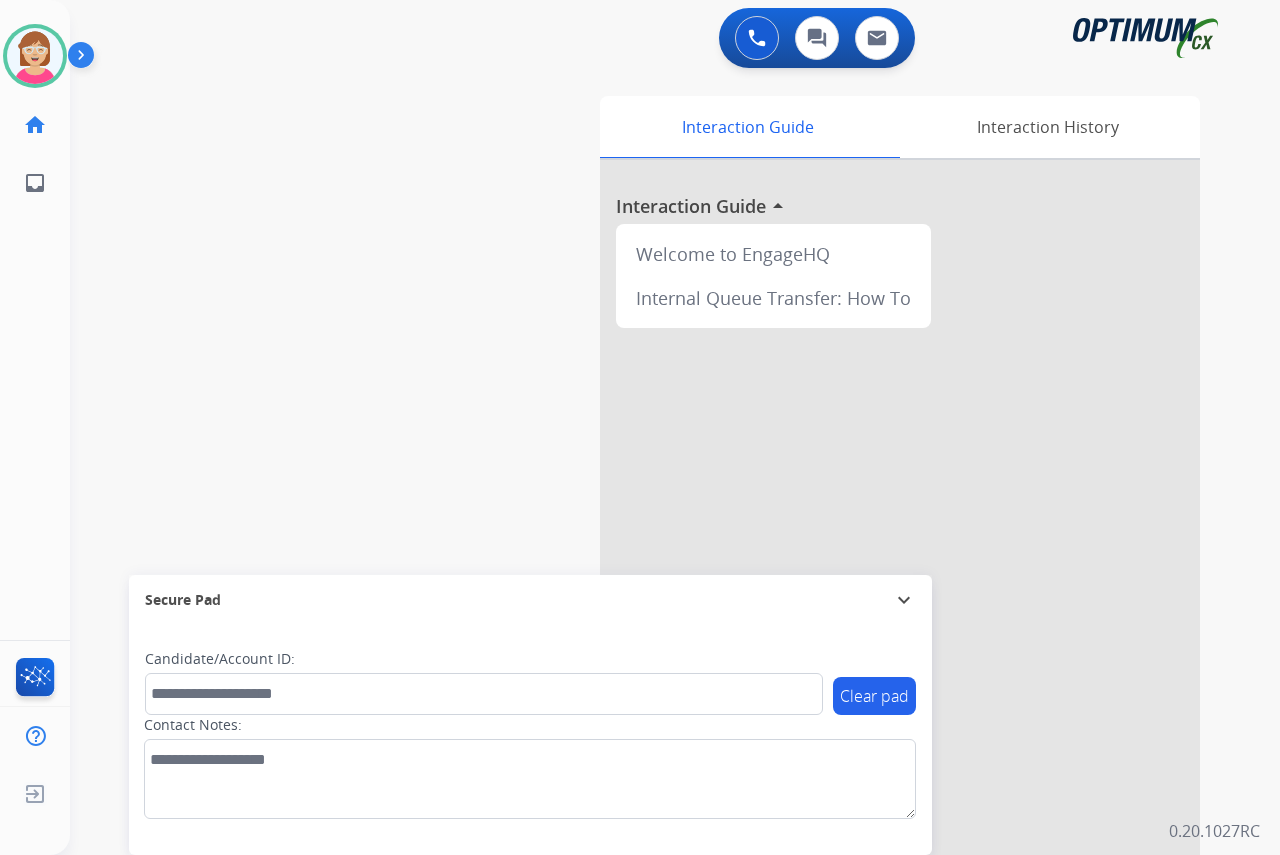 drag, startPoint x: 62, startPoint y: 305, endPoint x: 50, endPoint y: 302, distance: 12.369317 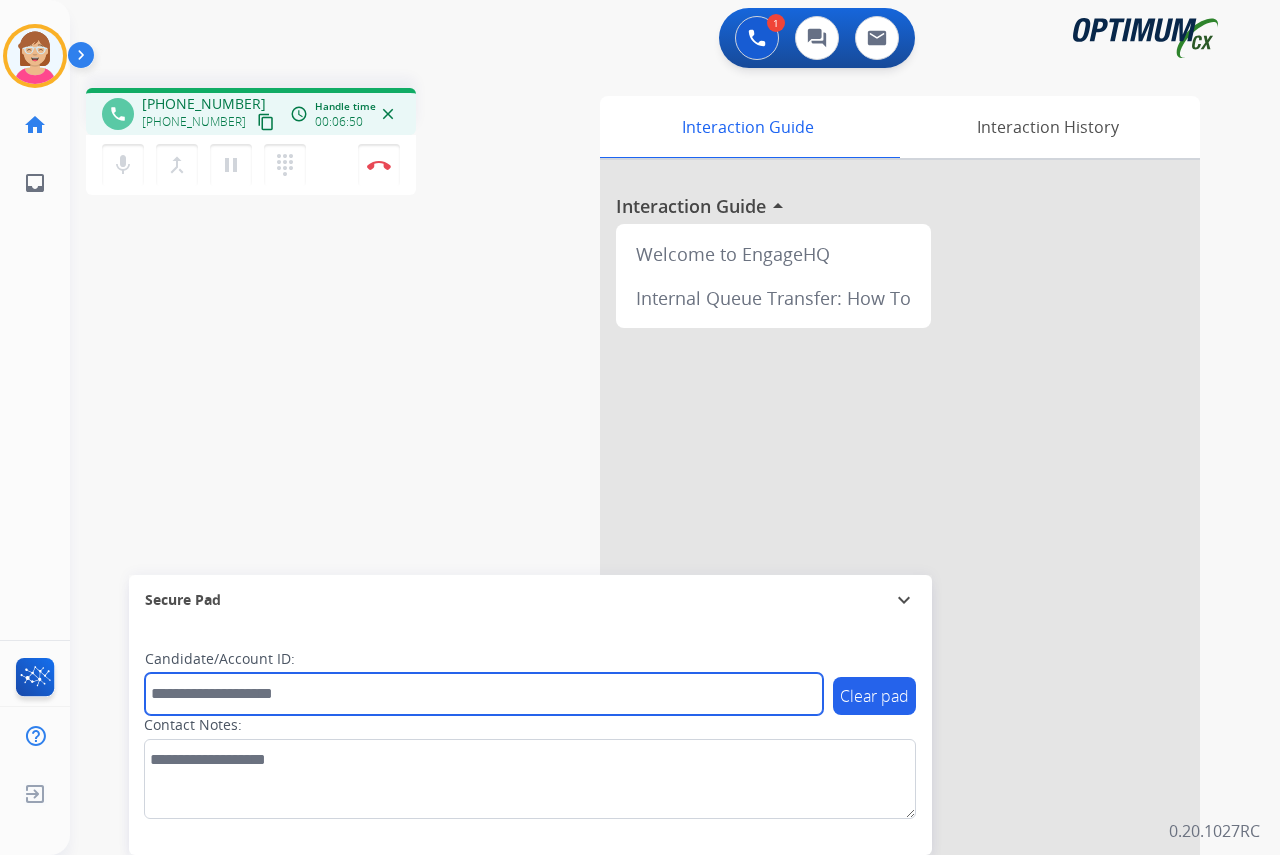 drag, startPoint x: 196, startPoint y: 698, endPoint x: 187, endPoint y: 688, distance: 13.453624 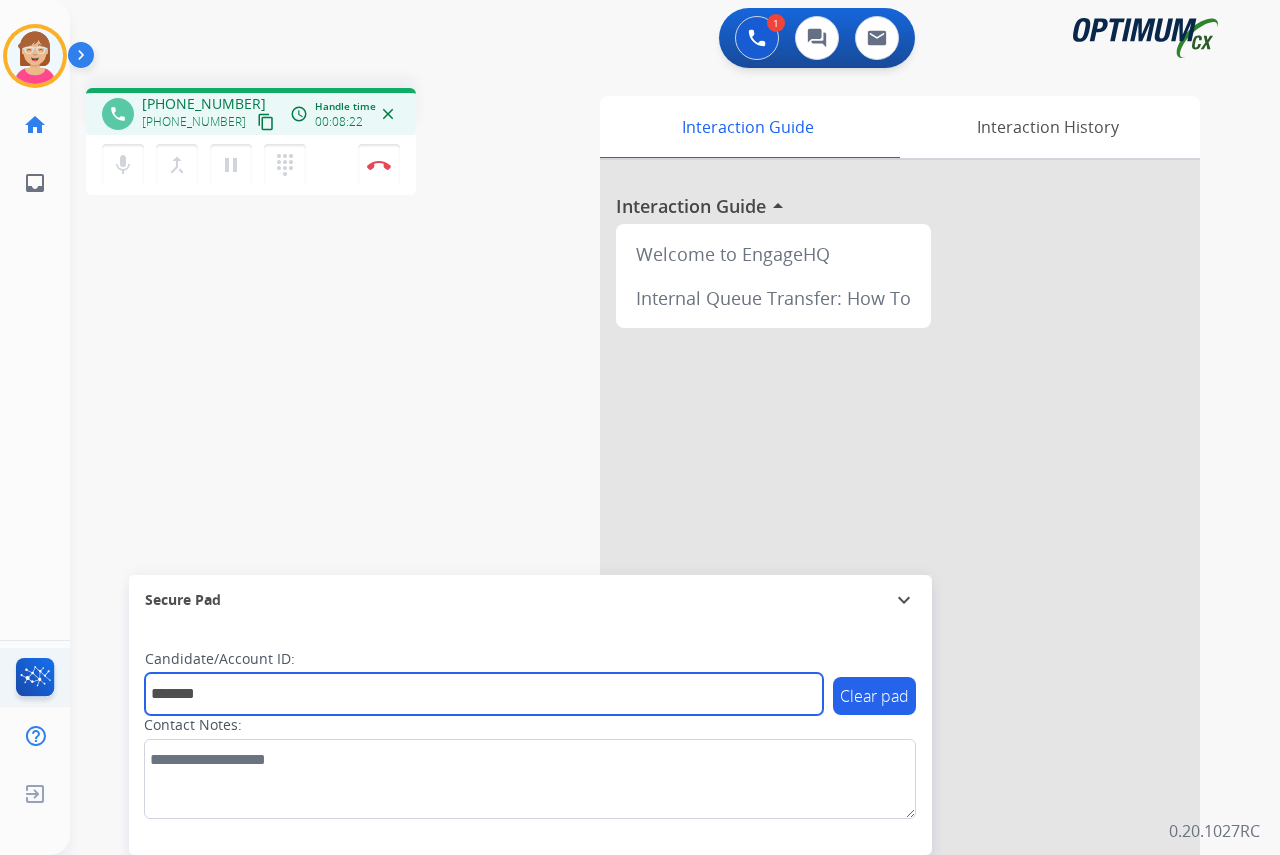 type on "*******" 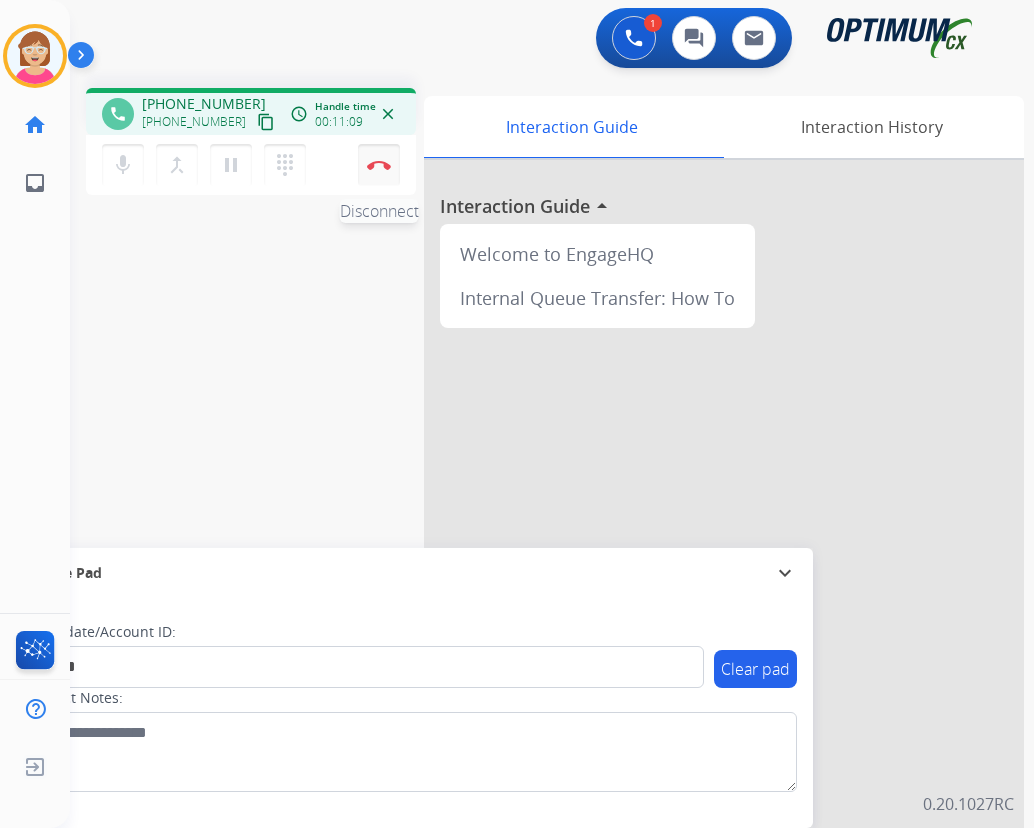 click at bounding box center (379, 165) 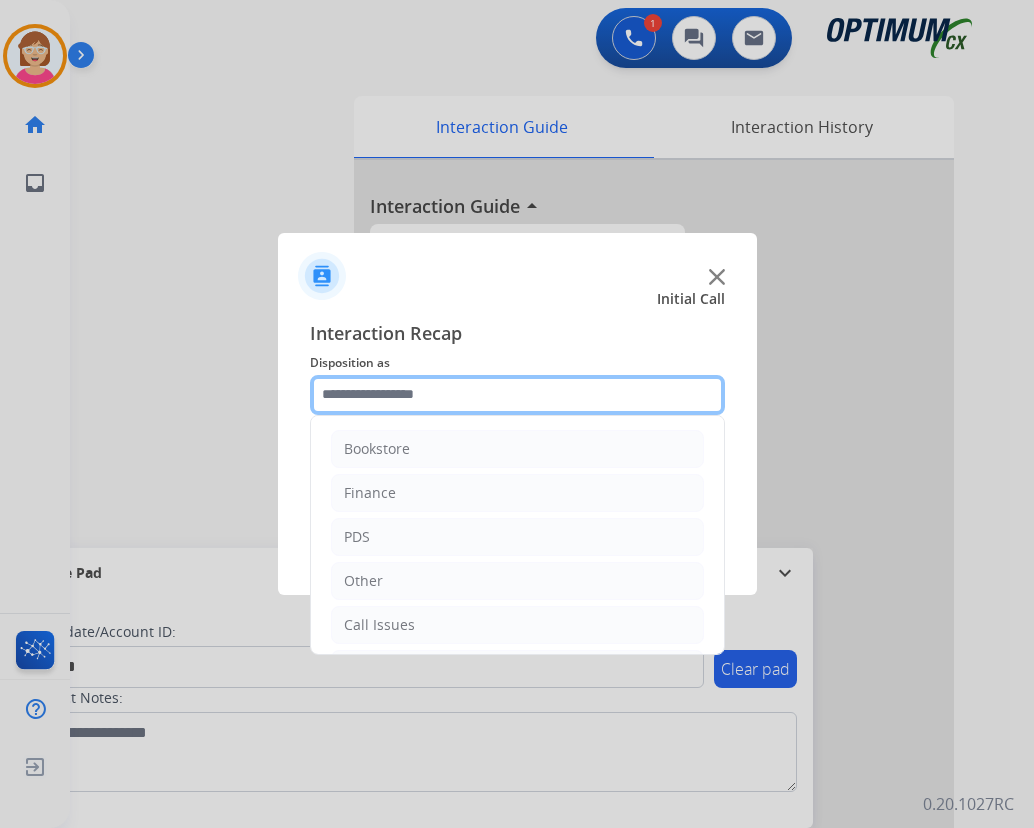 click 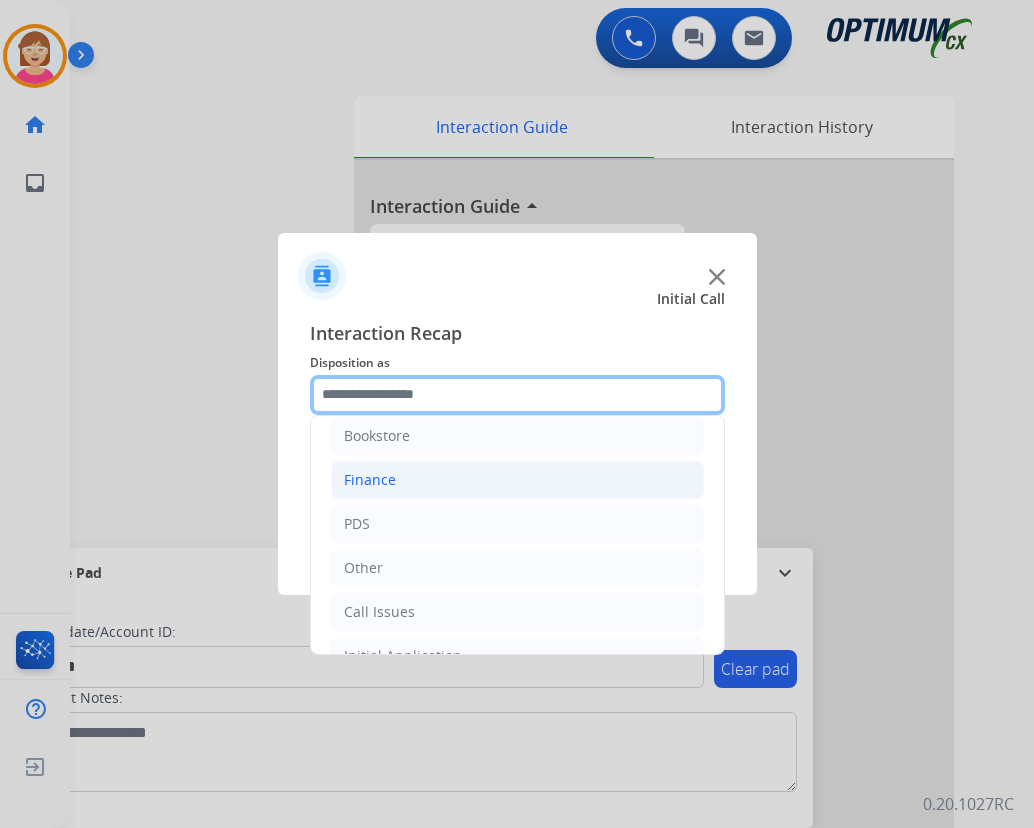 scroll, scrollTop: 0, scrollLeft: 0, axis: both 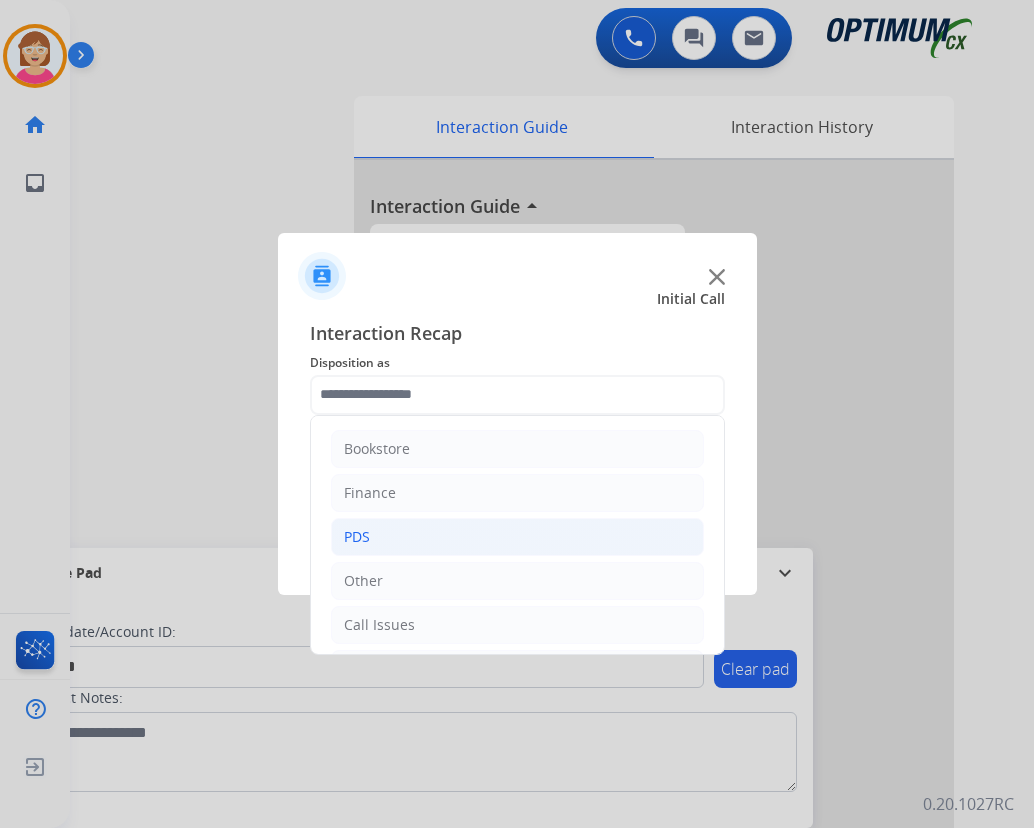 click on "PDS" 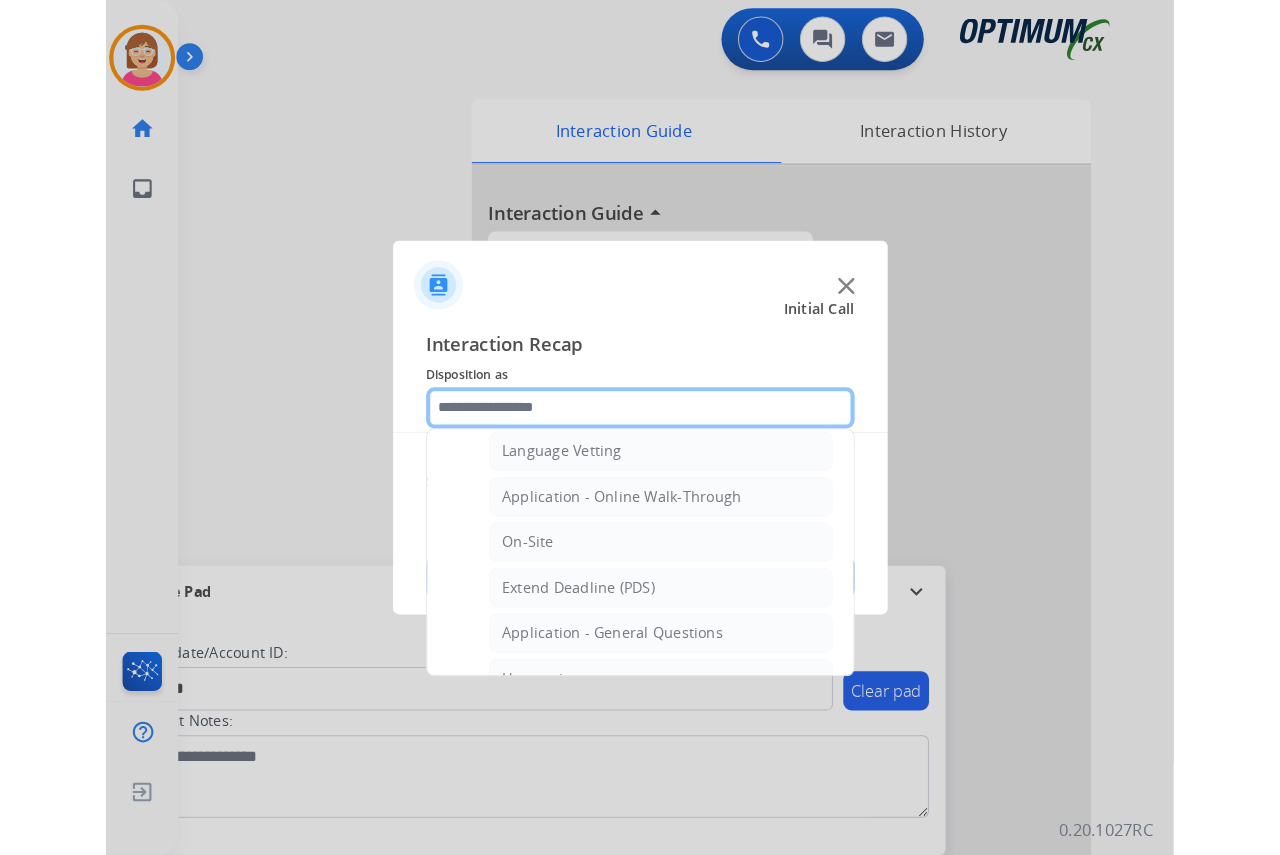 scroll, scrollTop: 500, scrollLeft: 0, axis: vertical 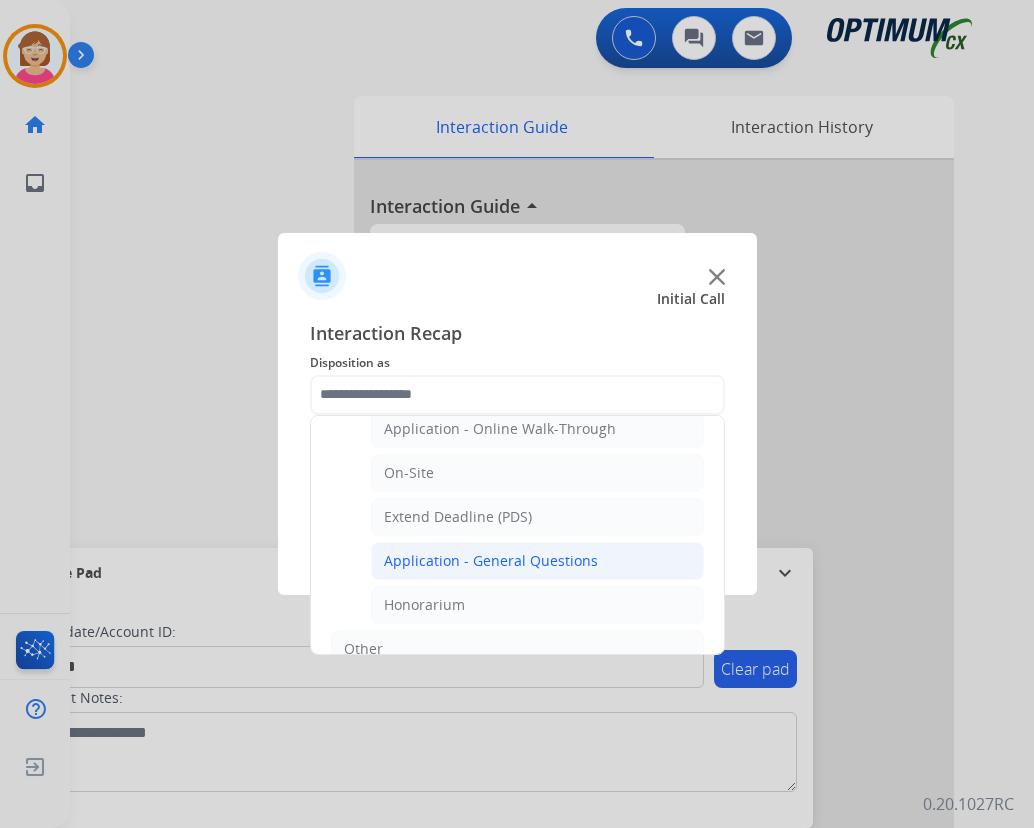 click on "Application - General Questions" 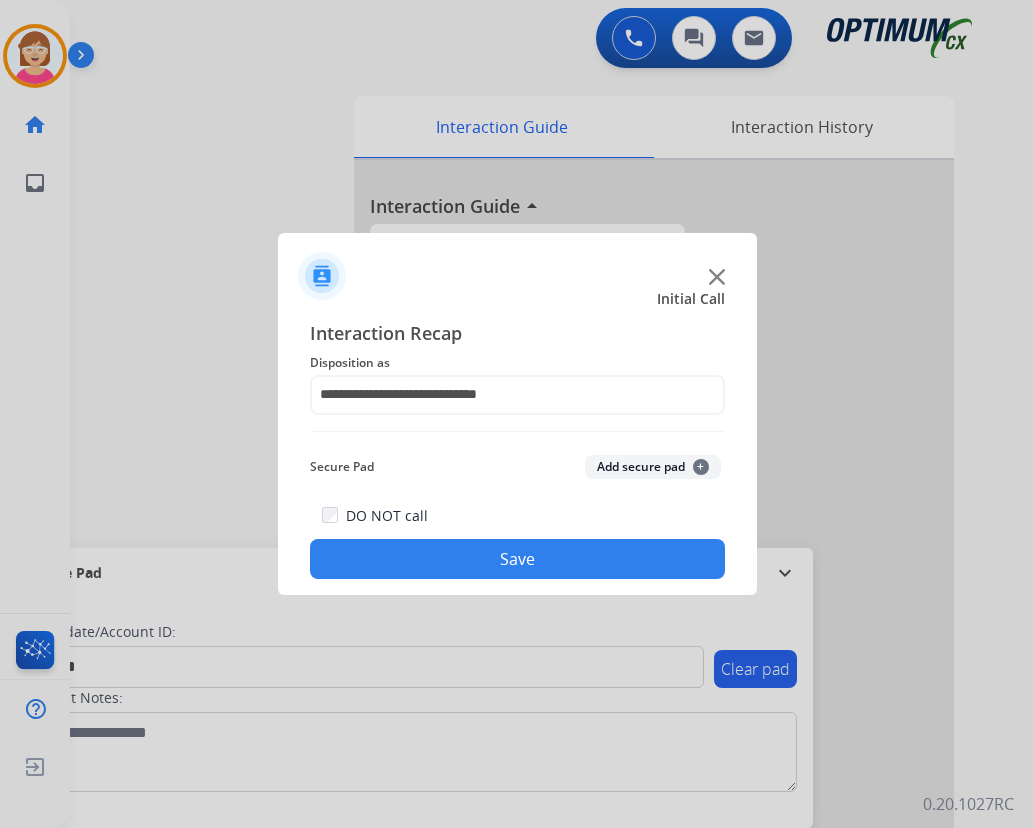 click on "+" 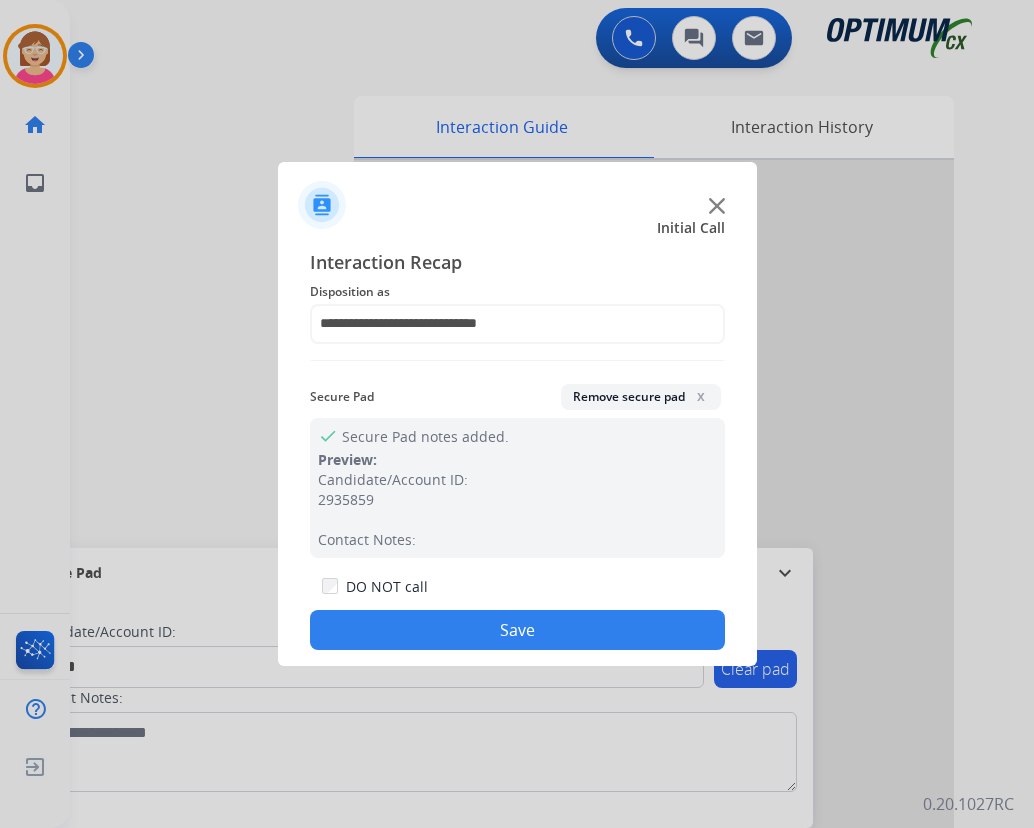 drag, startPoint x: 433, startPoint y: 630, endPoint x: 353, endPoint y: 546, distance: 116 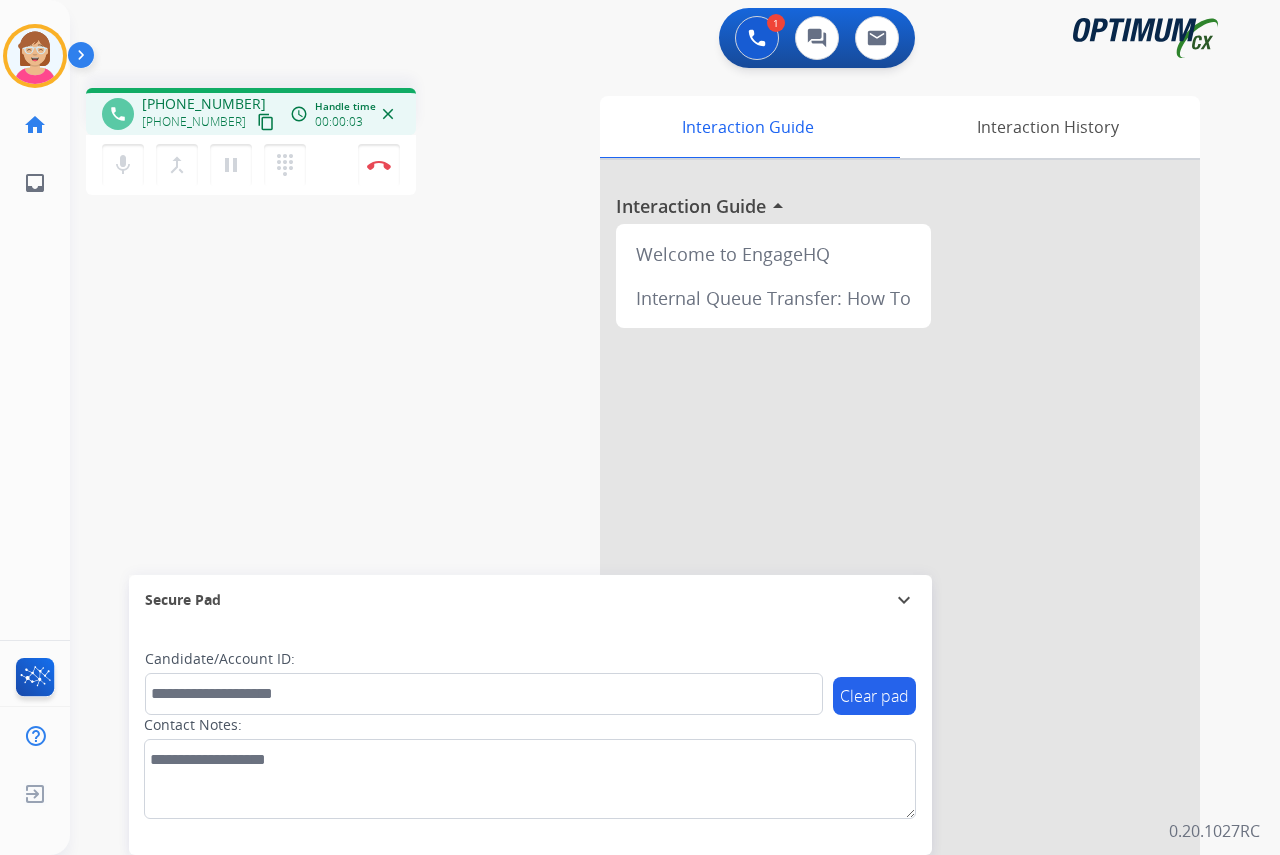 click on "[PERSON_NAME]  Edit Avatar  Agent:   [PERSON_NAME] Profile:  OCX Training home  Home  Home inbox  Emails  Emails  FocalPoints  Help Center  Help Center  Log out  Log out" 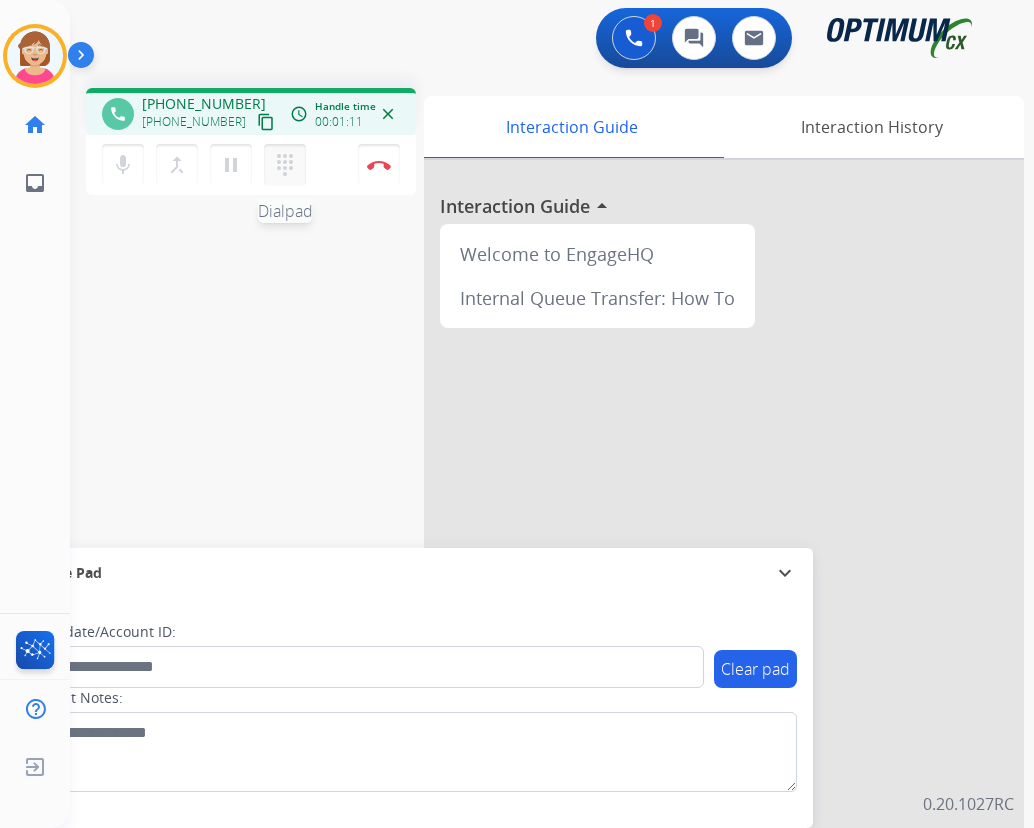 click on "dialpad" at bounding box center [285, 165] 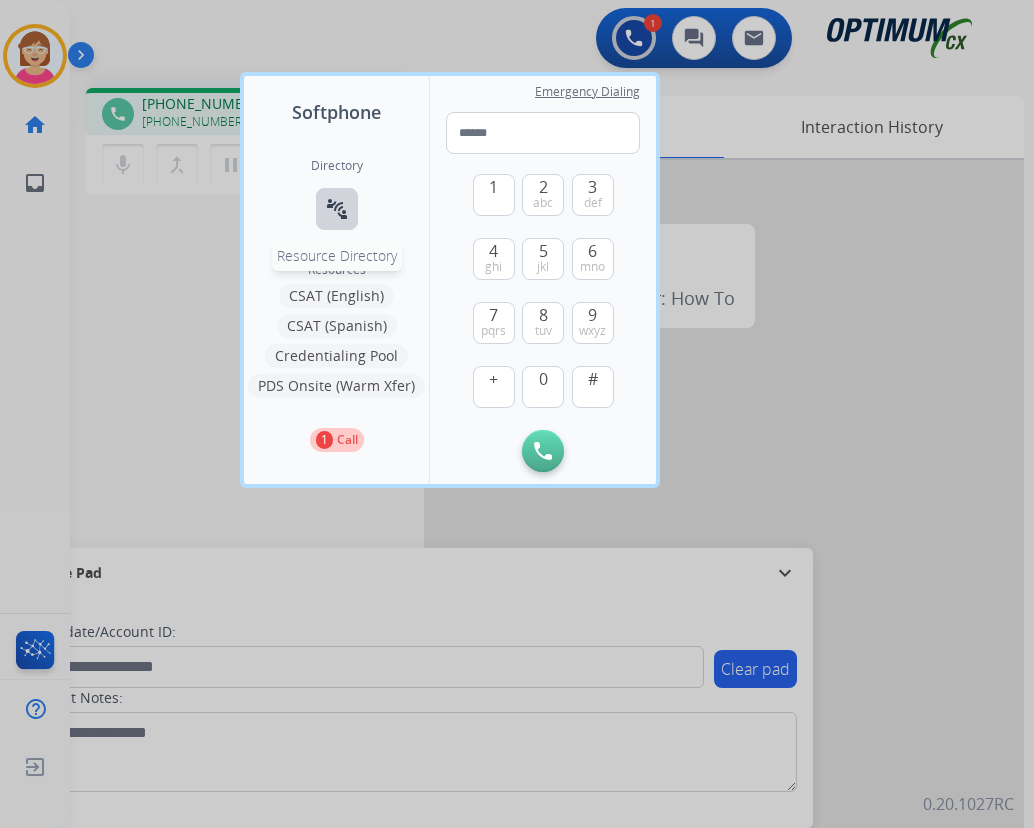 click on "connect_without_contact" at bounding box center [337, 209] 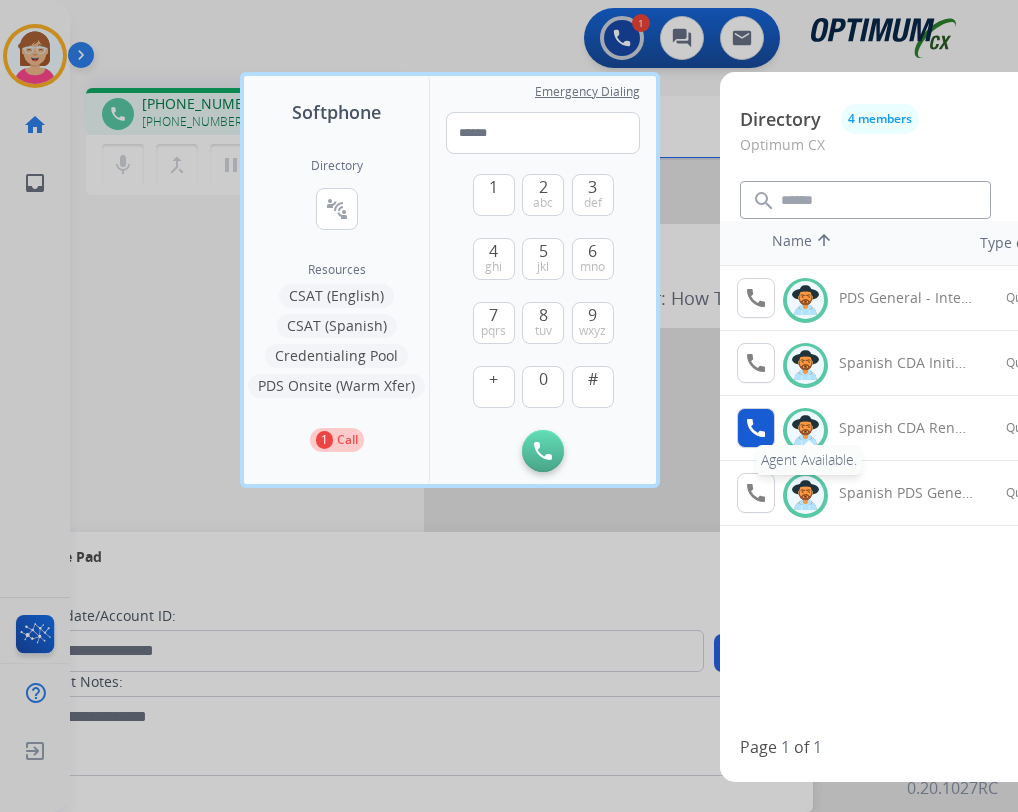 click on "call" at bounding box center [756, 428] 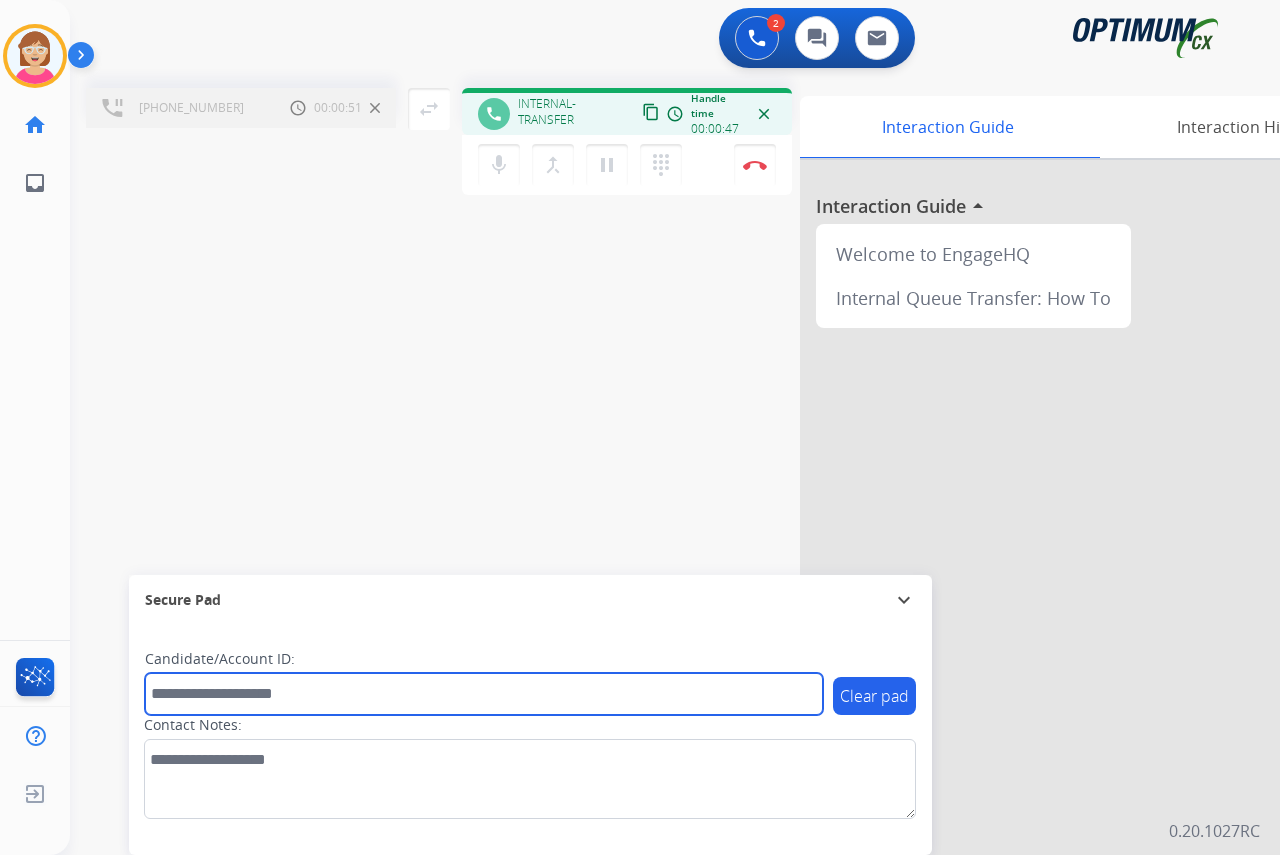 click at bounding box center [484, 694] 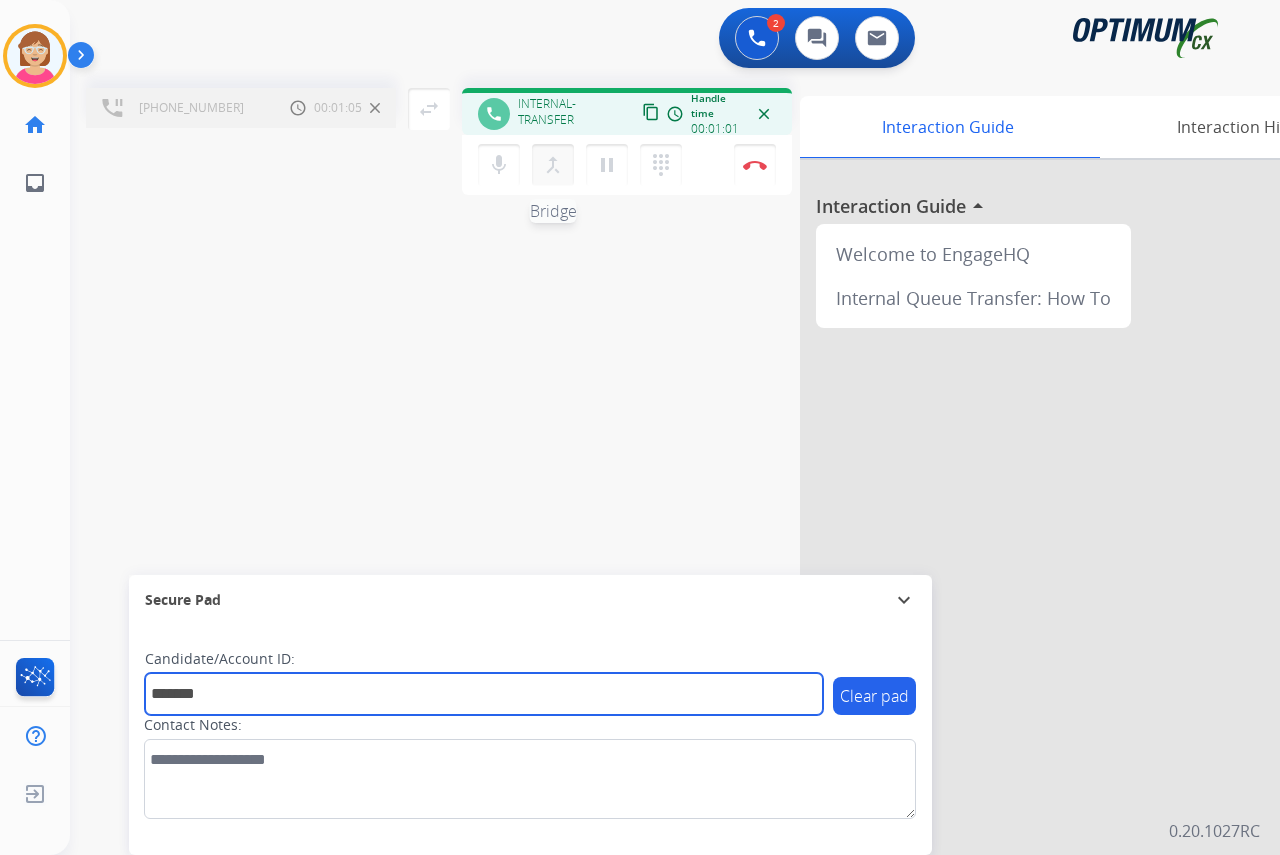 type on "*******" 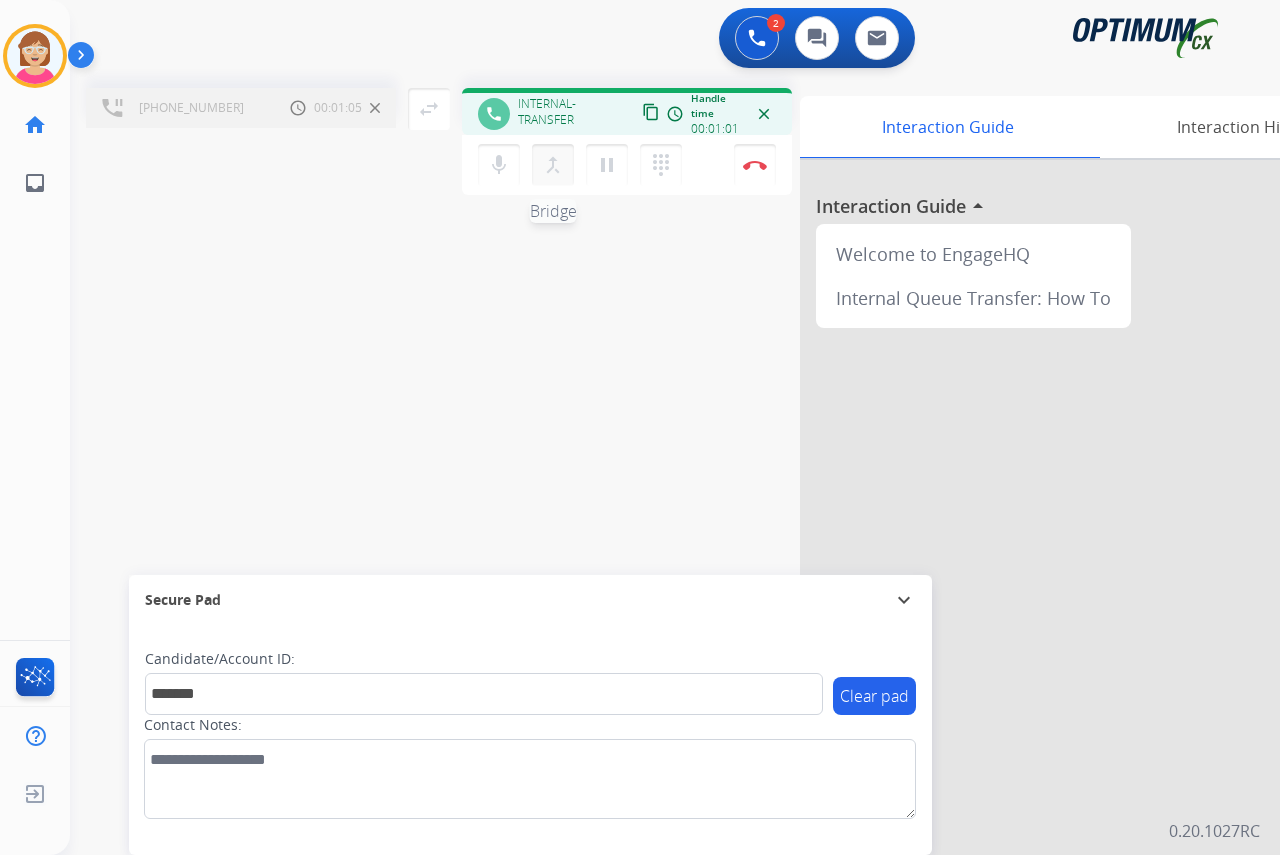 click on "merge_type" at bounding box center [553, 165] 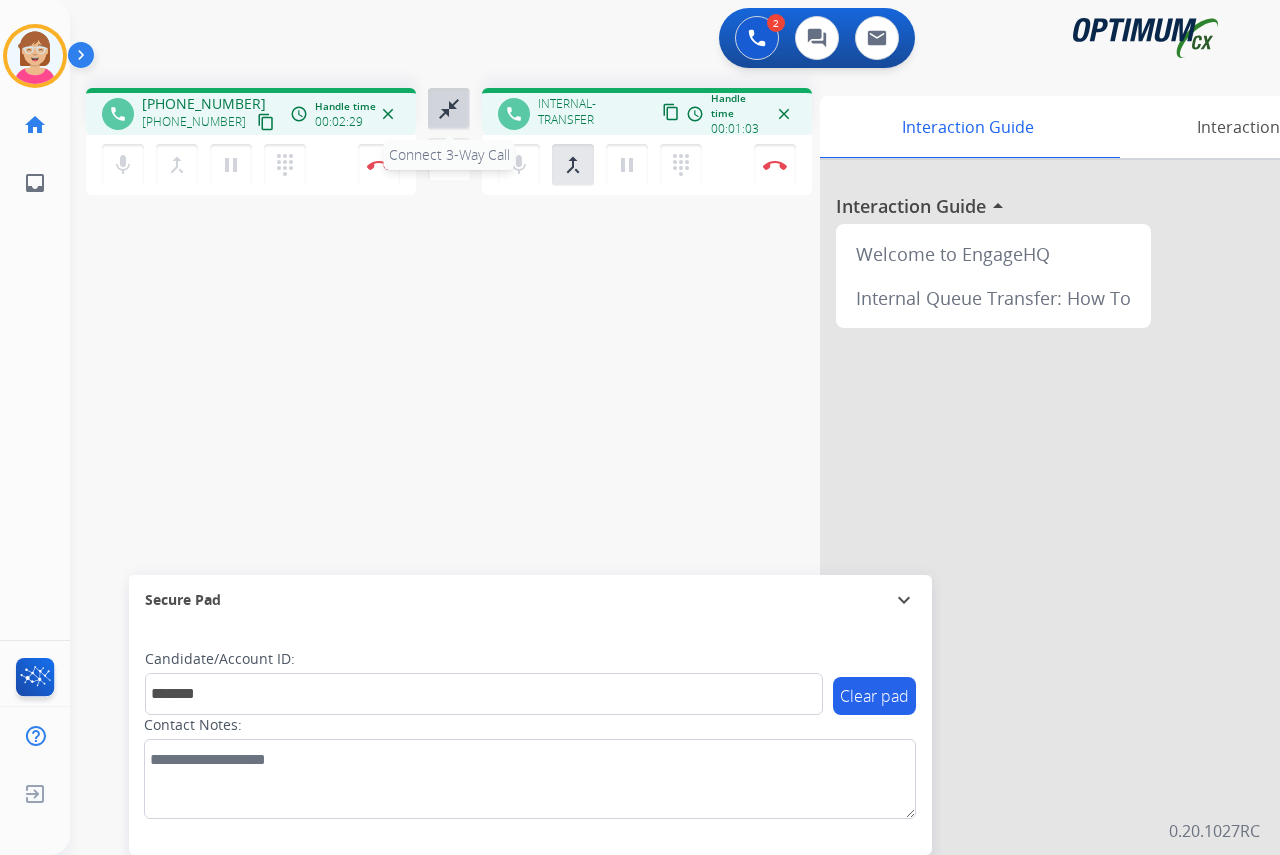 click on "close_fullscreen" at bounding box center [449, 109] 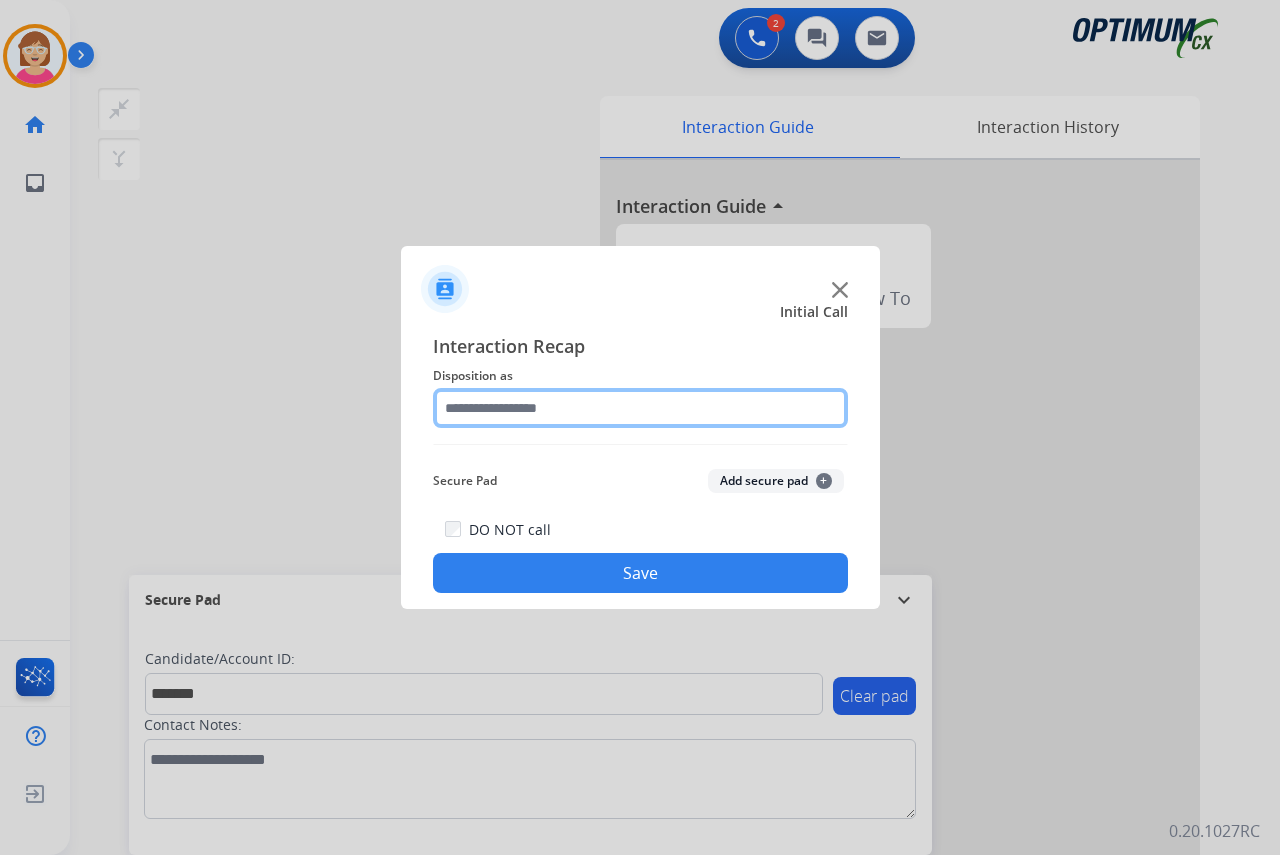 click 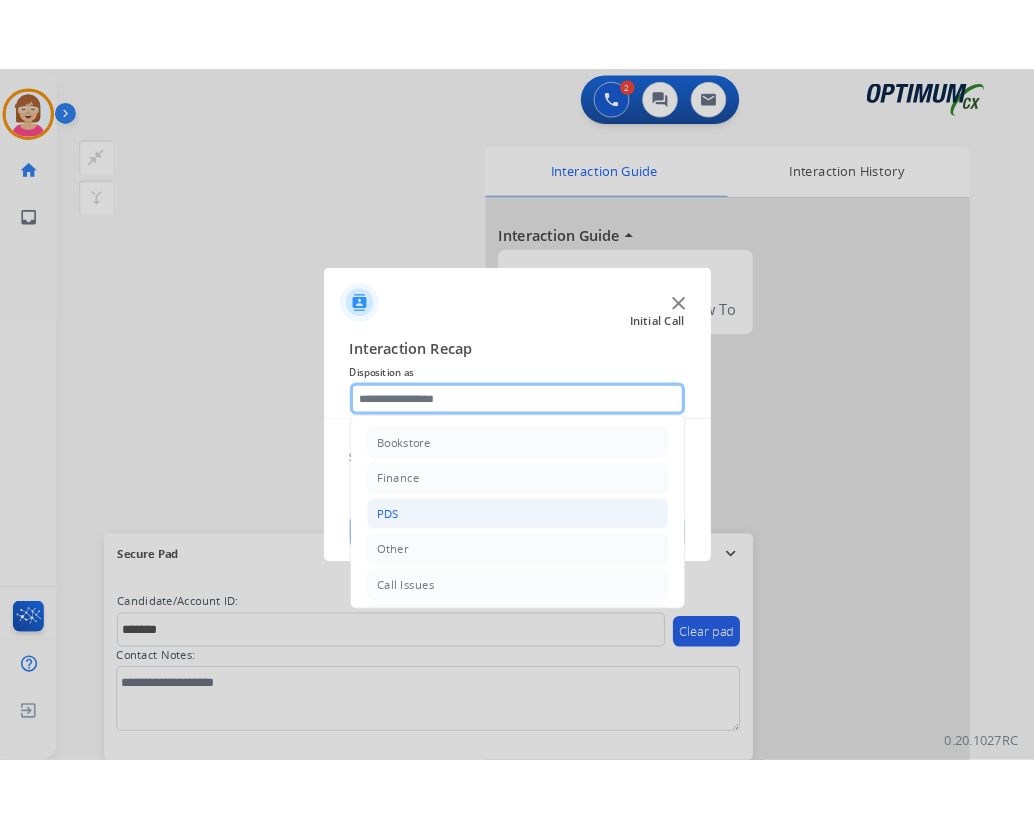 scroll, scrollTop: 136, scrollLeft: 0, axis: vertical 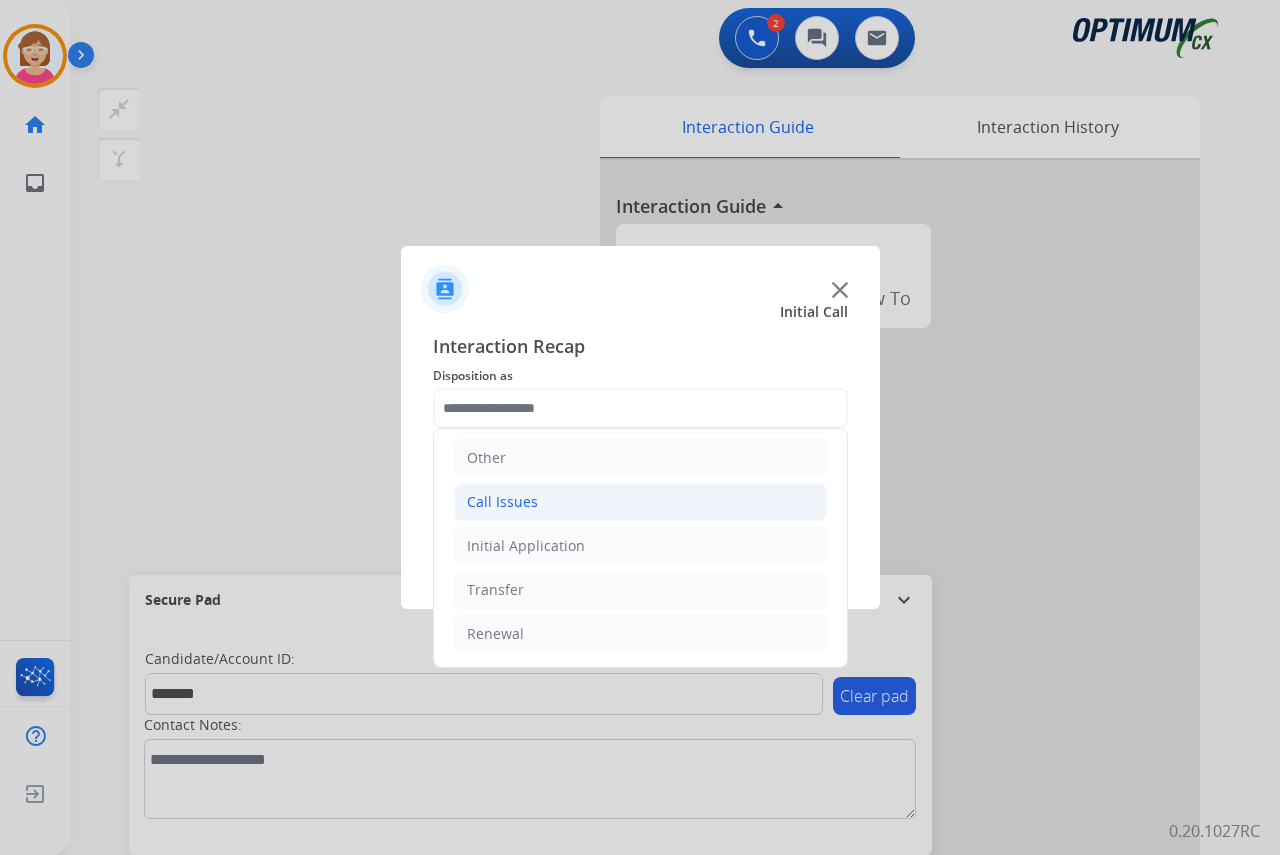 click on "Call Issues" 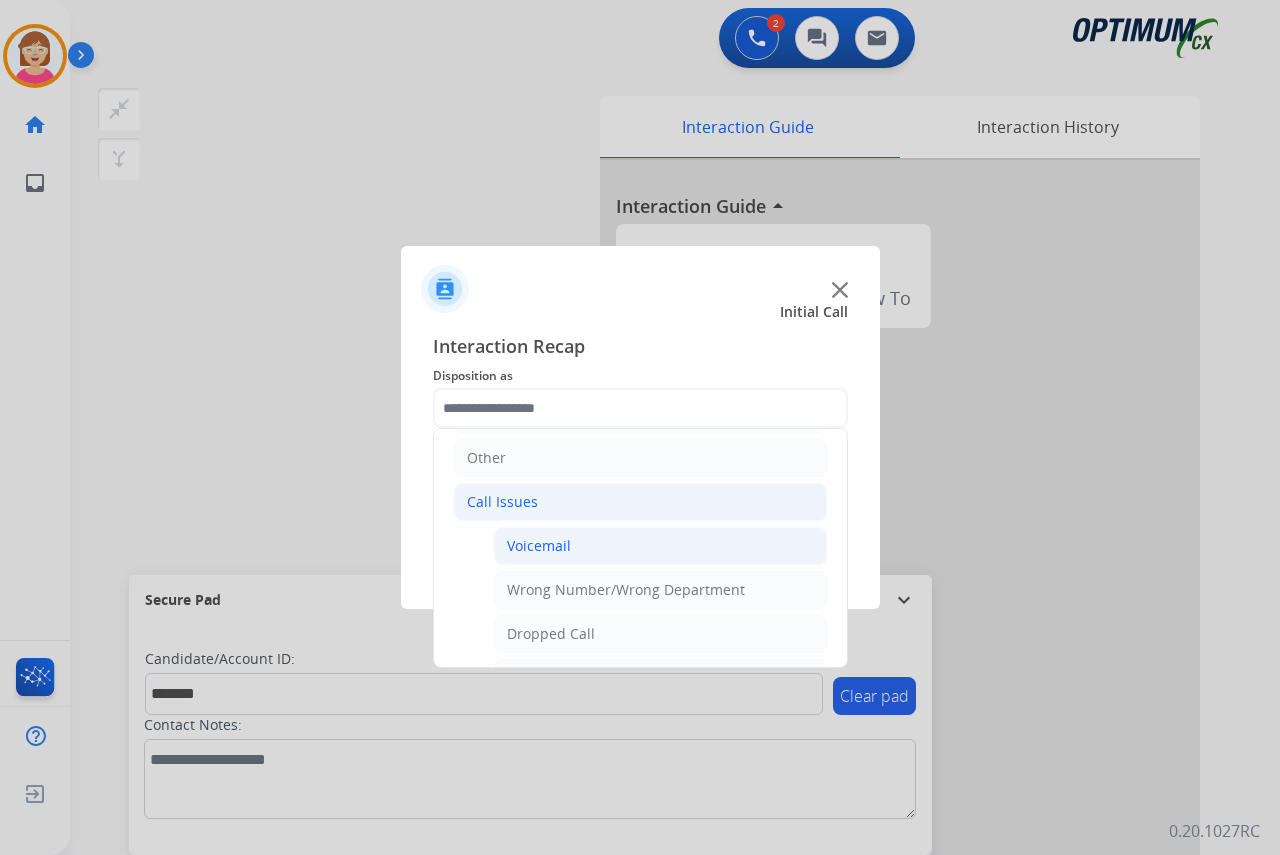 click on "Voicemail" 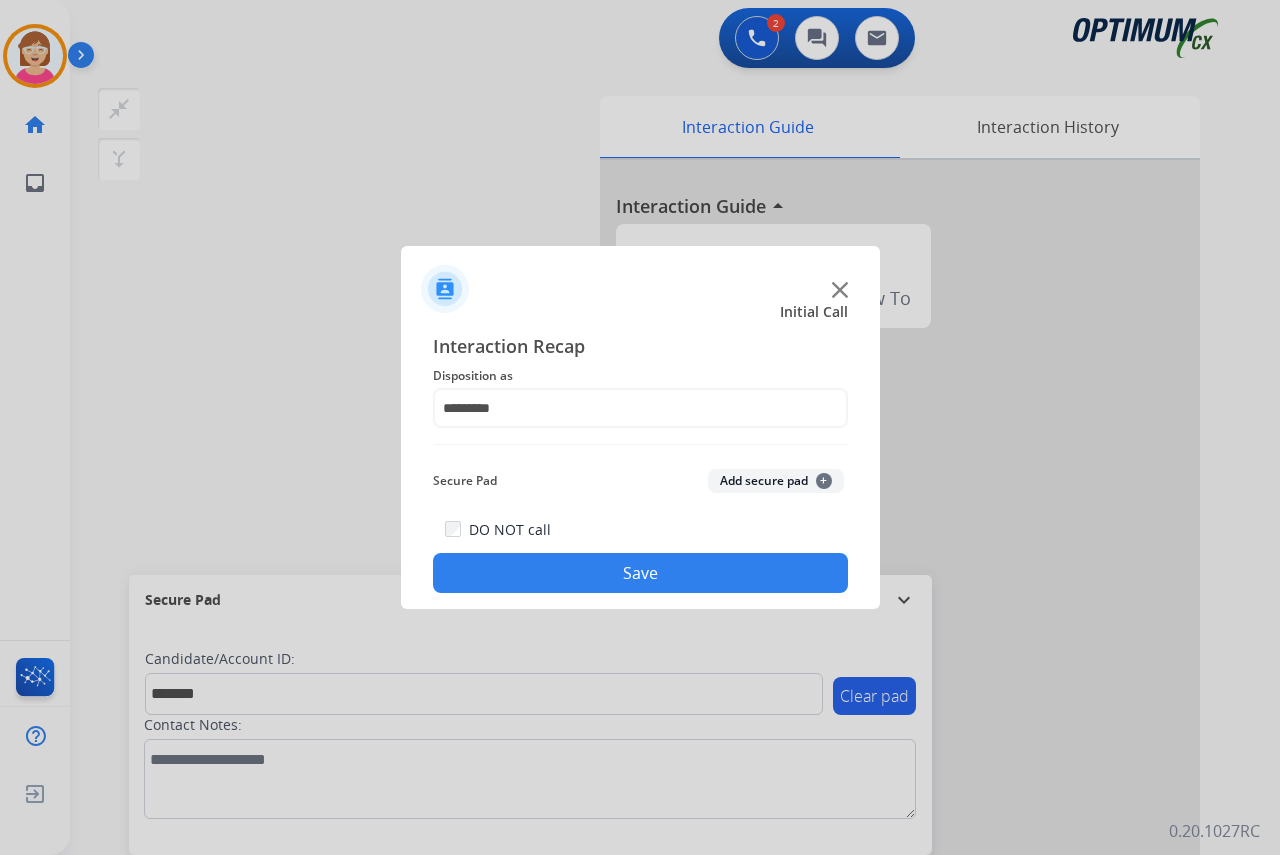 click on "+" 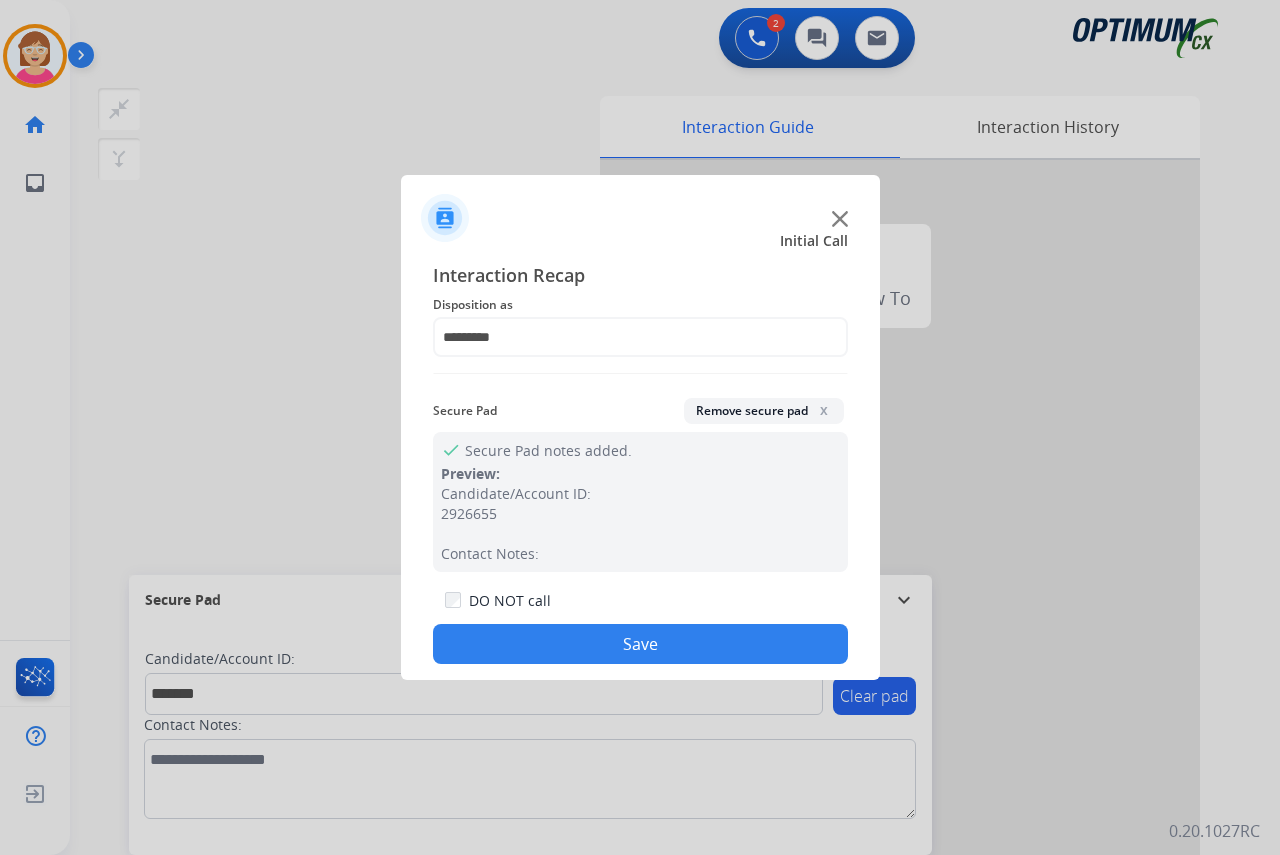 click on "Save" 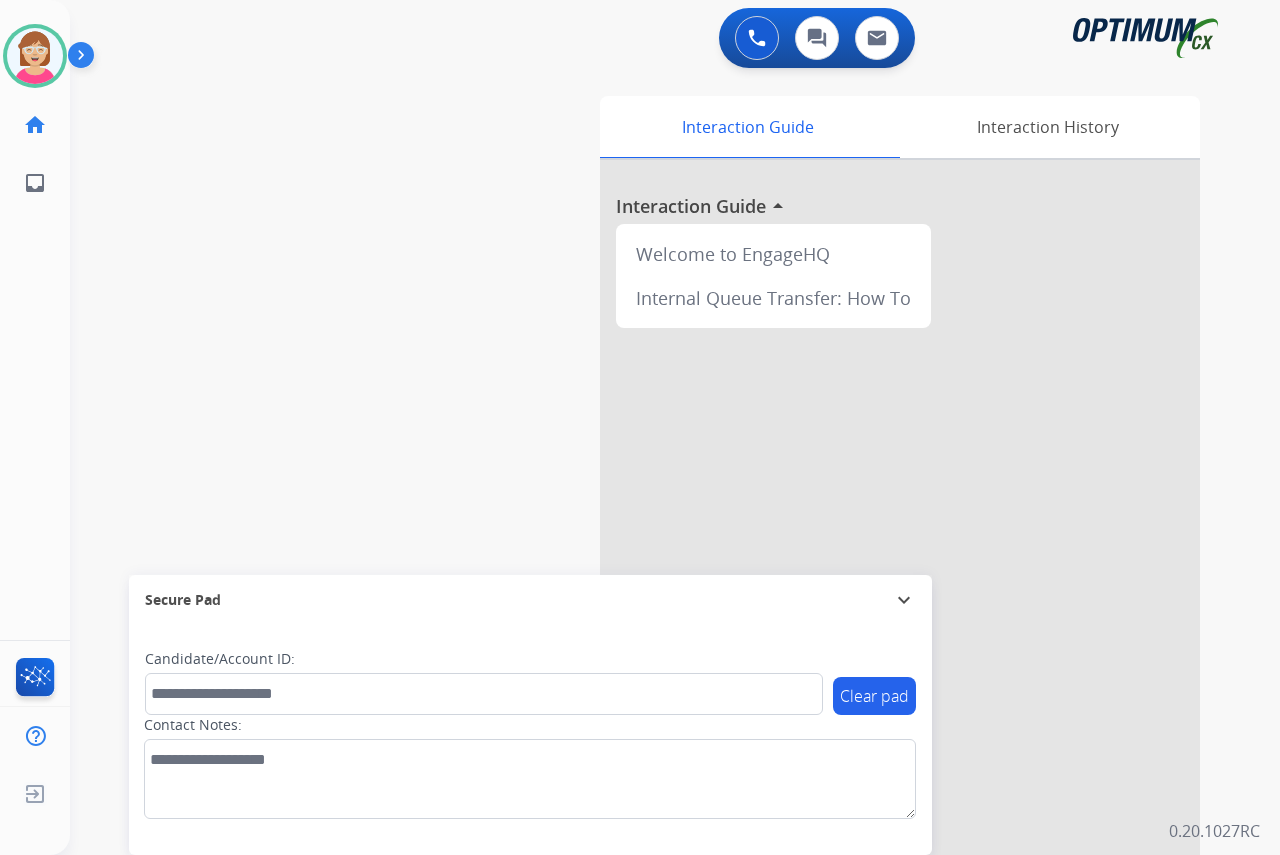 click on "[PERSON_NAME]   Available  Edit Avatar  Agent:   [PERSON_NAME] Profile:  OCX Training home  Home  Home inbox  Emails  Emails  FocalPoints  Help Center  Help Center  Log out  Log out" 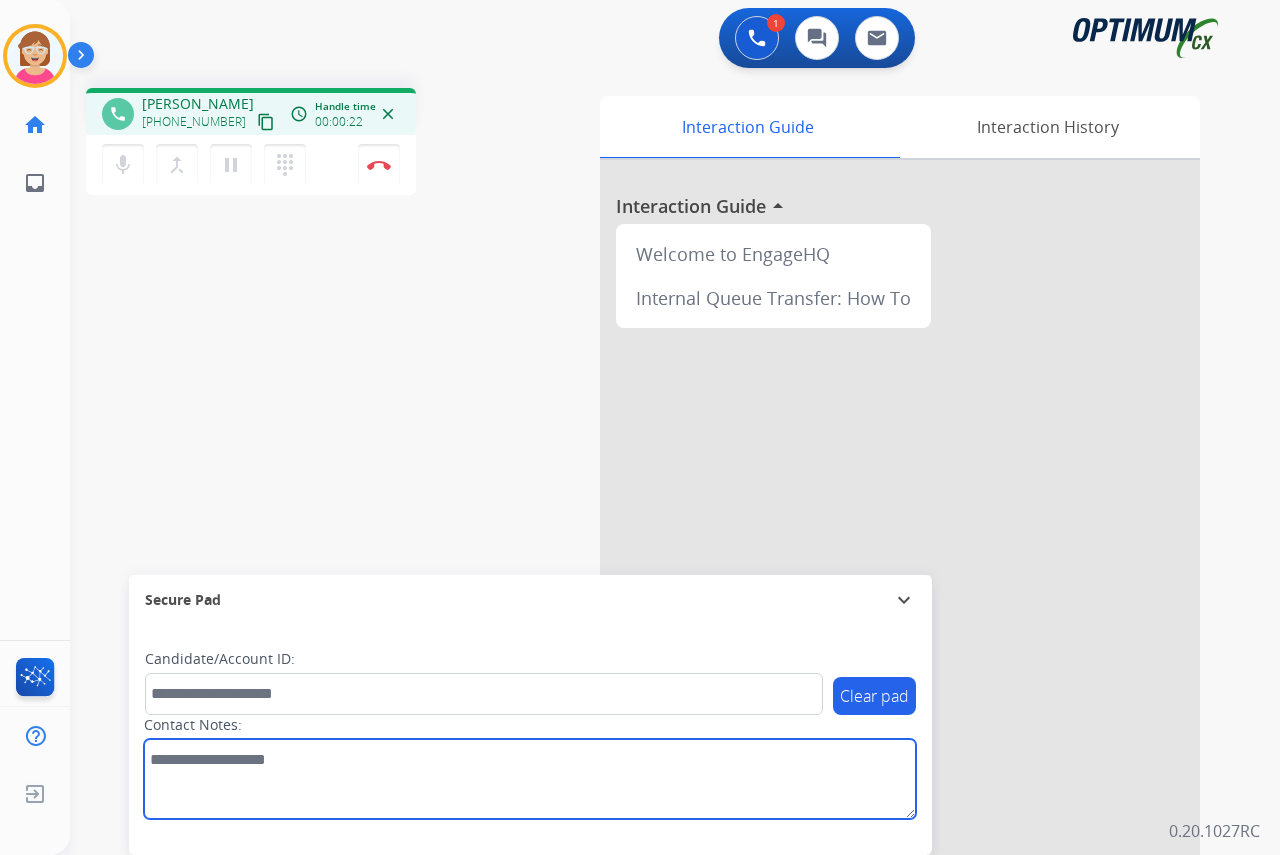 click at bounding box center [530, 779] 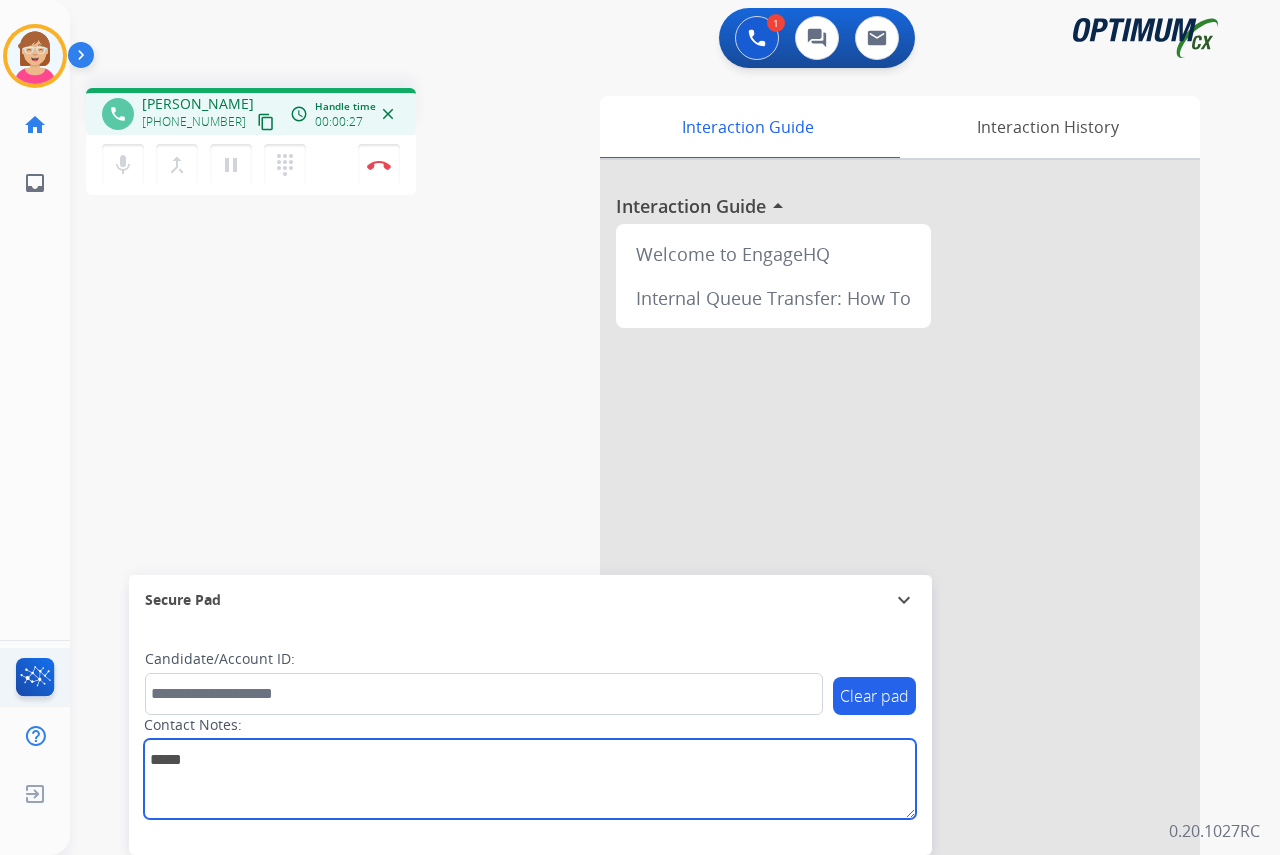 type on "*****" 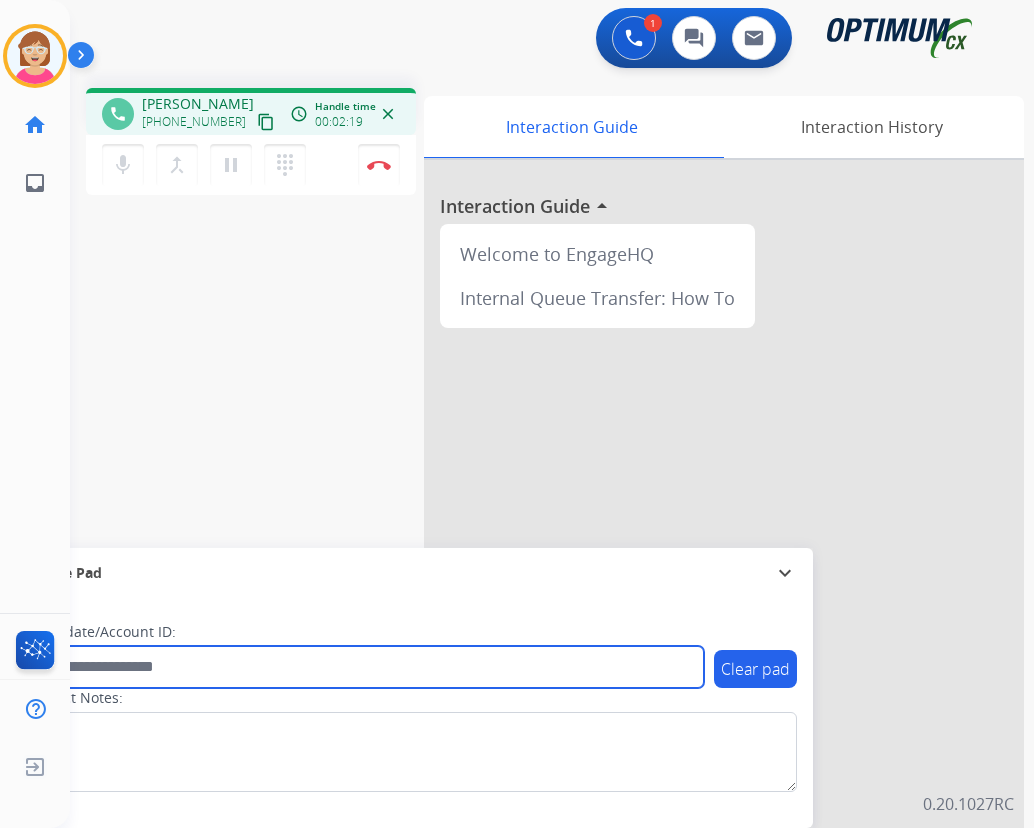 click at bounding box center (365, 667) 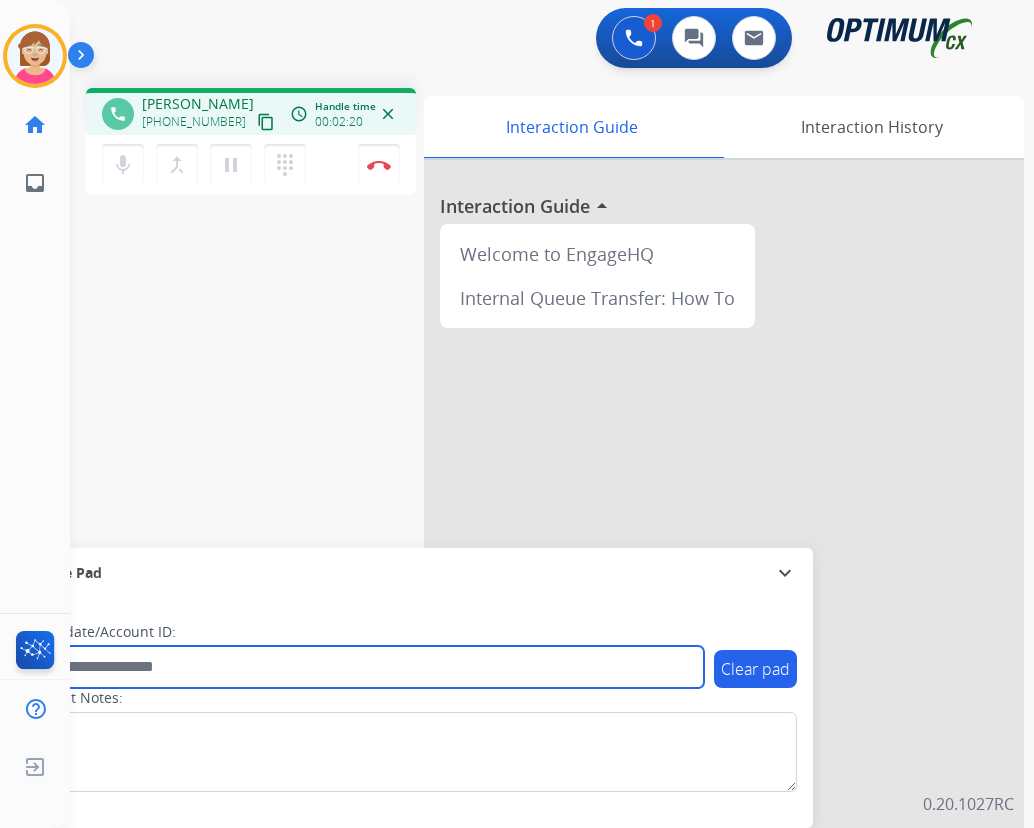 click at bounding box center [365, 667] 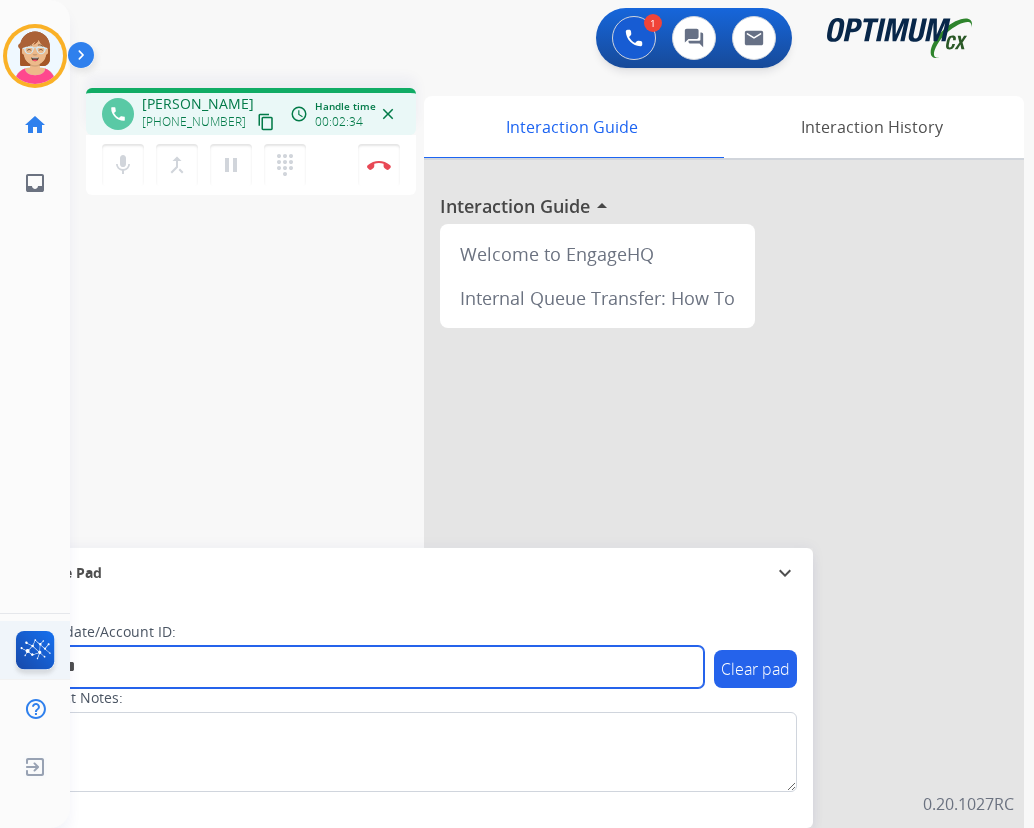 type on "*******" 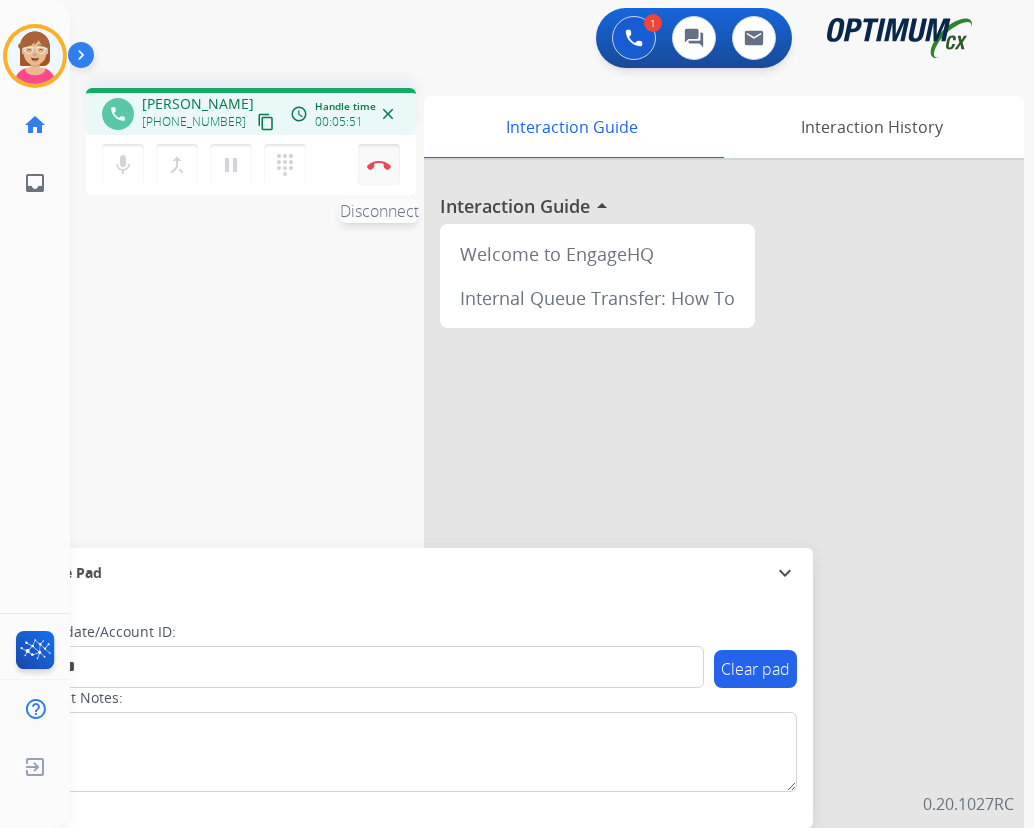 click at bounding box center [379, 165] 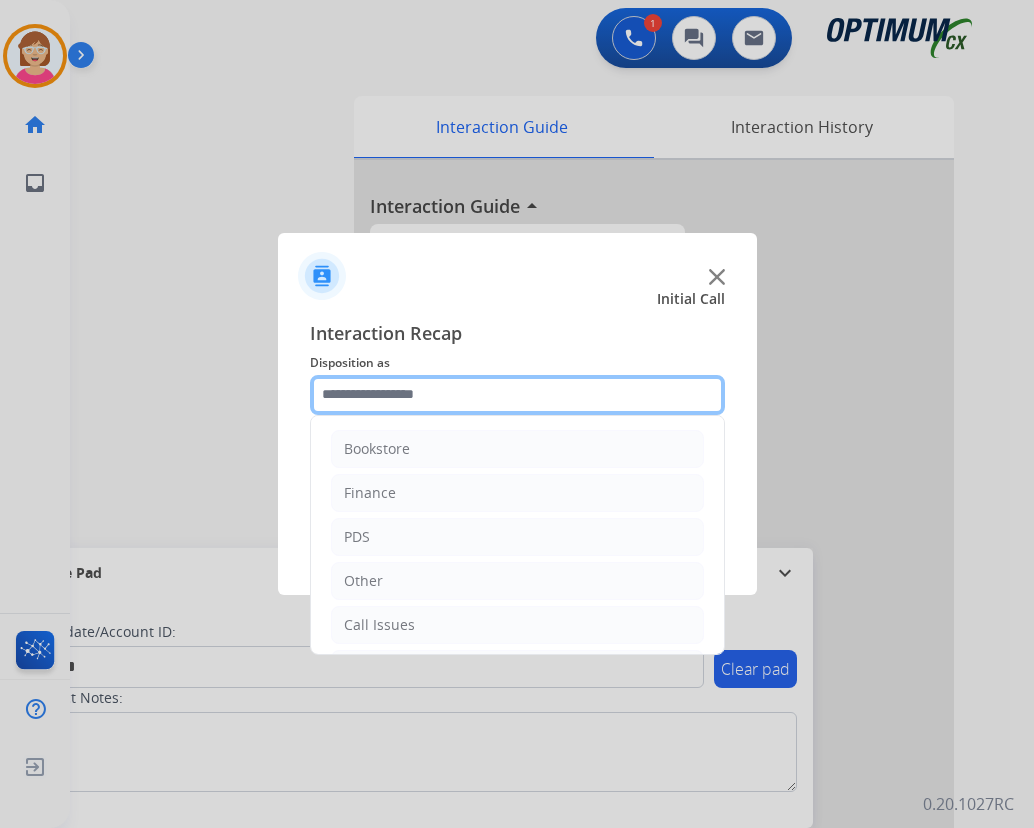drag, startPoint x: 369, startPoint y: 395, endPoint x: 459, endPoint y: 442, distance: 101.53325 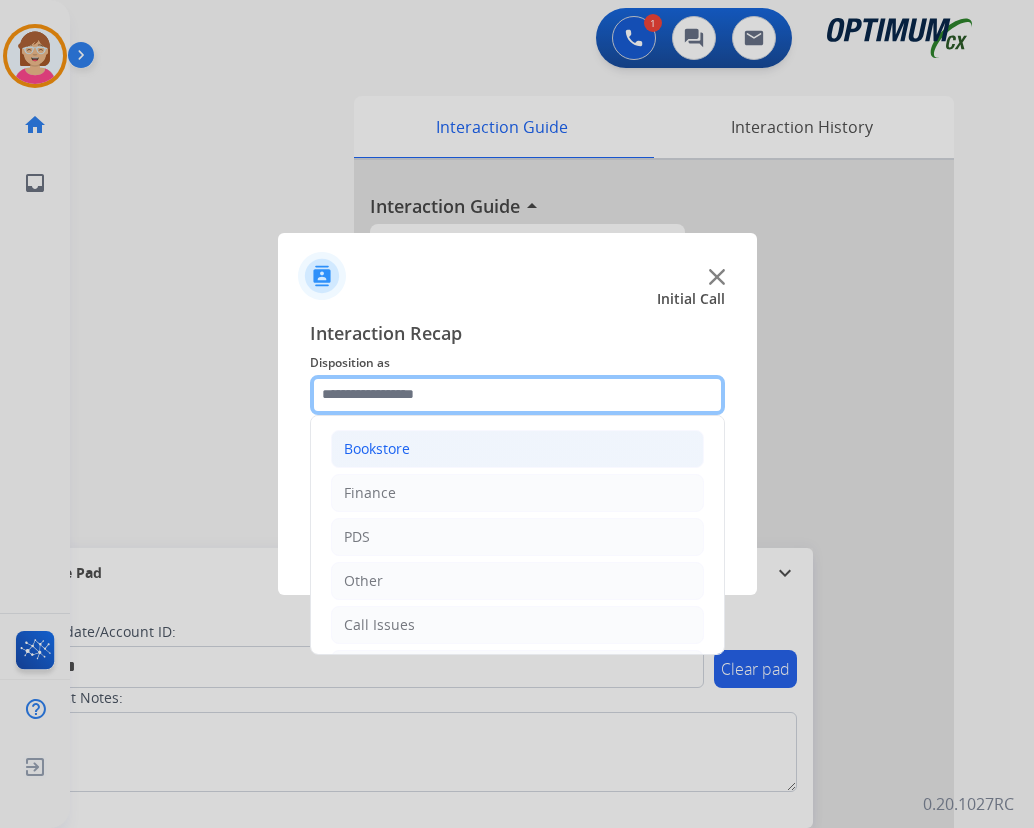 click 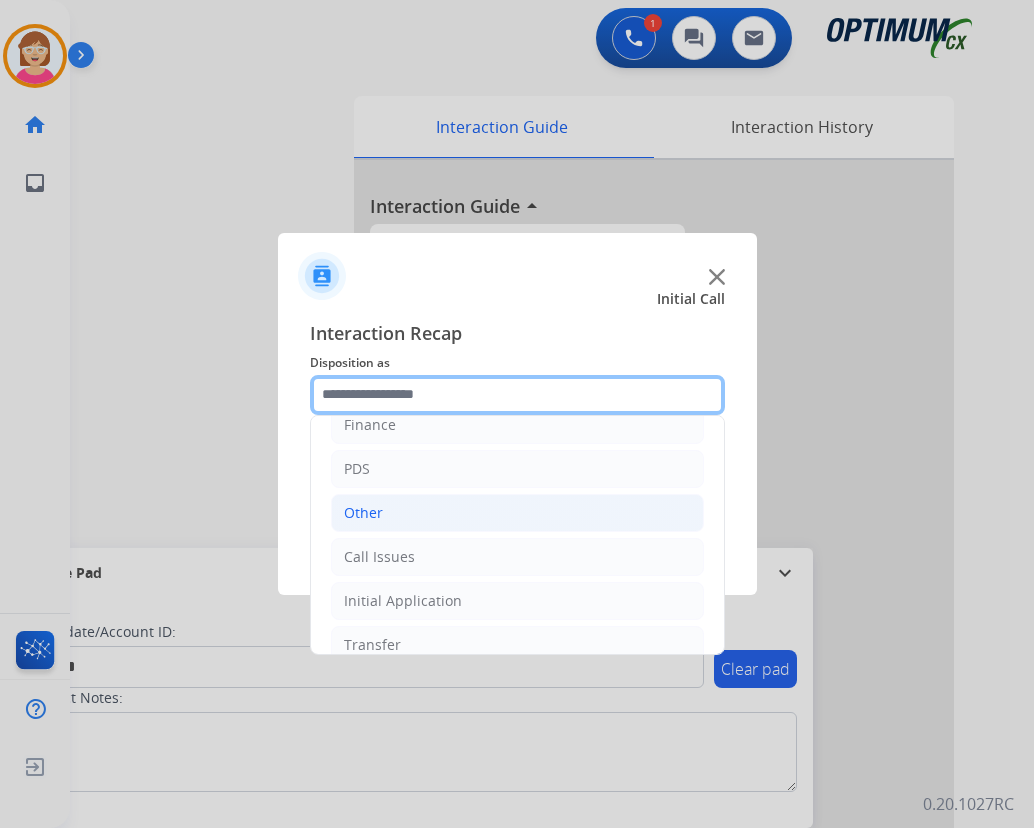 scroll, scrollTop: 136, scrollLeft: 0, axis: vertical 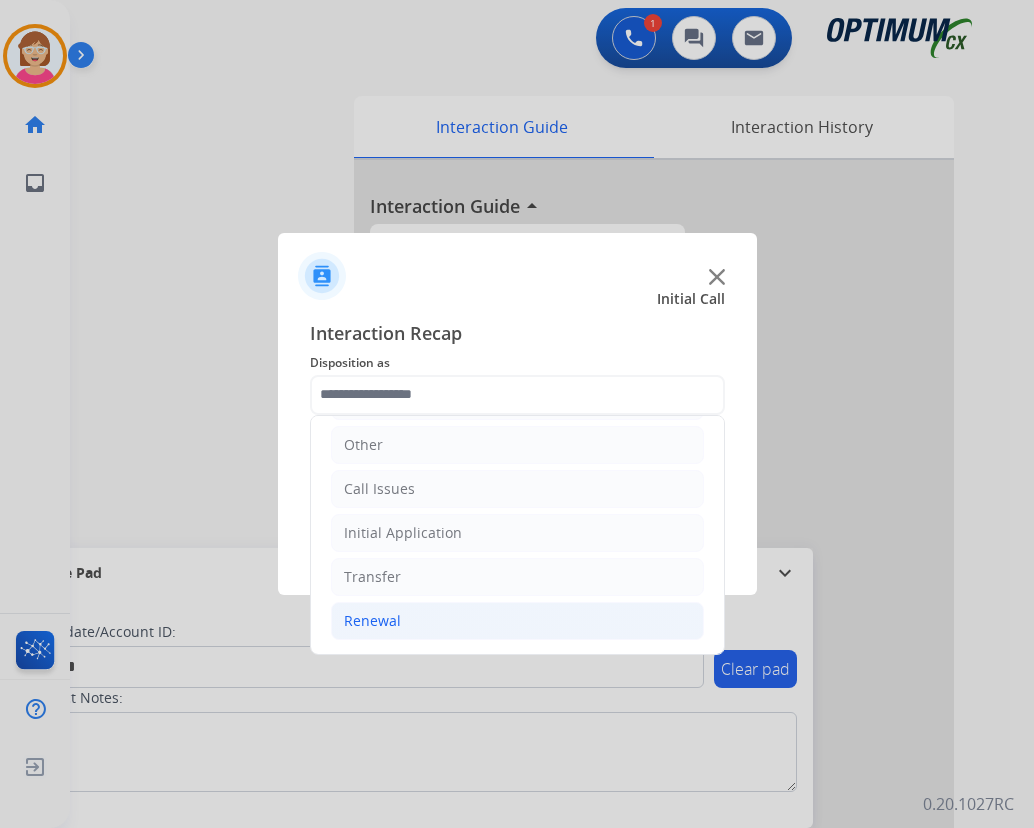 click on "Renewal" 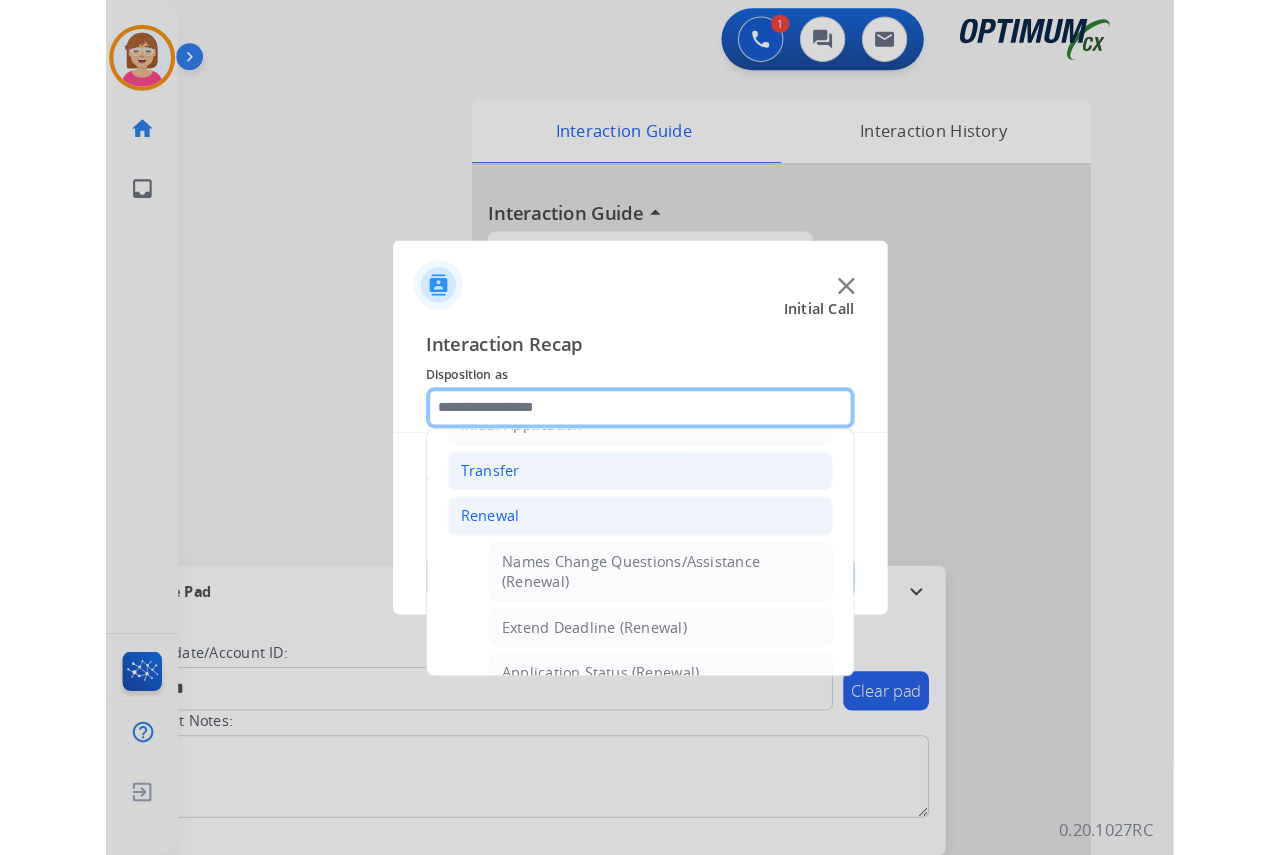 scroll, scrollTop: 436, scrollLeft: 0, axis: vertical 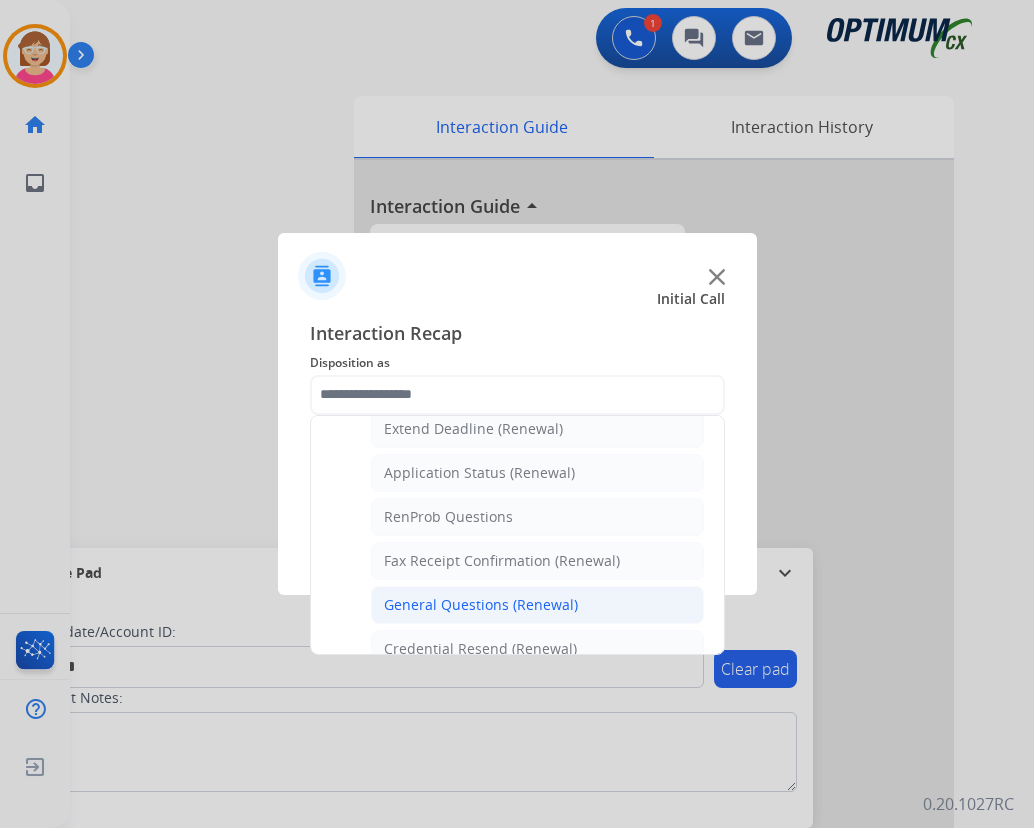 click on "General Questions (Renewal)" 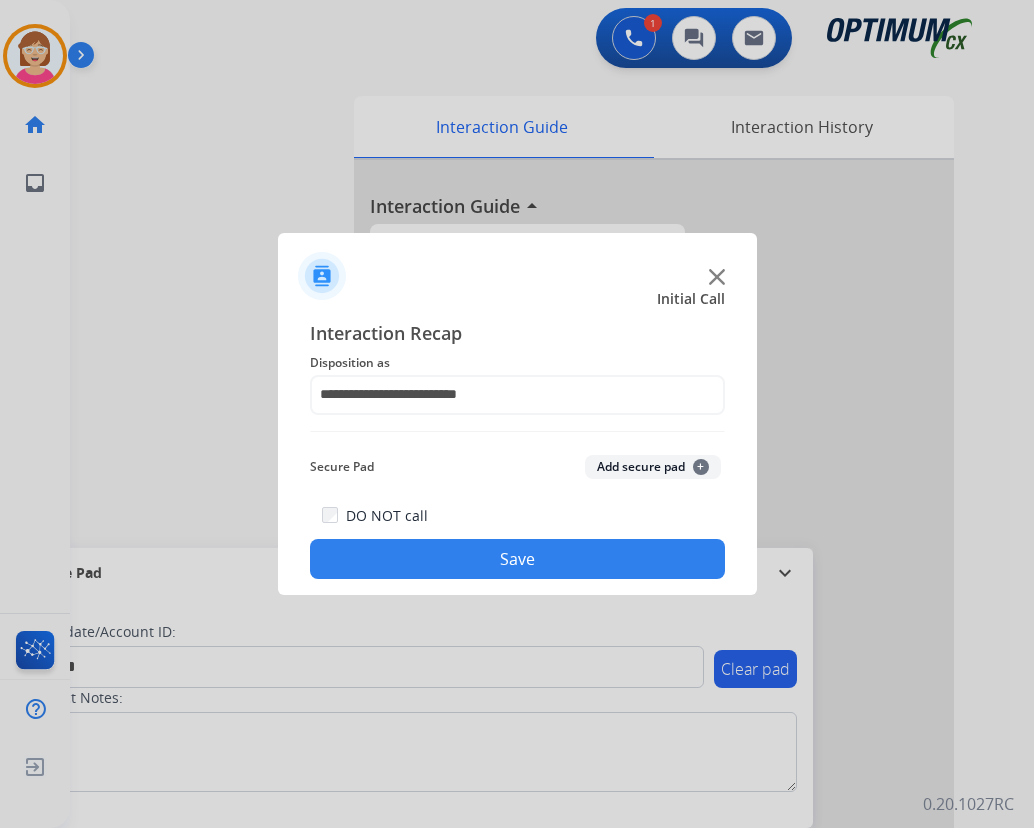 click on "+" 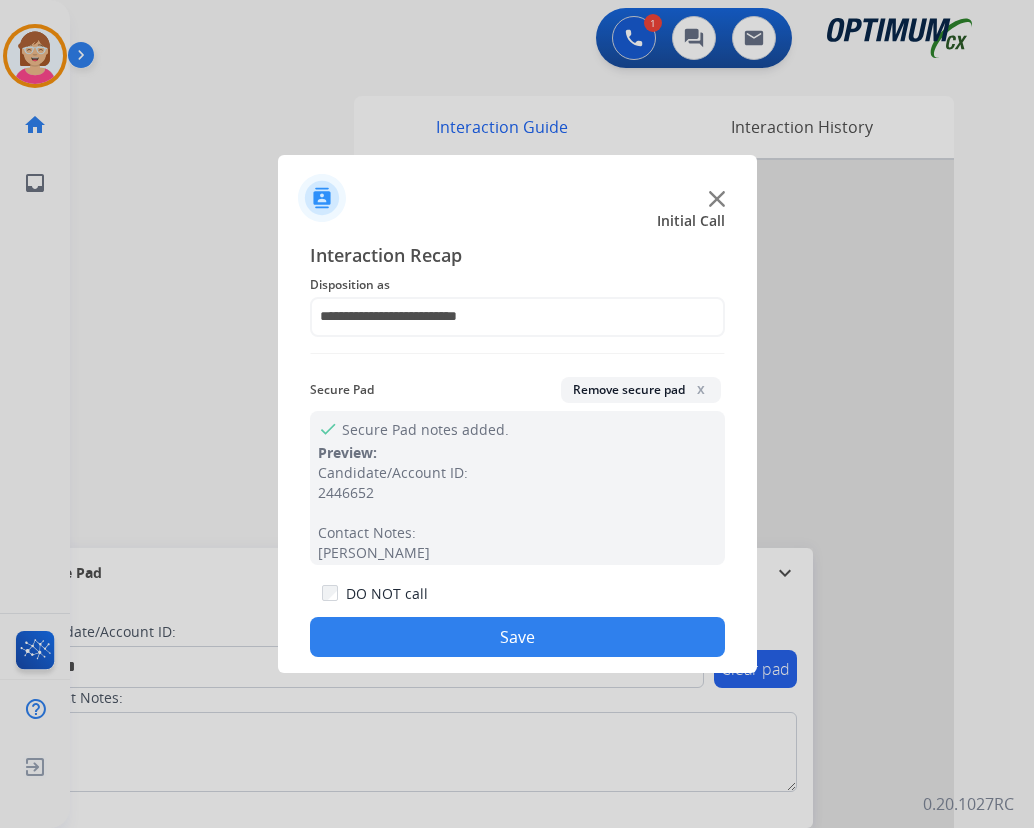 click on "Save" 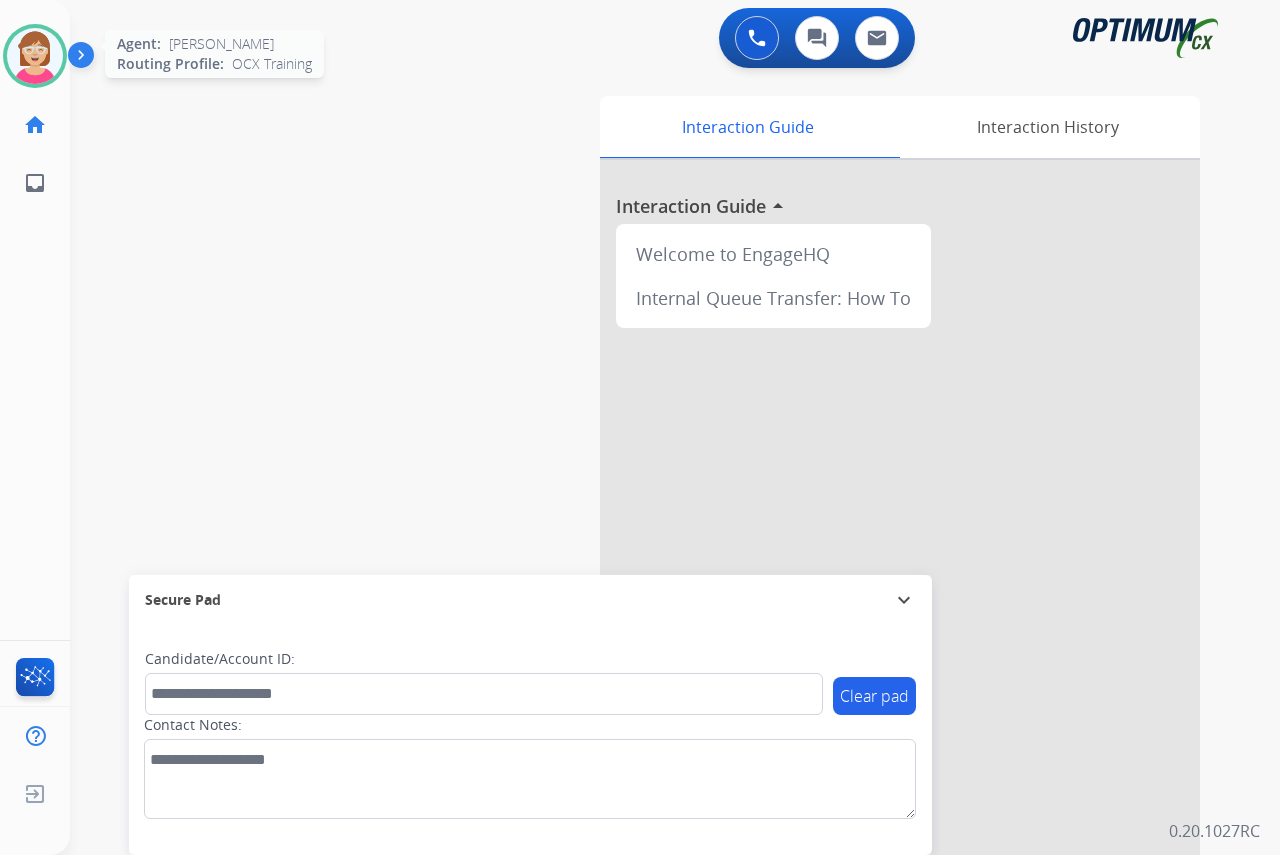 click at bounding box center (35, 56) 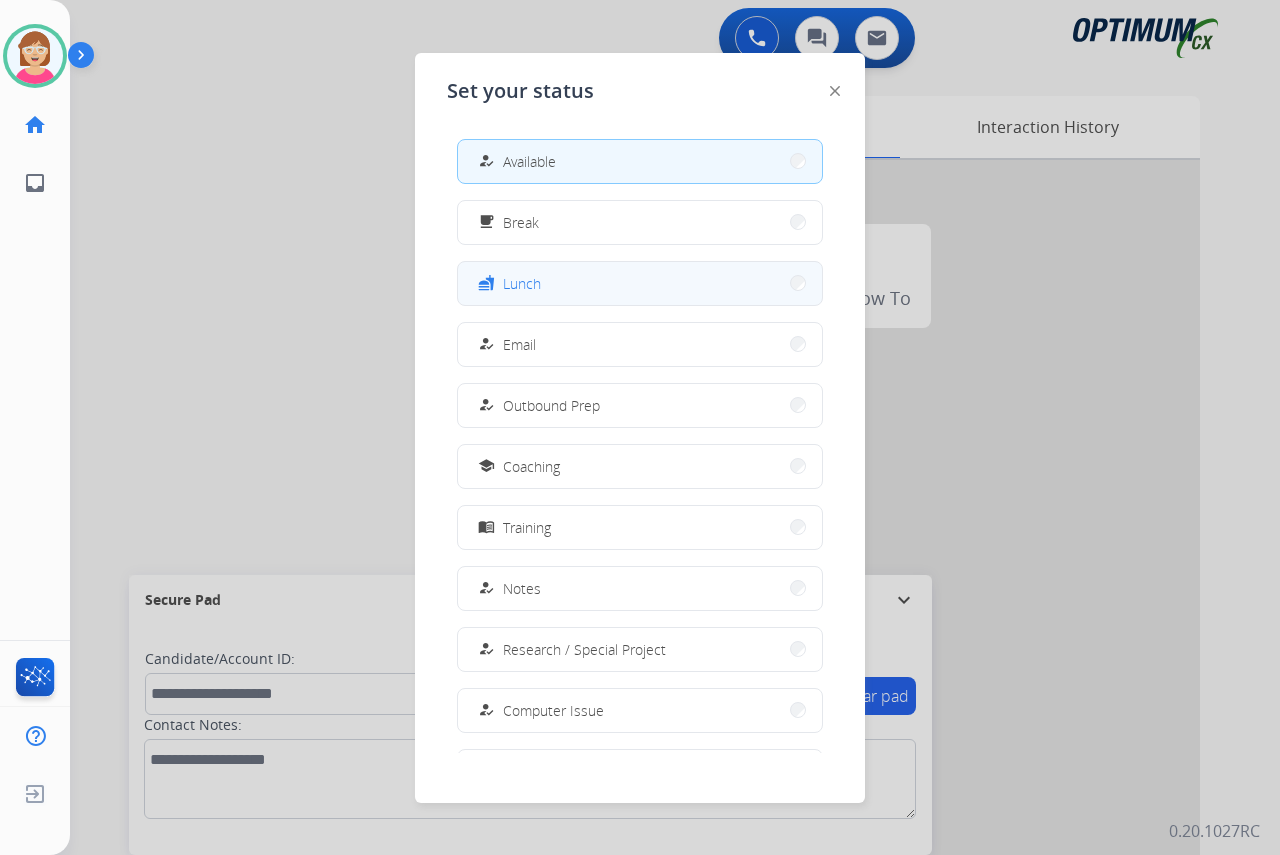 click on "fastfood Lunch" at bounding box center [640, 283] 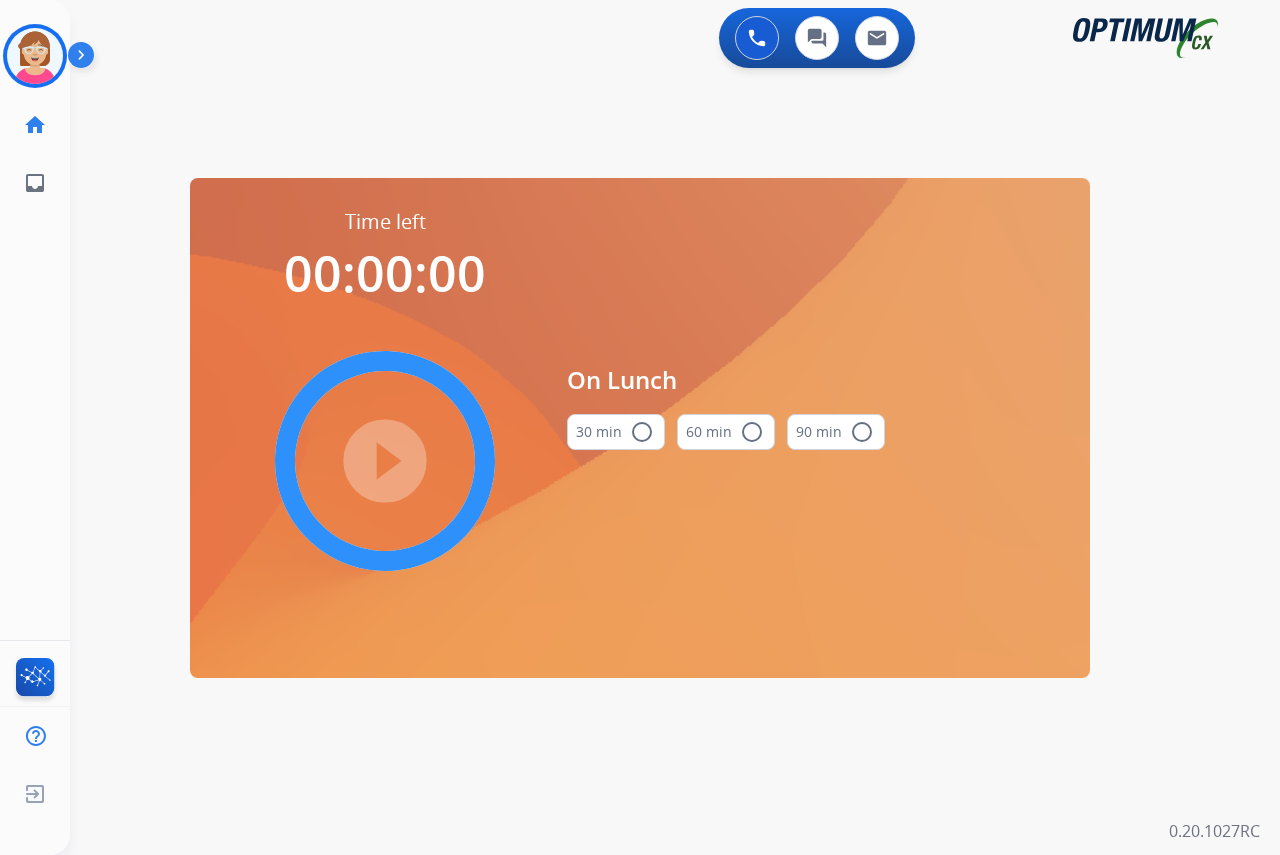 click on "radio_button_unchecked" at bounding box center [642, 432] 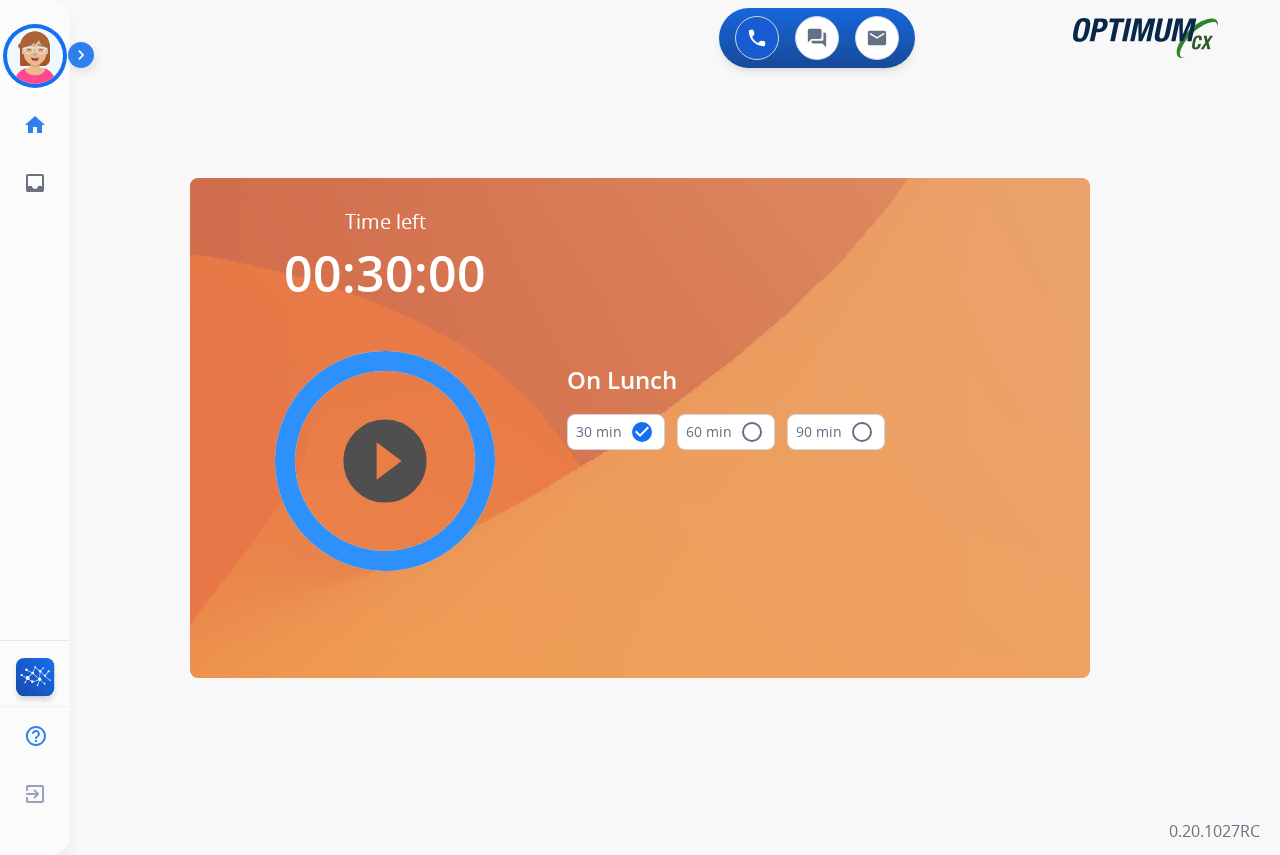 click on "play_circle_filled" at bounding box center [385, 461] 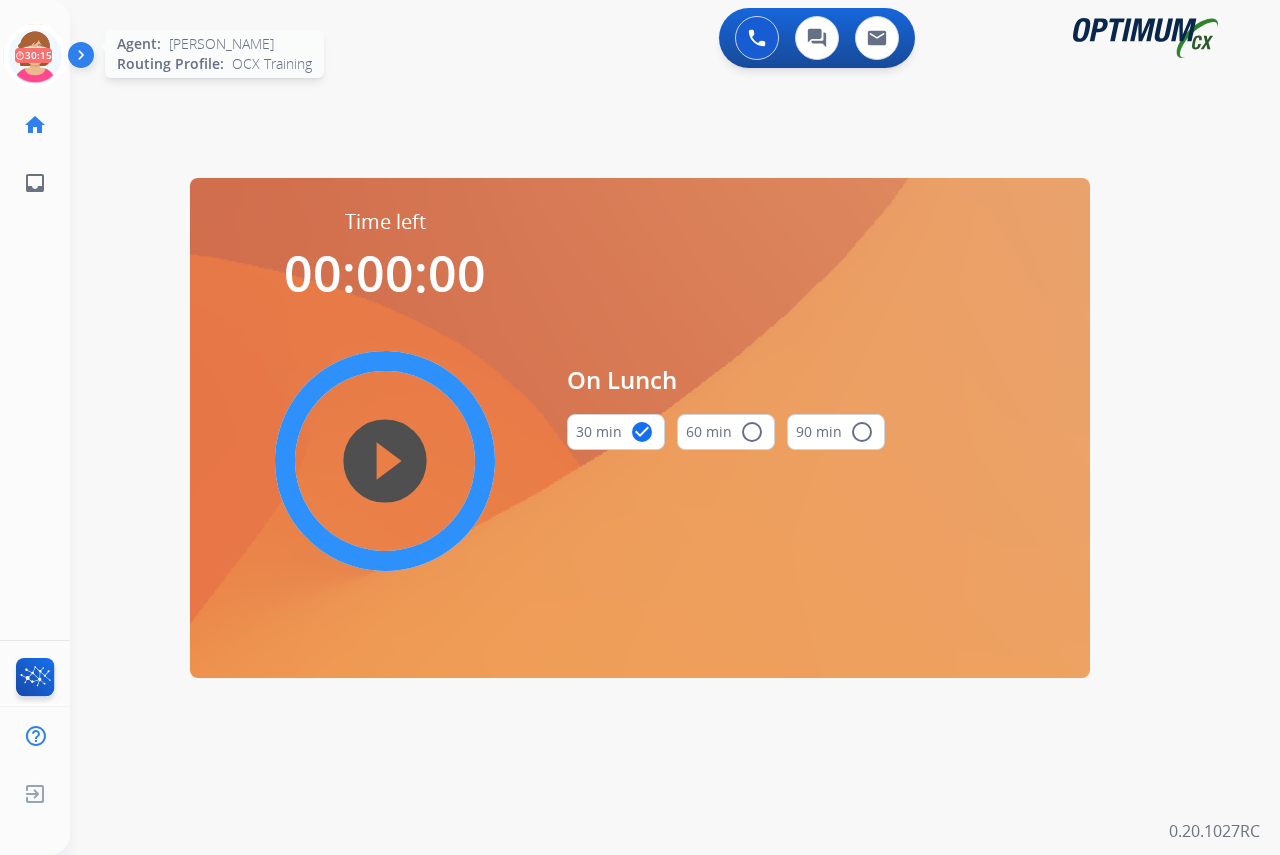 click 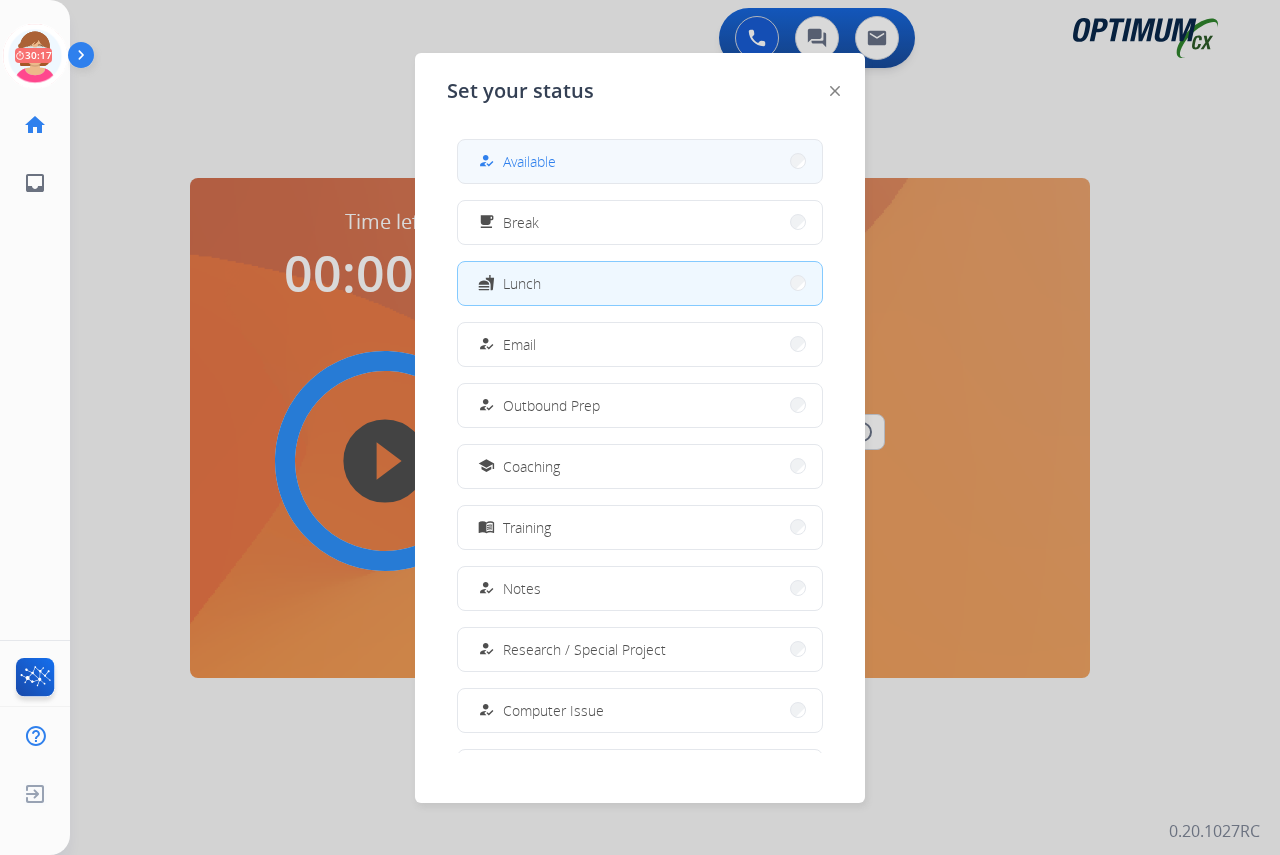 click on "Available" at bounding box center (529, 161) 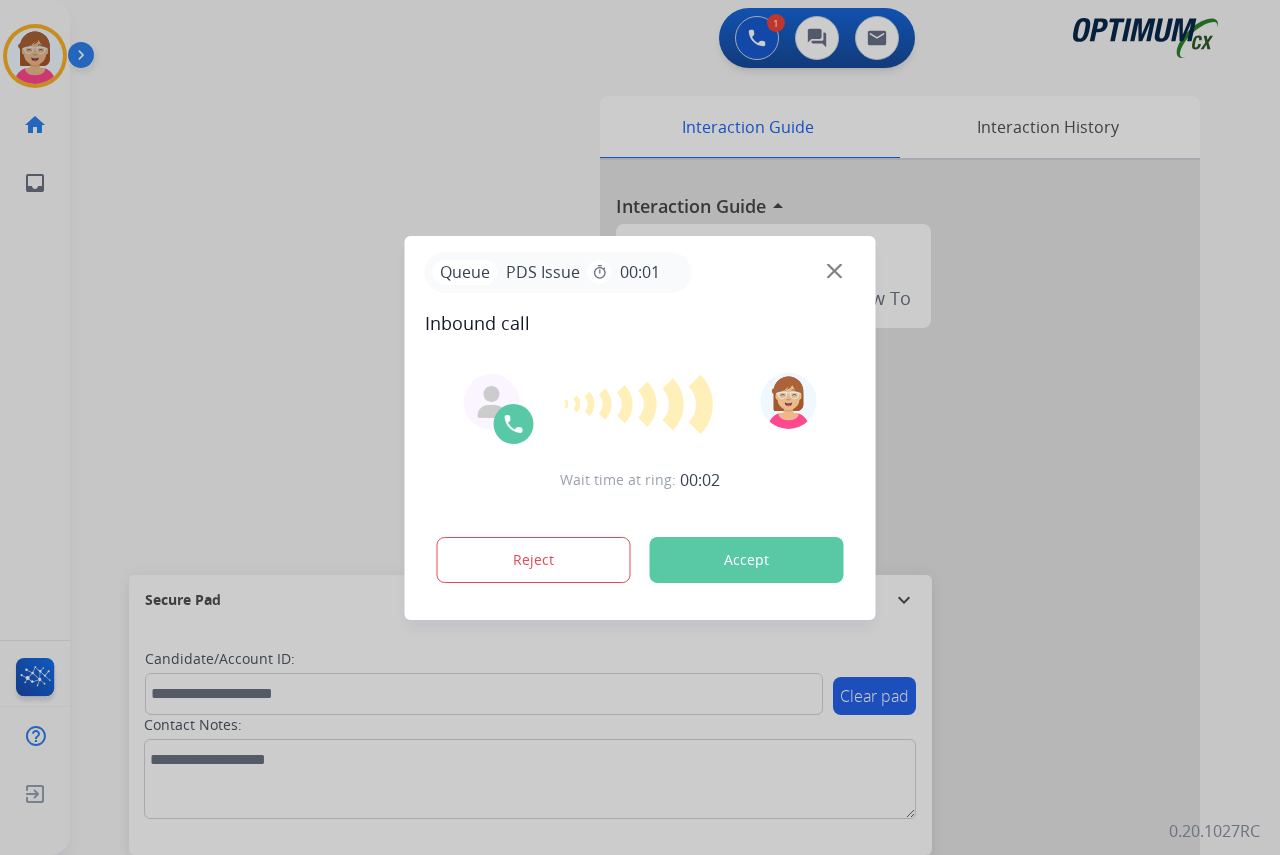 click at bounding box center [640, 427] 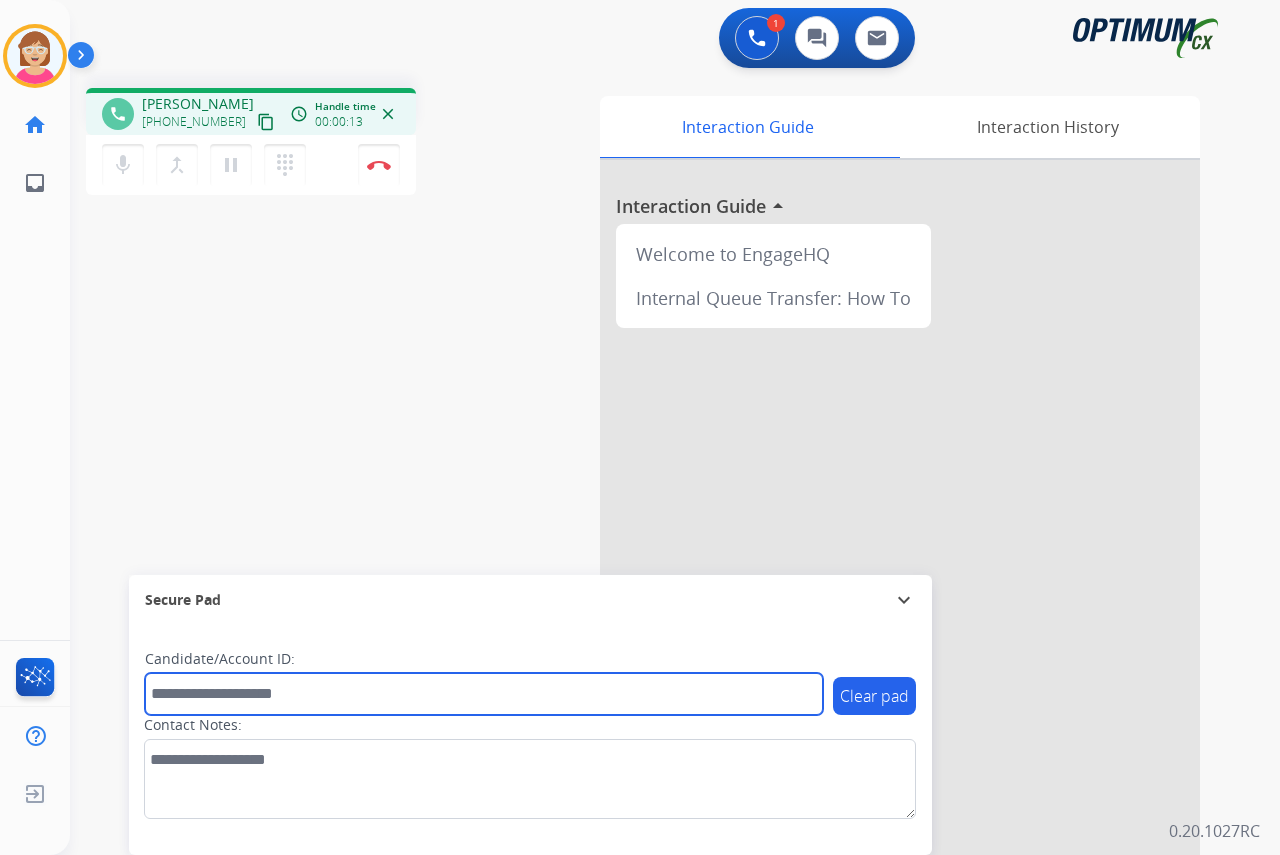 click at bounding box center [484, 694] 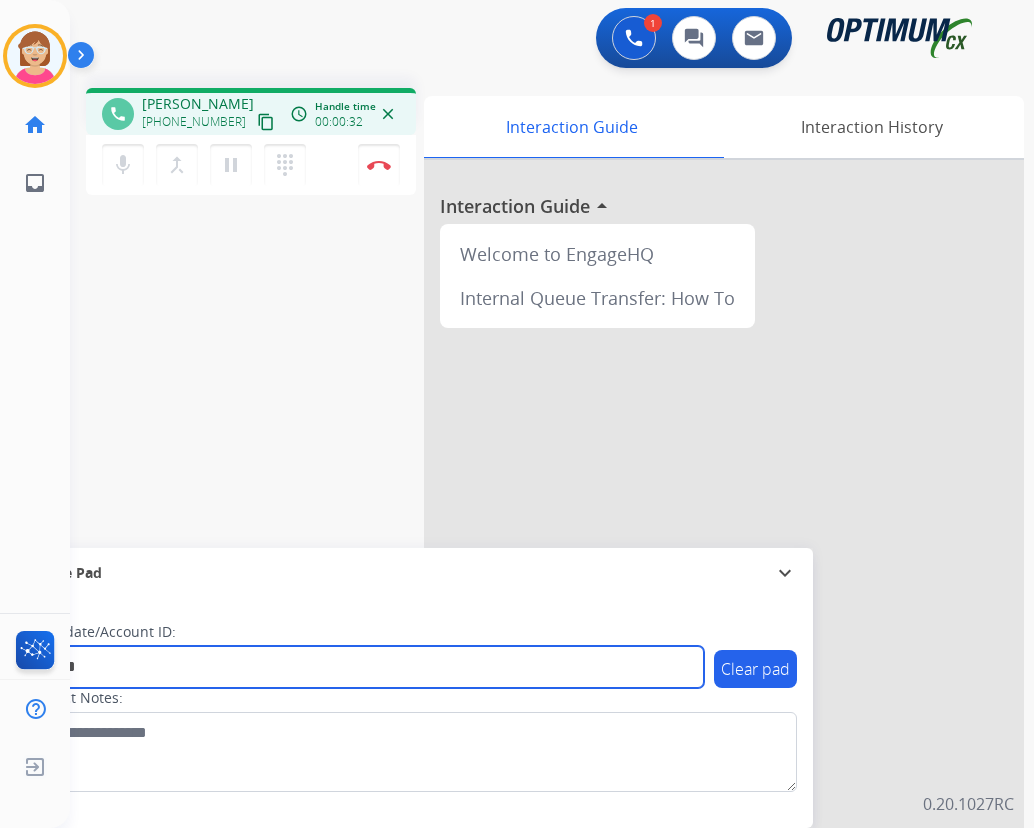 type on "*******" 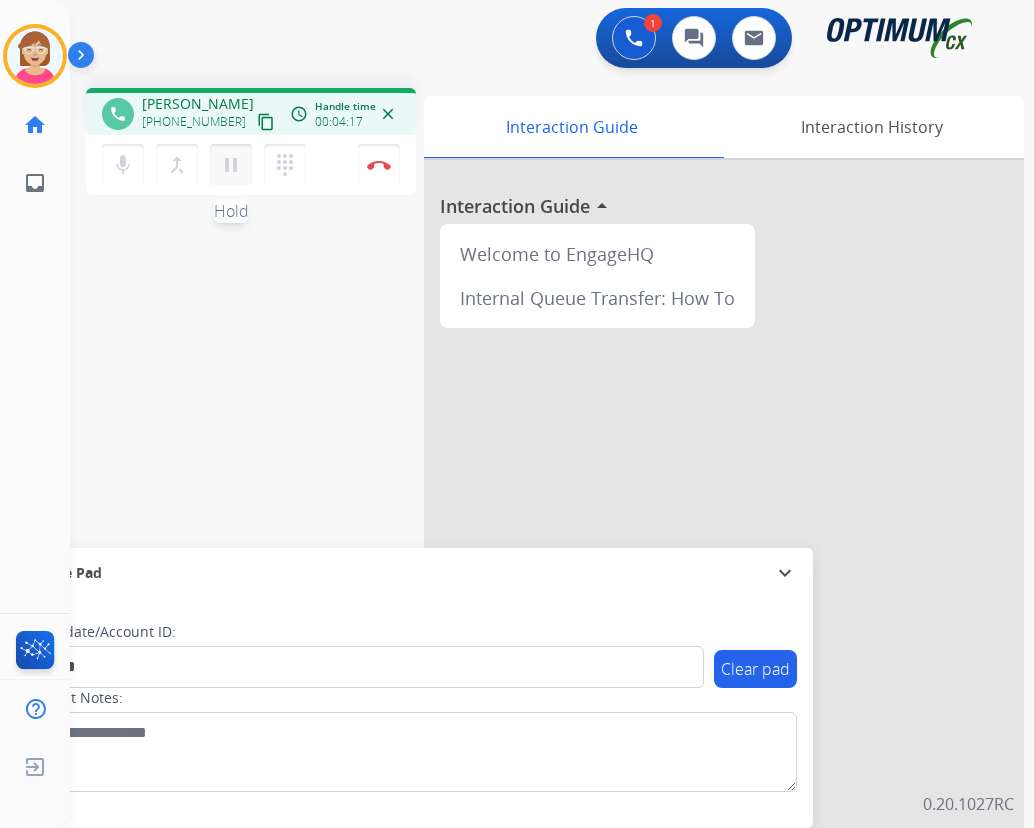 click on "pause" at bounding box center [231, 165] 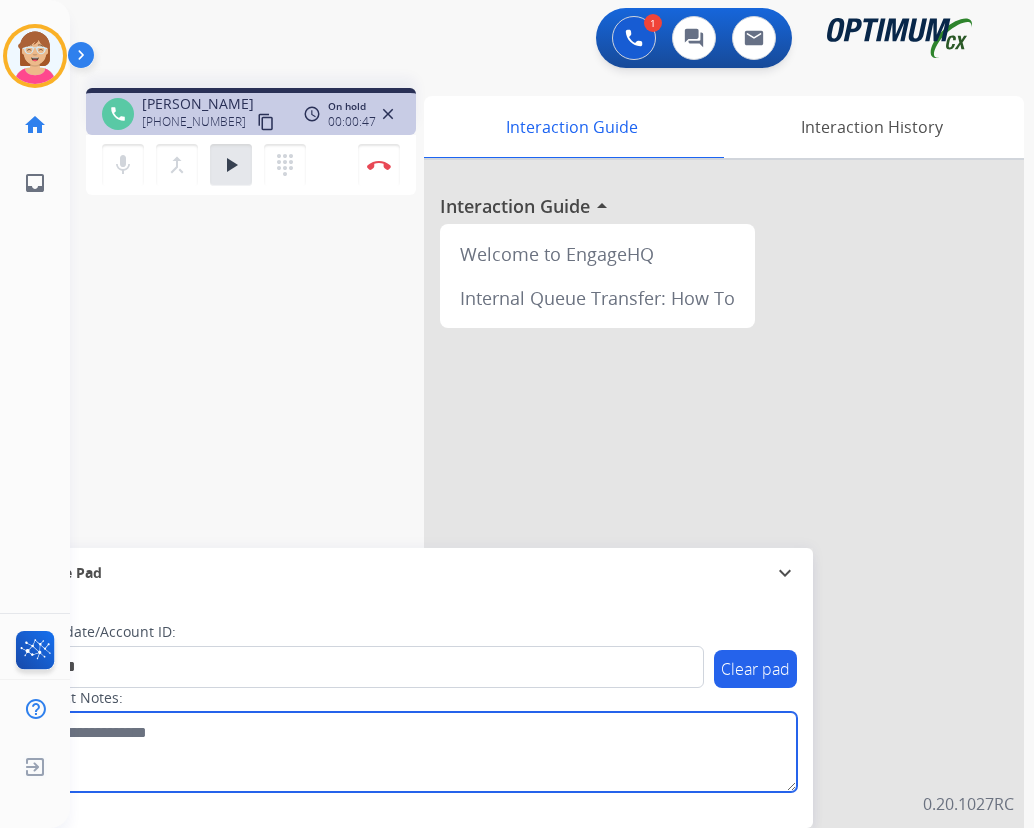 drag, startPoint x: 358, startPoint y: 766, endPoint x: 338, endPoint y: 760, distance: 20.880613 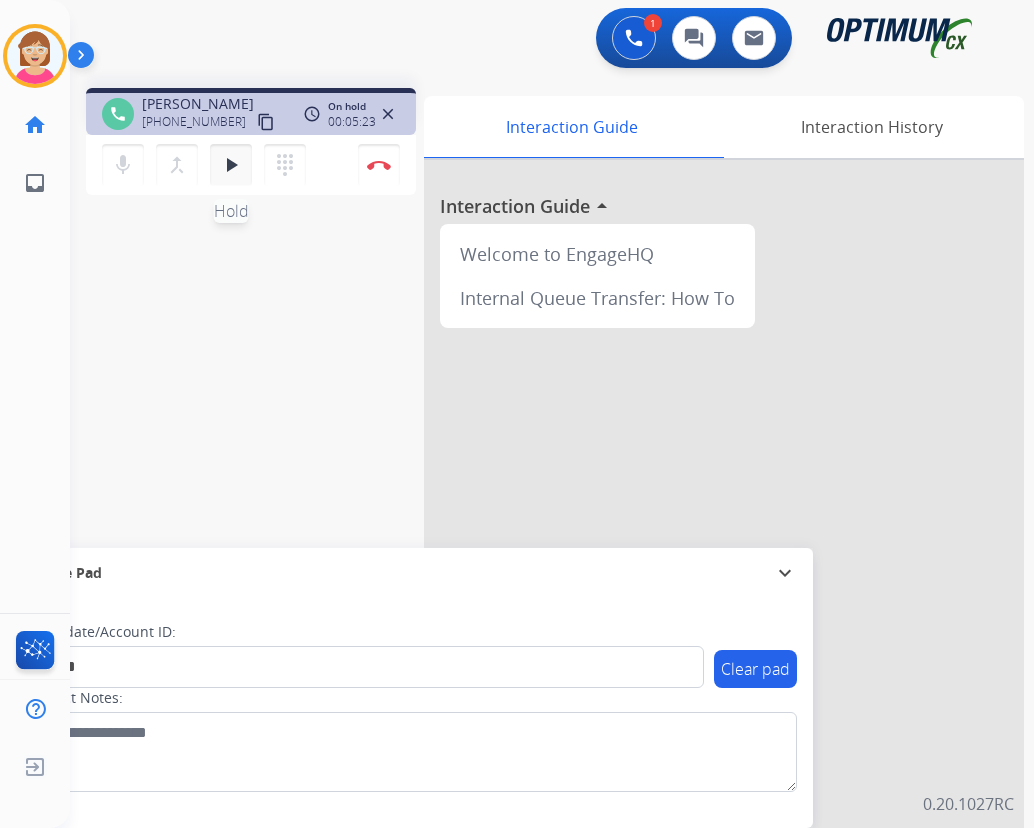 click on "play_arrow" at bounding box center (231, 165) 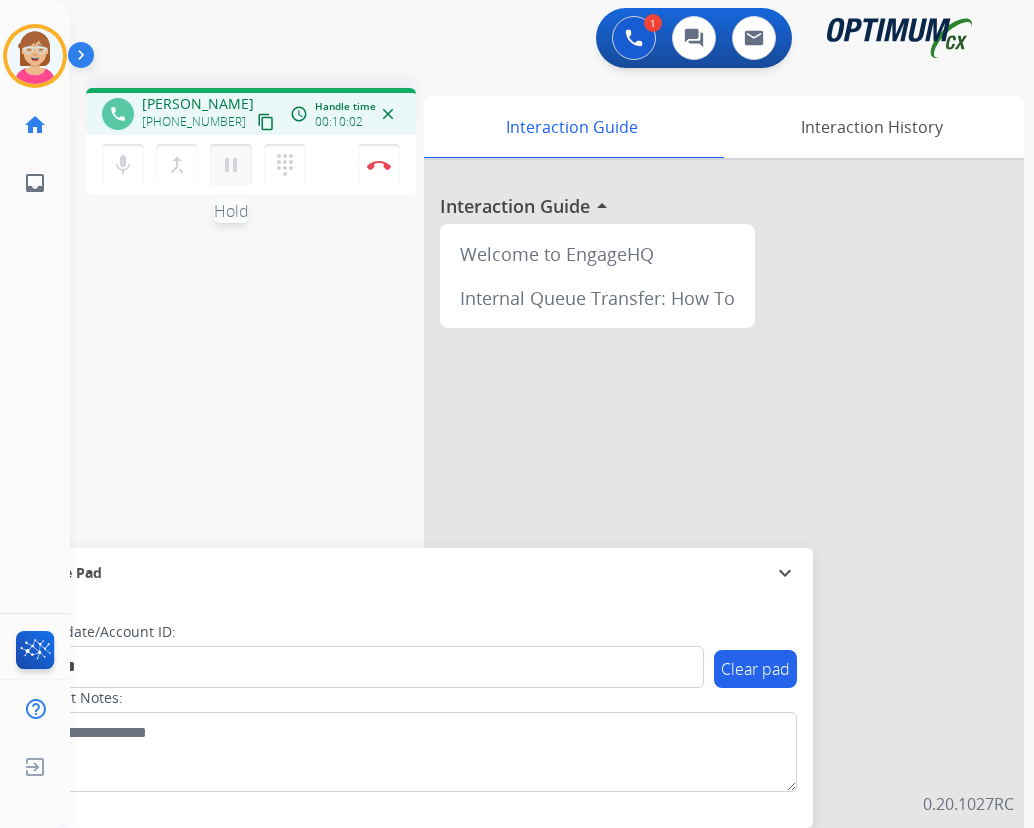 click on "pause" at bounding box center [231, 165] 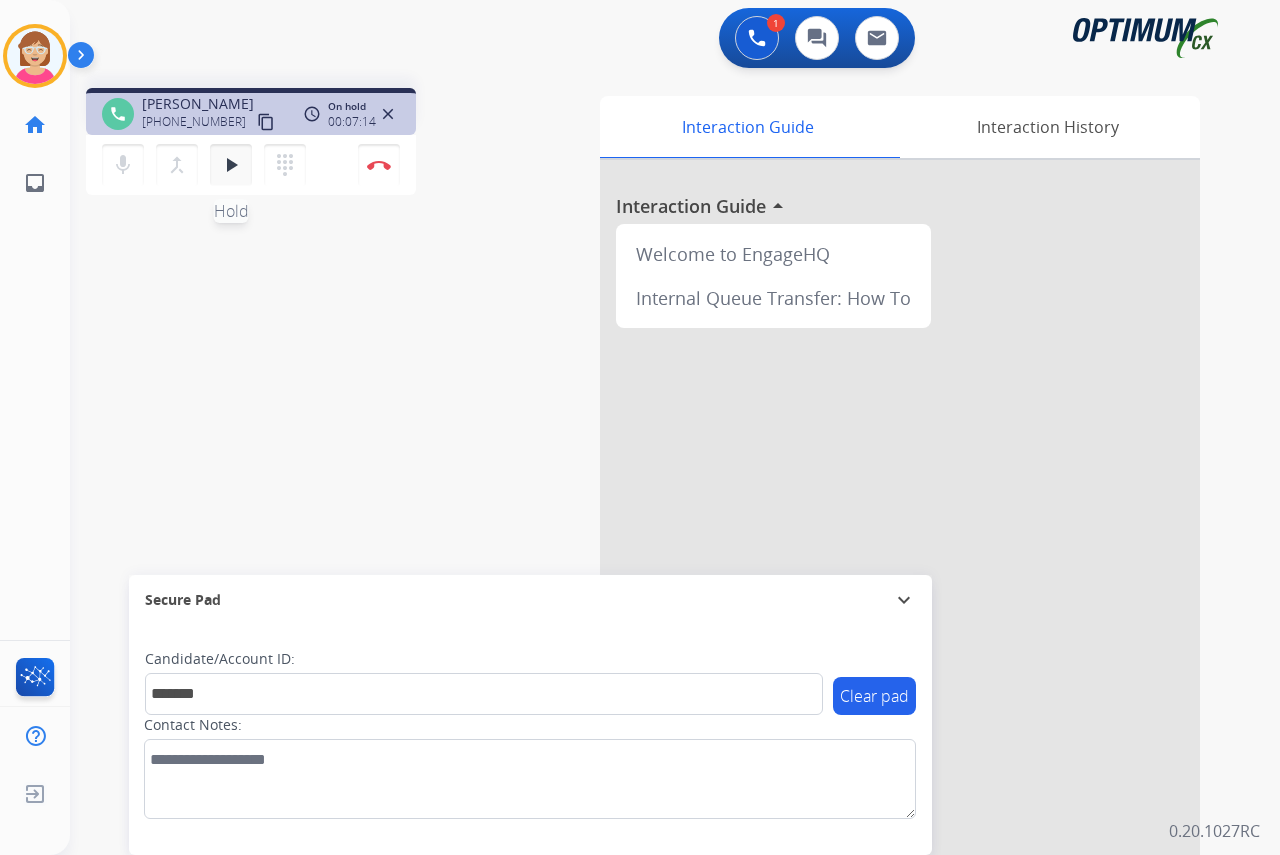 click on "play_arrow" at bounding box center [231, 165] 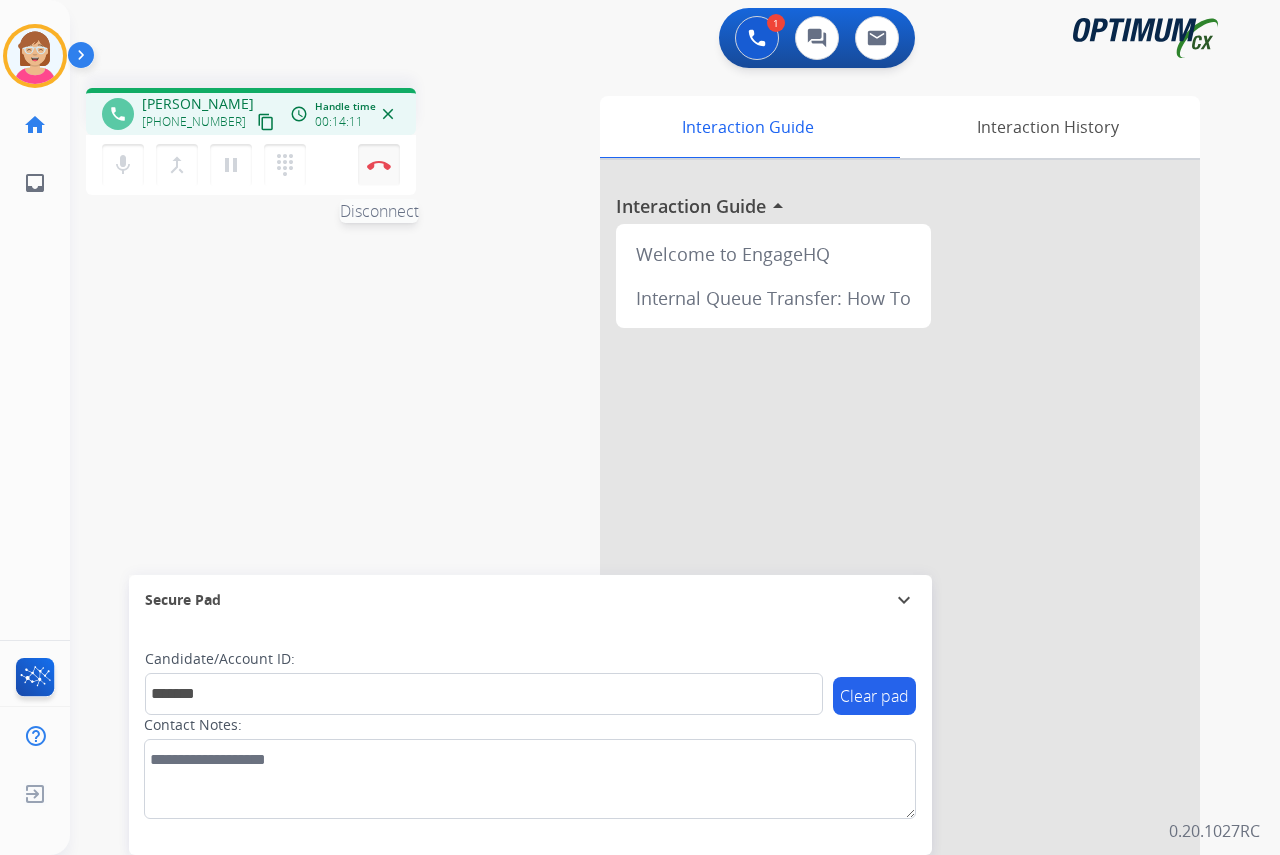 click at bounding box center [379, 165] 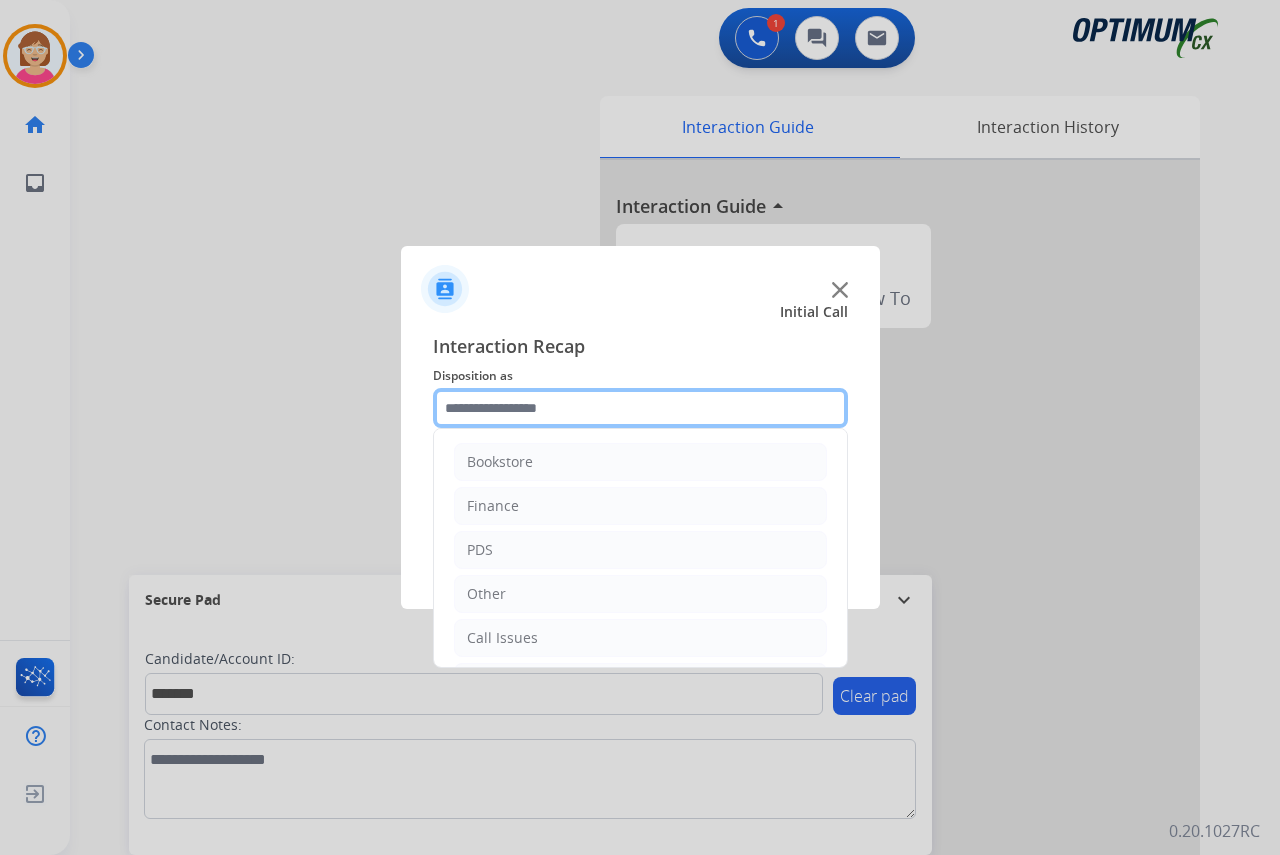 click 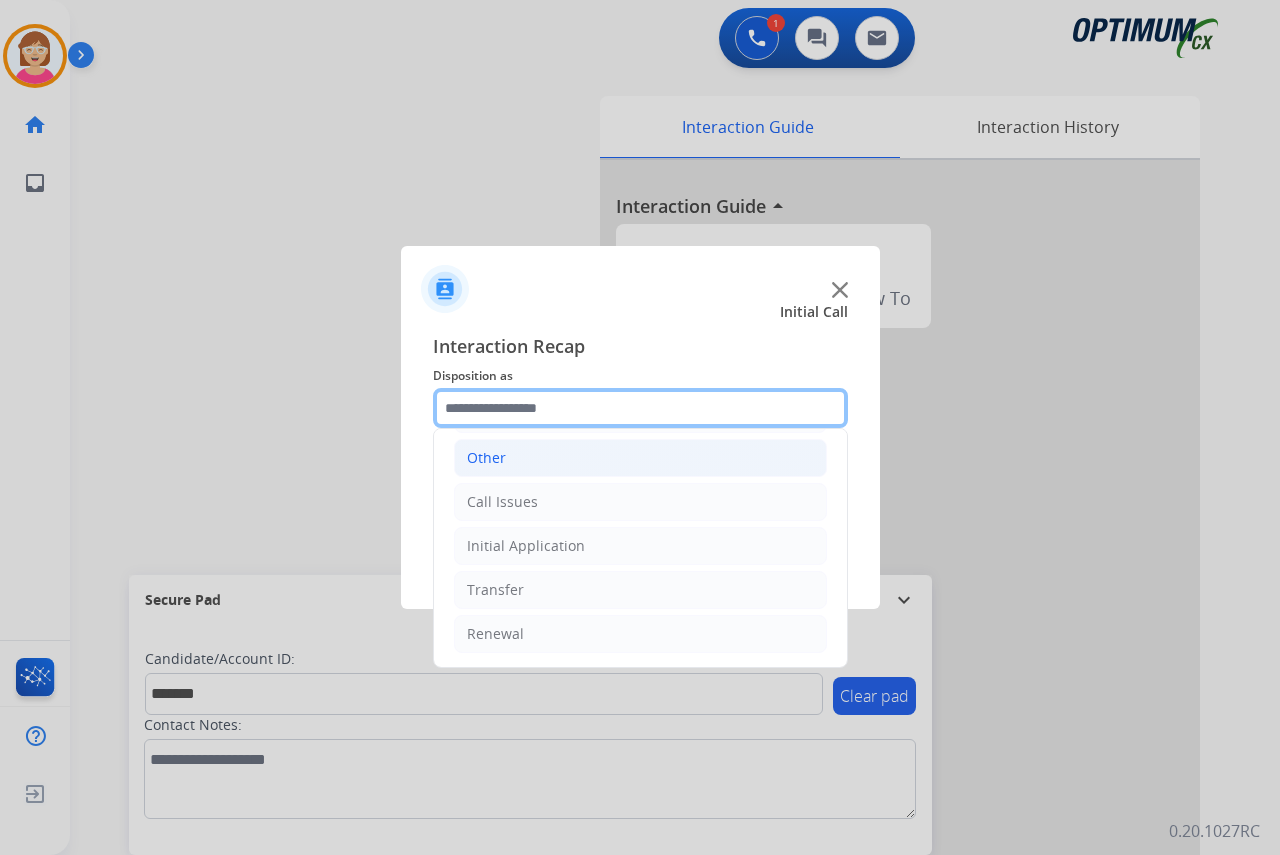 scroll, scrollTop: 36, scrollLeft: 0, axis: vertical 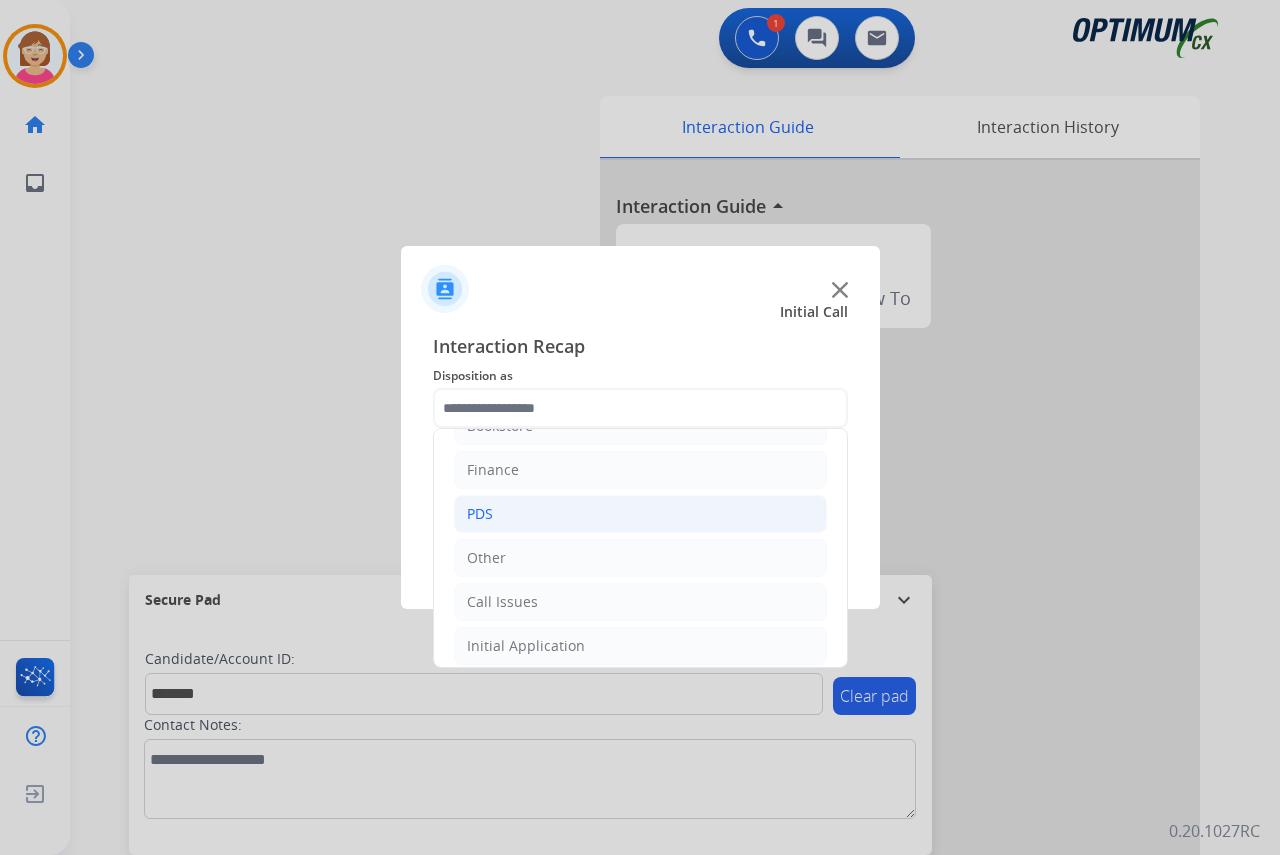 click on "PDS" 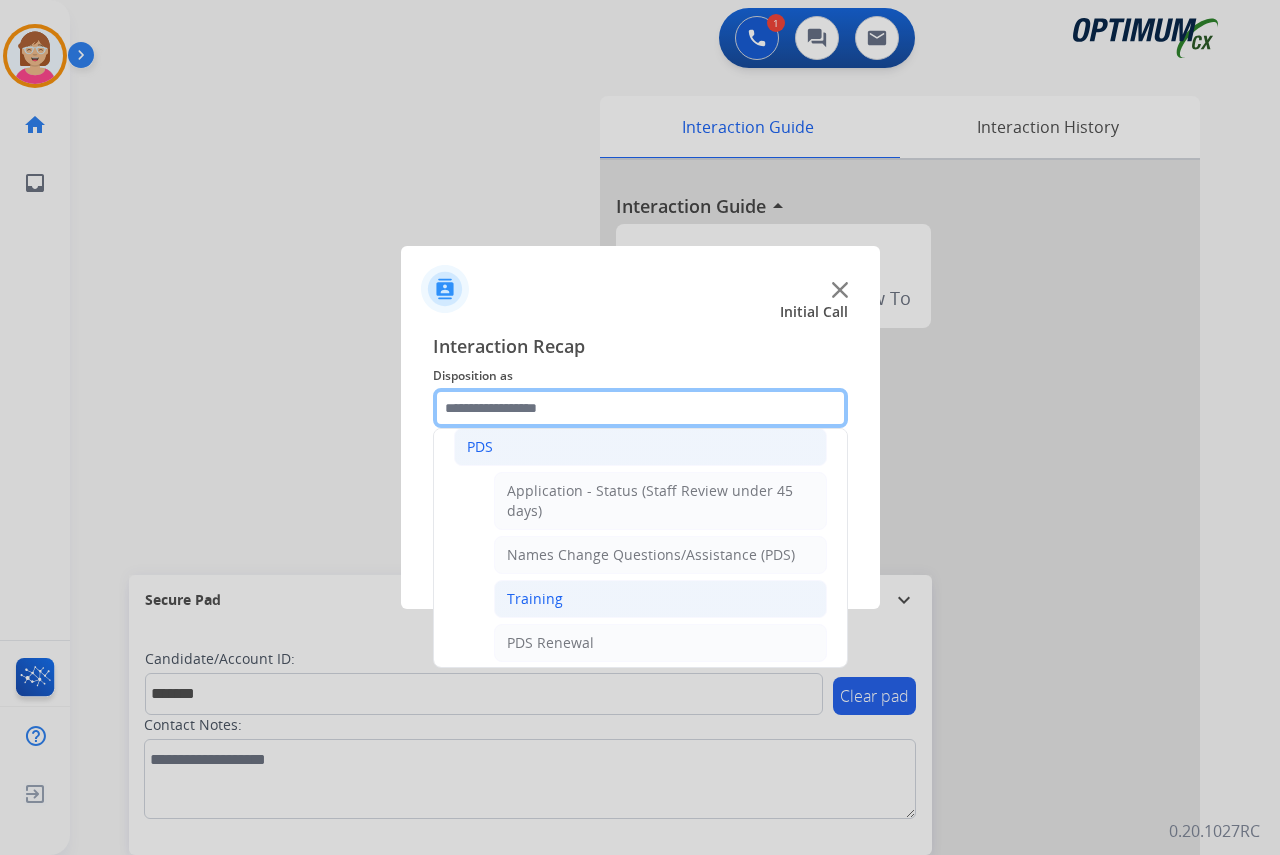 scroll, scrollTop: 136, scrollLeft: 0, axis: vertical 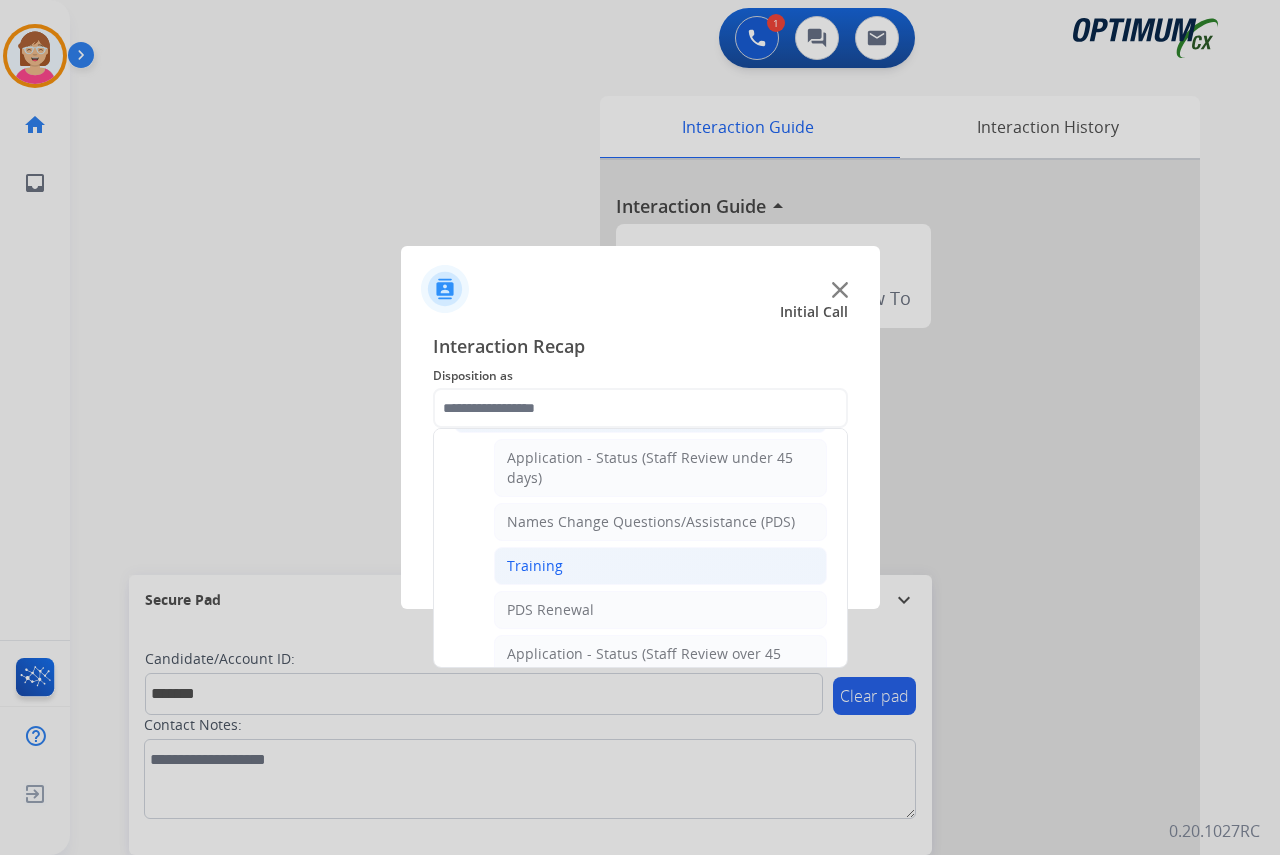click on "Training" 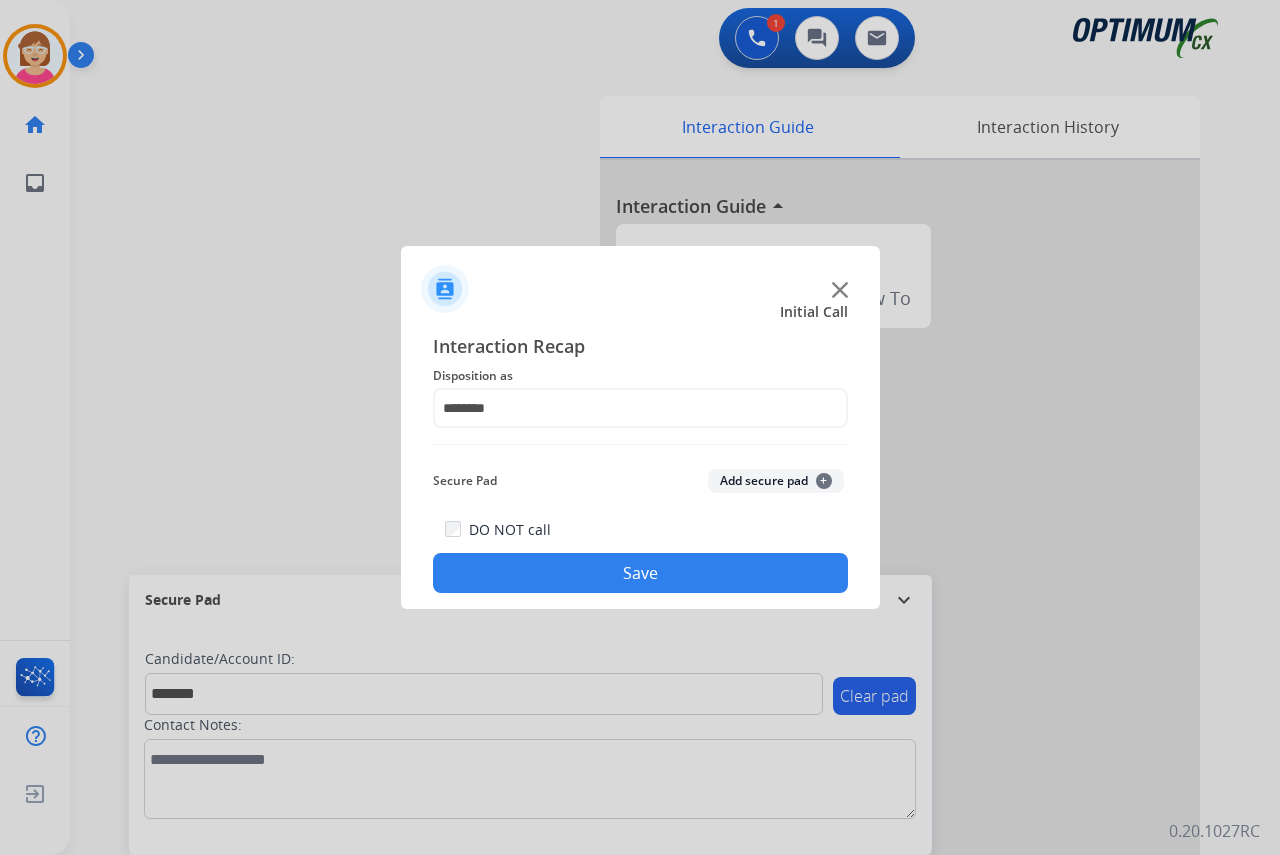 click on "+" 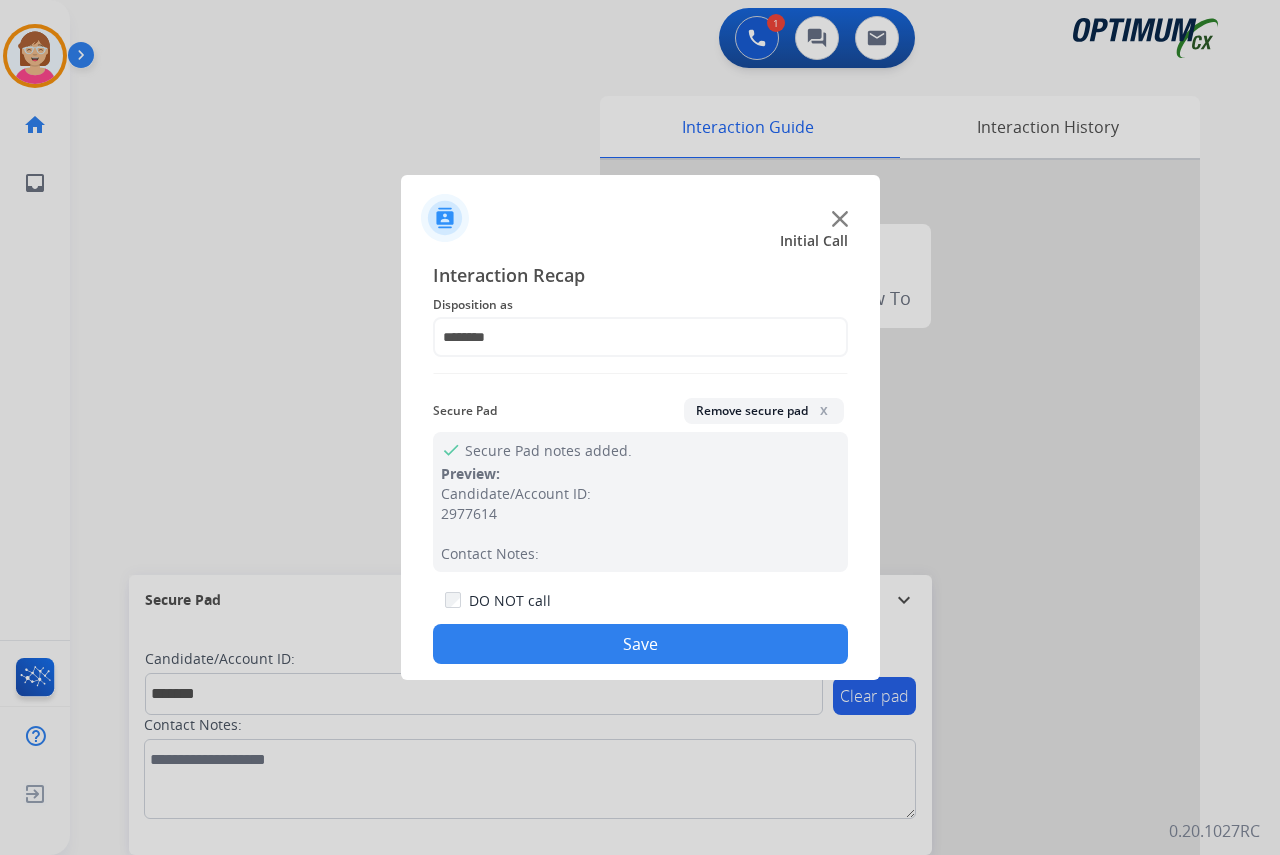 click on "Save" 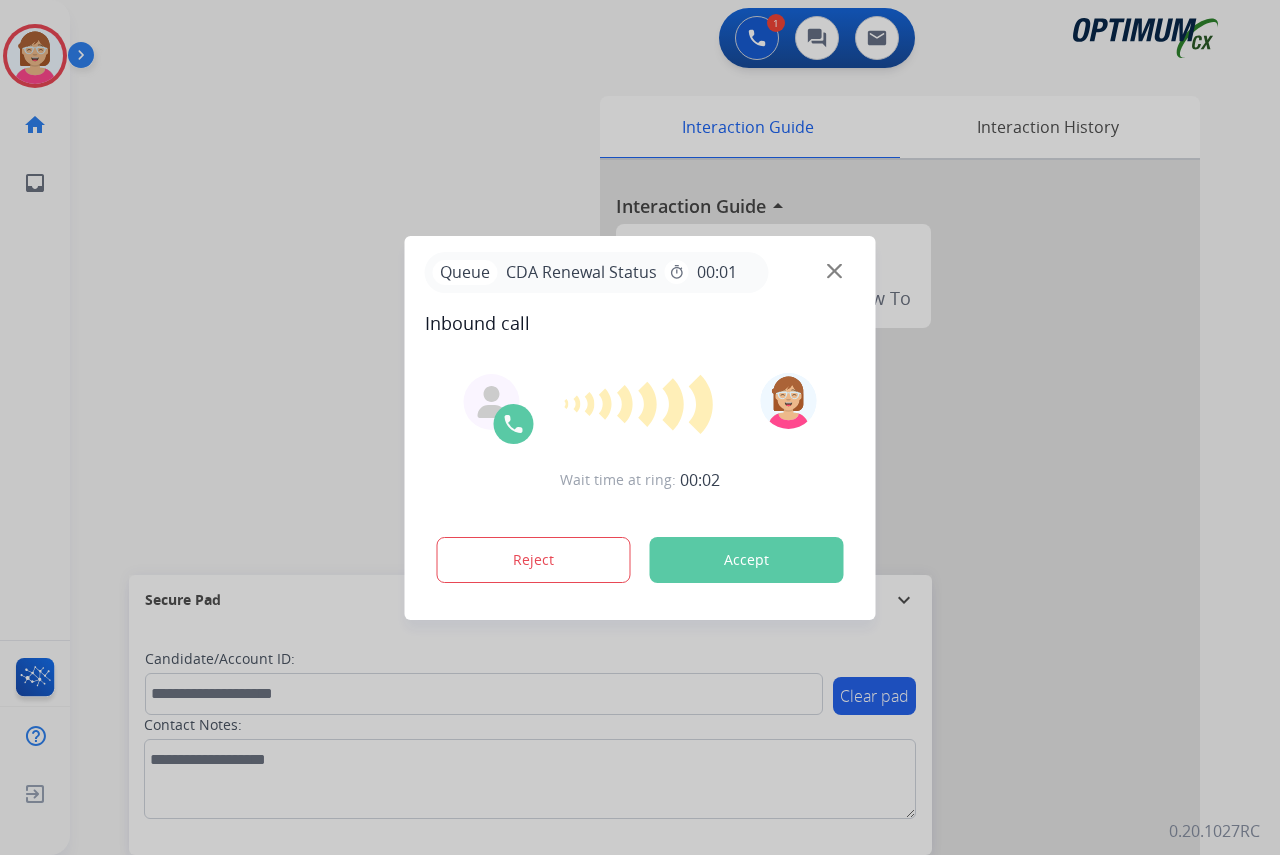 click at bounding box center (640, 427) 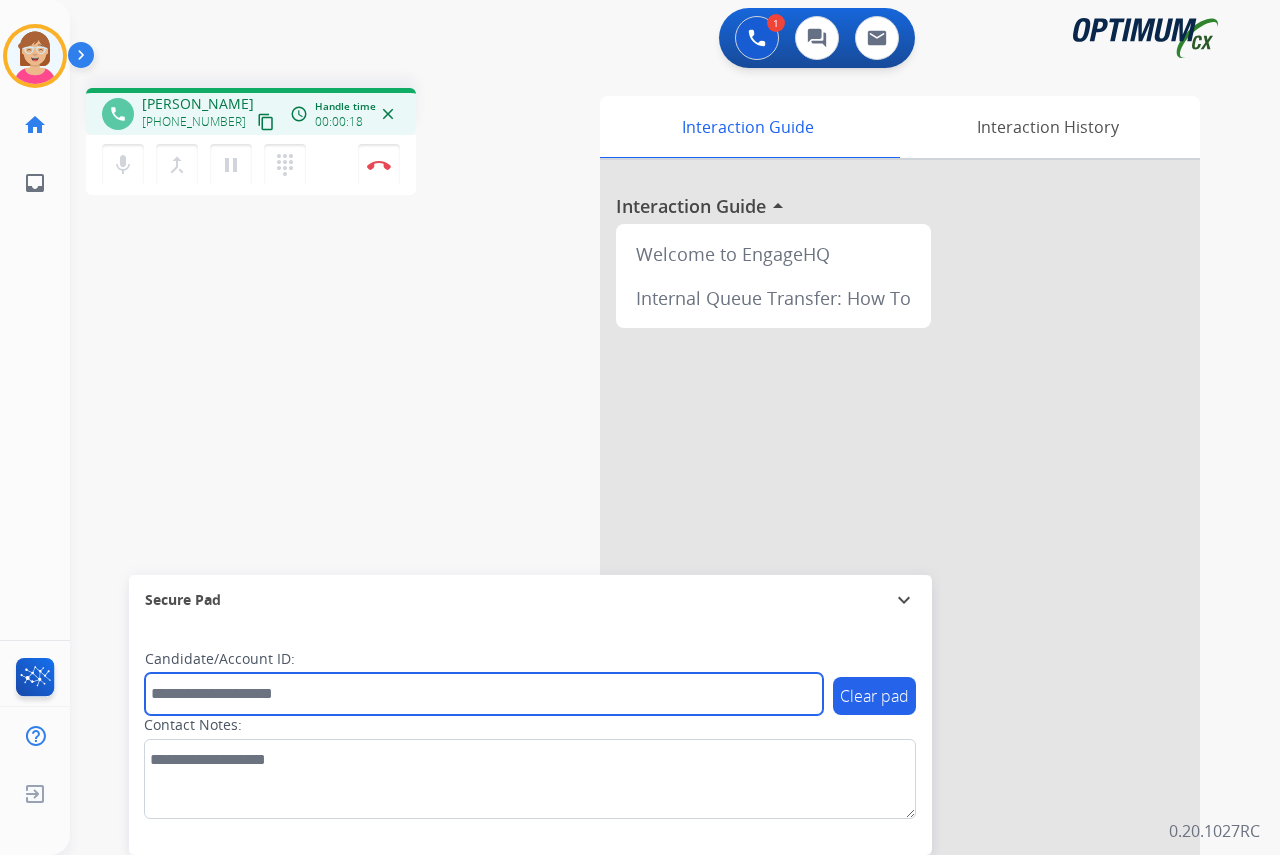 click at bounding box center (484, 694) 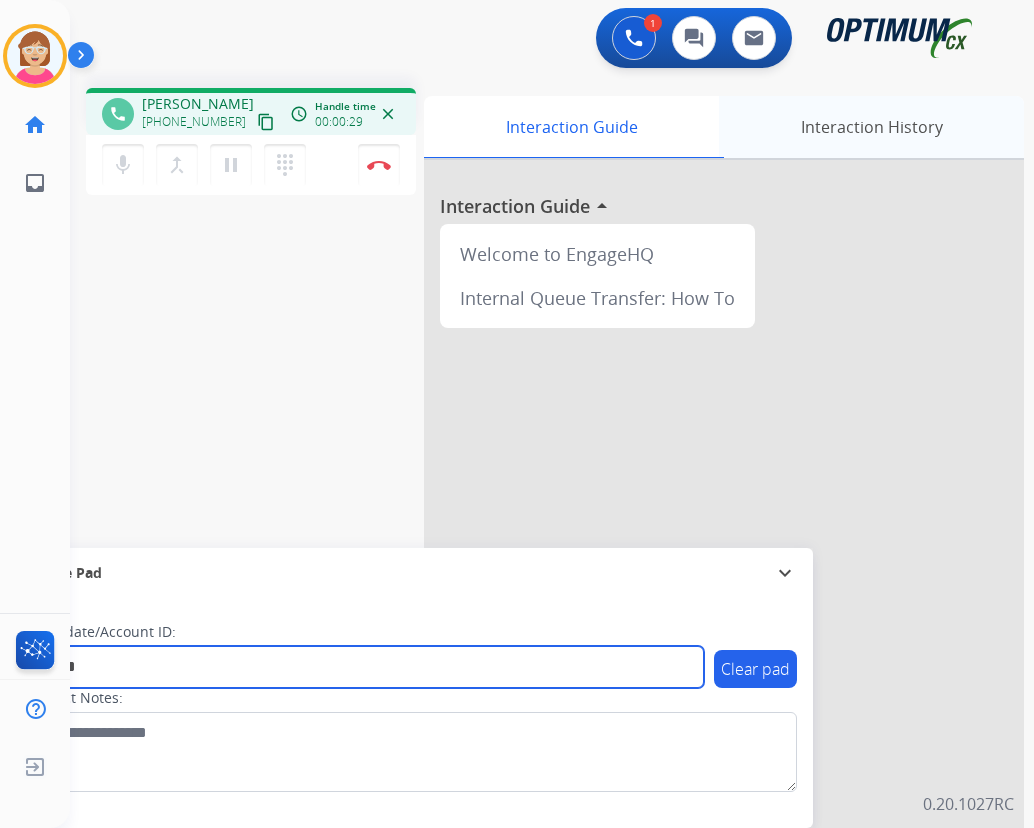 type on "*******" 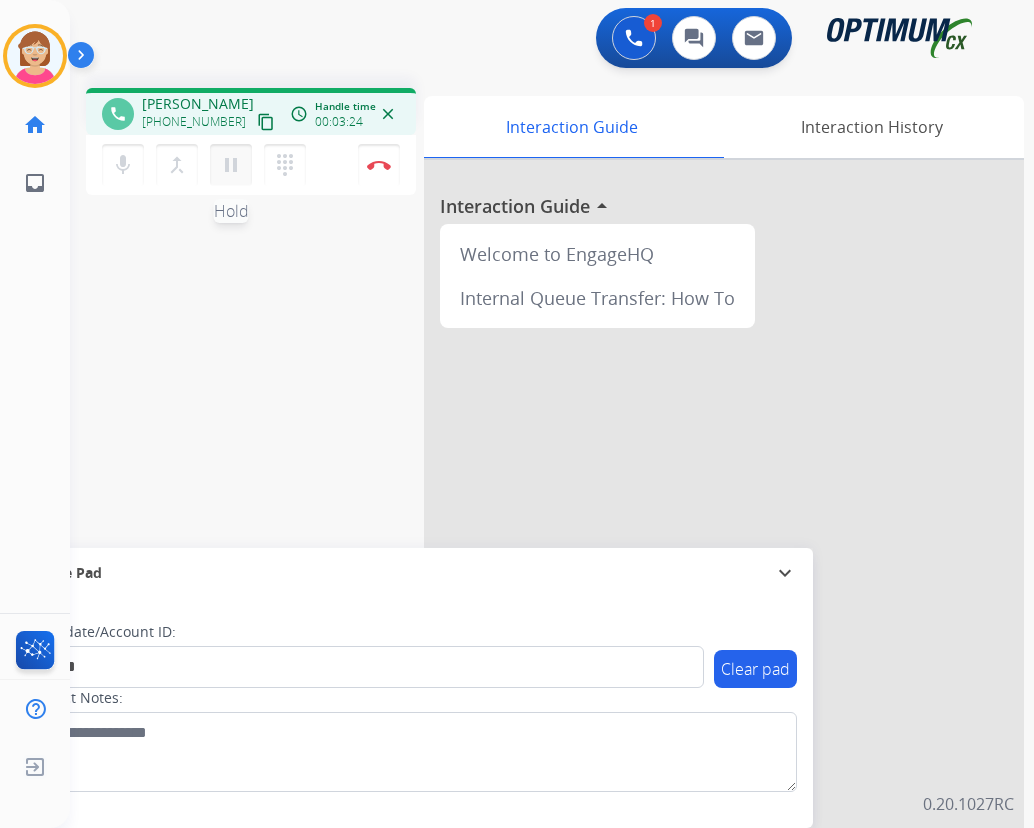 click on "pause" at bounding box center [231, 165] 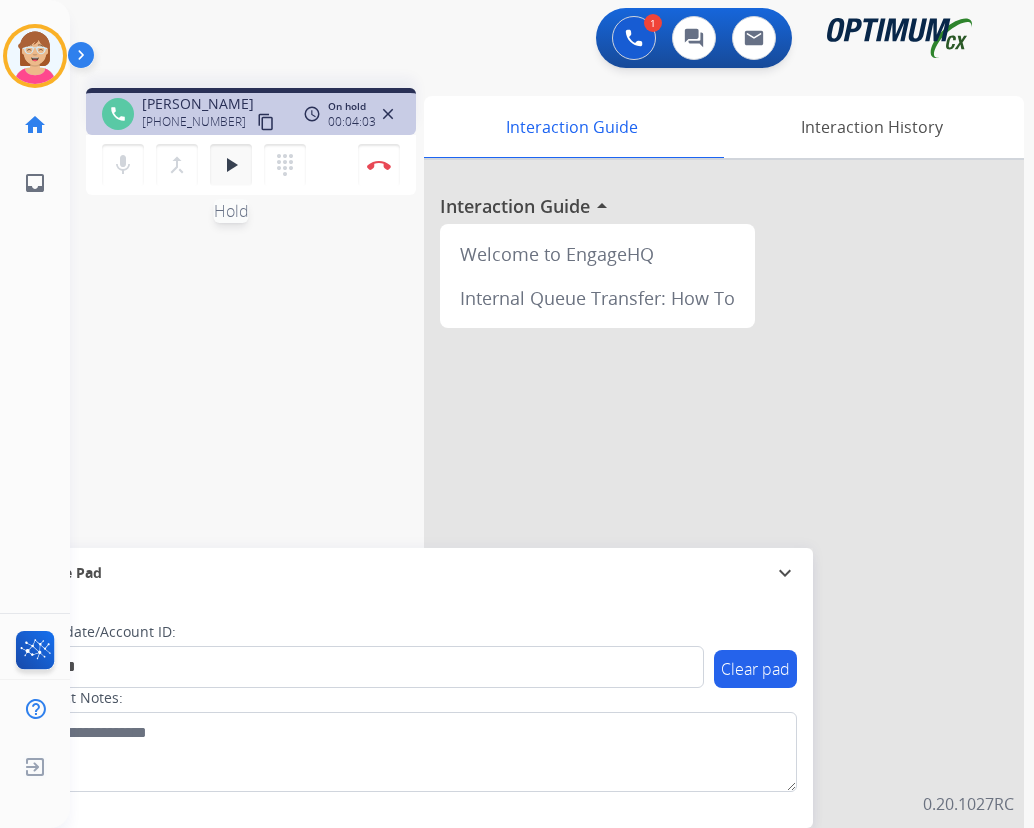 click on "play_arrow" at bounding box center [231, 165] 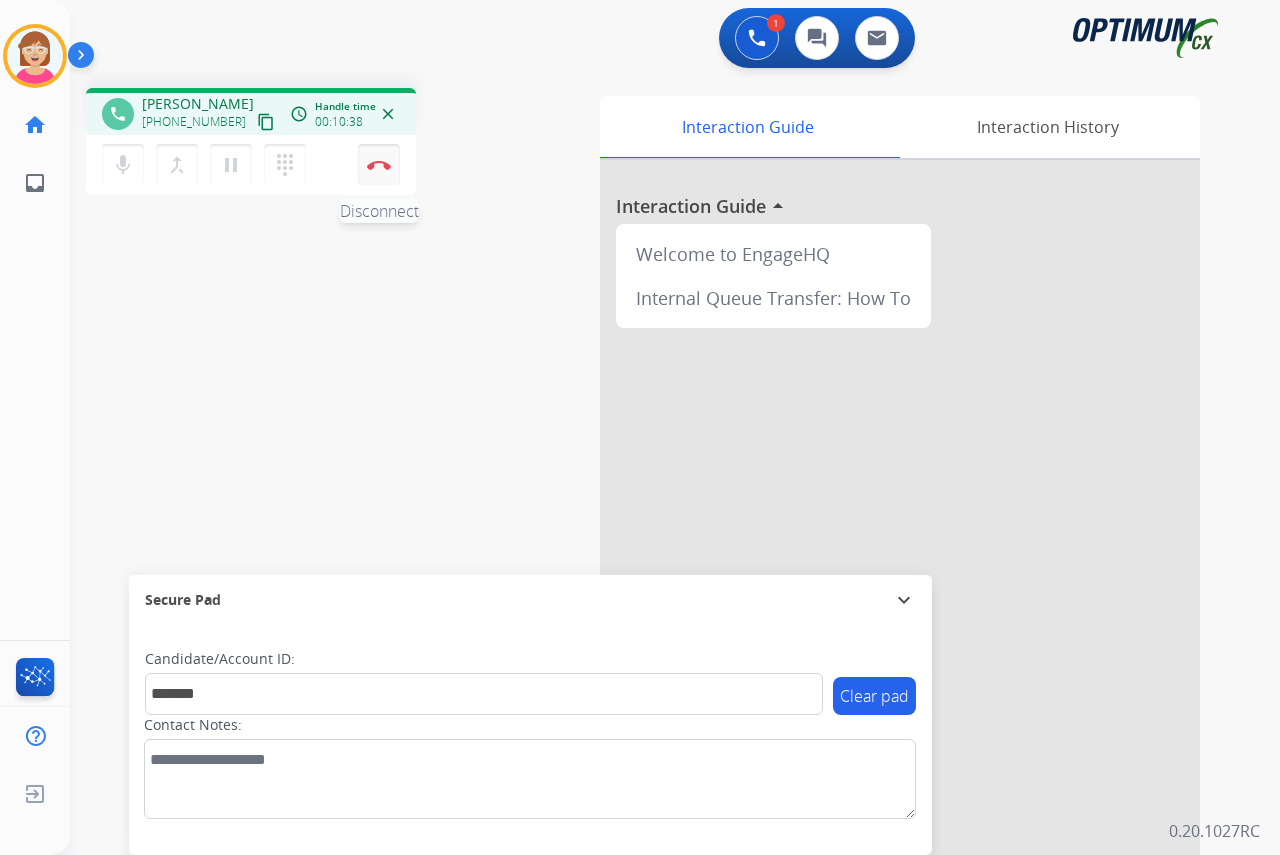 click at bounding box center [379, 165] 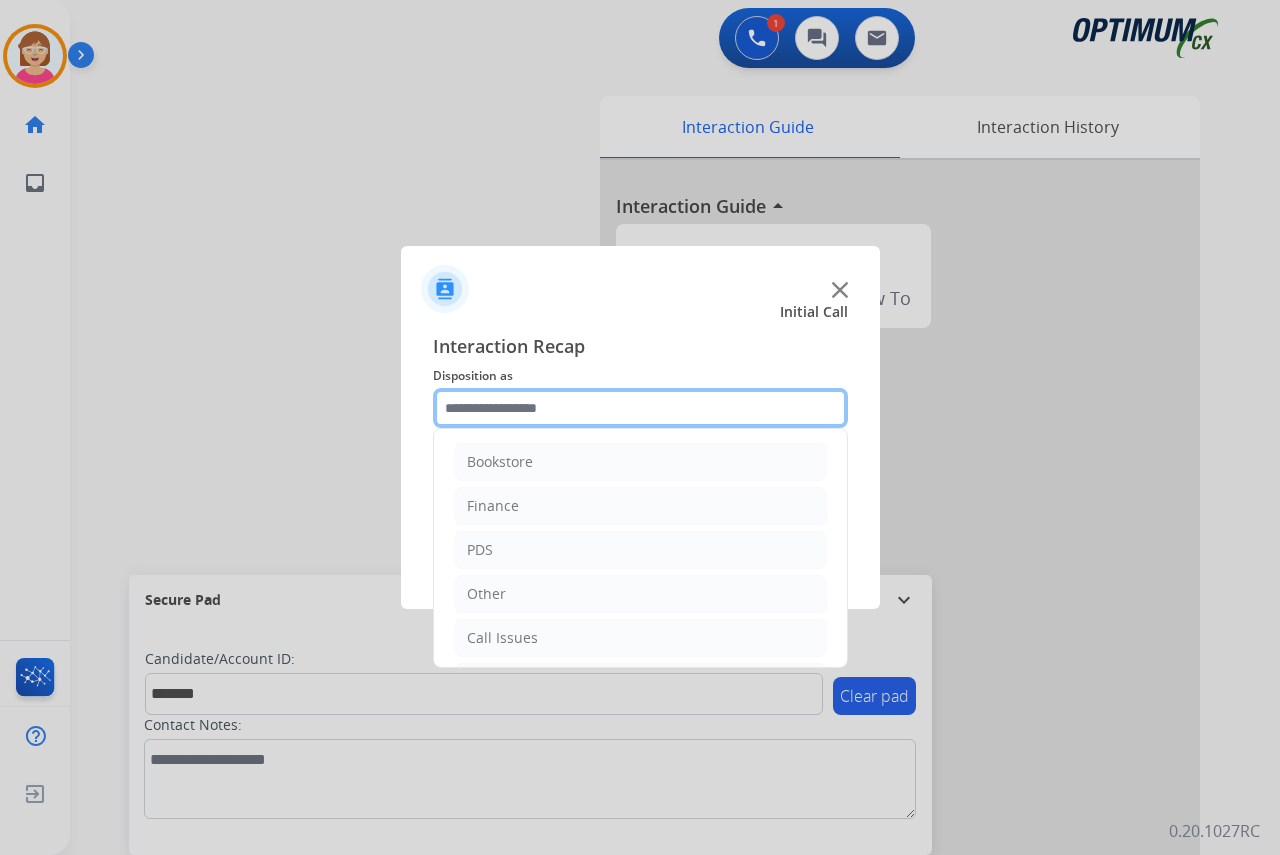 click 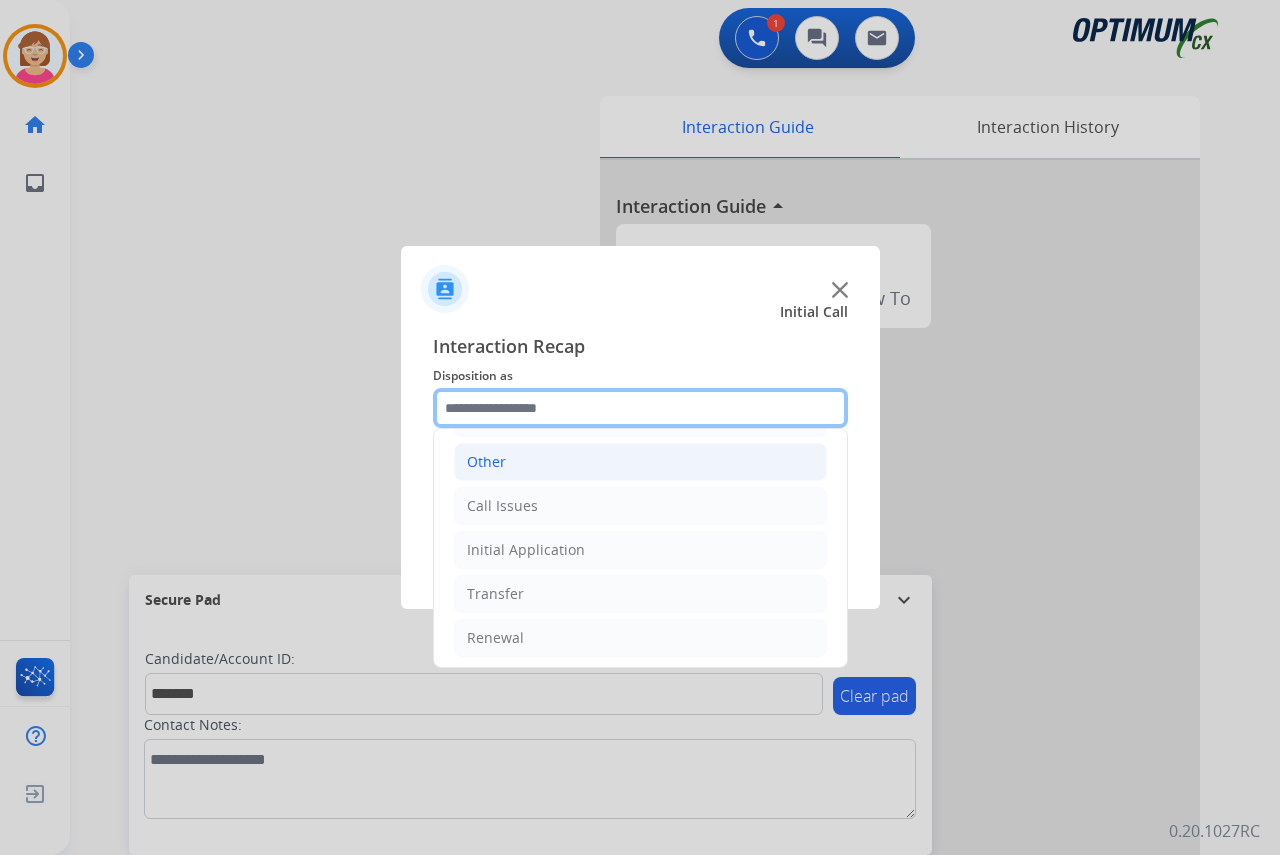 scroll, scrollTop: 136, scrollLeft: 0, axis: vertical 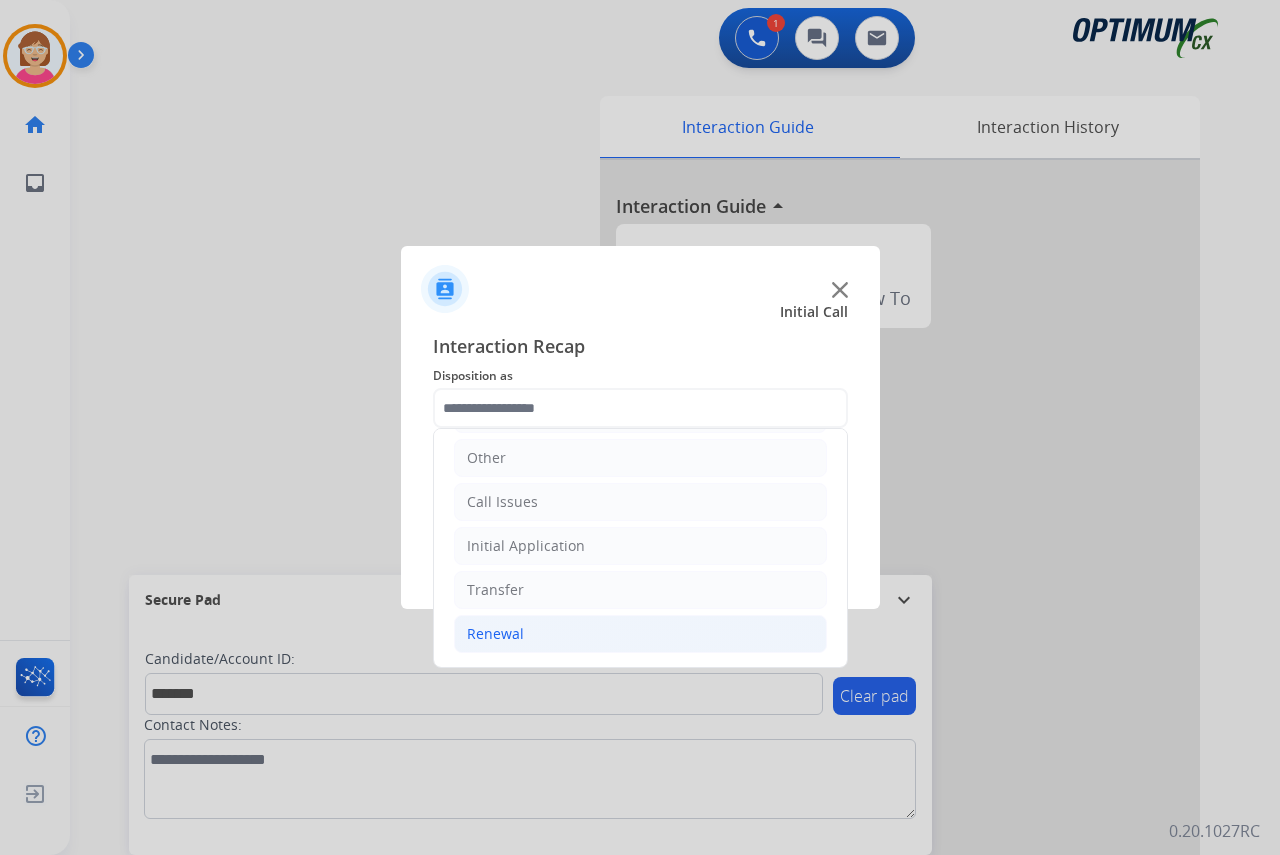 click on "Renewal" 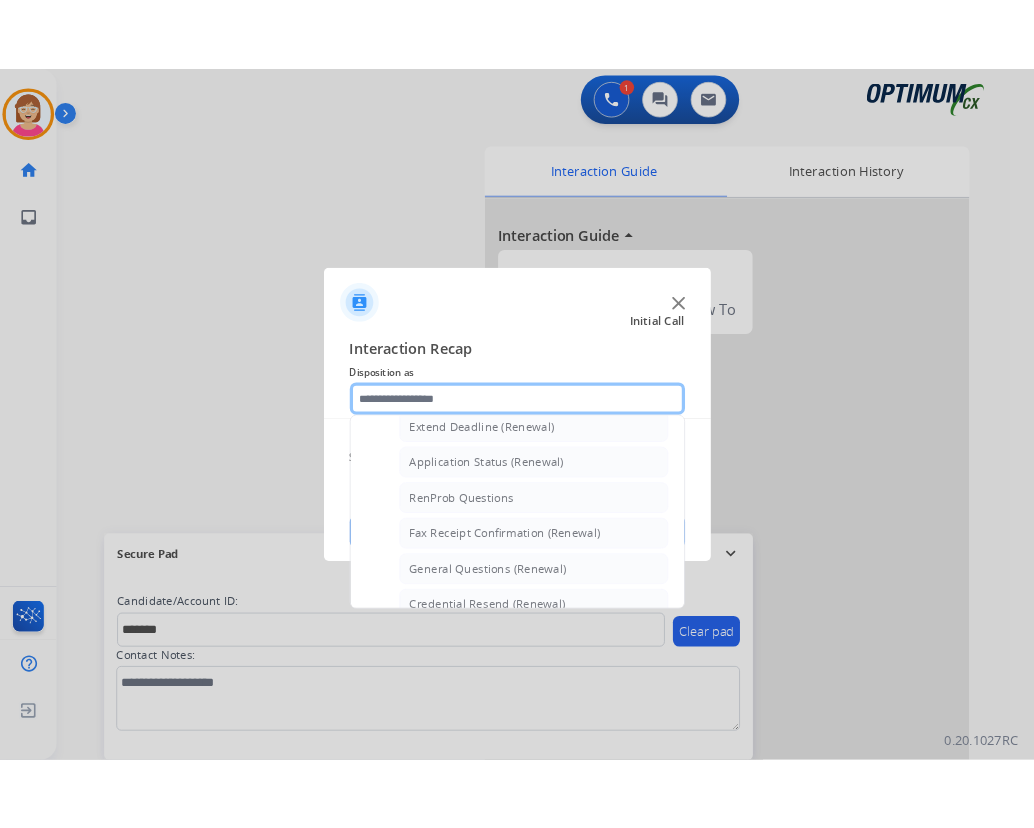 scroll, scrollTop: 536, scrollLeft: 0, axis: vertical 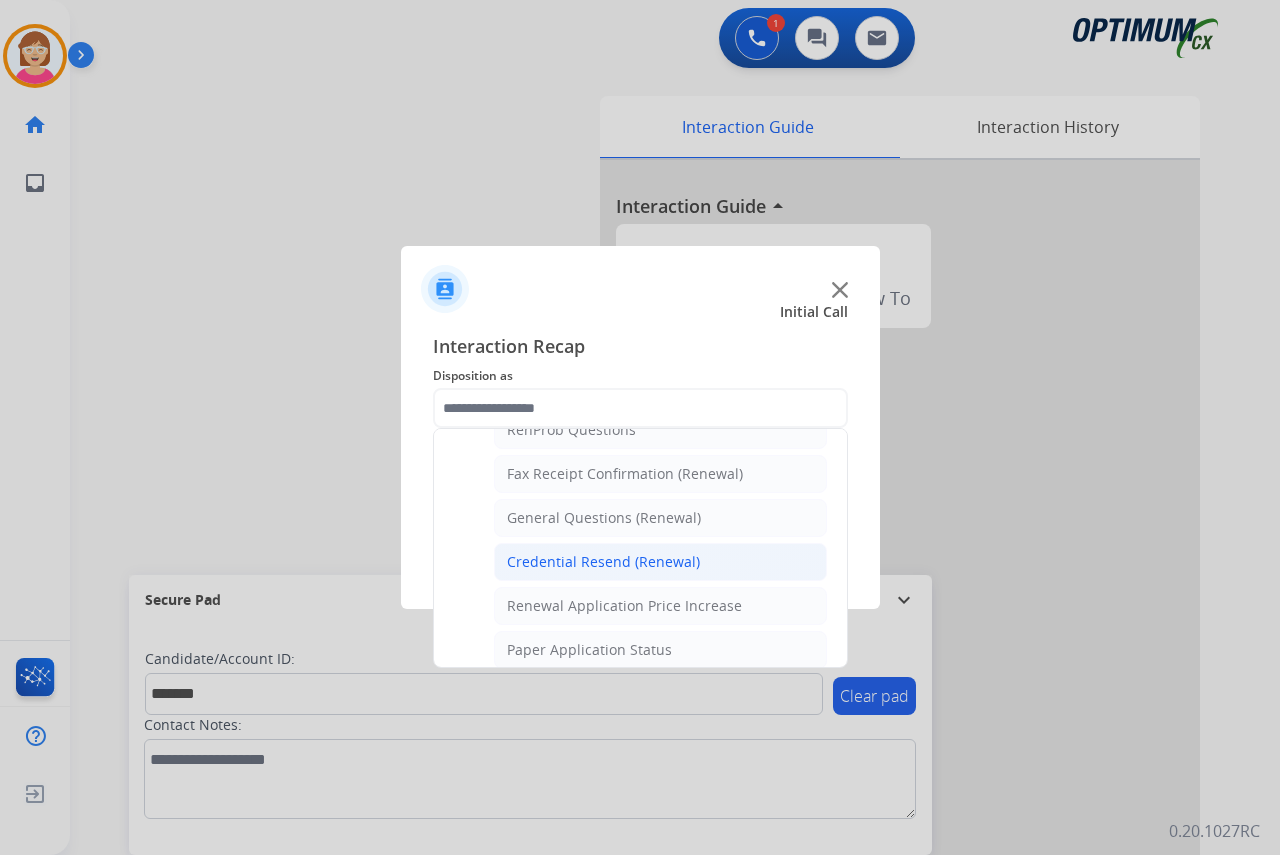 click on "Credential Resend (Renewal)" 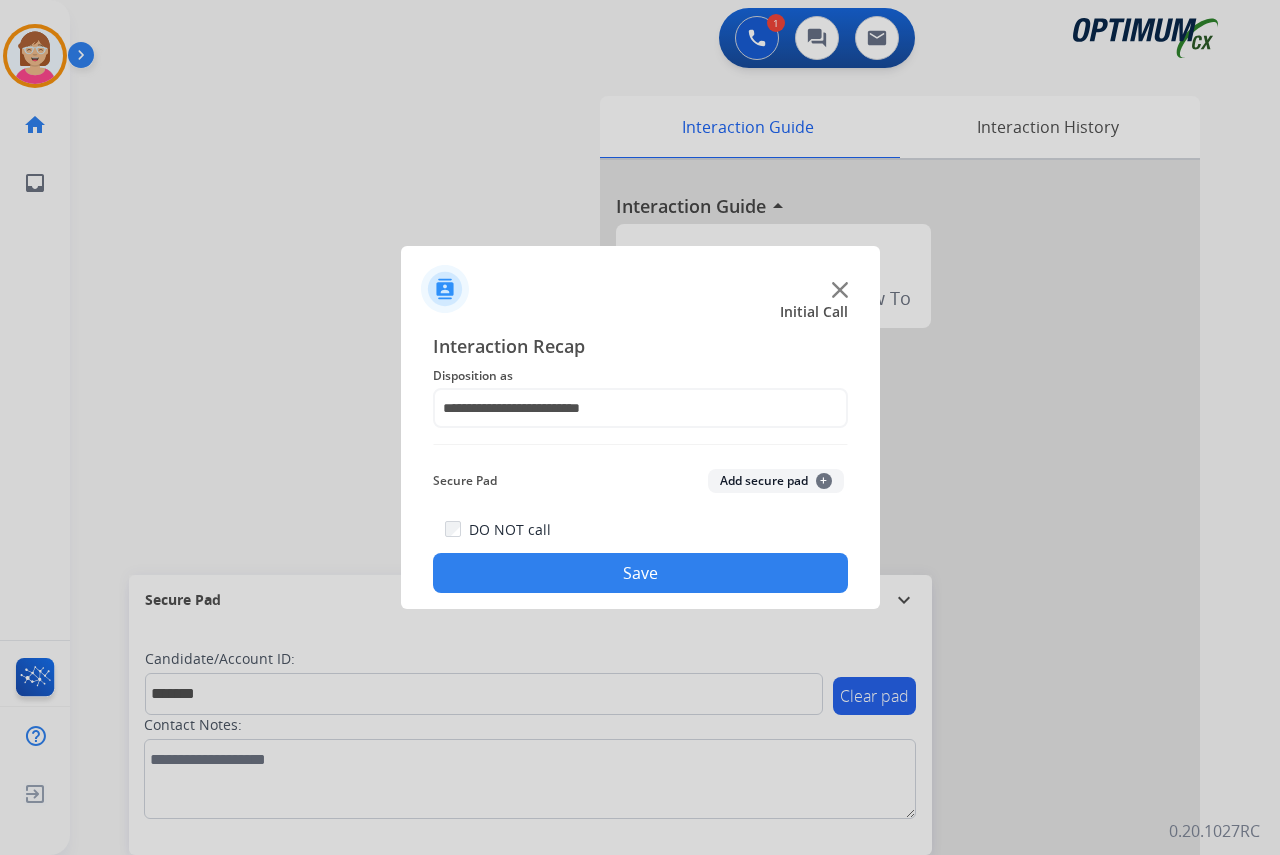 click on "+" 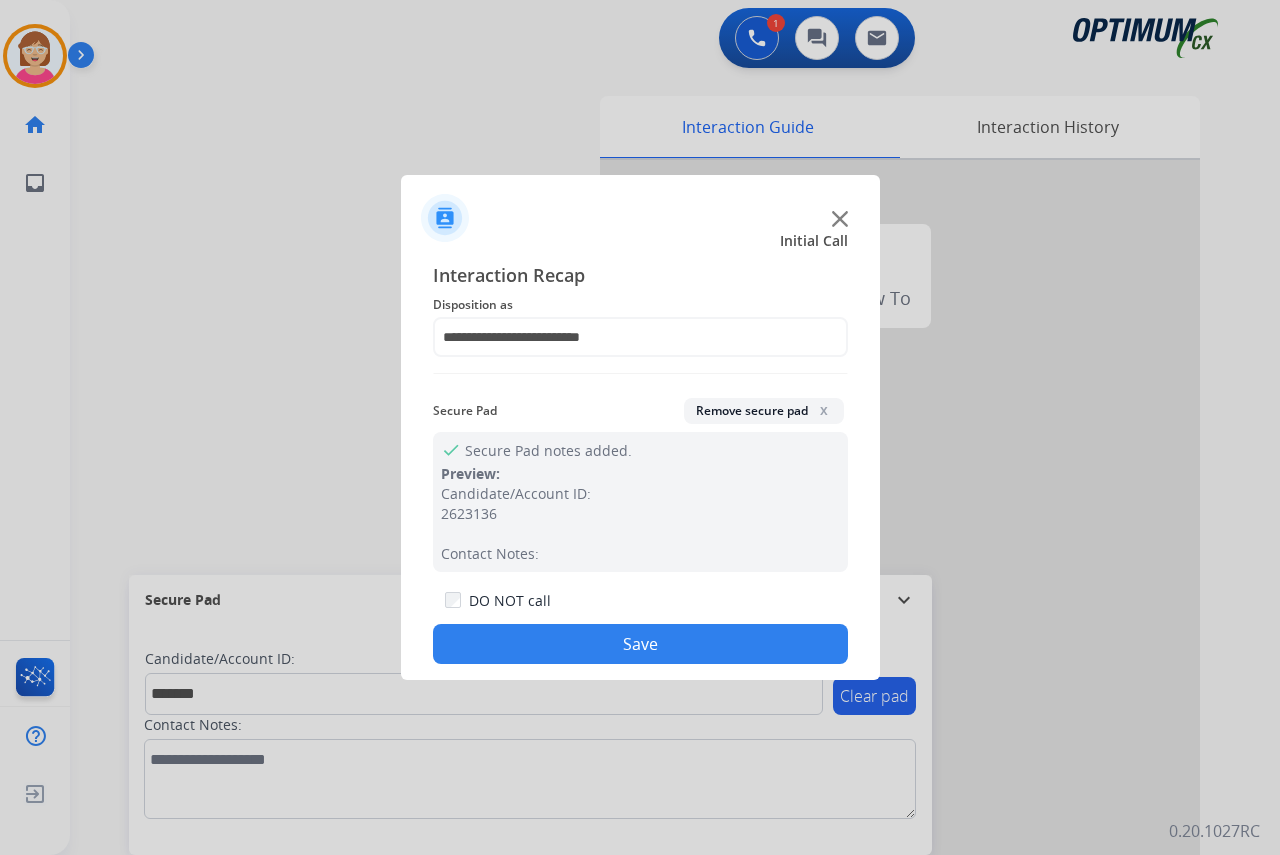 click on "Save" 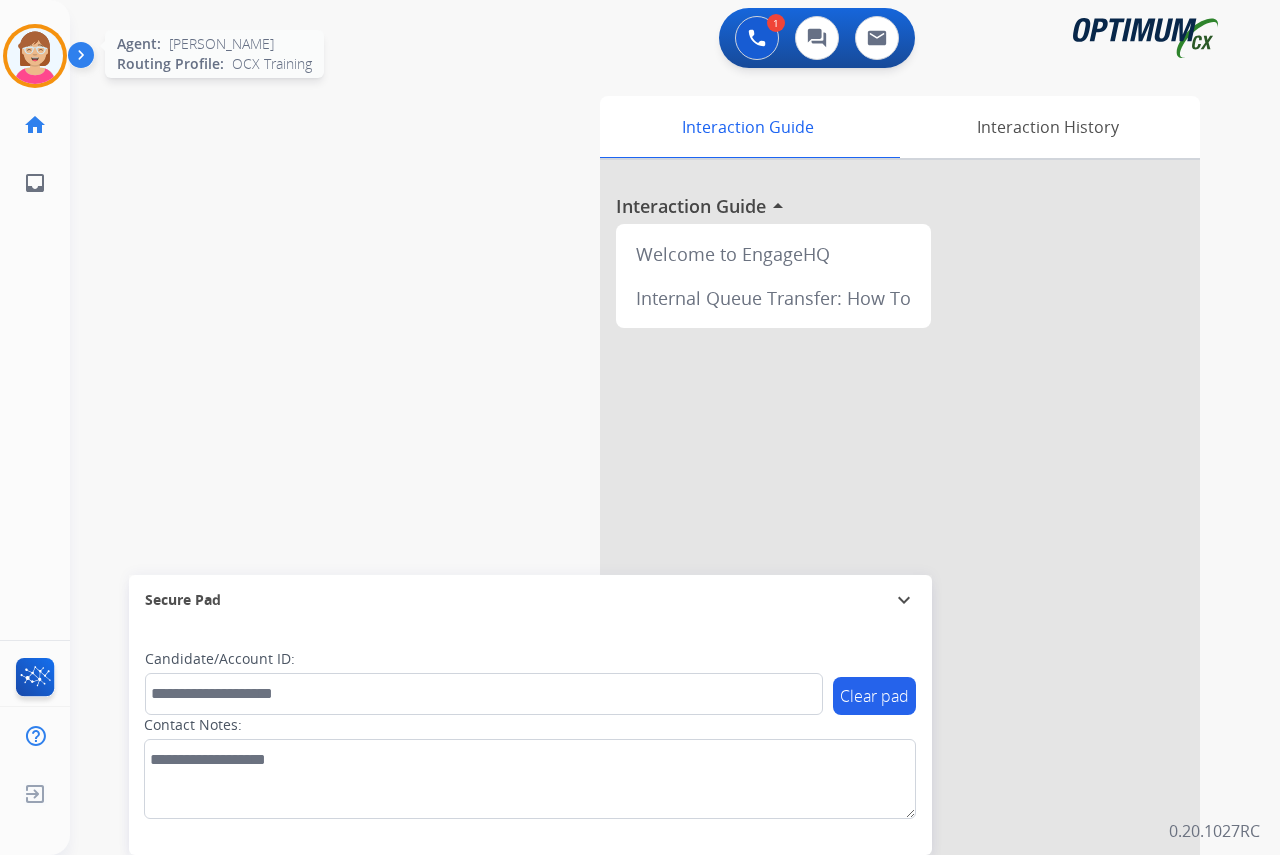 drag, startPoint x: 24, startPoint y: 48, endPoint x: 90, endPoint y: 61, distance: 67.26812 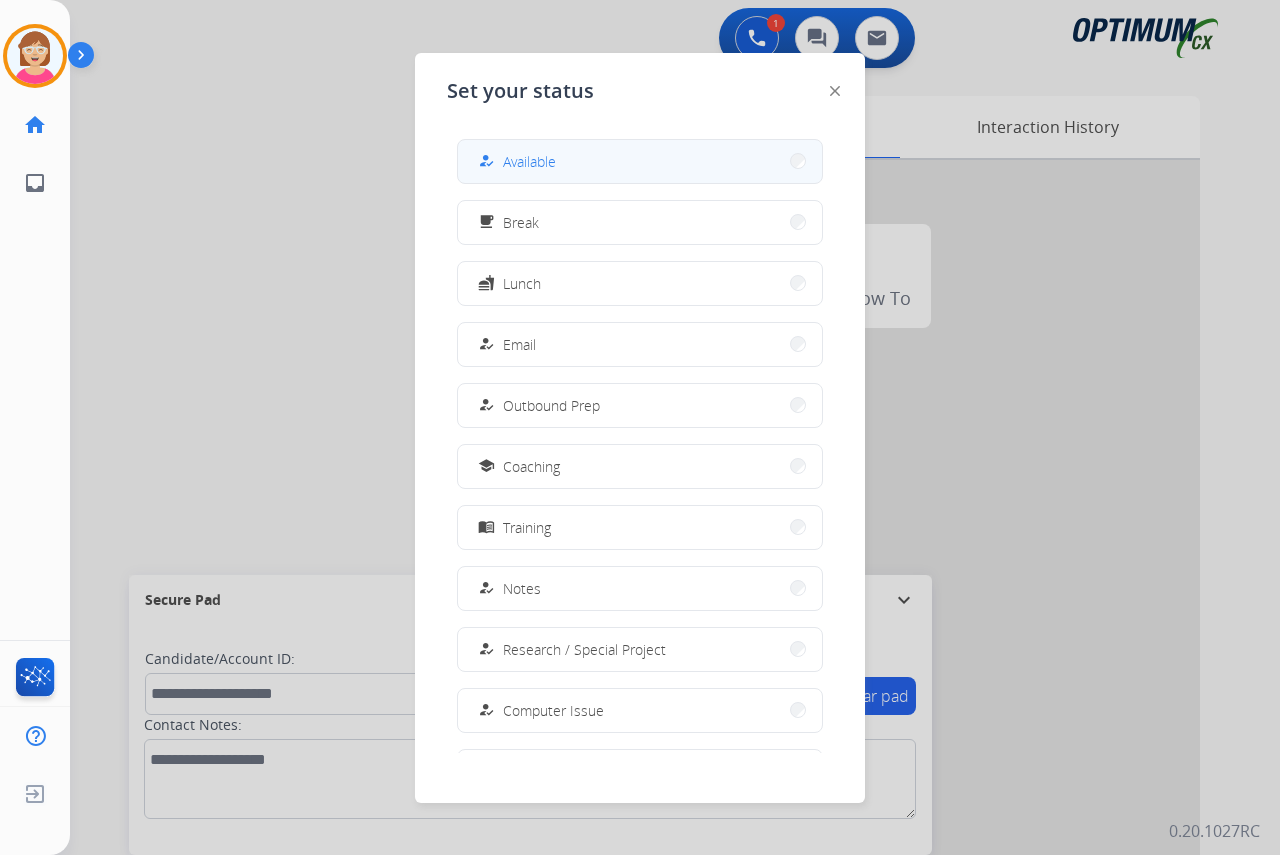 click on "Available" at bounding box center (529, 161) 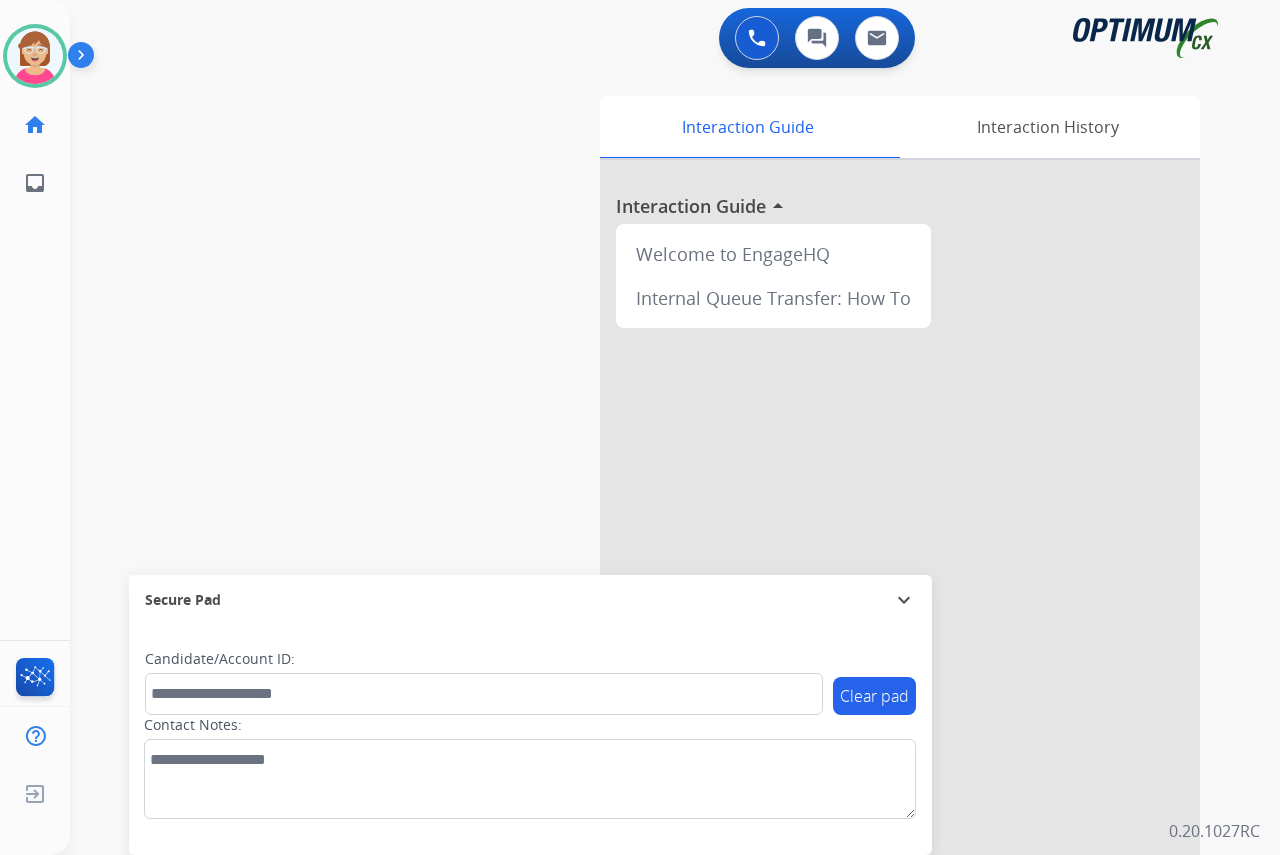 click on "[PERSON_NAME]   Available  Edit Avatar  Agent:   [PERSON_NAME] Profile:  OCX Training home  Home  Home inbox  Emails  Emails  FocalPoints  Help Center  Help Center  Log out  Log out" 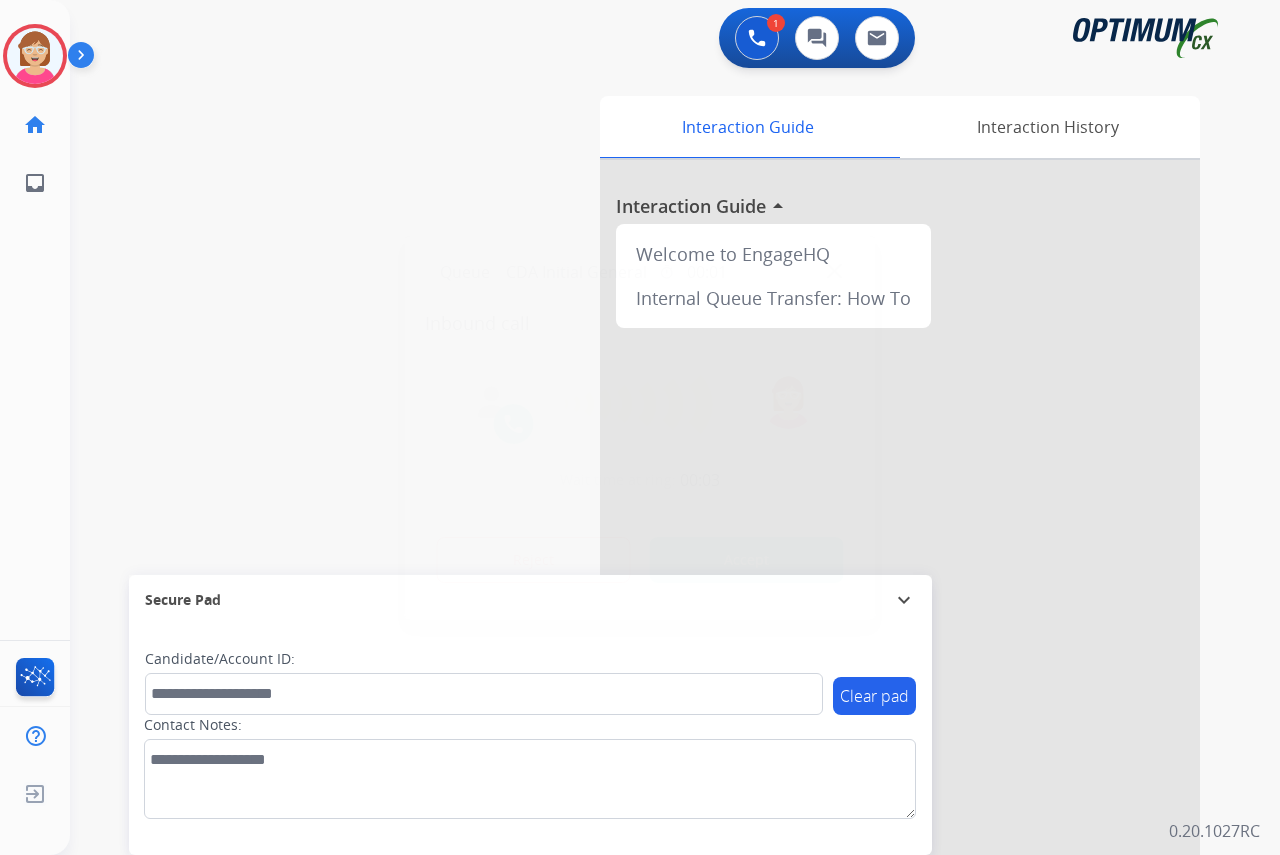 click at bounding box center [640, 427] 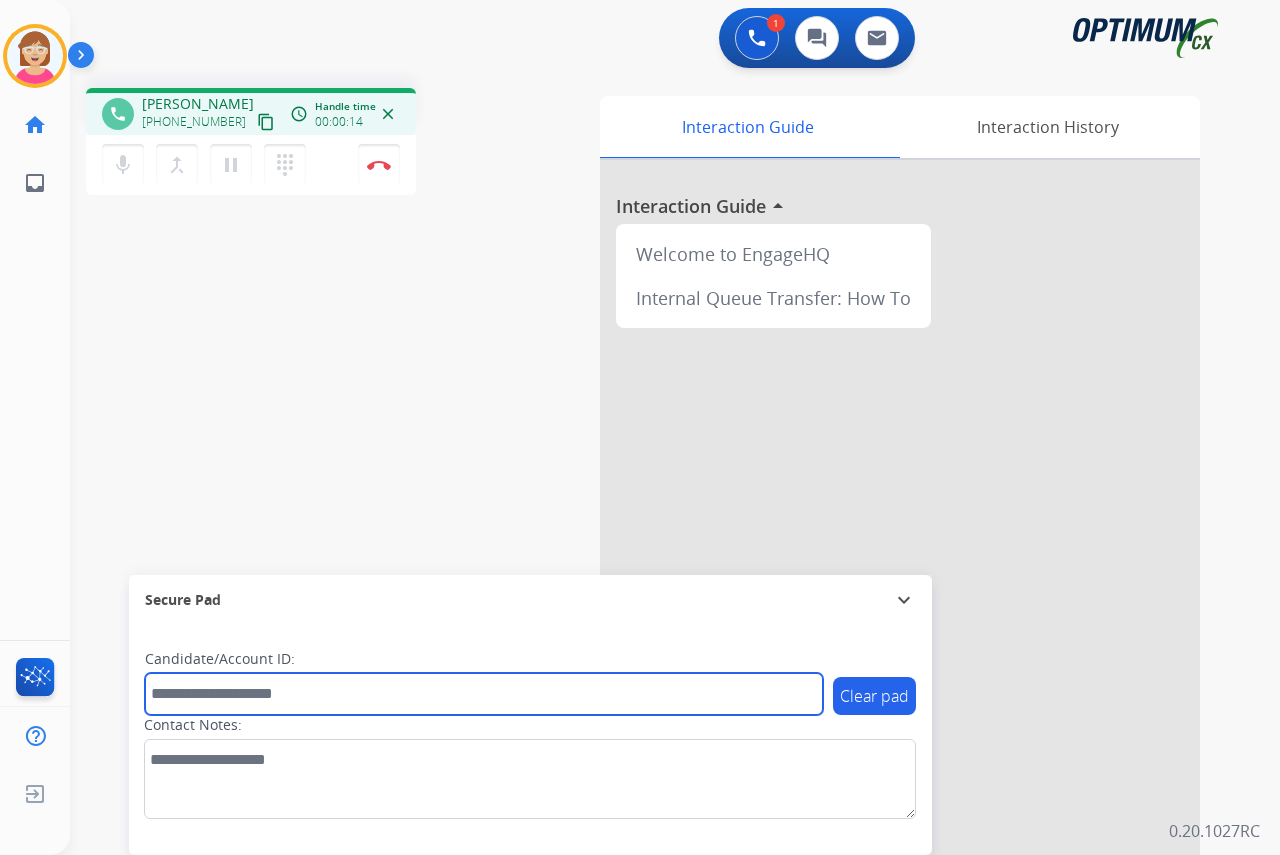 click at bounding box center [484, 694] 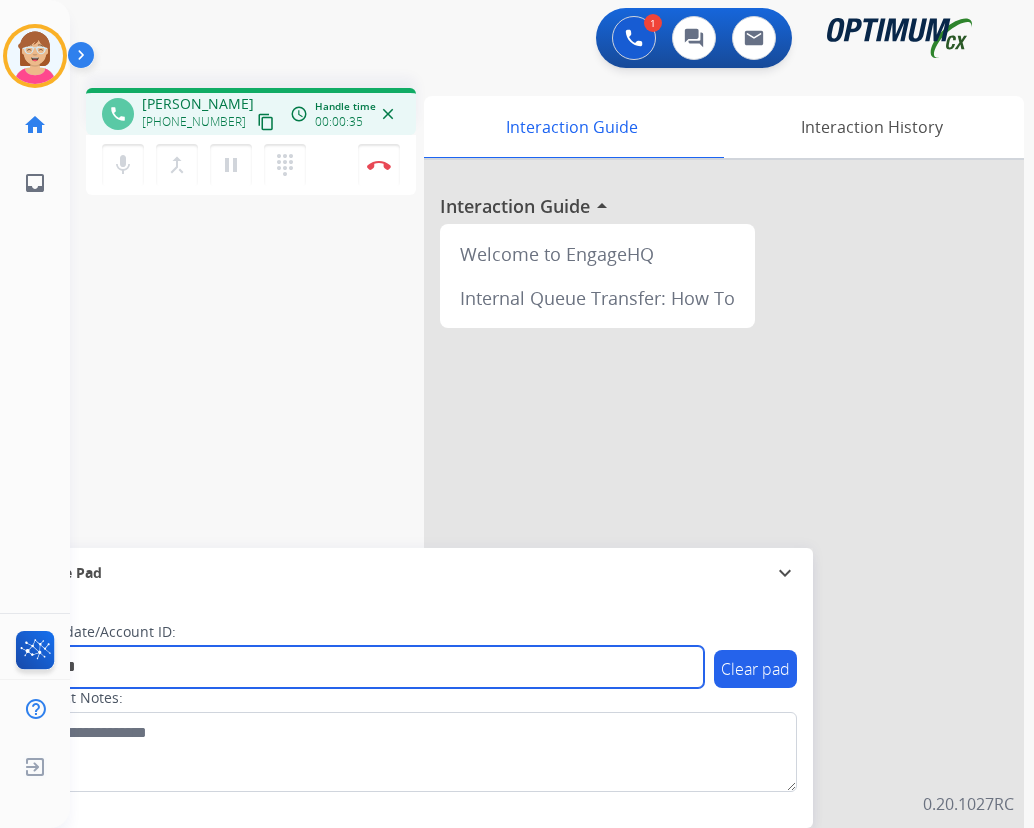 type on "*******" 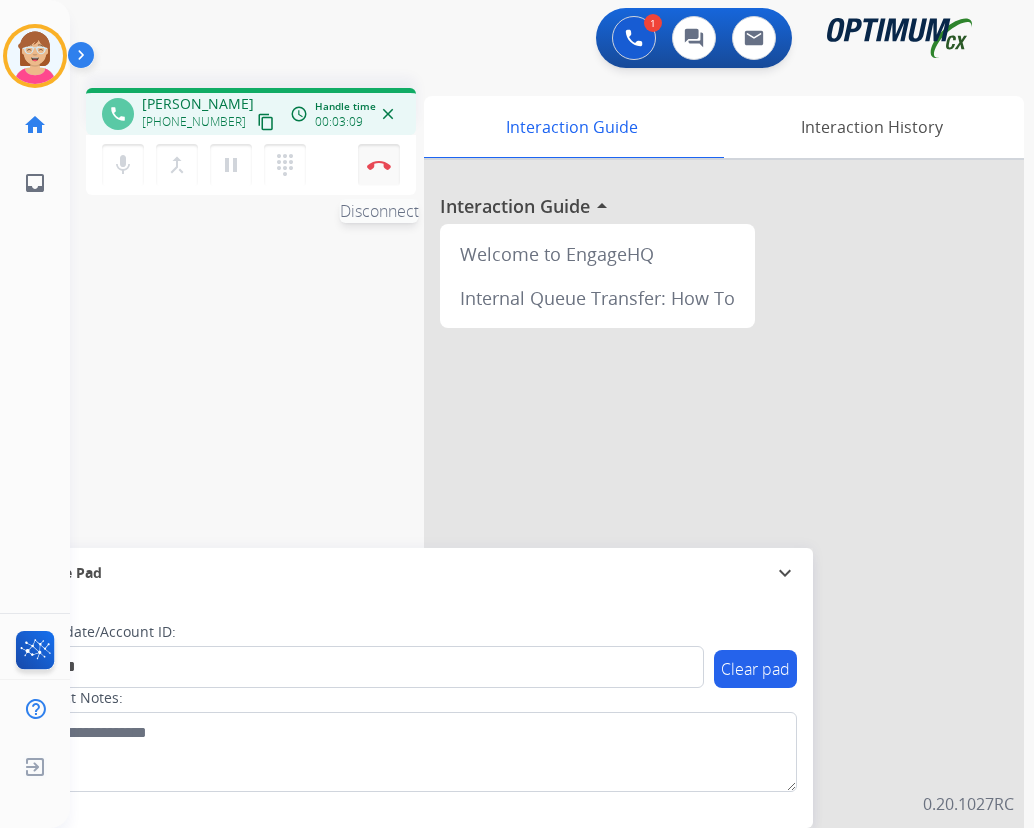 click at bounding box center (379, 165) 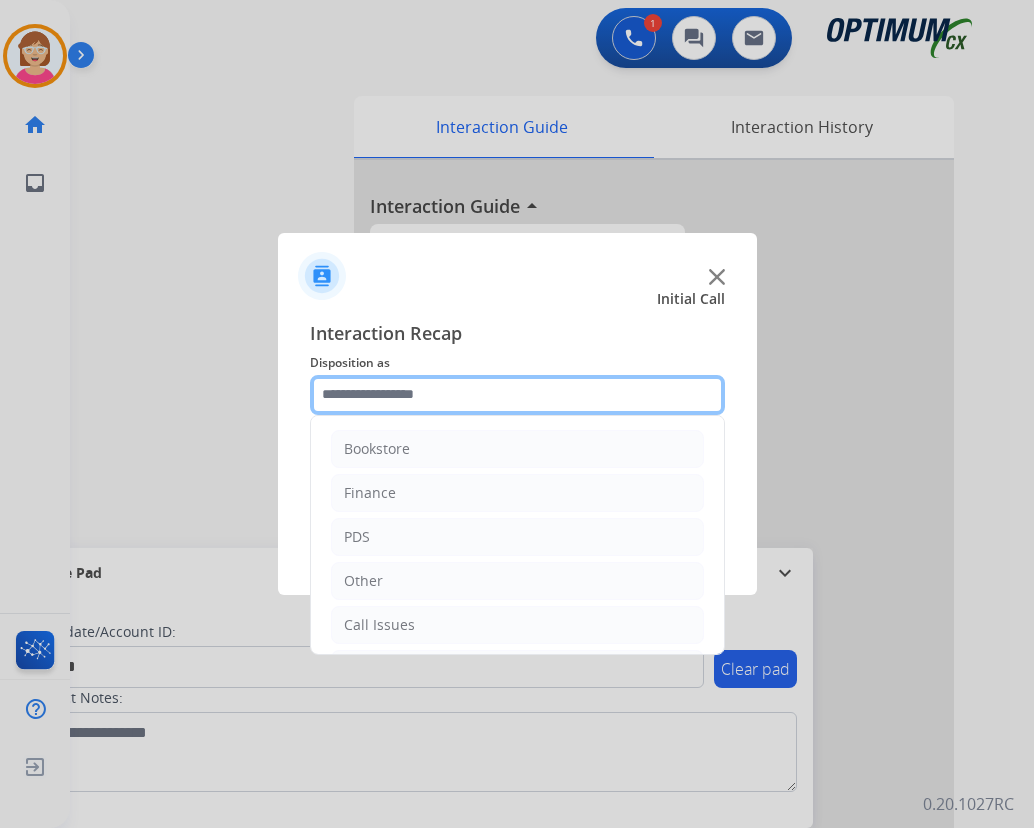 click 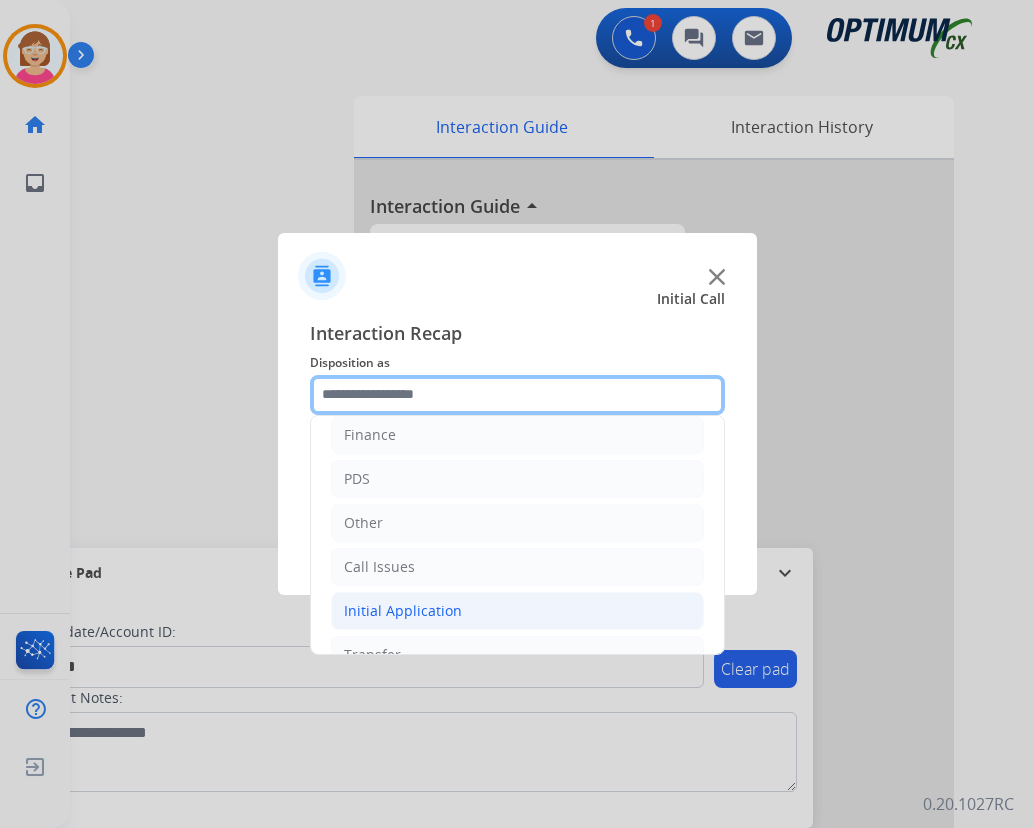 scroll, scrollTop: 136, scrollLeft: 0, axis: vertical 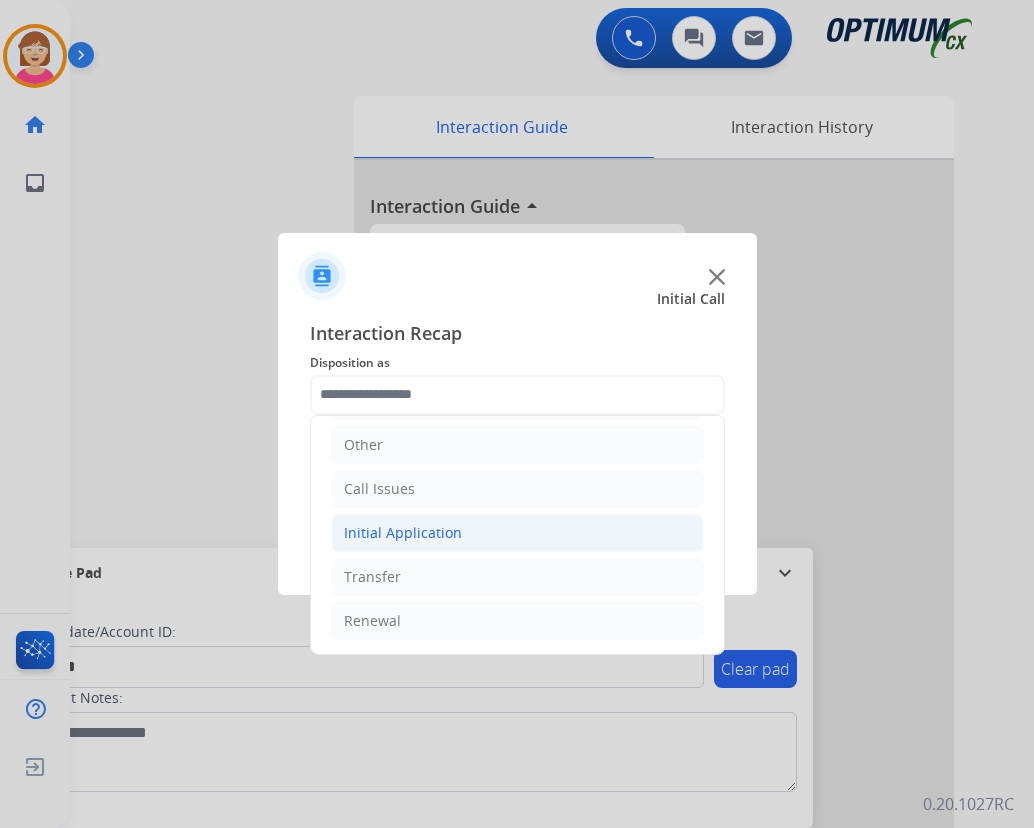 click on "Initial Application" 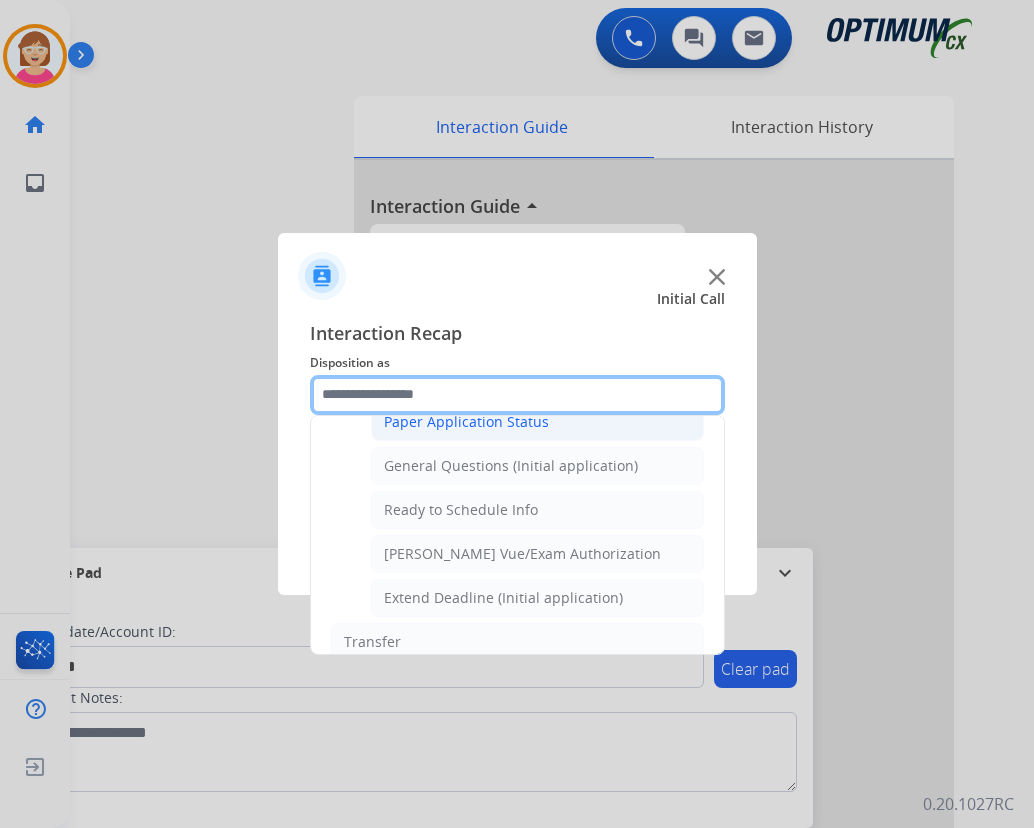 scroll, scrollTop: 1112, scrollLeft: 0, axis: vertical 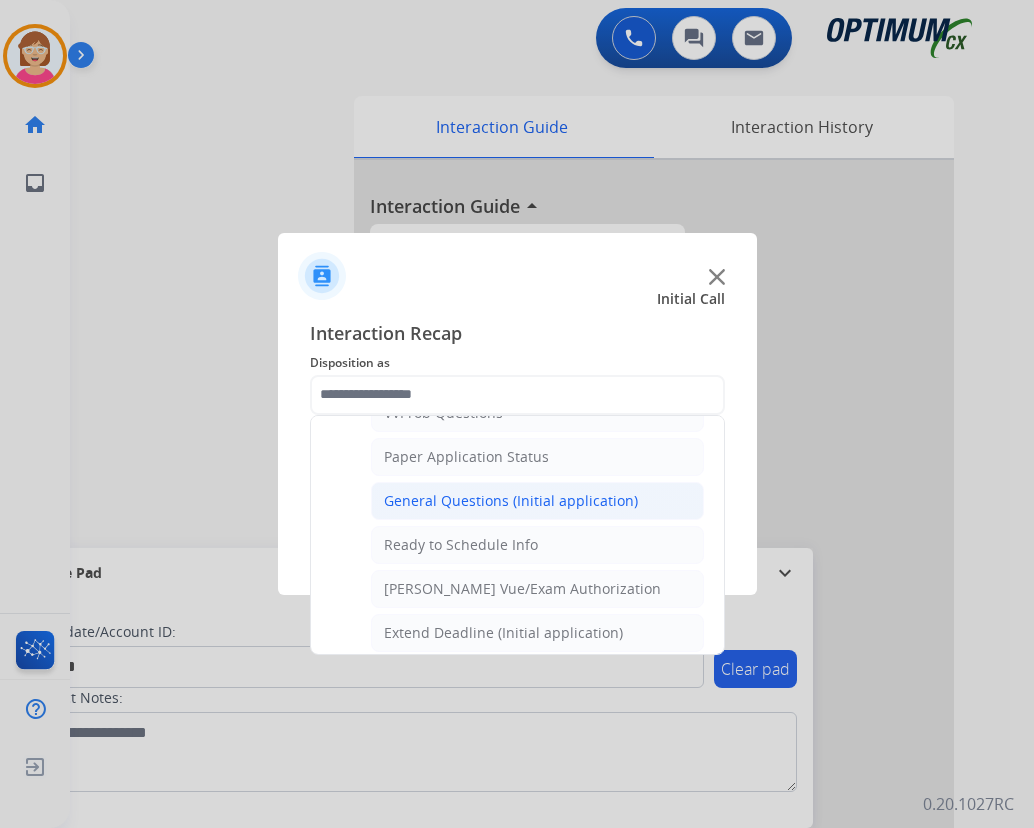 click on "General Questions (Initial application)" 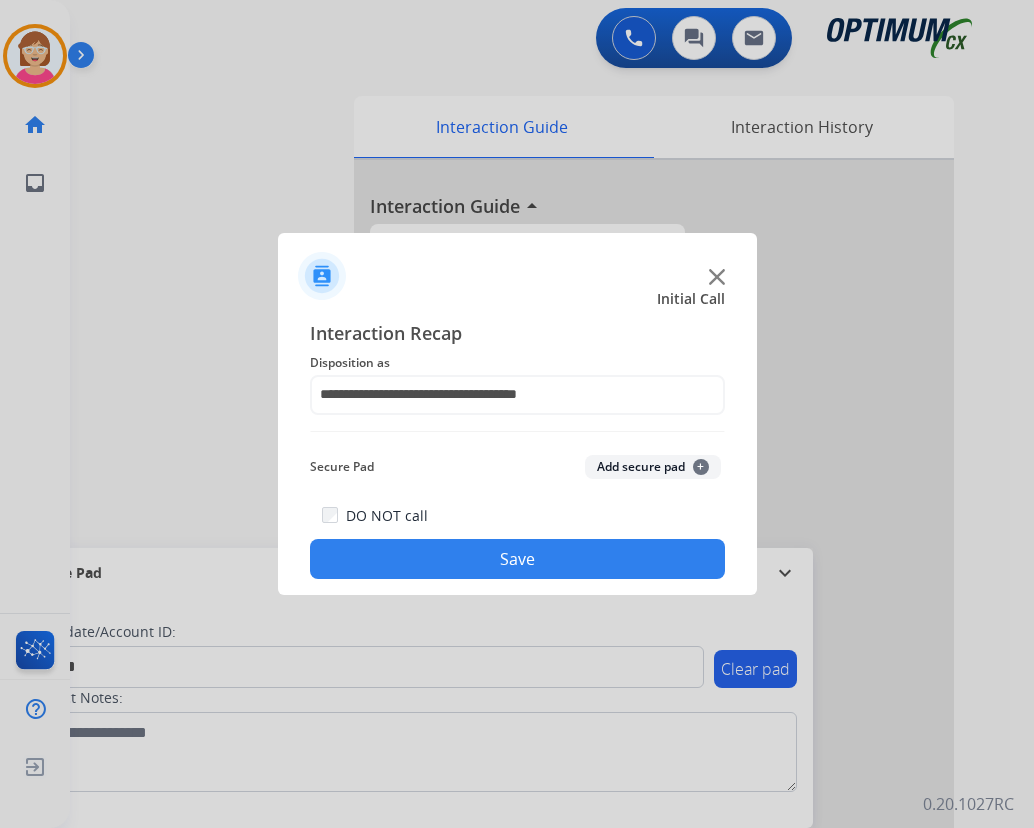 click on "+" 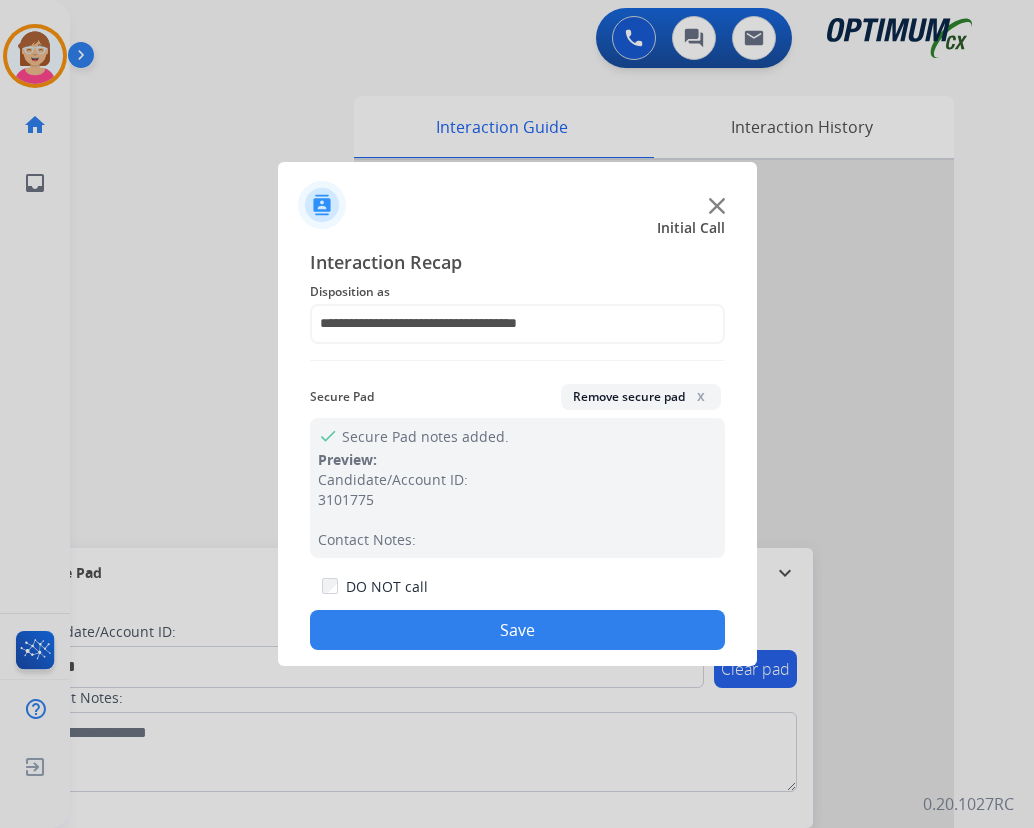 click on "Save" 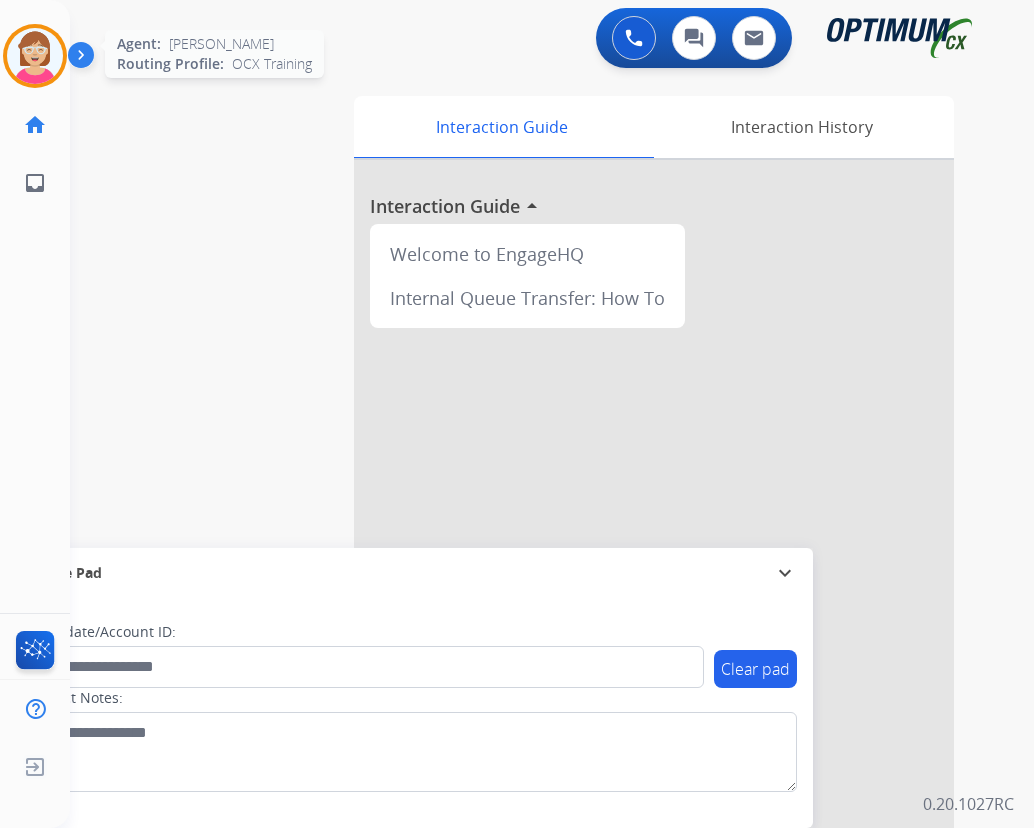 click at bounding box center [35, 56] 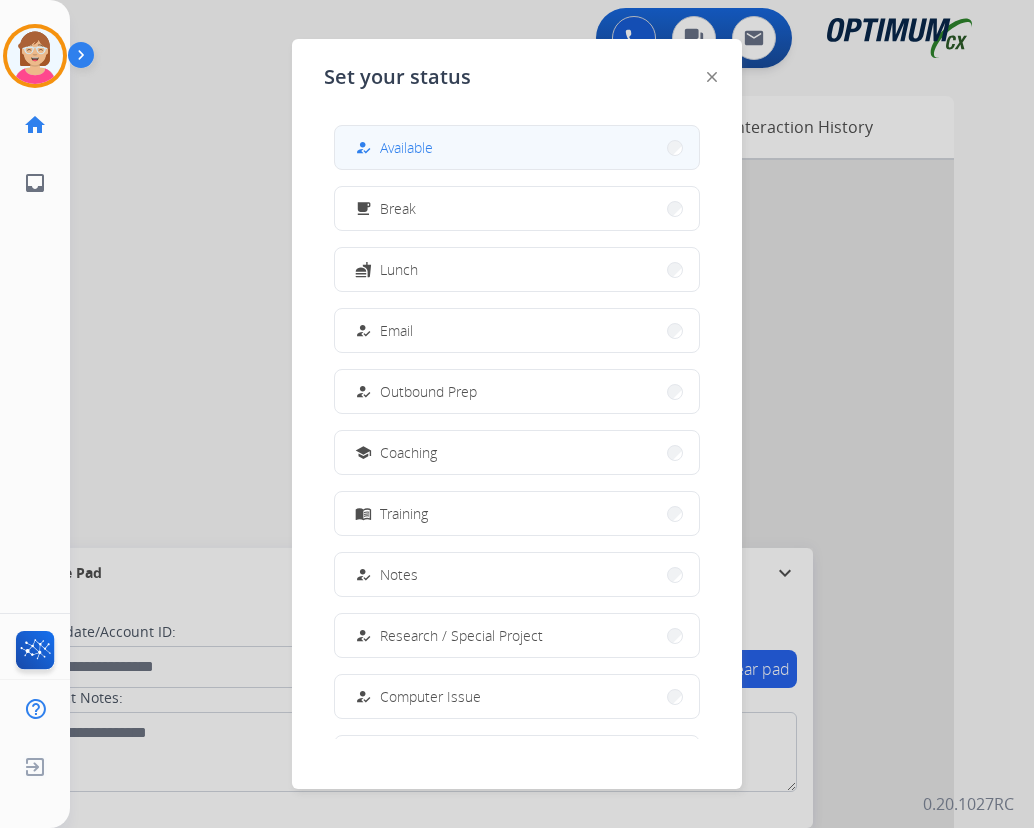 click on "how_to_reg Available" at bounding box center [517, 147] 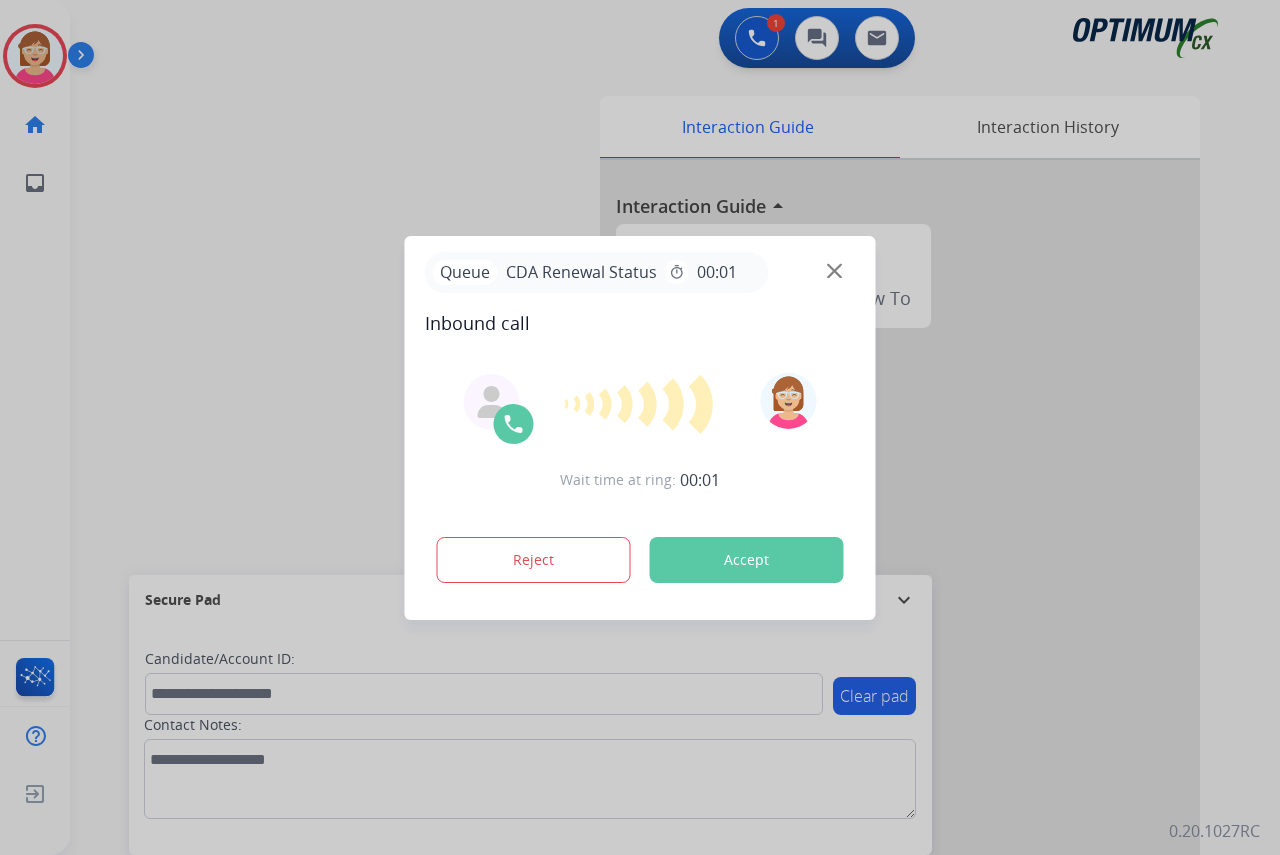 drag, startPoint x: 49, startPoint y: 265, endPoint x: 34, endPoint y: 243, distance: 26.627054 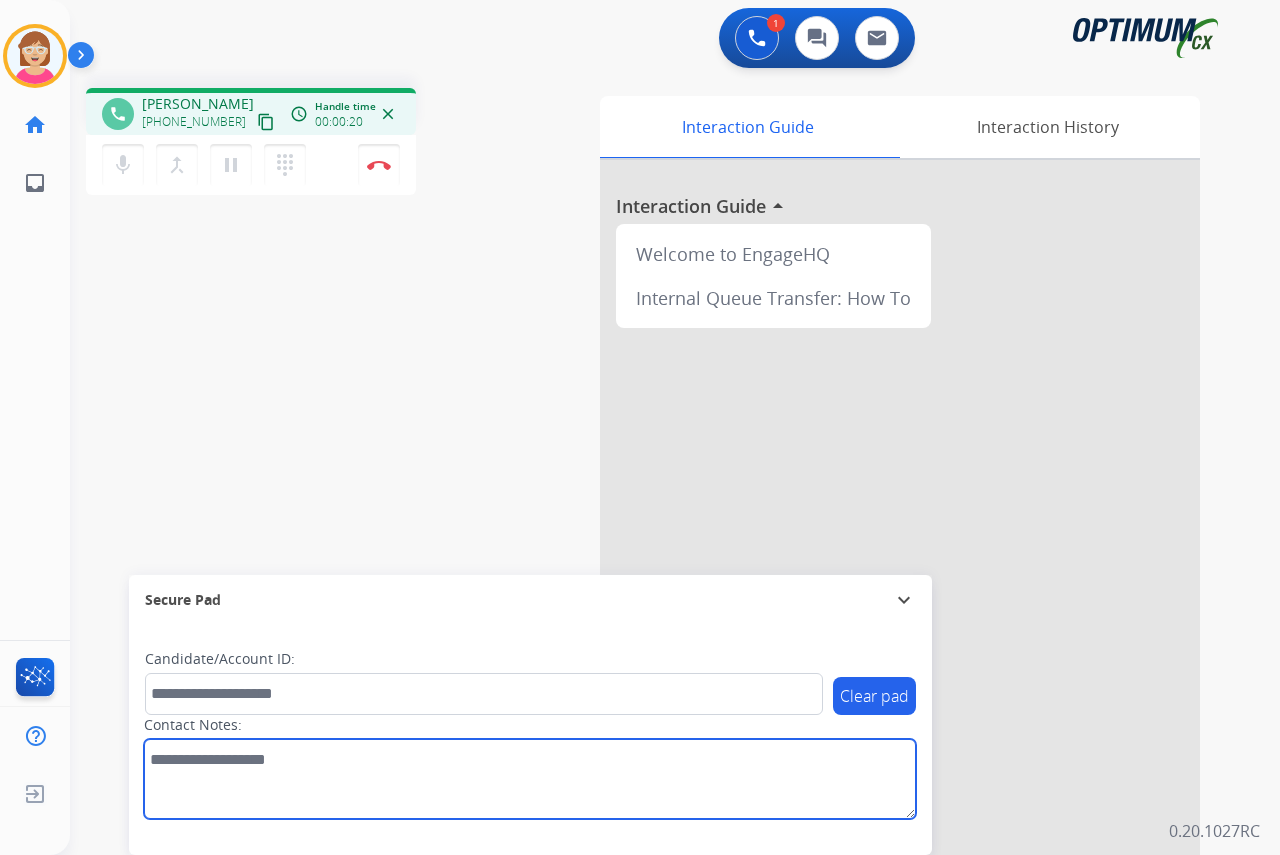click at bounding box center (530, 779) 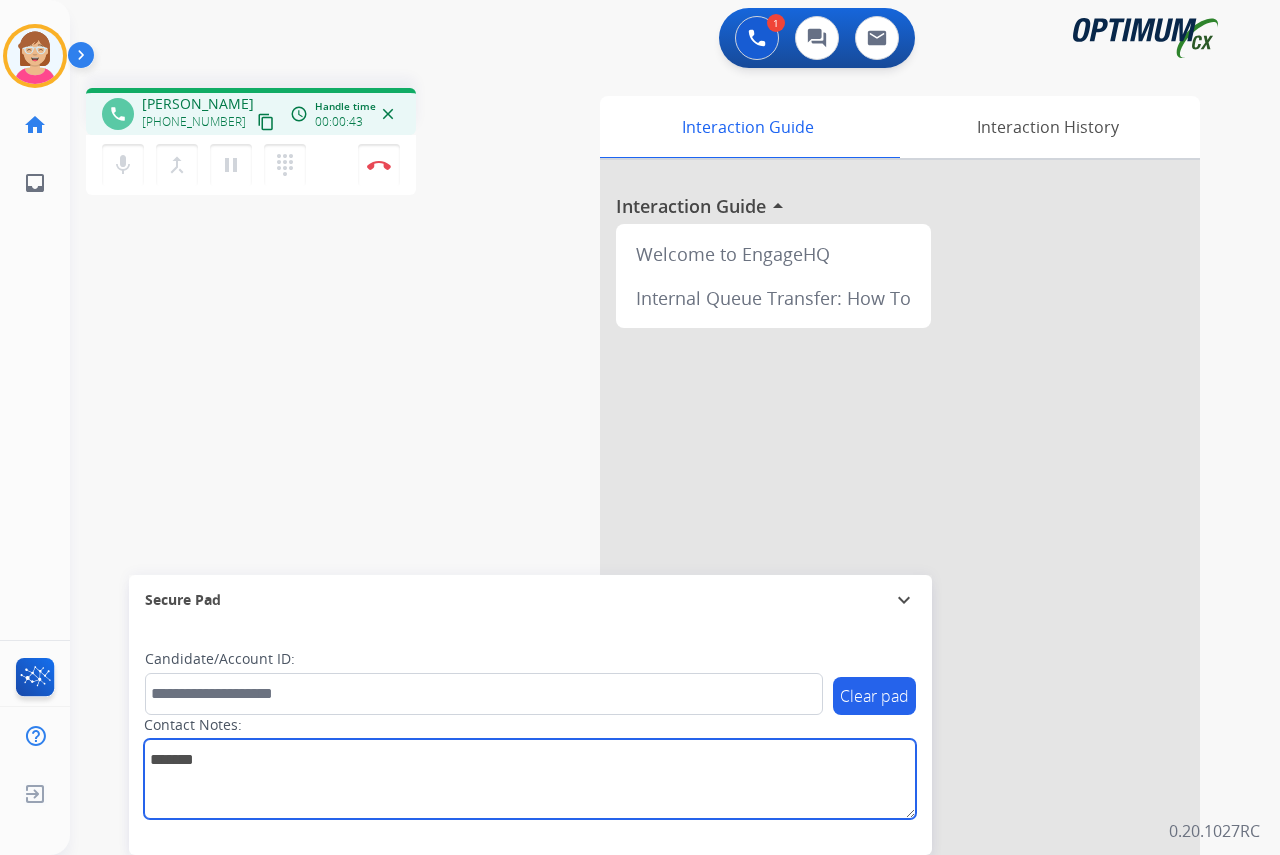 type on "*******" 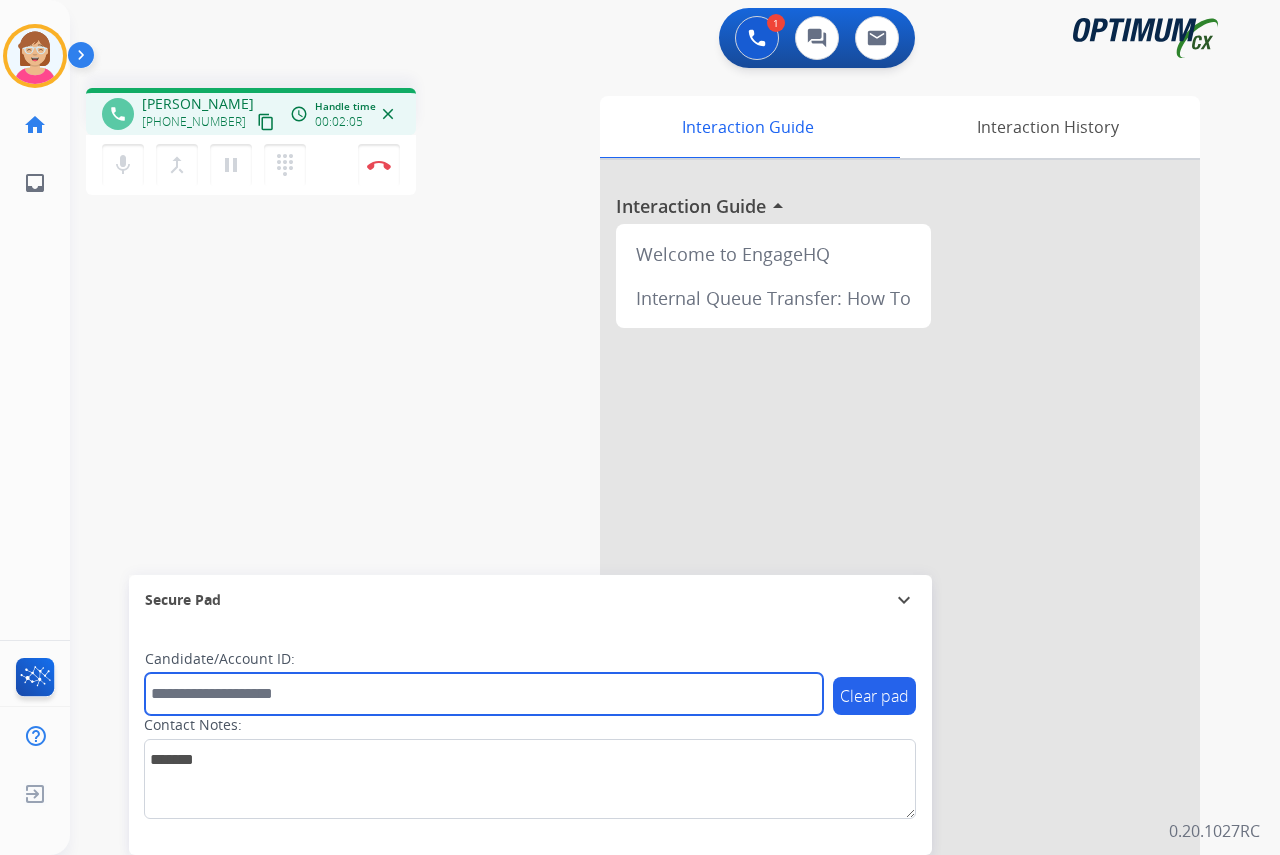 drag, startPoint x: 182, startPoint y: 700, endPoint x: 168, endPoint y: 691, distance: 16.643316 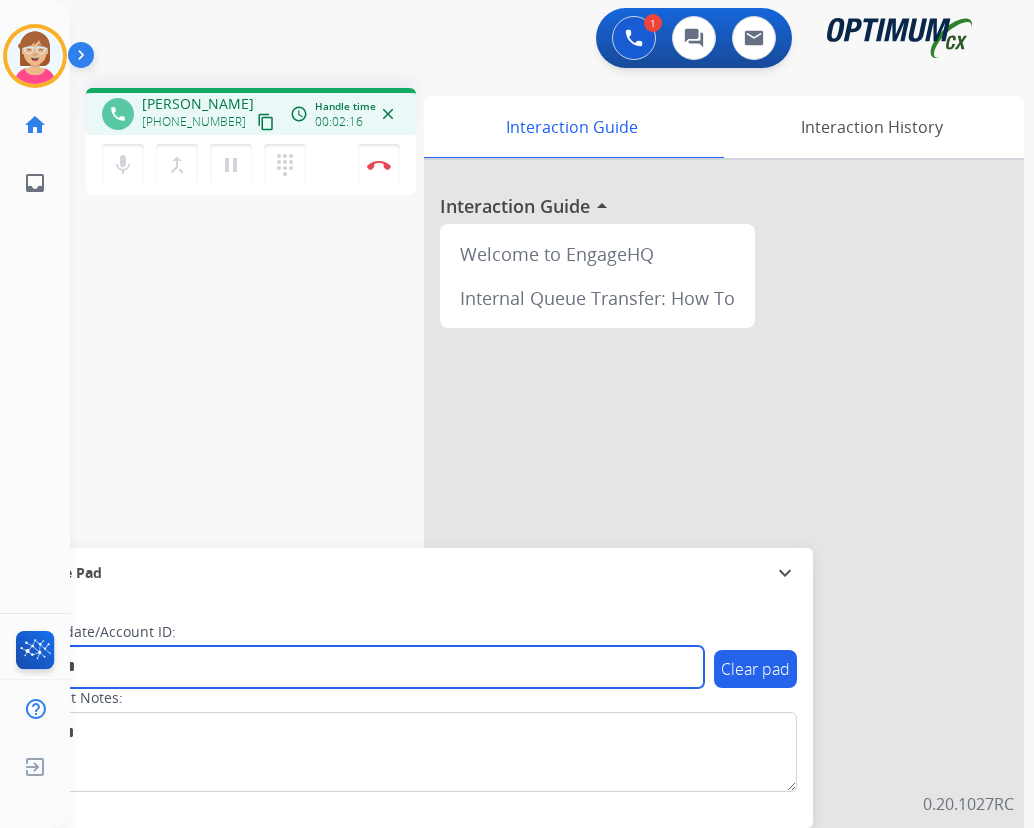 type on "*******" 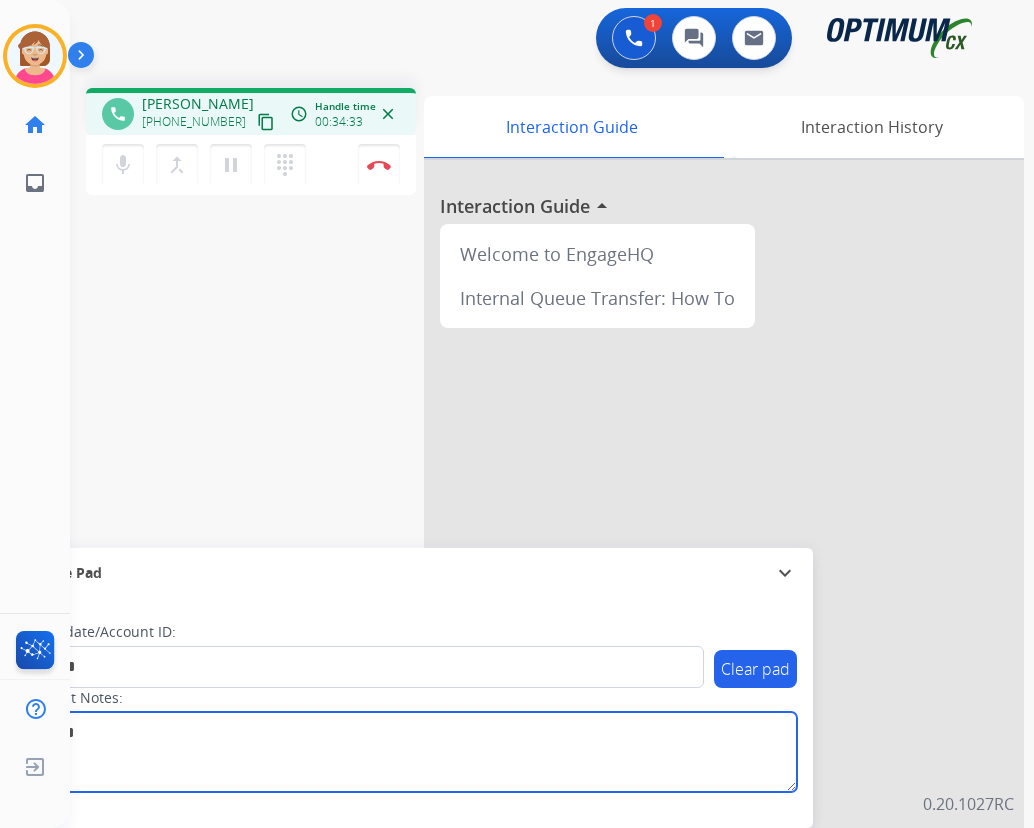 drag, startPoint x: 554, startPoint y: 780, endPoint x: 514, endPoint y: 724, distance: 68.8186 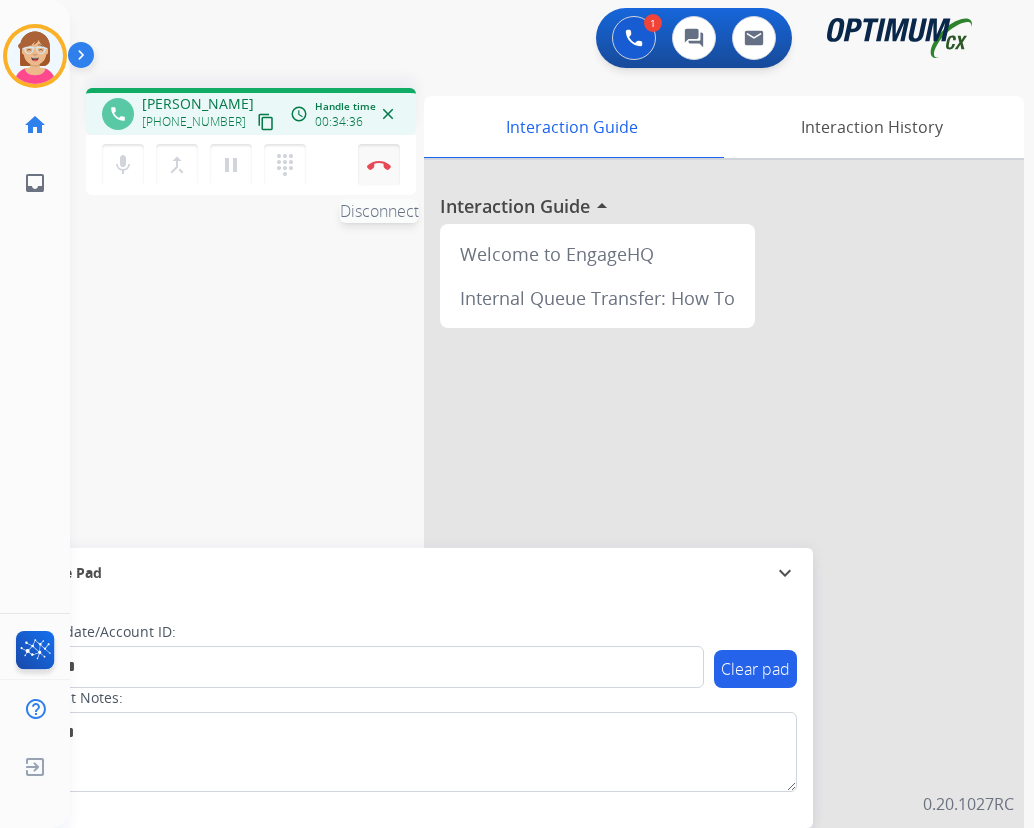 click at bounding box center (379, 165) 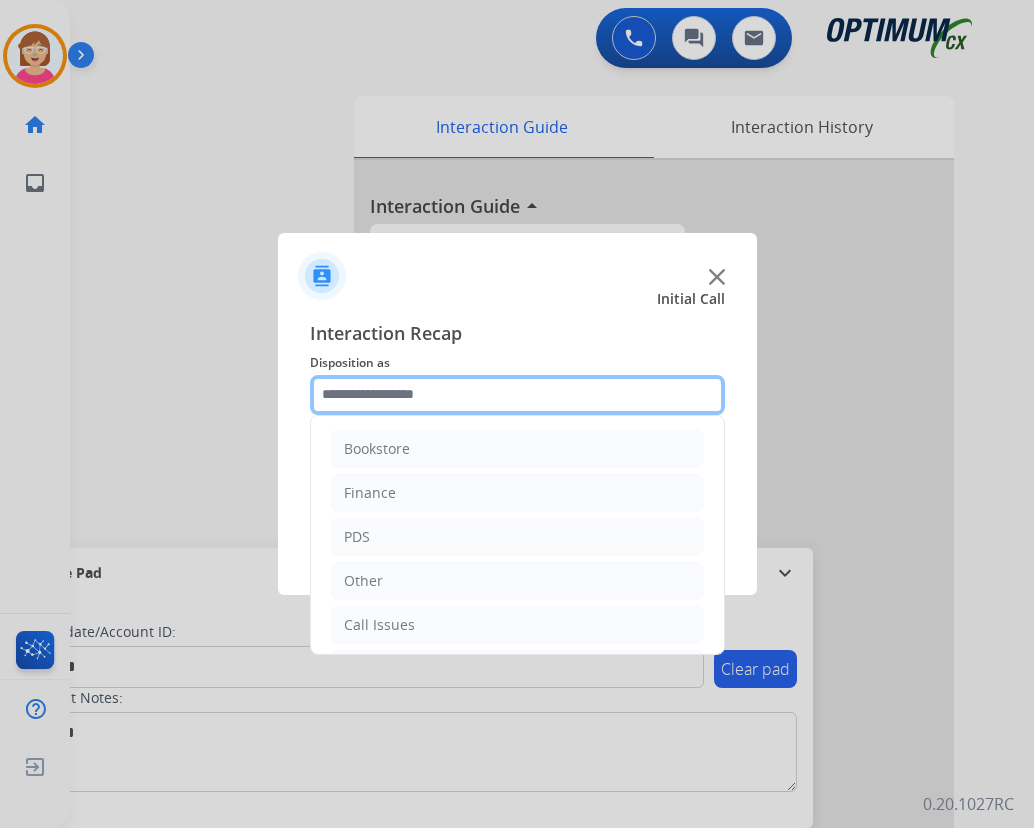 click 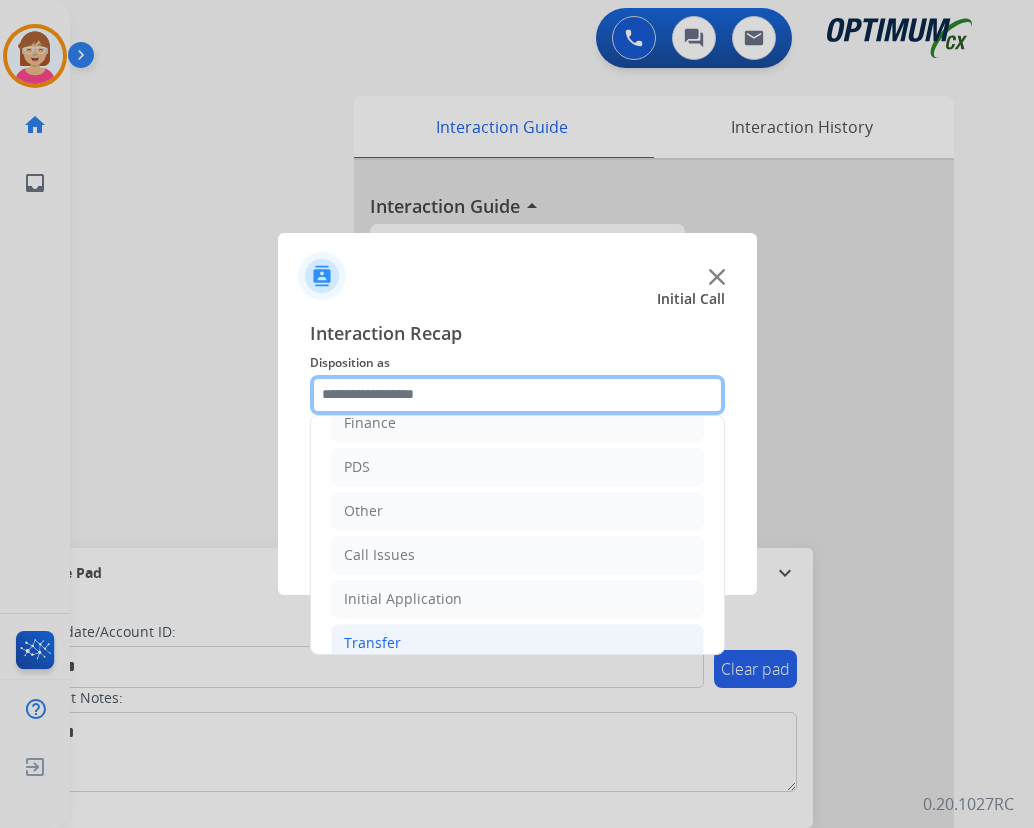 scroll, scrollTop: 136, scrollLeft: 0, axis: vertical 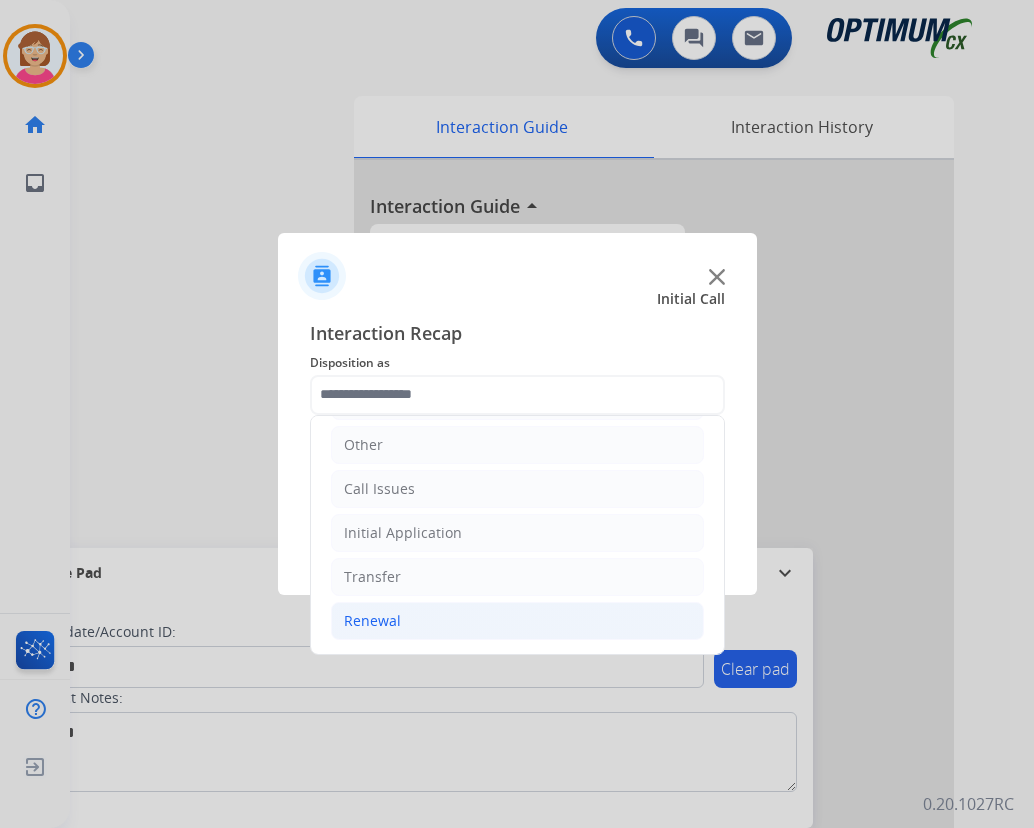 click on "Renewal" 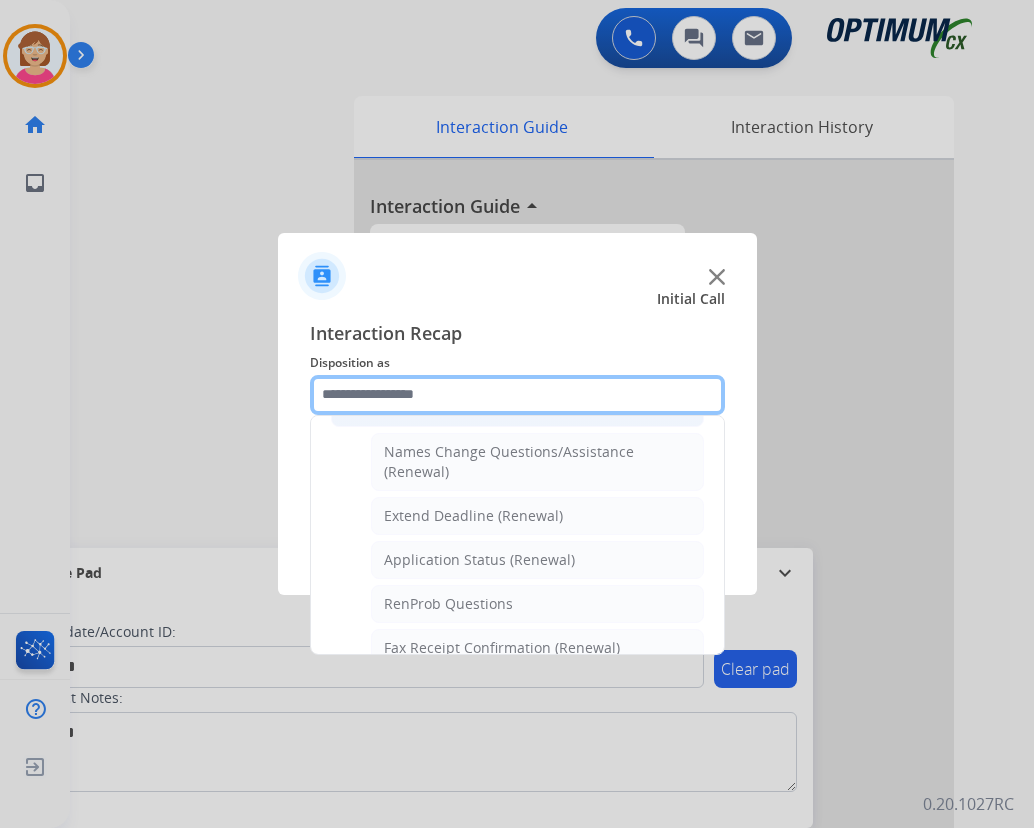scroll, scrollTop: 736, scrollLeft: 0, axis: vertical 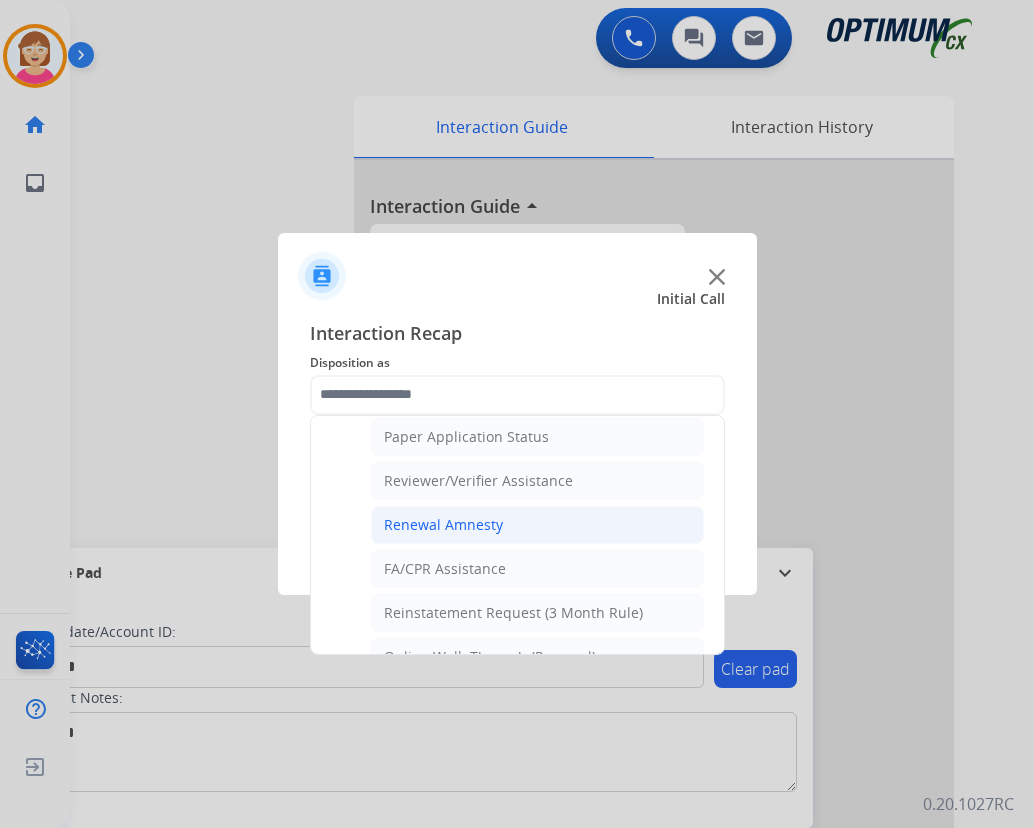 click on "Renewal Amnesty" 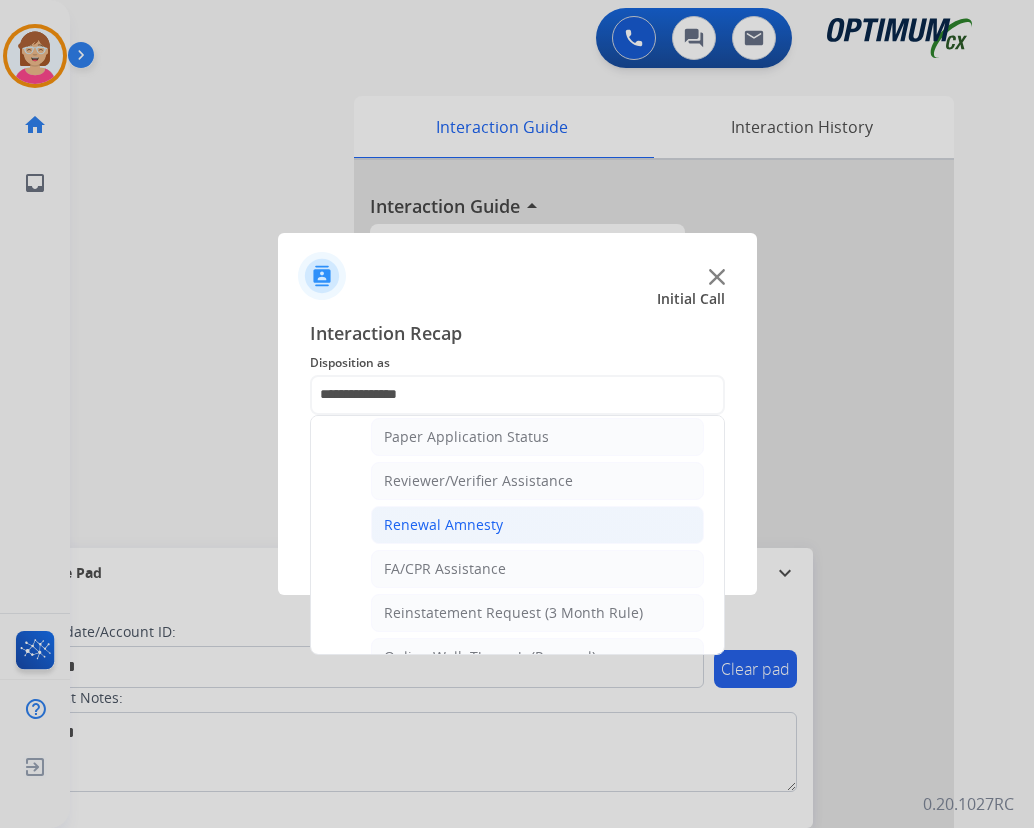 click on "DO NOT call  Save" 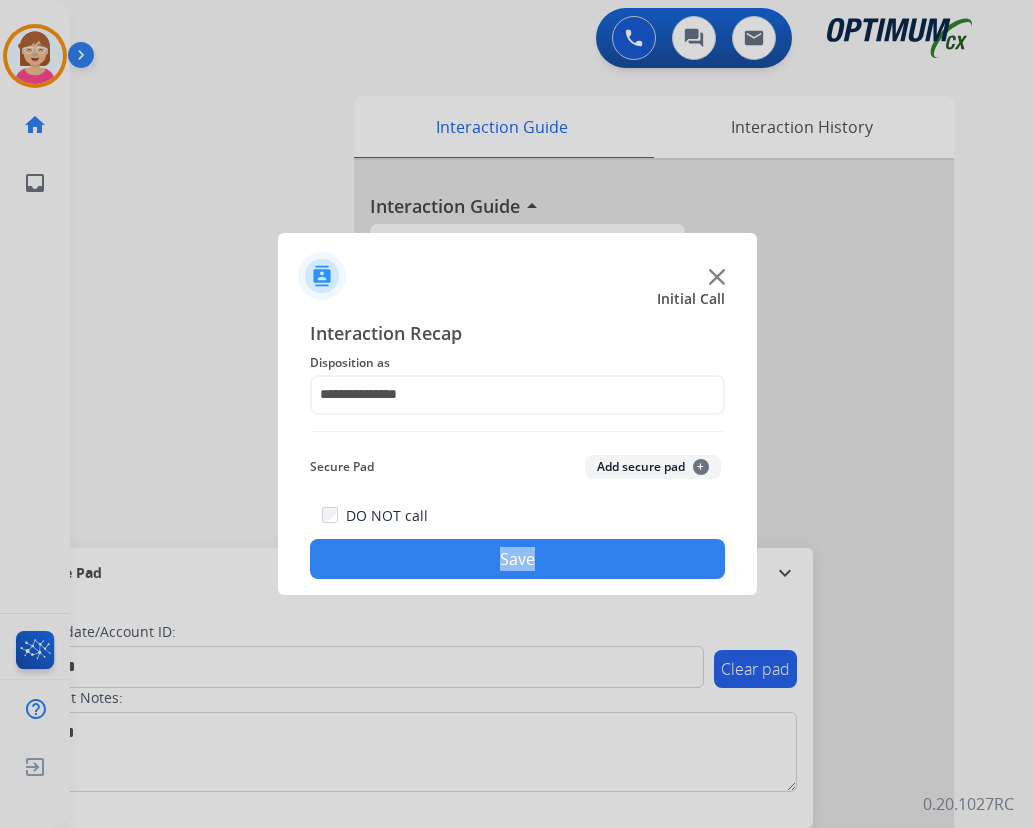 click on "+" 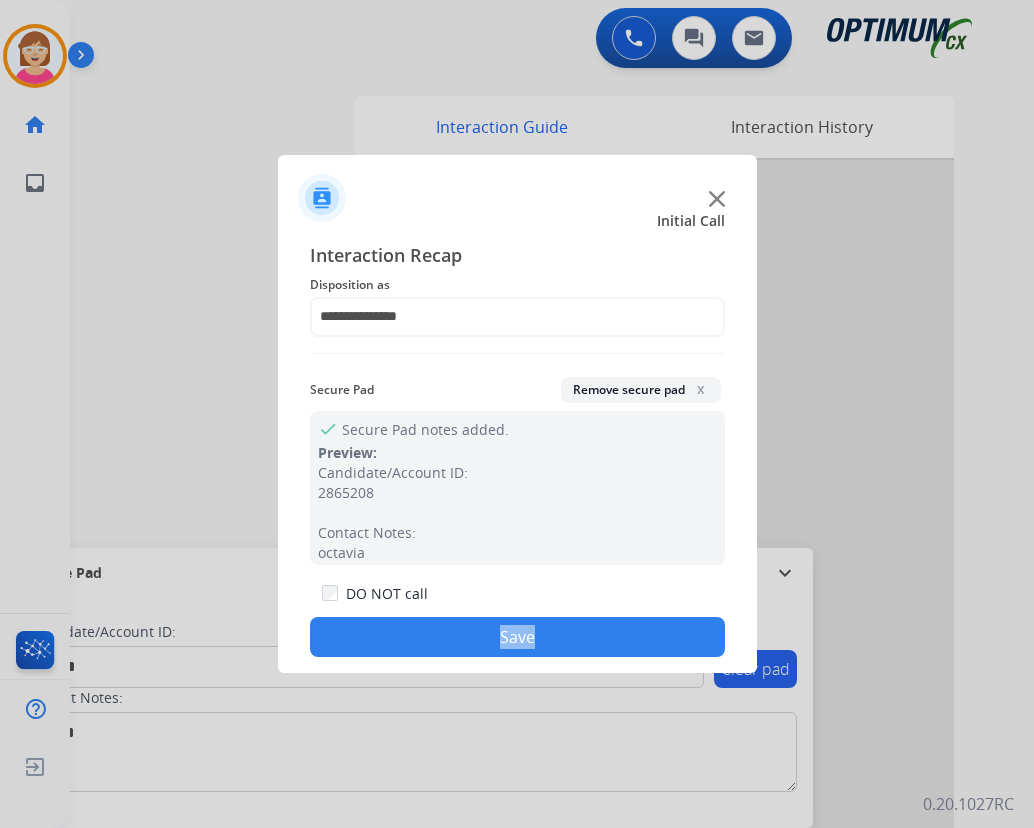 click on "Save" 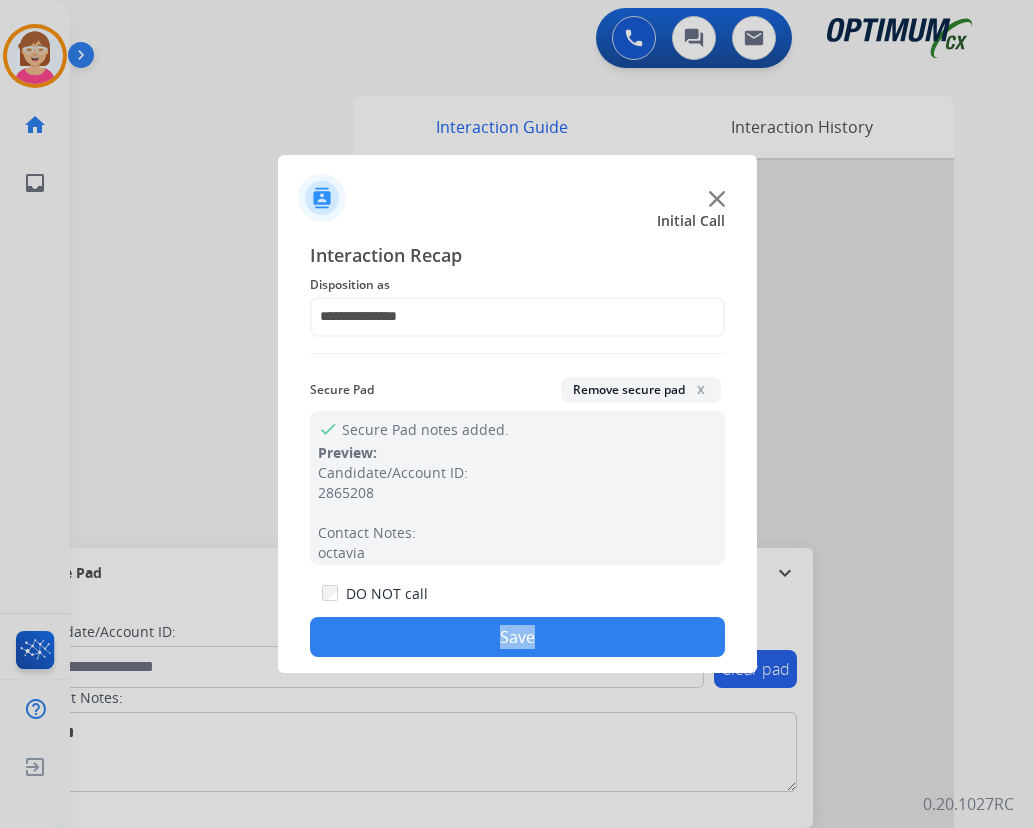 type 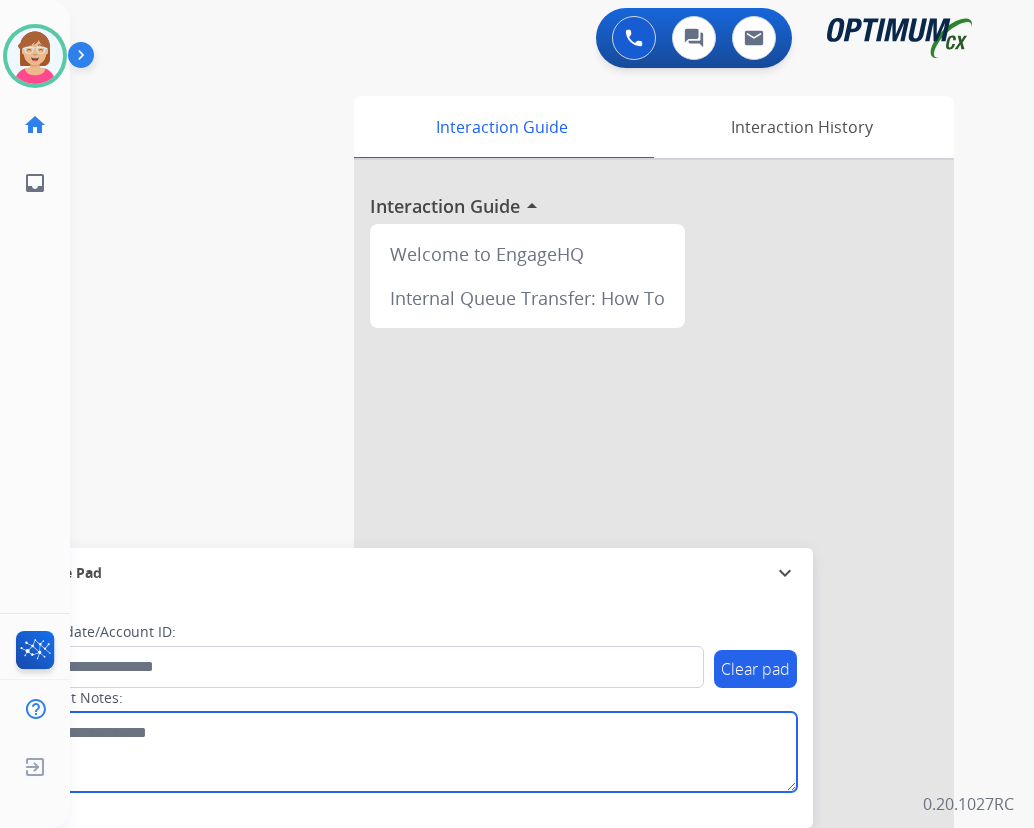 drag, startPoint x: 449, startPoint y: 776, endPoint x: 453, endPoint y: 750, distance: 26.305893 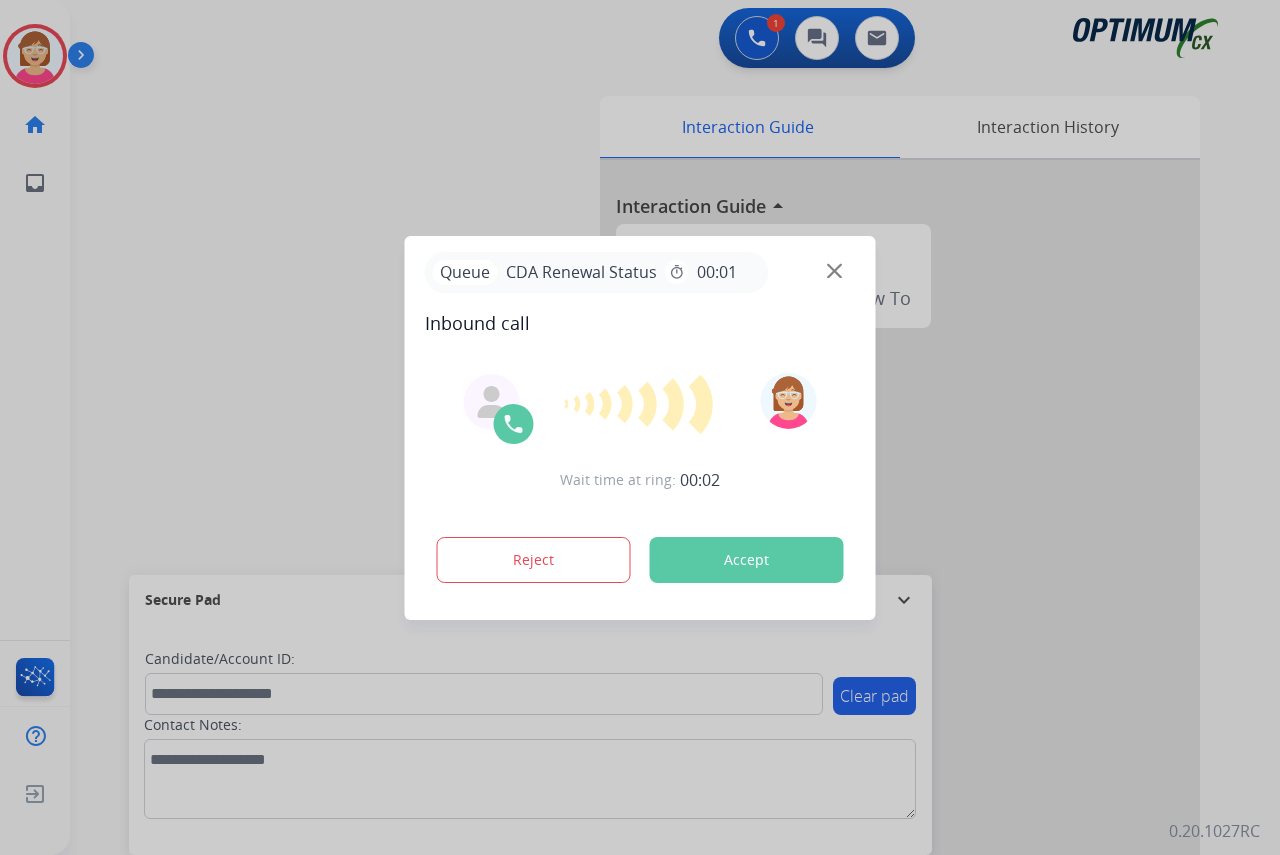 drag, startPoint x: 45, startPoint y: 337, endPoint x: 3, endPoint y: 266, distance: 82.492424 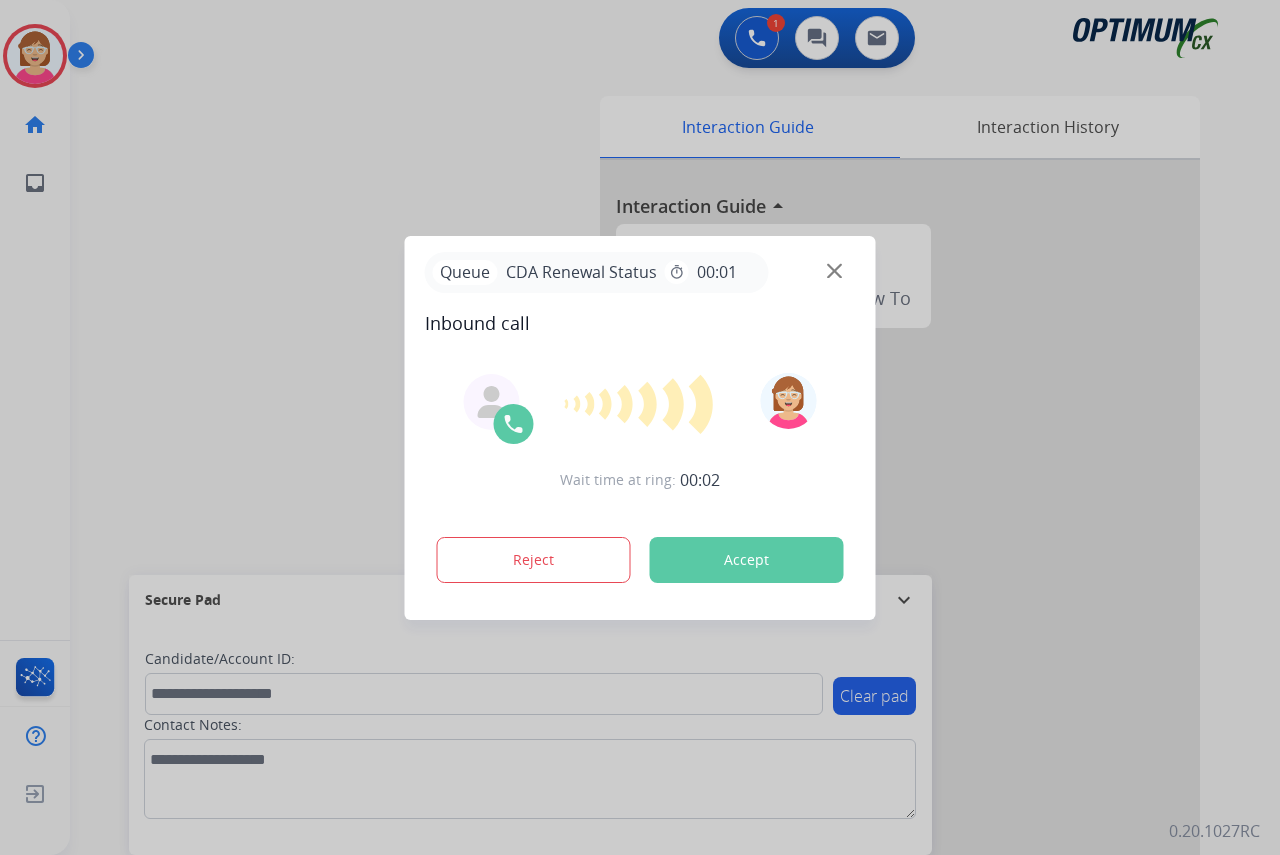 click at bounding box center (640, 427) 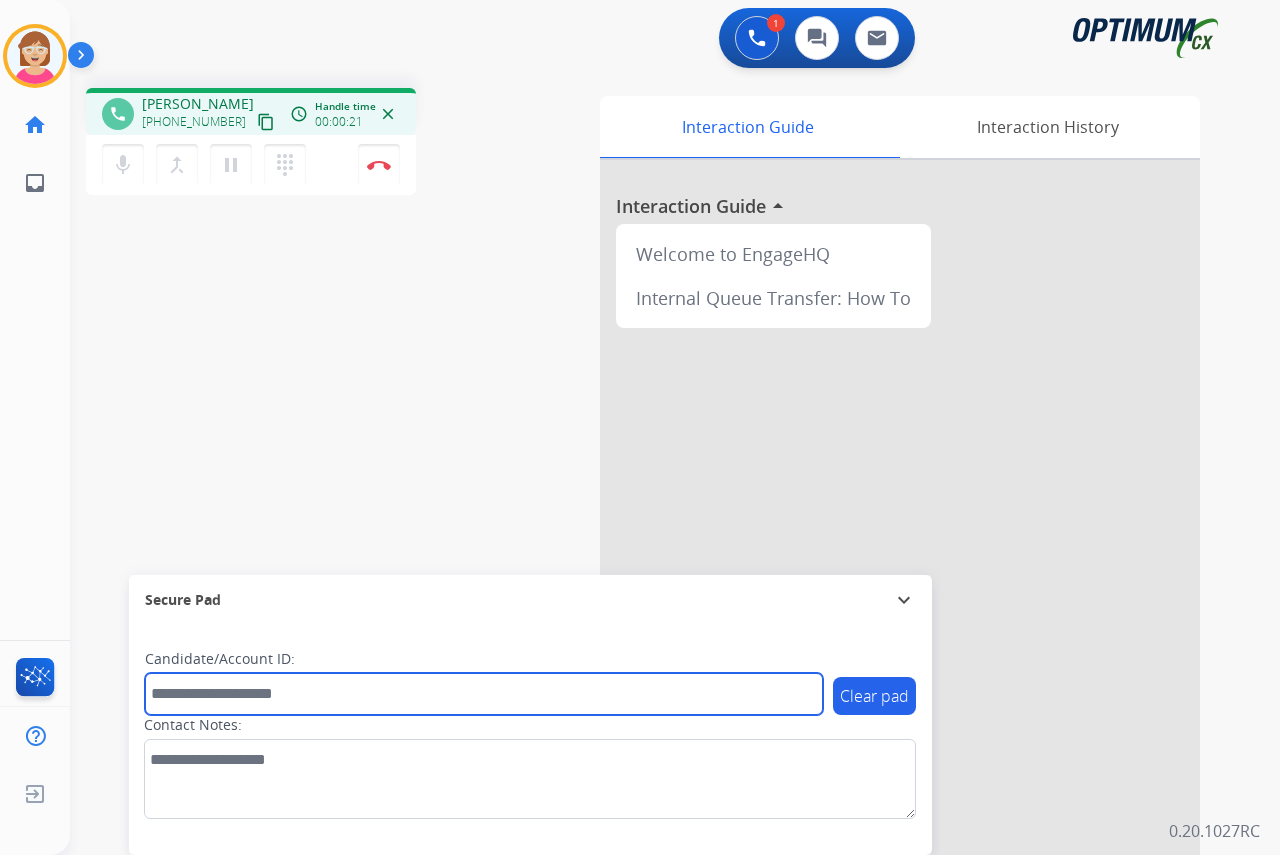 click at bounding box center [484, 694] 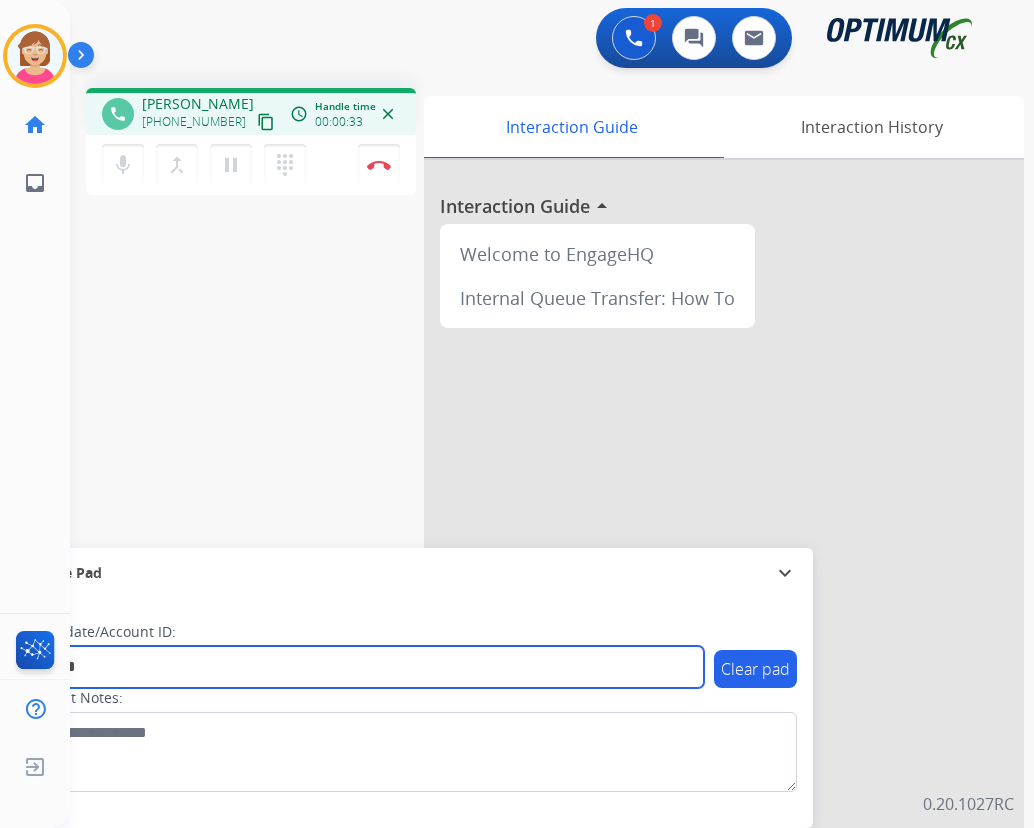 type on "*******" 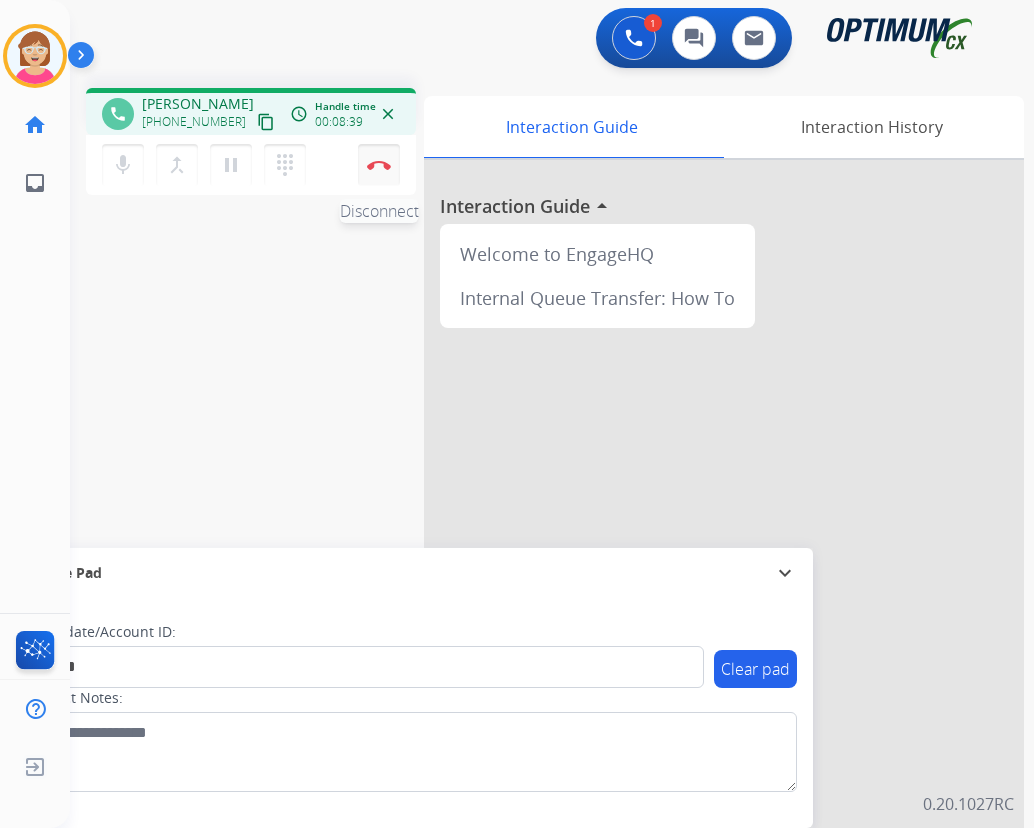 click on "Disconnect" at bounding box center (379, 165) 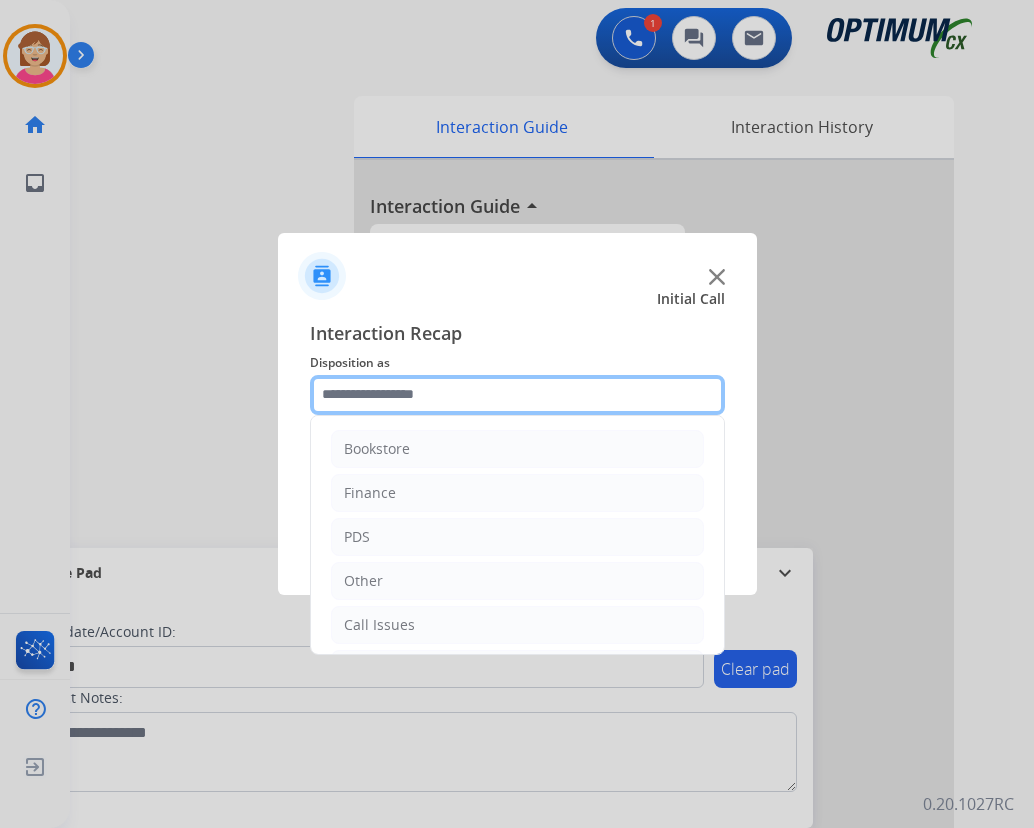click 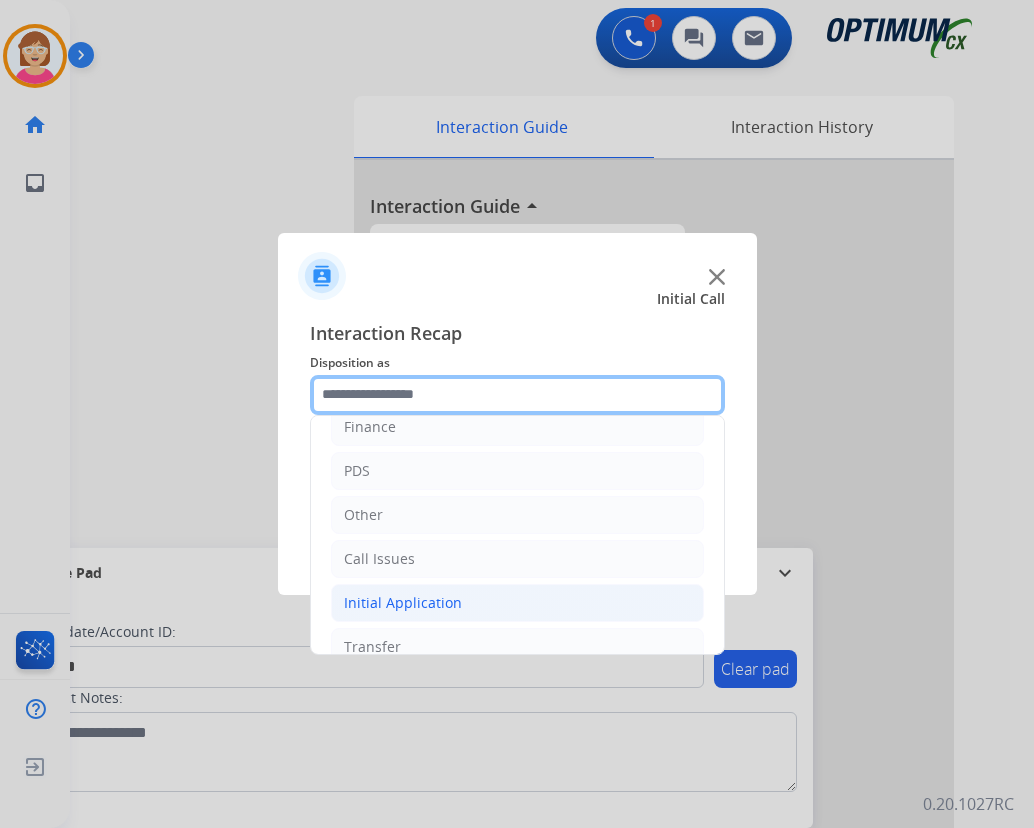 scroll, scrollTop: 136, scrollLeft: 0, axis: vertical 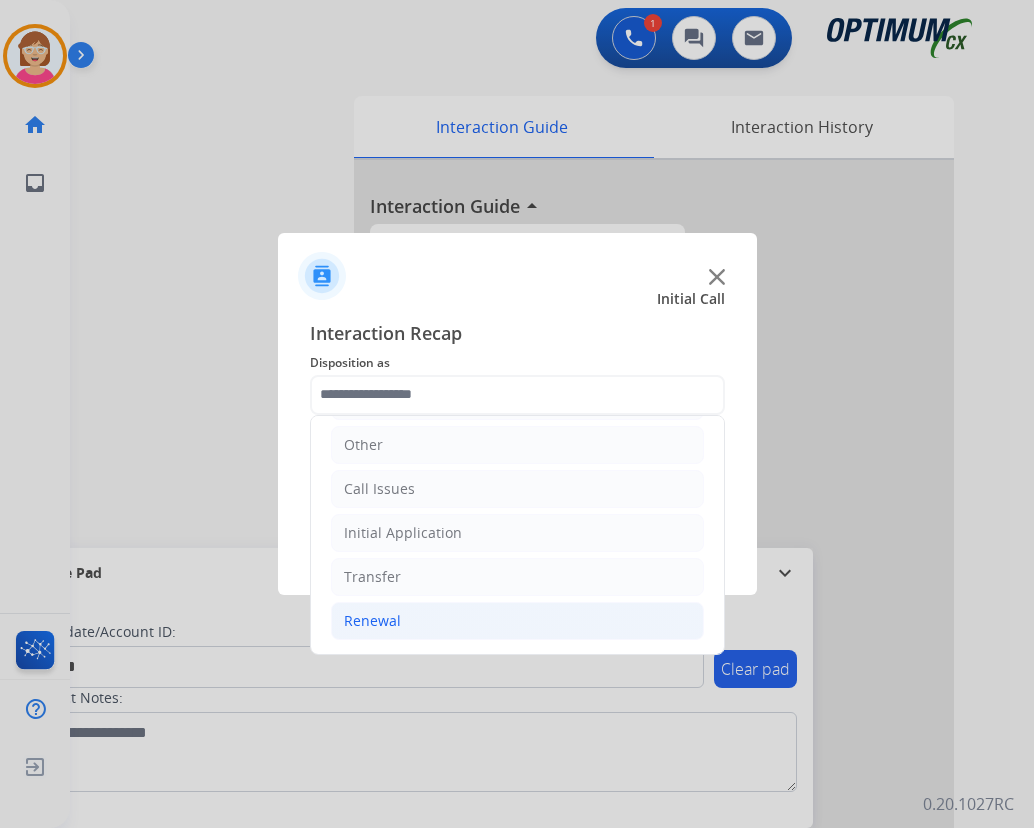 click on "Renewal" 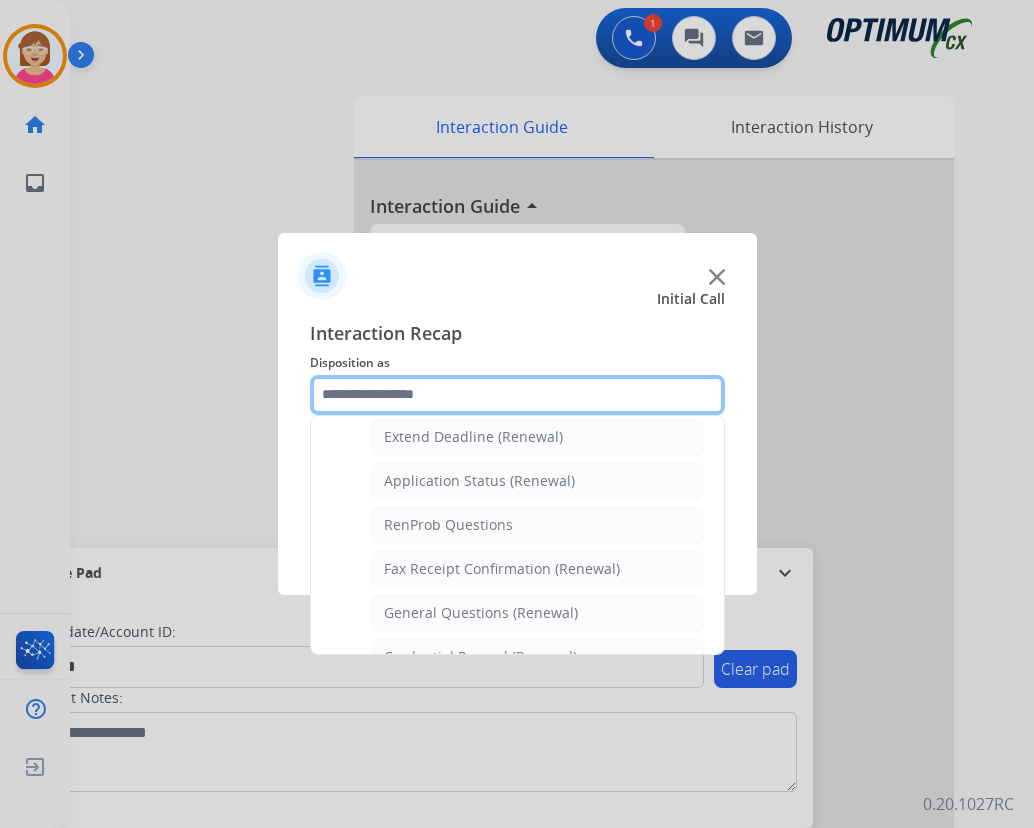 scroll, scrollTop: 636, scrollLeft: 0, axis: vertical 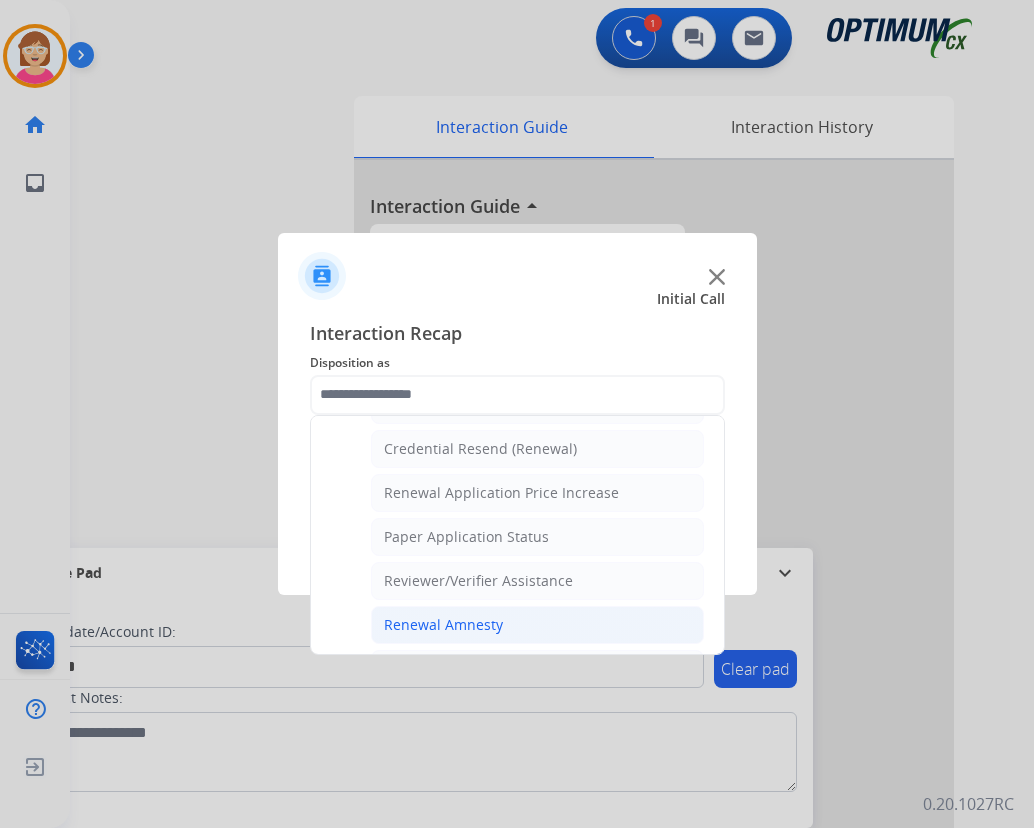 click on "Renewal Amnesty" 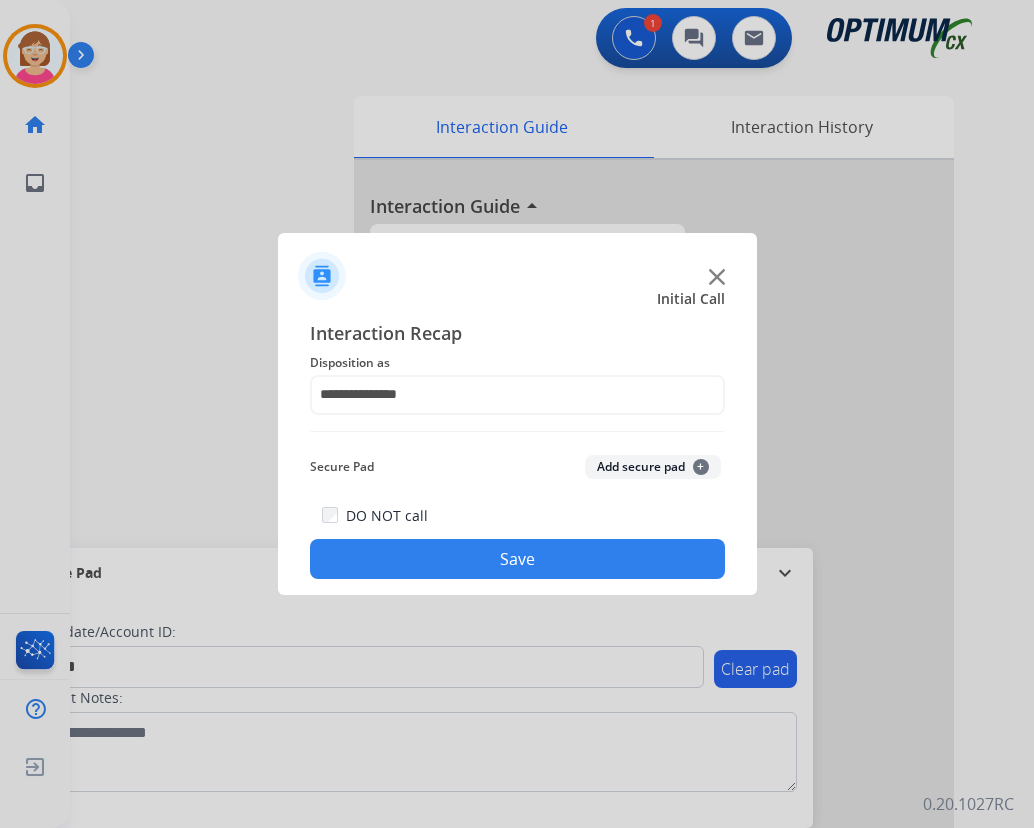 click on "+" 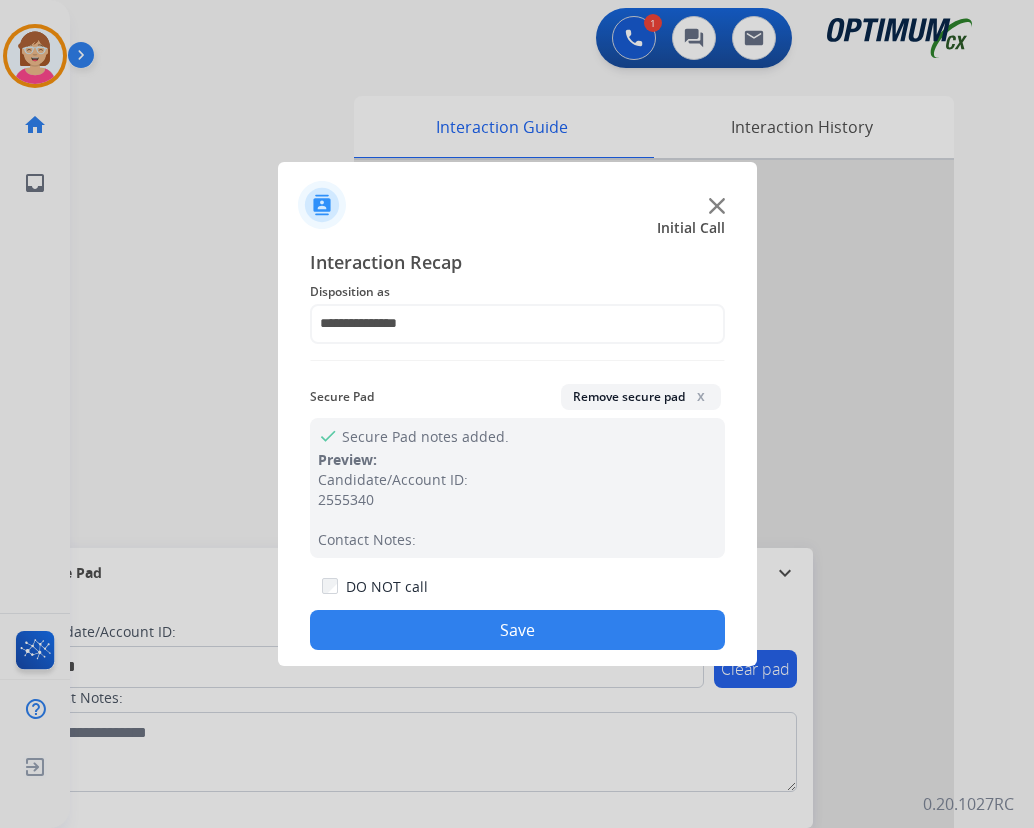 drag, startPoint x: 441, startPoint y: 625, endPoint x: 219, endPoint y: 587, distance: 225.22878 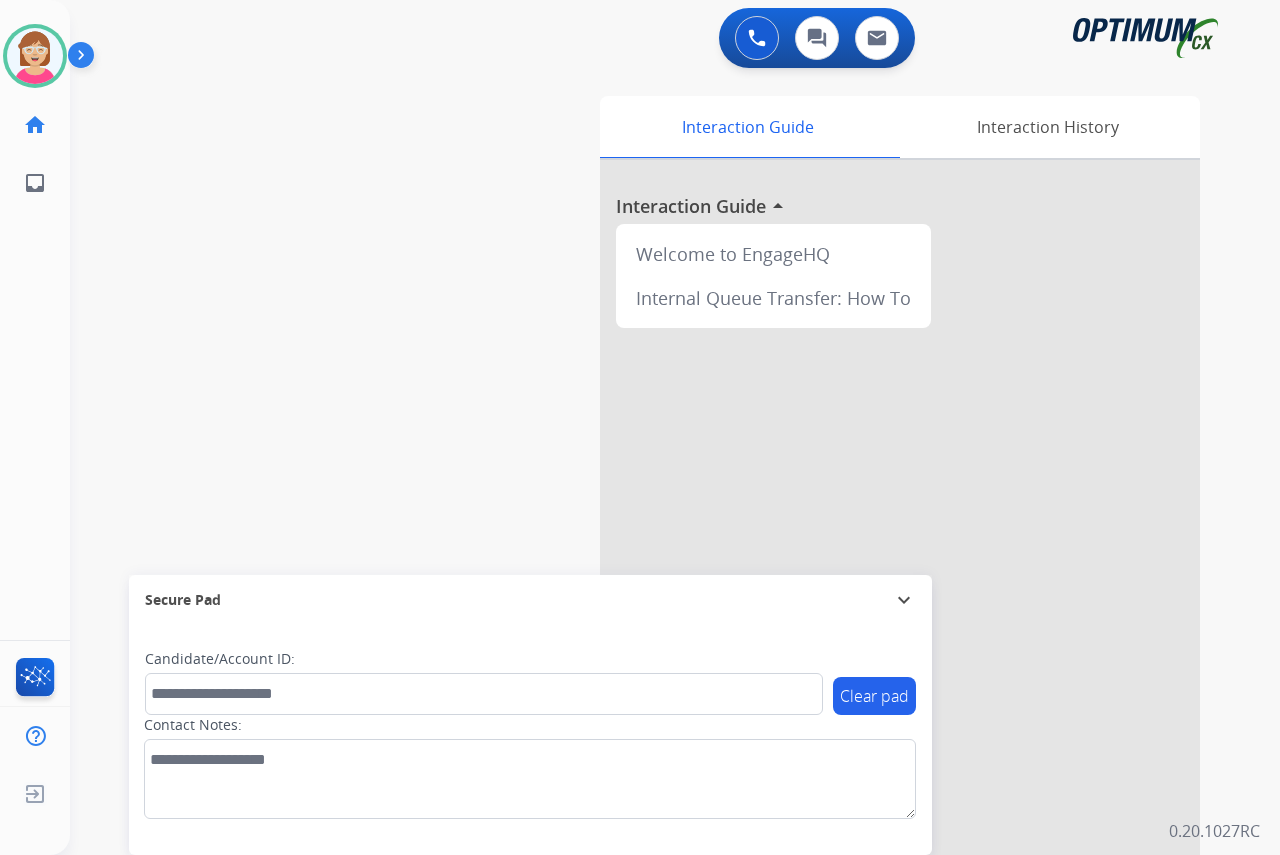 click on "[PERSON_NAME]   Available  Edit Avatar  Agent:   [PERSON_NAME] Profile:  OCX Training home  Home  Home inbox  Emails  Emails  FocalPoints  Help Center  Help Center  Log out  Log out" 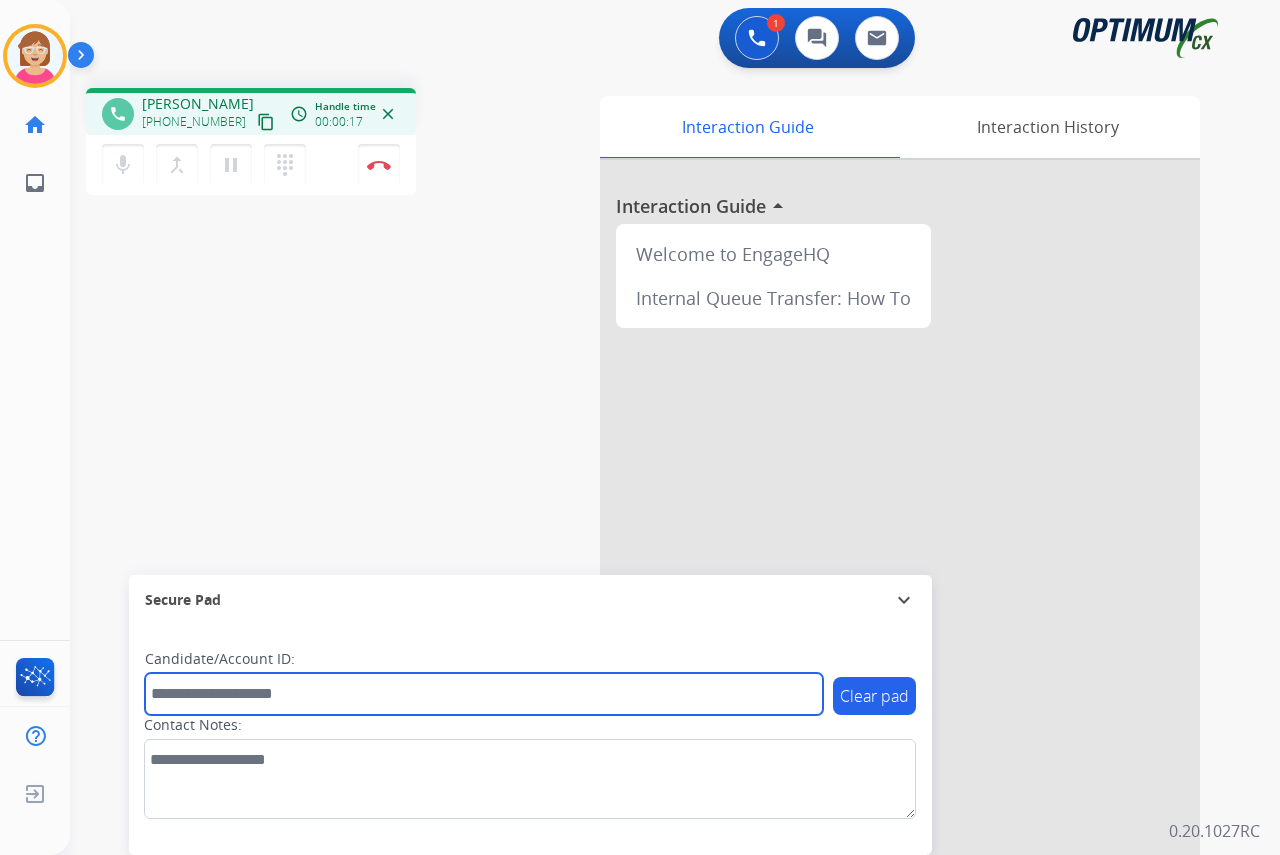 click at bounding box center (484, 694) 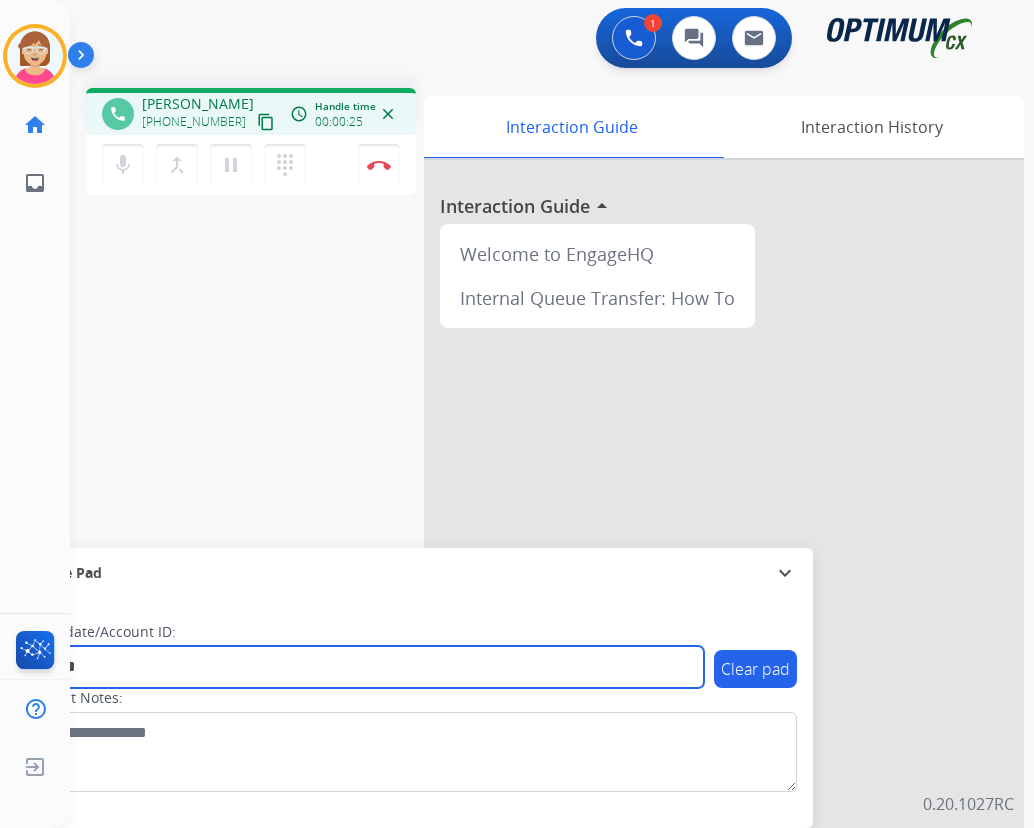 type on "*******" 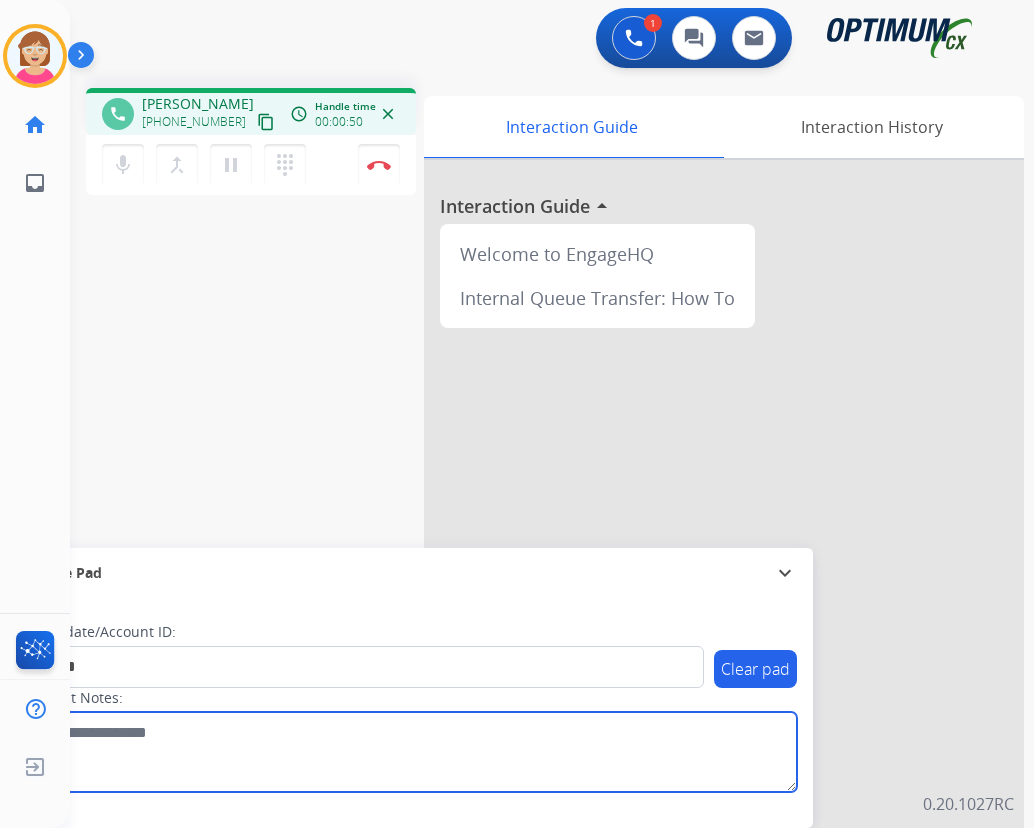 drag, startPoint x: 330, startPoint y: 781, endPoint x: 332, endPoint y: 764, distance: 17.117243 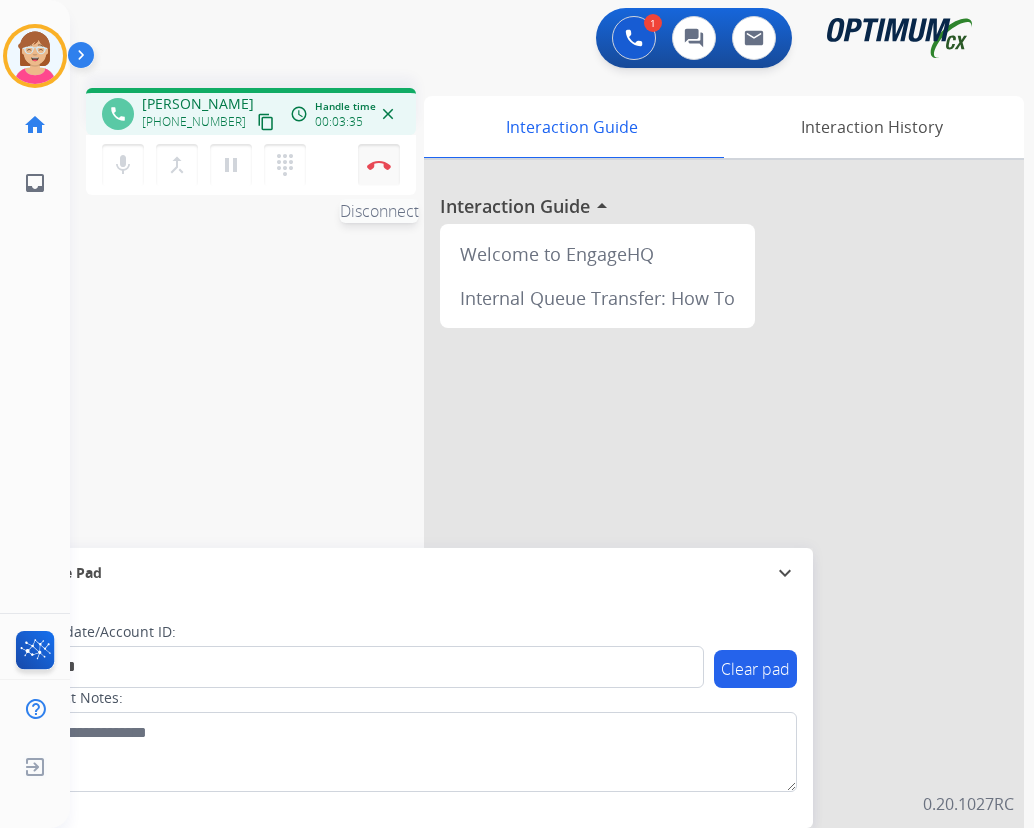 click at bounding box center [379, 165] 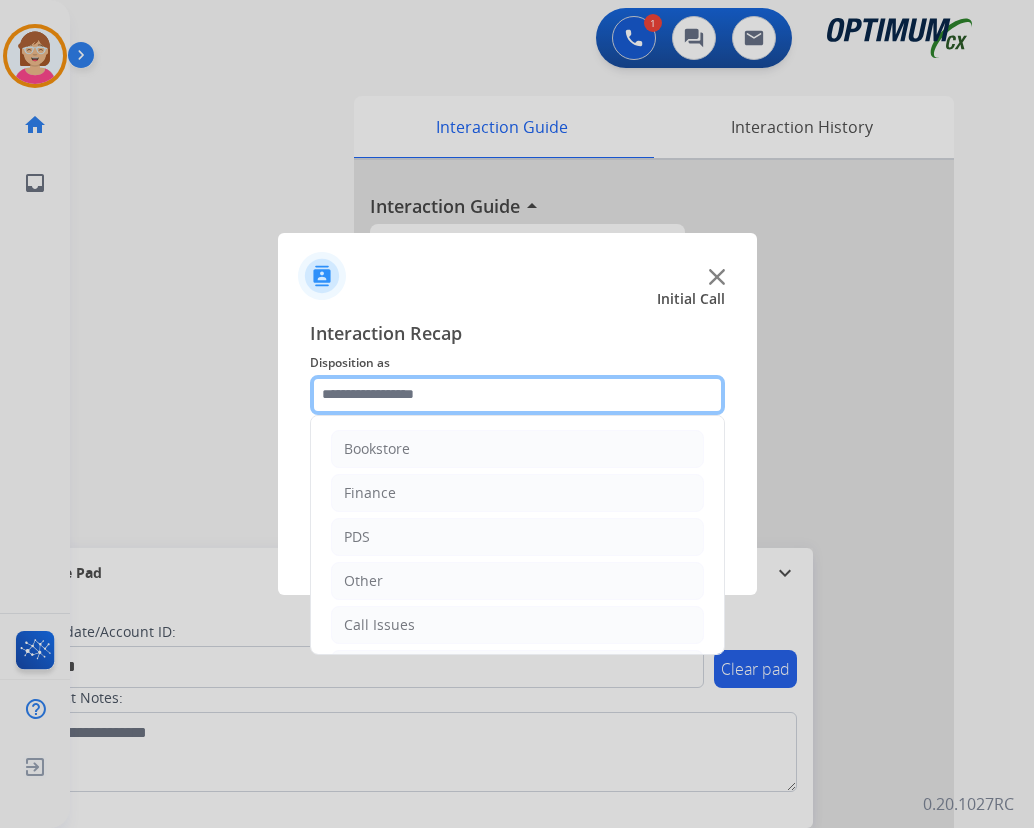 click 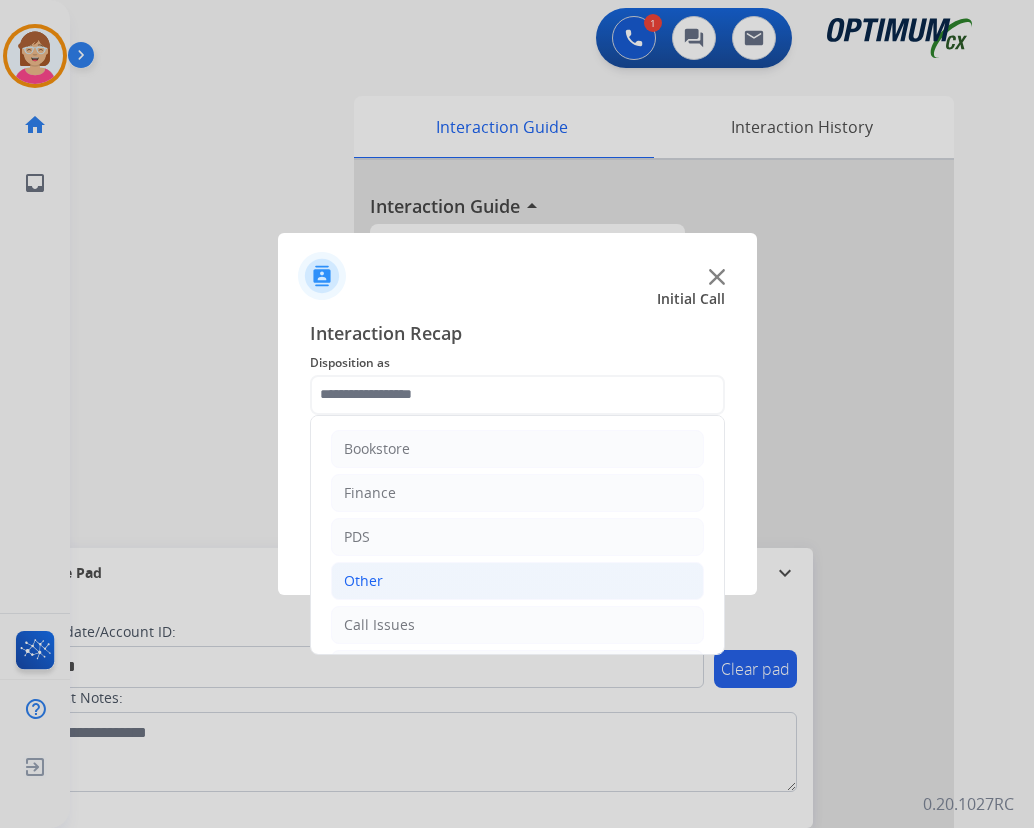 click on "Other" 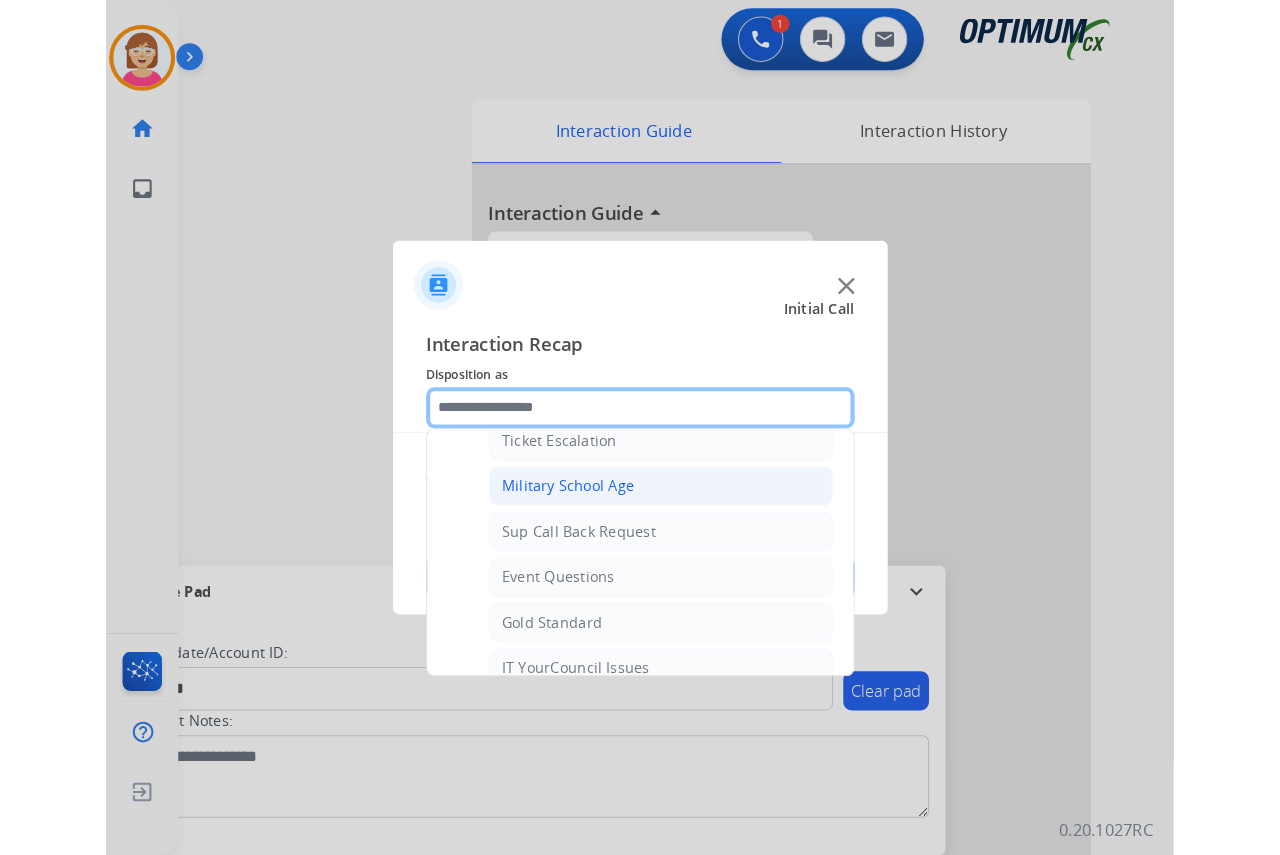 scroll, scrollTop: 200, scrollLeft: 0, axis: vertical 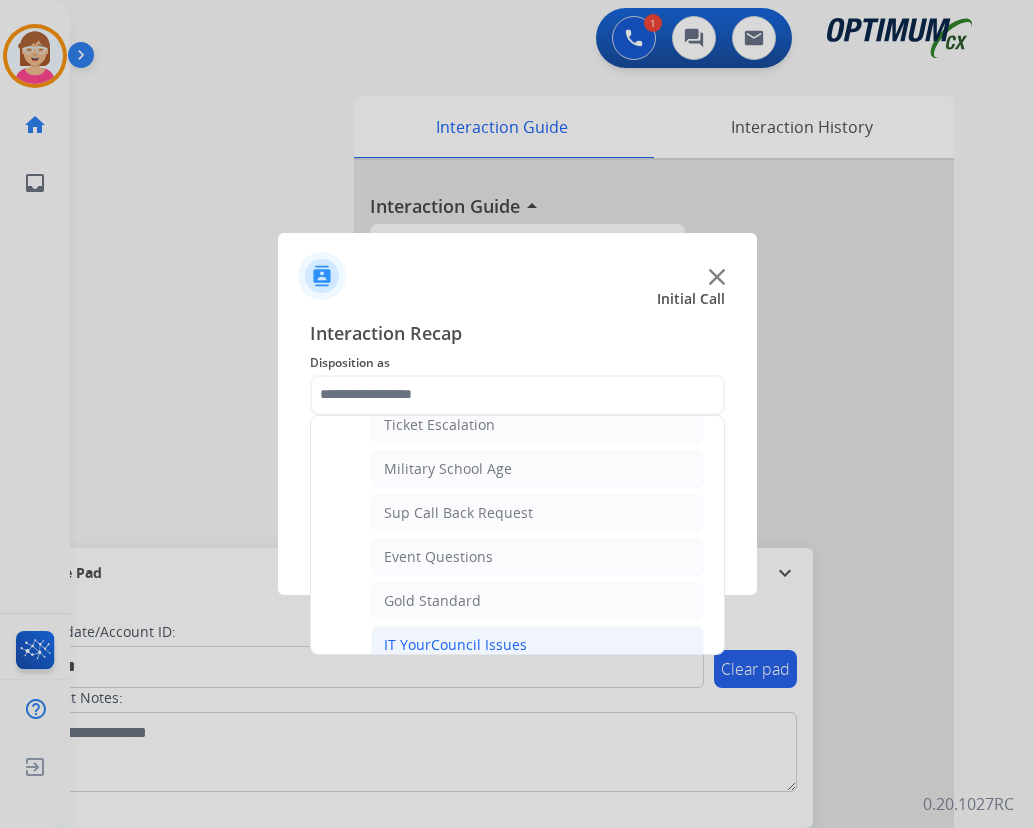 click on "IT YourCouncil Issues" 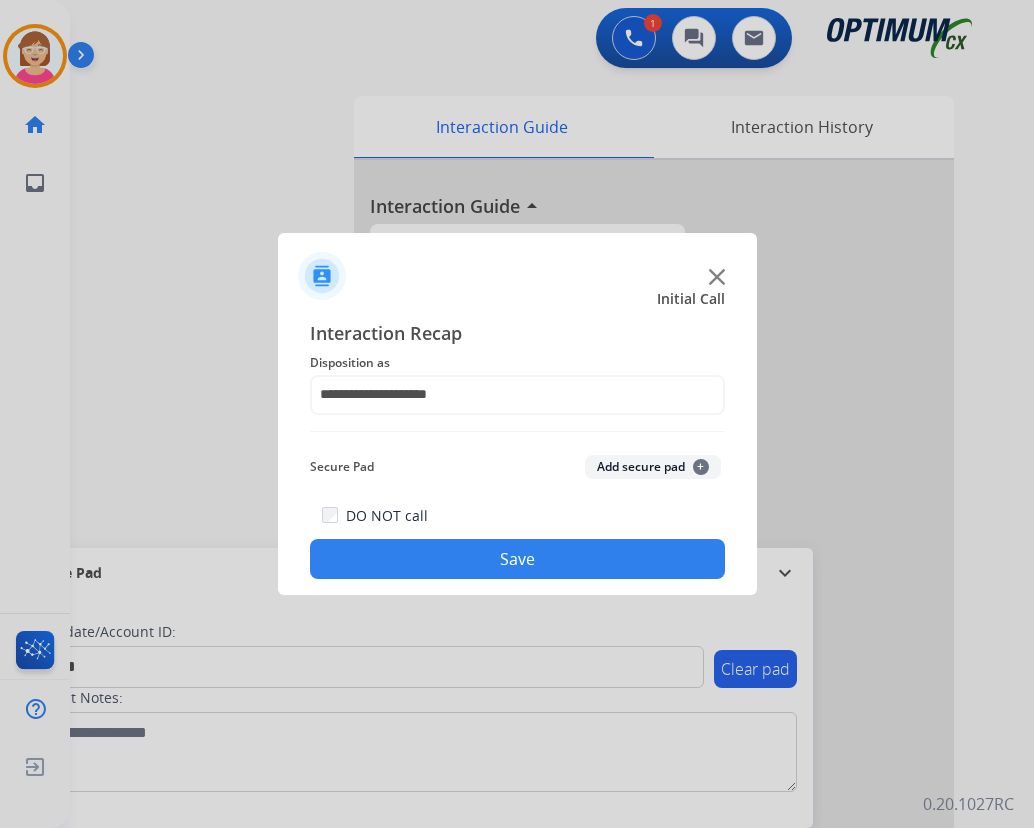click on "+" 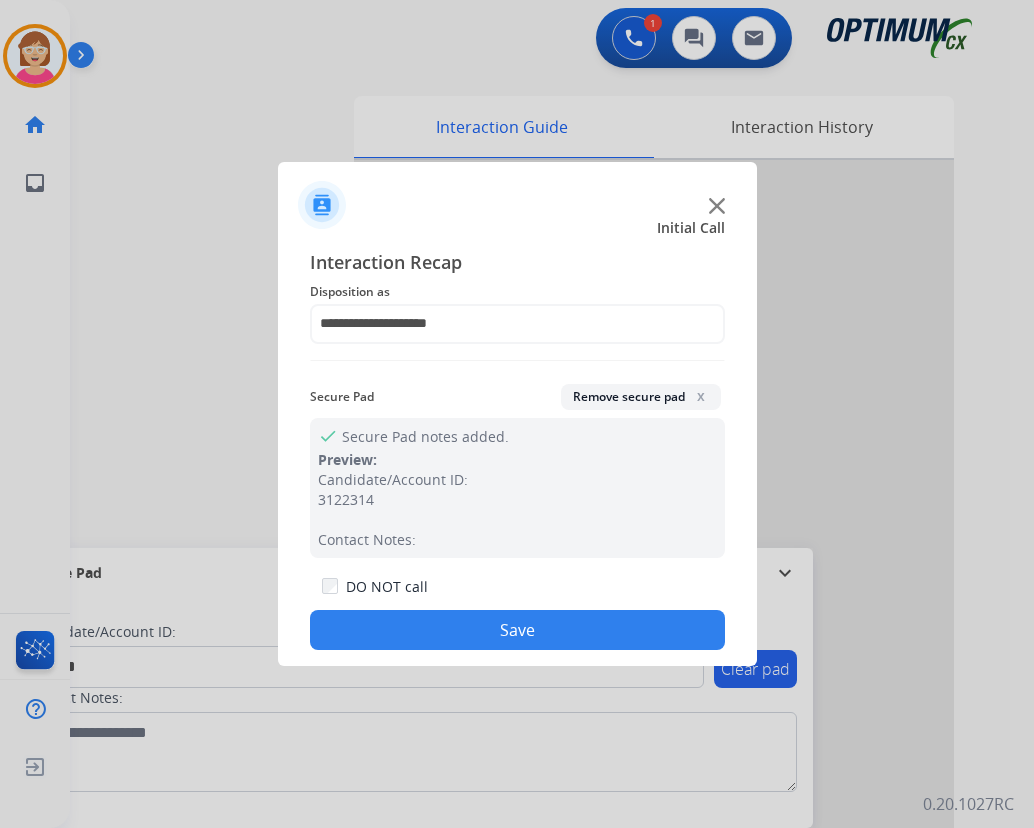 drag, startPoint x: 420, startPoint y: 630, endPoint x: 390, endPoint y: 584, distance: 54.91812 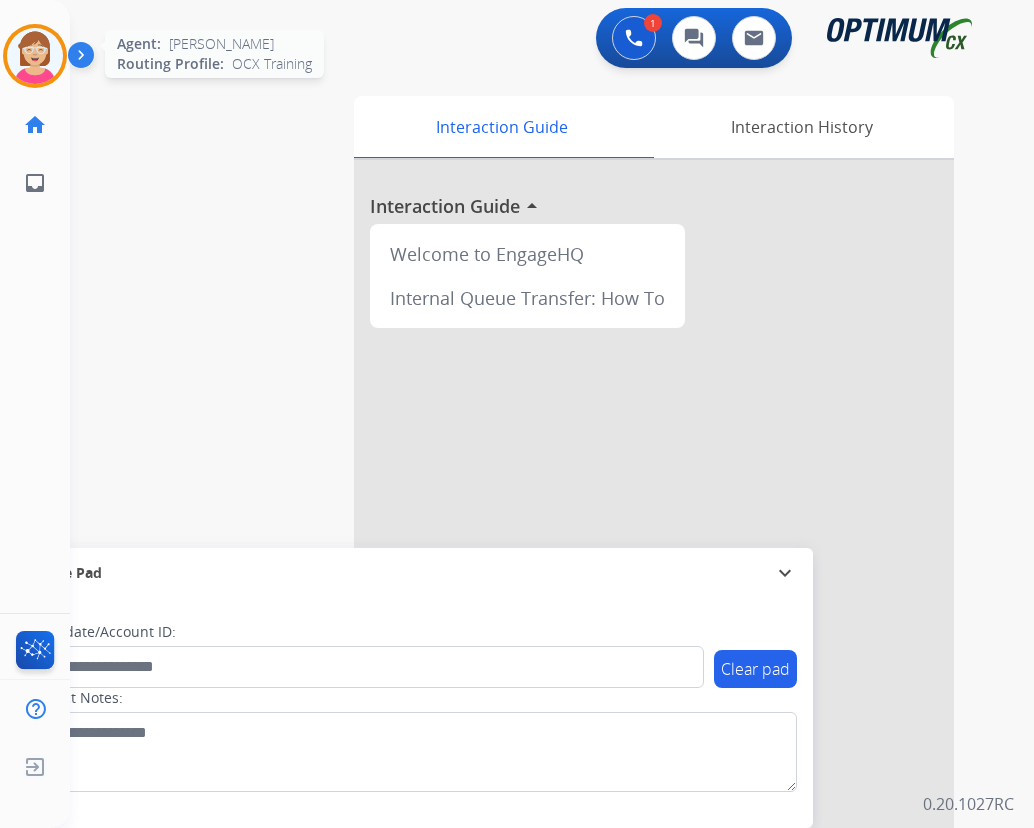 click at bounding box center (35, 56) 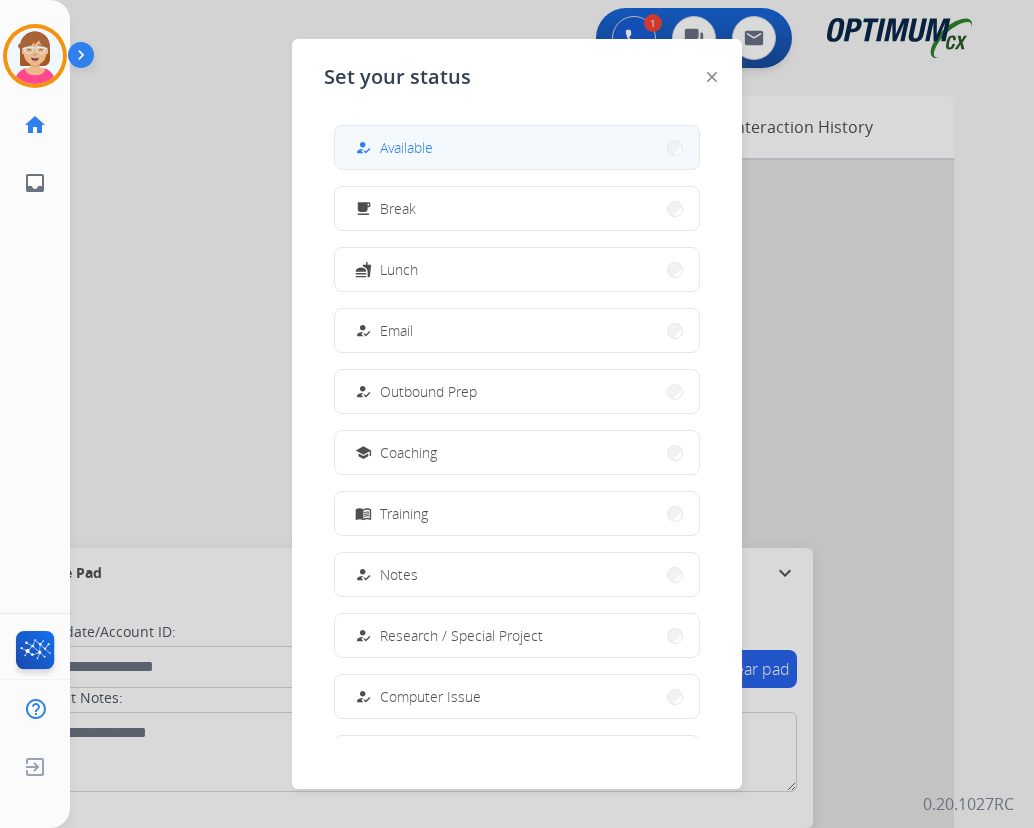 click on "how_to_reg" at bounding box center [365, 148] 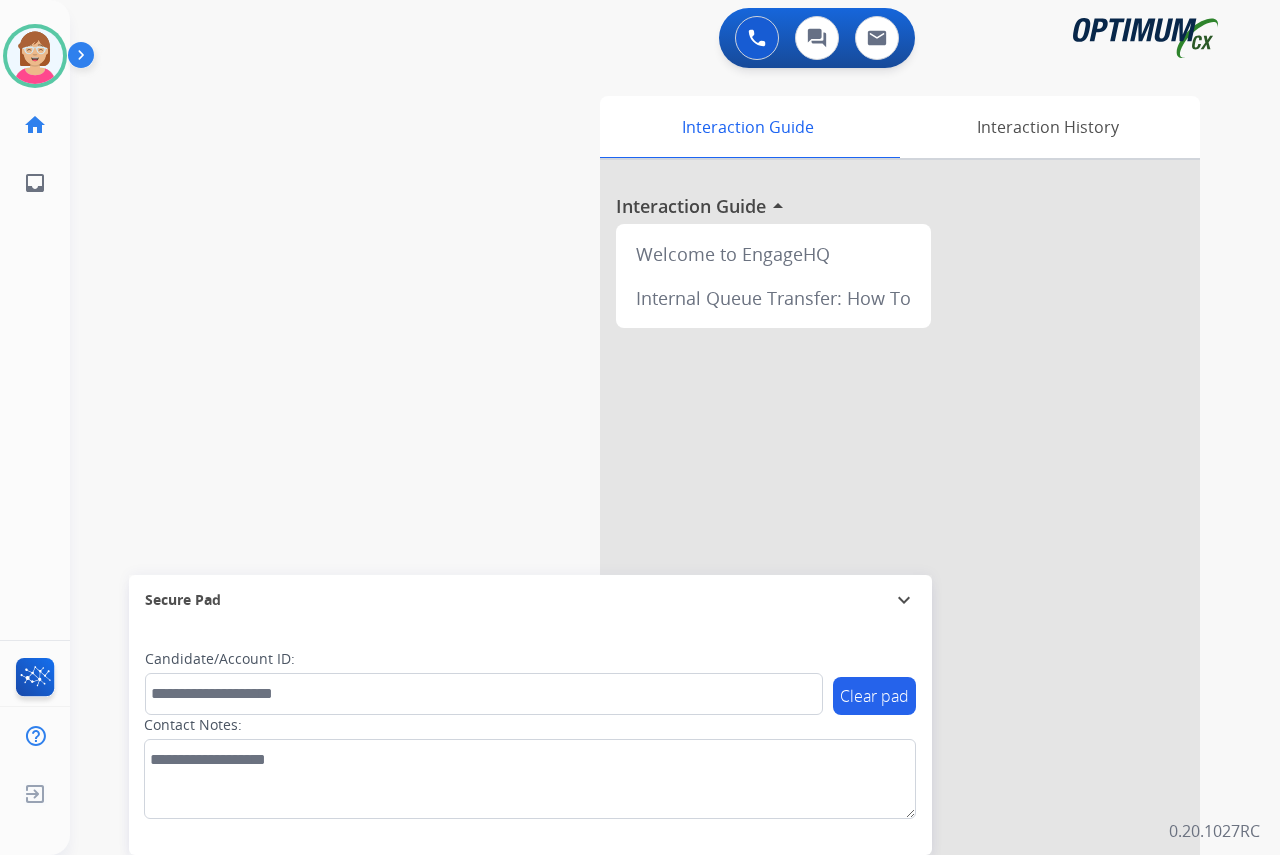 click on "[PERSON_NAME]   Available  Edit Avatar  Agent:   [PERSON_NAME] Profile:  OCX Training home  Home  Home inbox  Emails  Emails  FocalPoints  Help Center  Help Center  Log out  Log out" 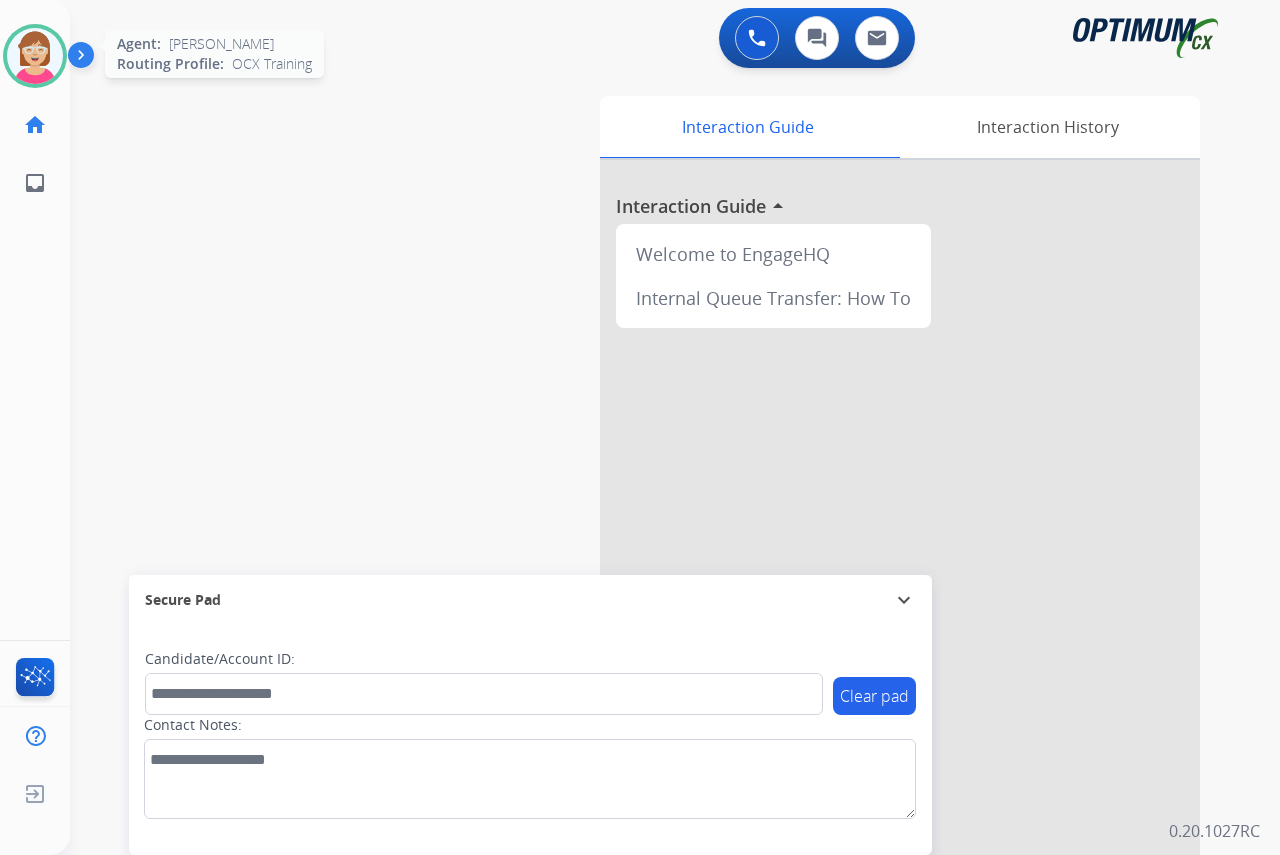 click at bounding box center (35, 56) 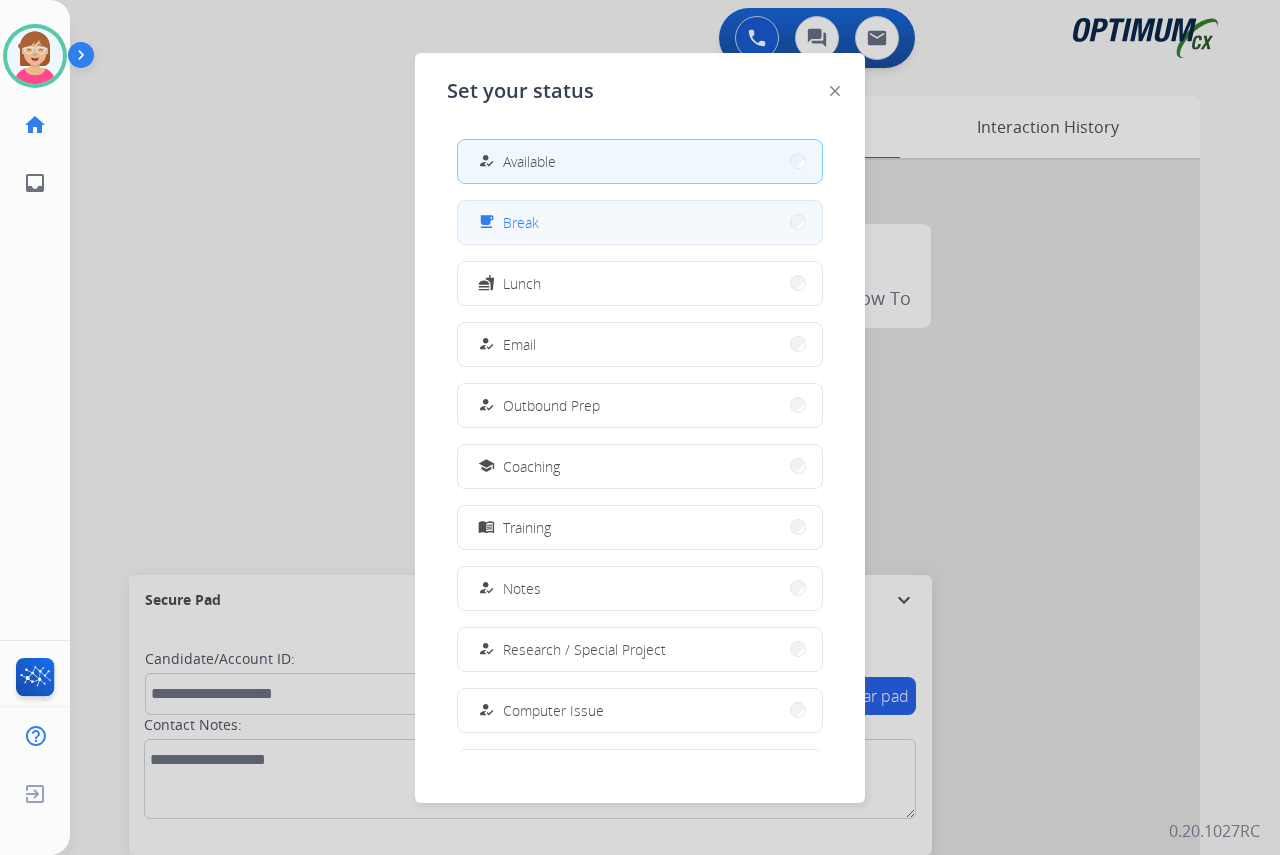 click on "free_breakfast Break" at bounding box center [640, 222] 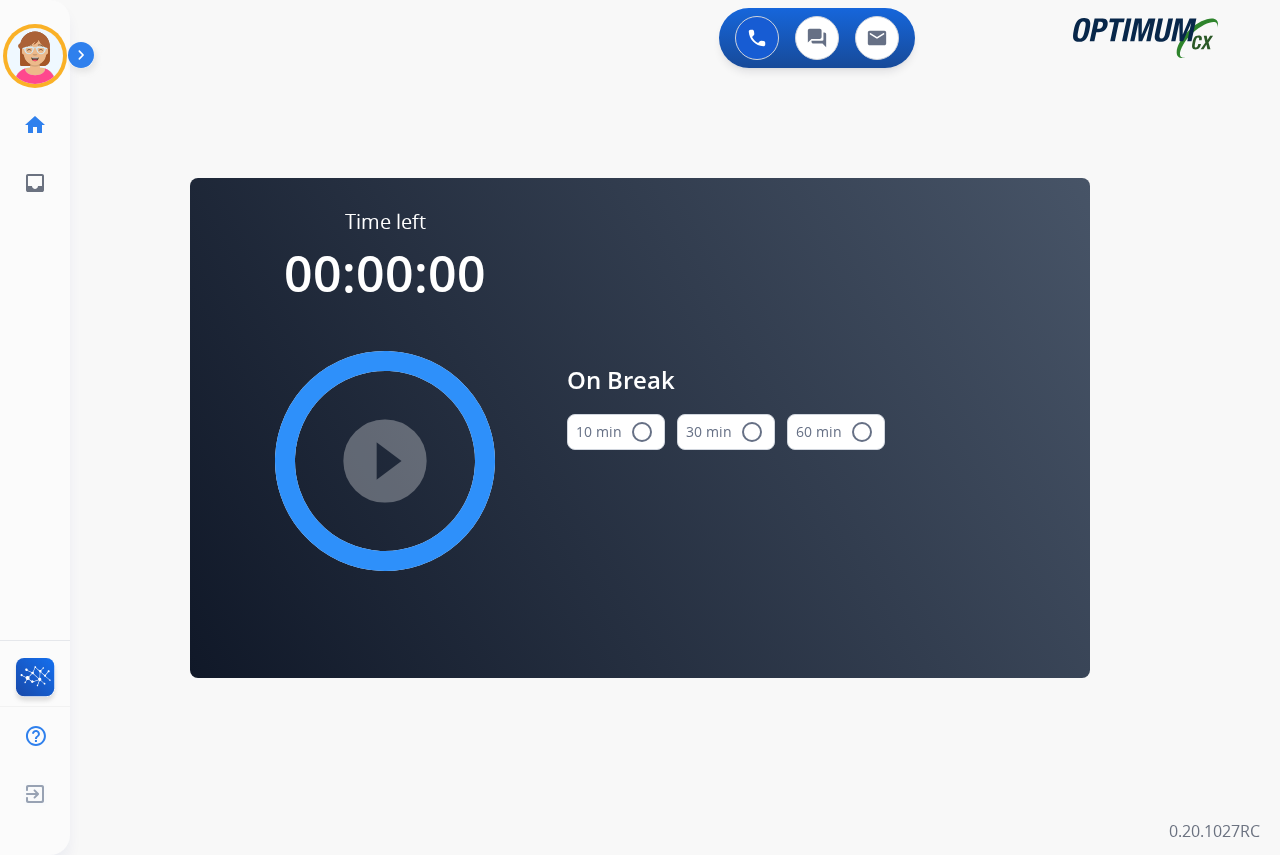 click on "radio_button_unchecked" at bounding box center [642, 432] 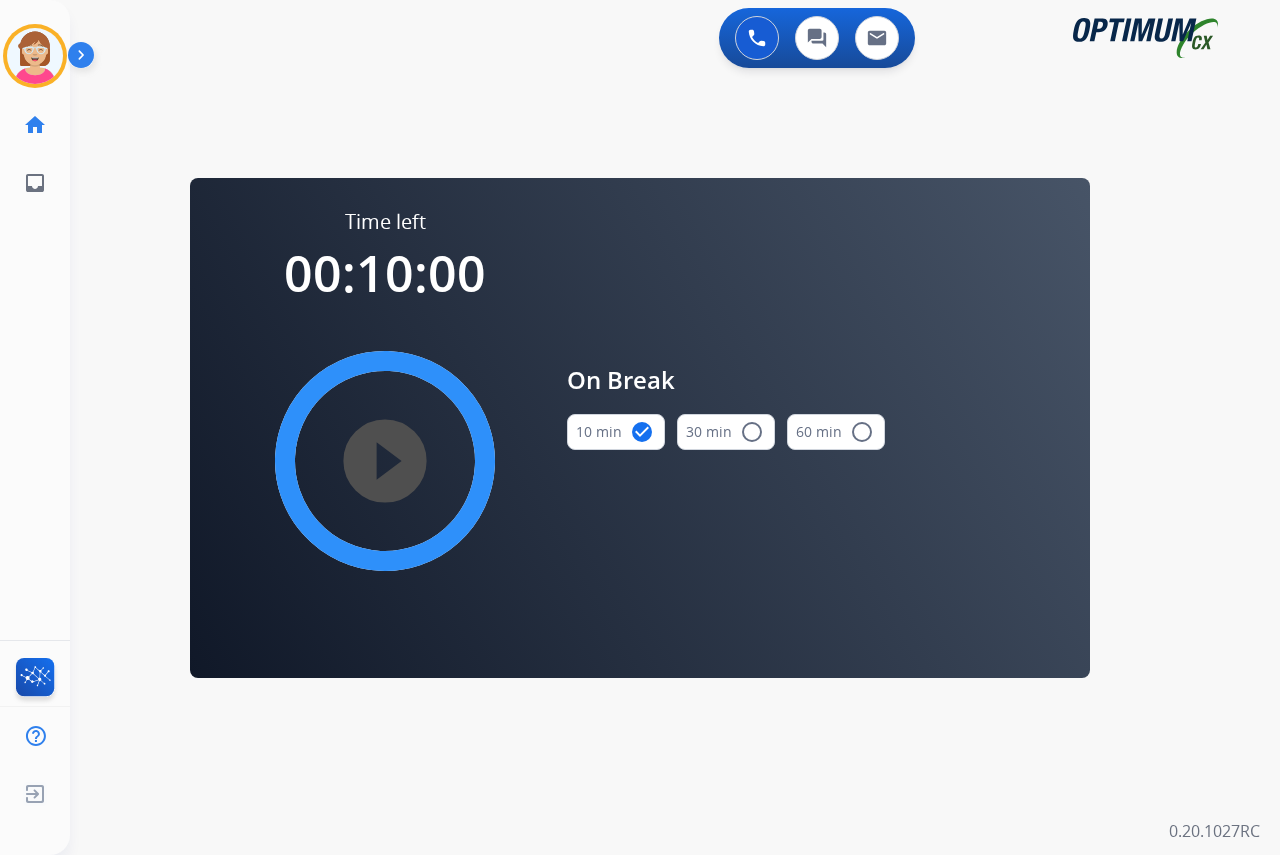 click on "play_circle_filled" at bounding box center (385, 461) 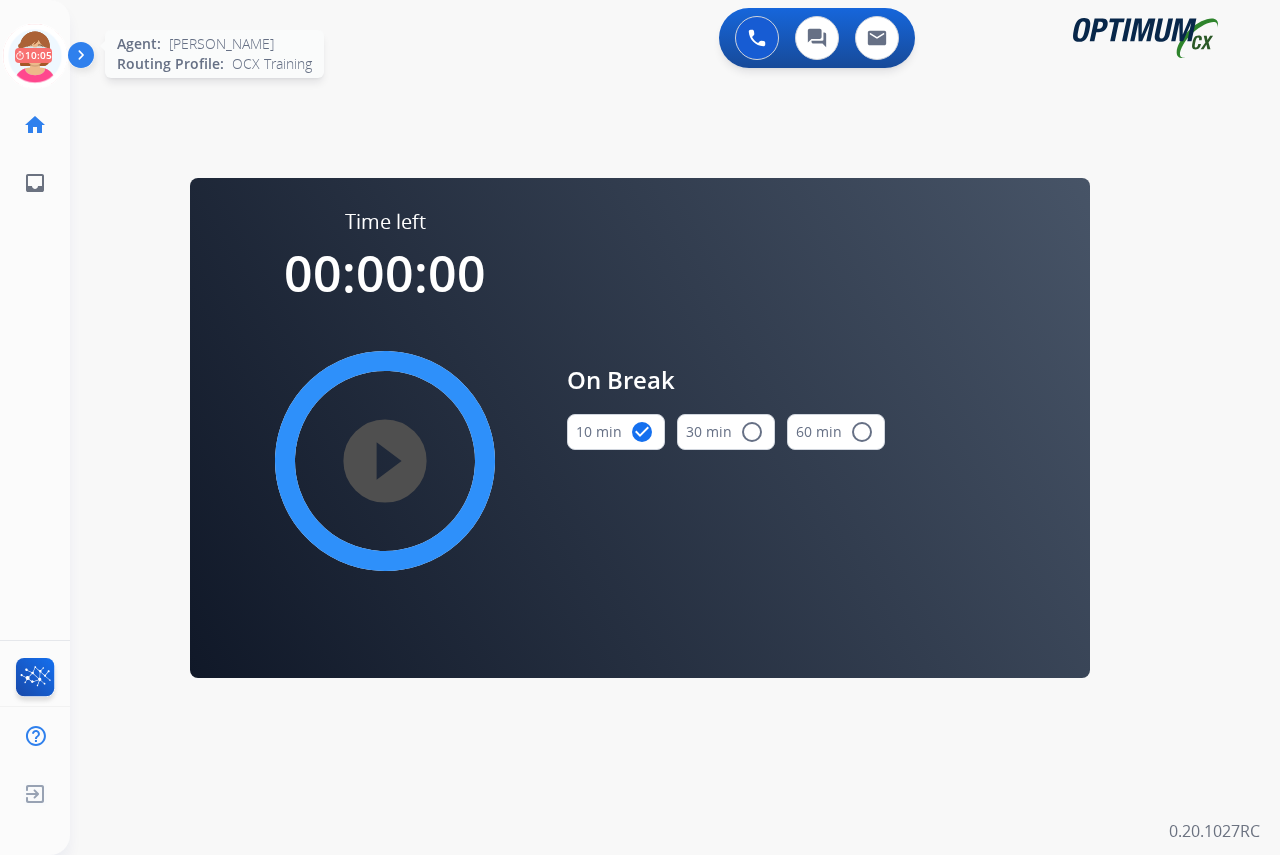 click 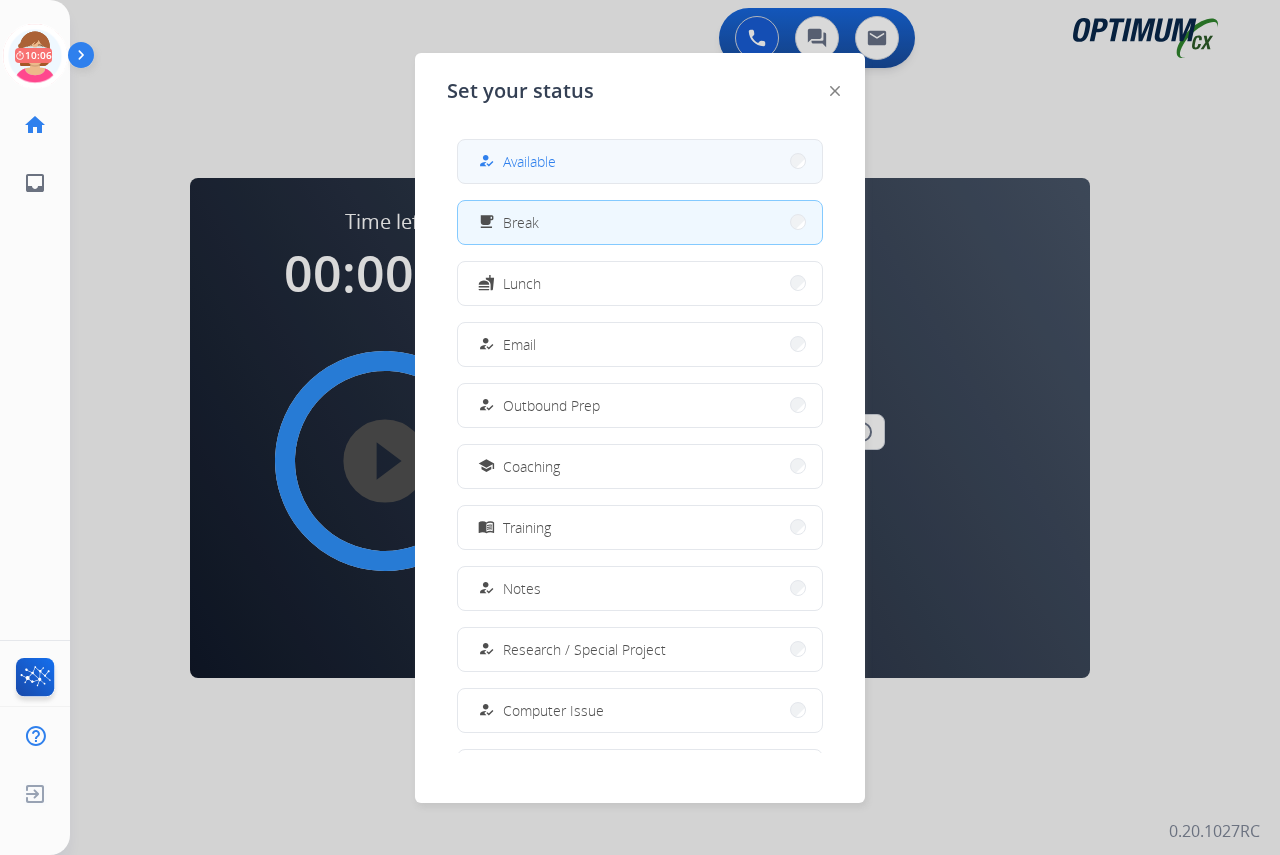 click on "how_to_reg Available" at bounding box center (640, 161) 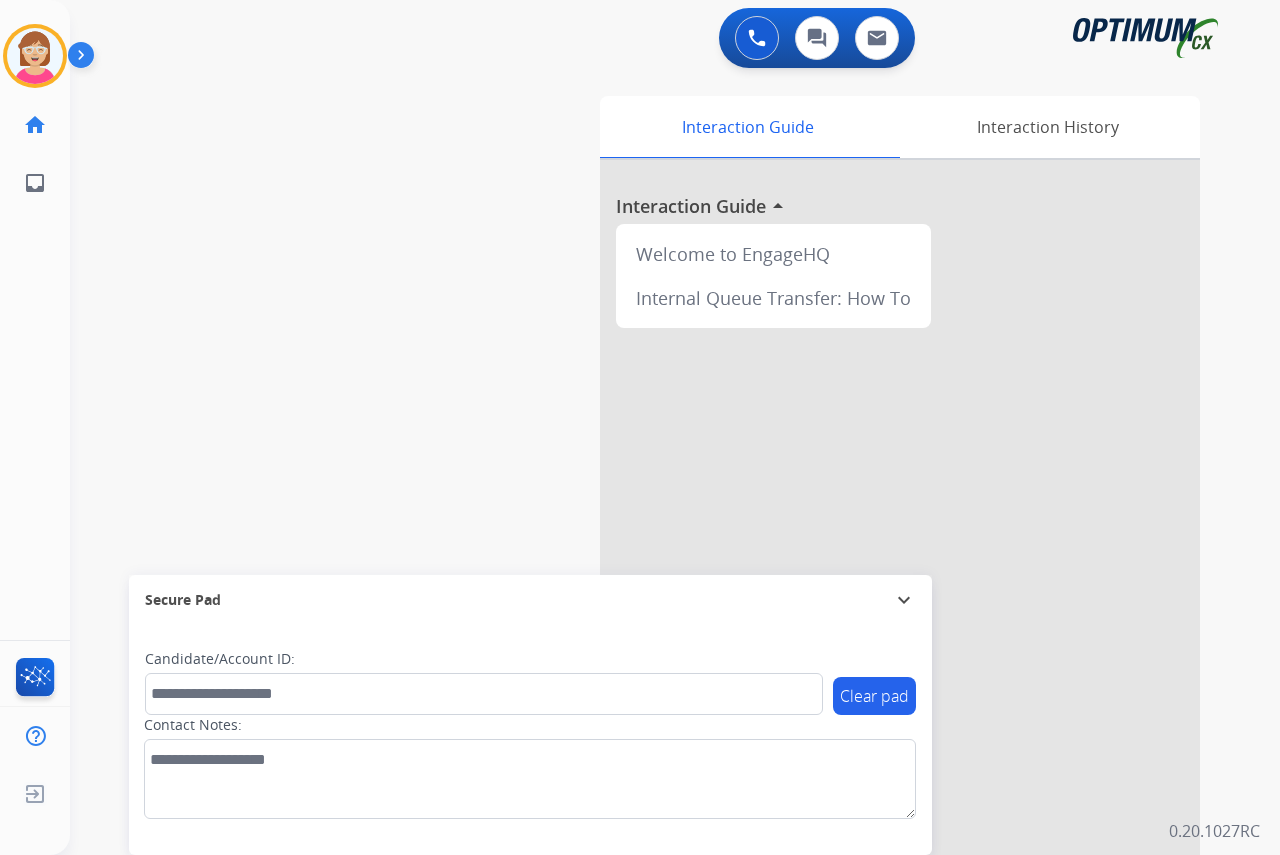 click on "[PERSON_NAME]   Available  Edit Avatar  Agent:   [PERSON_NAME] Profile:  OCX Training home  Home  Home inbox  Emails  Emails  FocalPoints  Help Center  Help Center  Log out  Log out" 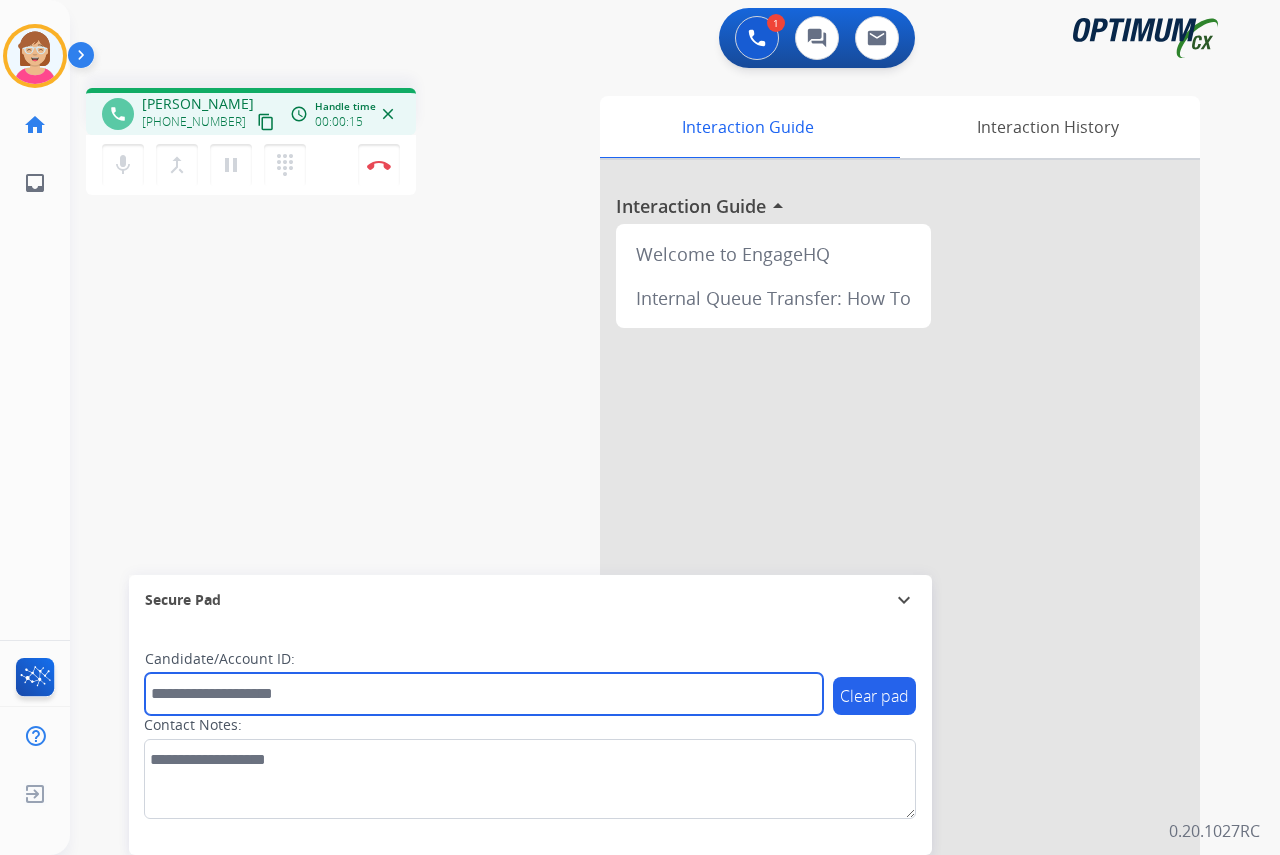 drag, startPoint x: 174, startPoint y: 698, endPoint x: 158, endPoint y: 690, distance: 17.888544 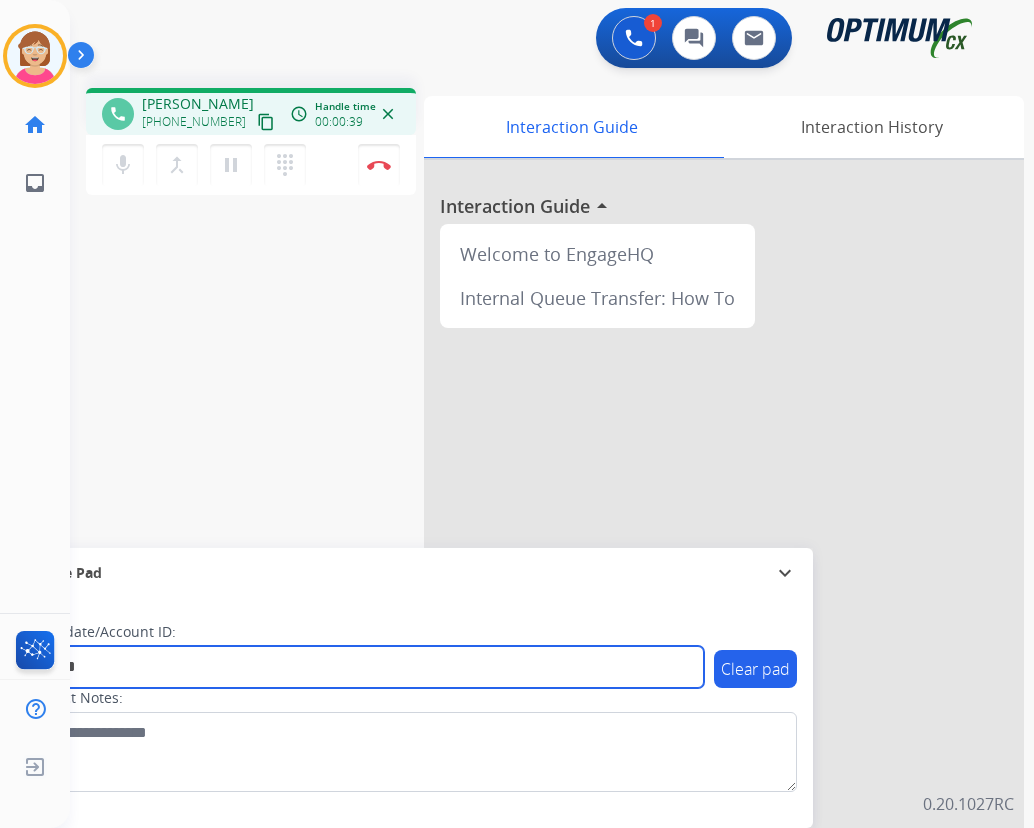 type on "*******" 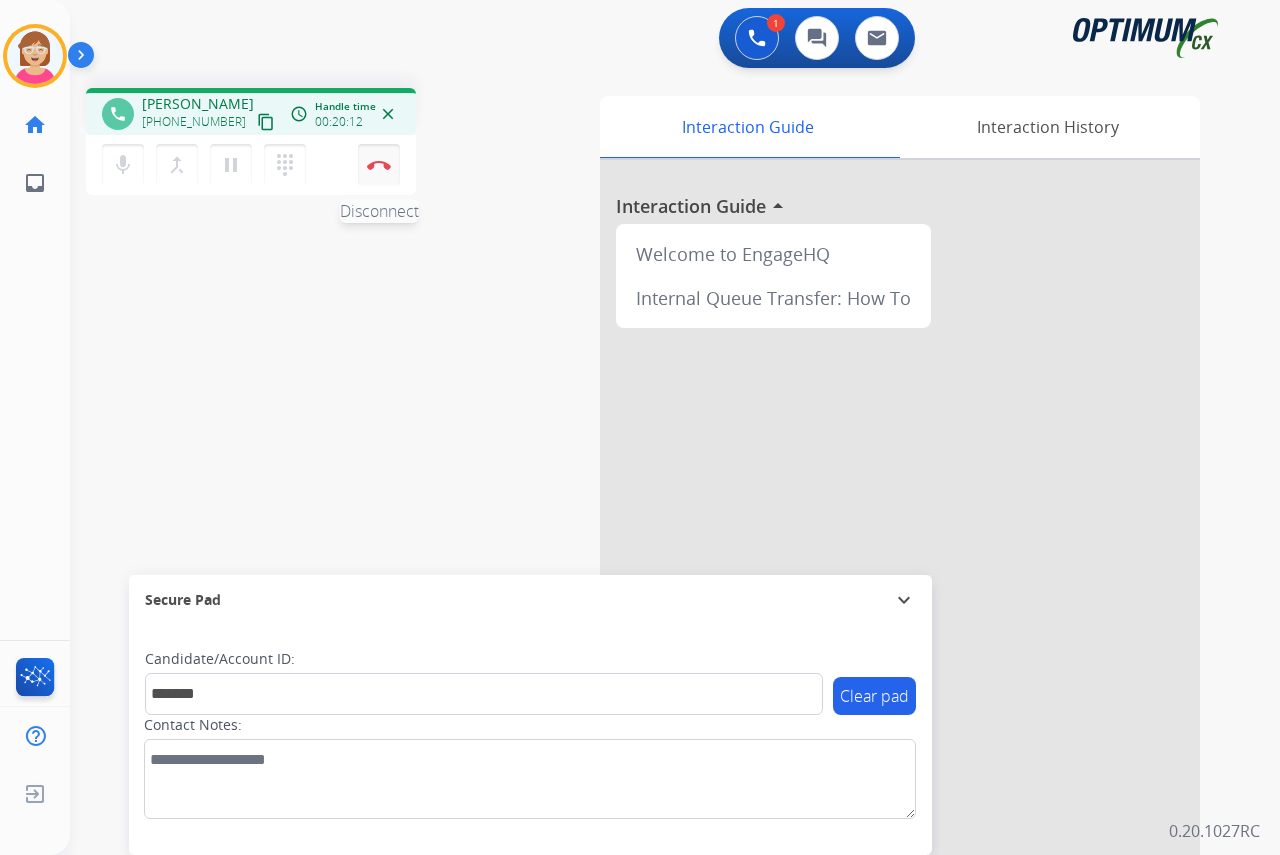 click on "Disconnect" at bounding box center [379, 165] 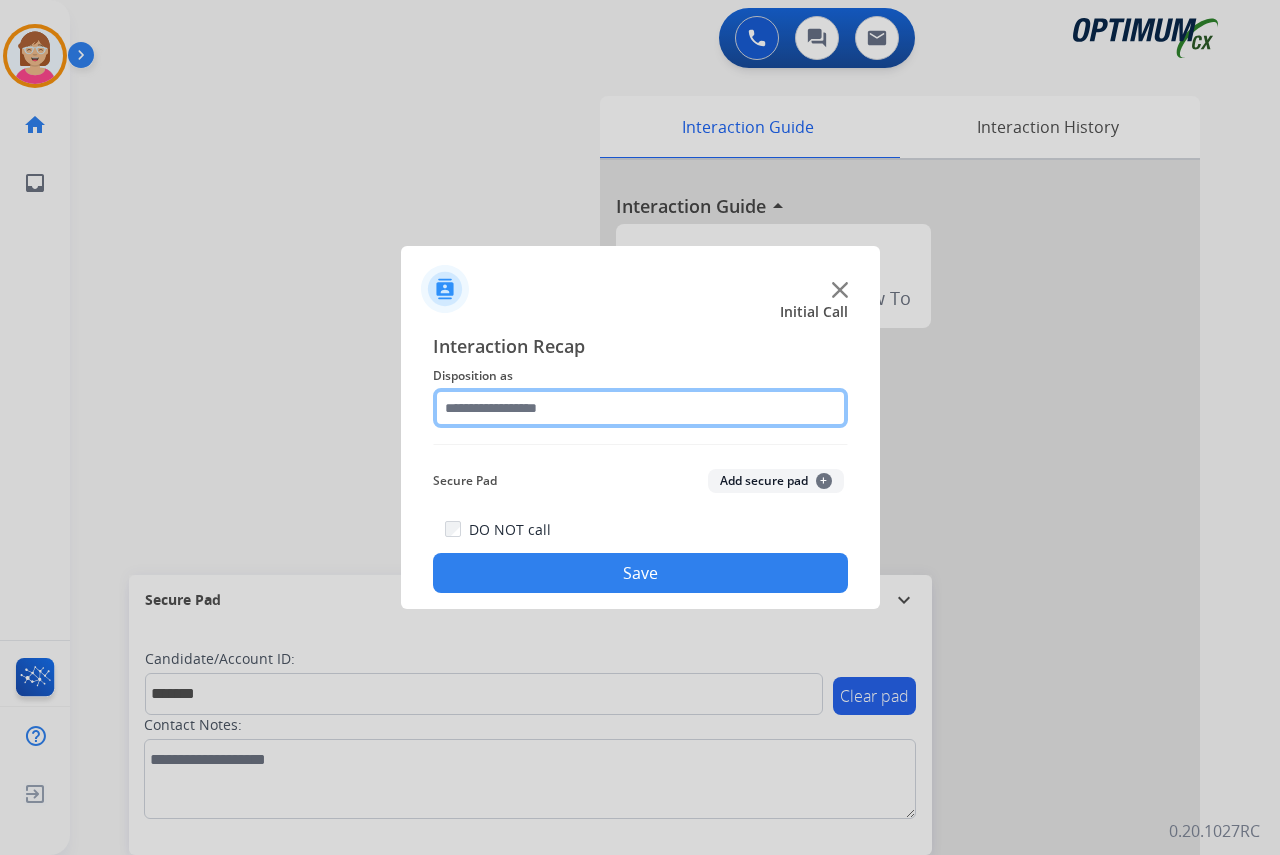 click 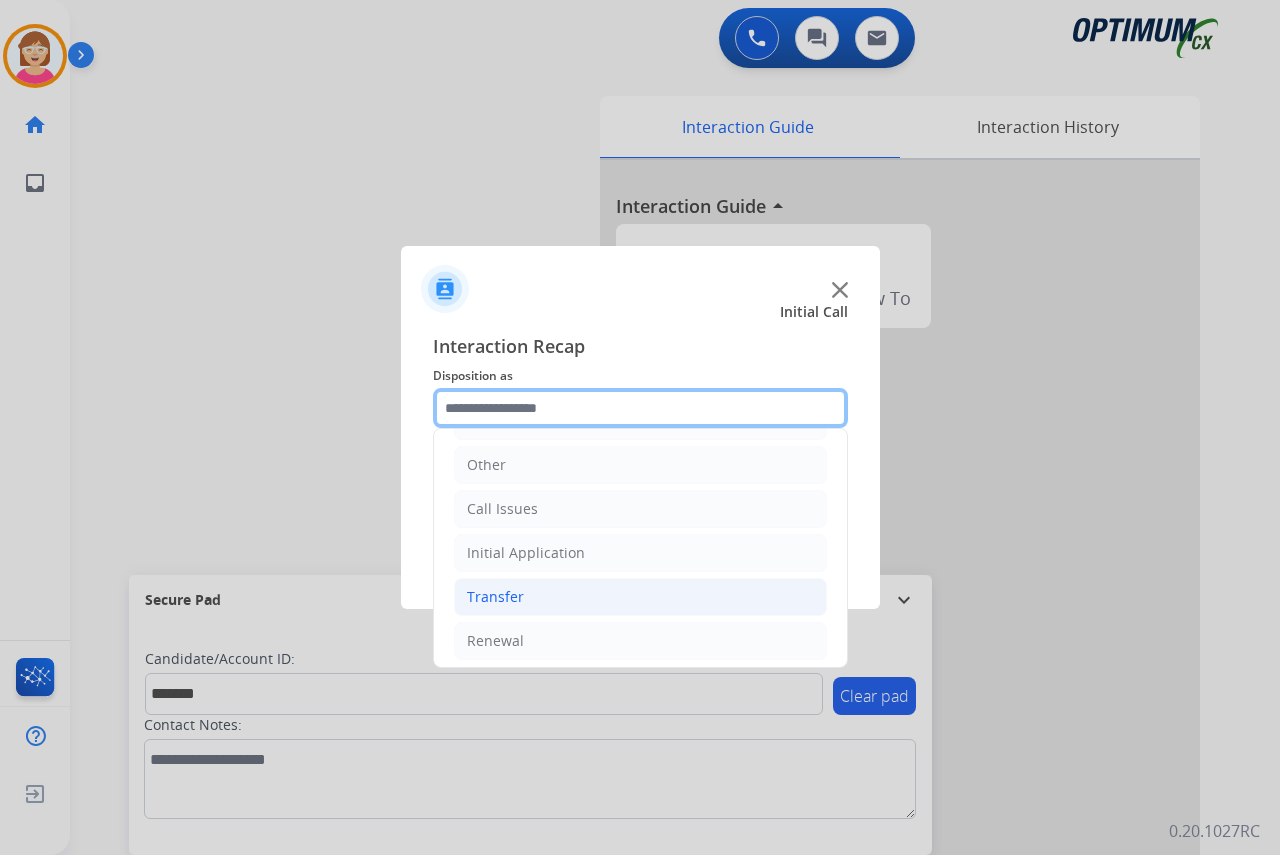 scroll, scrollTop: 136, scrollLeft: 0, axis: vertical 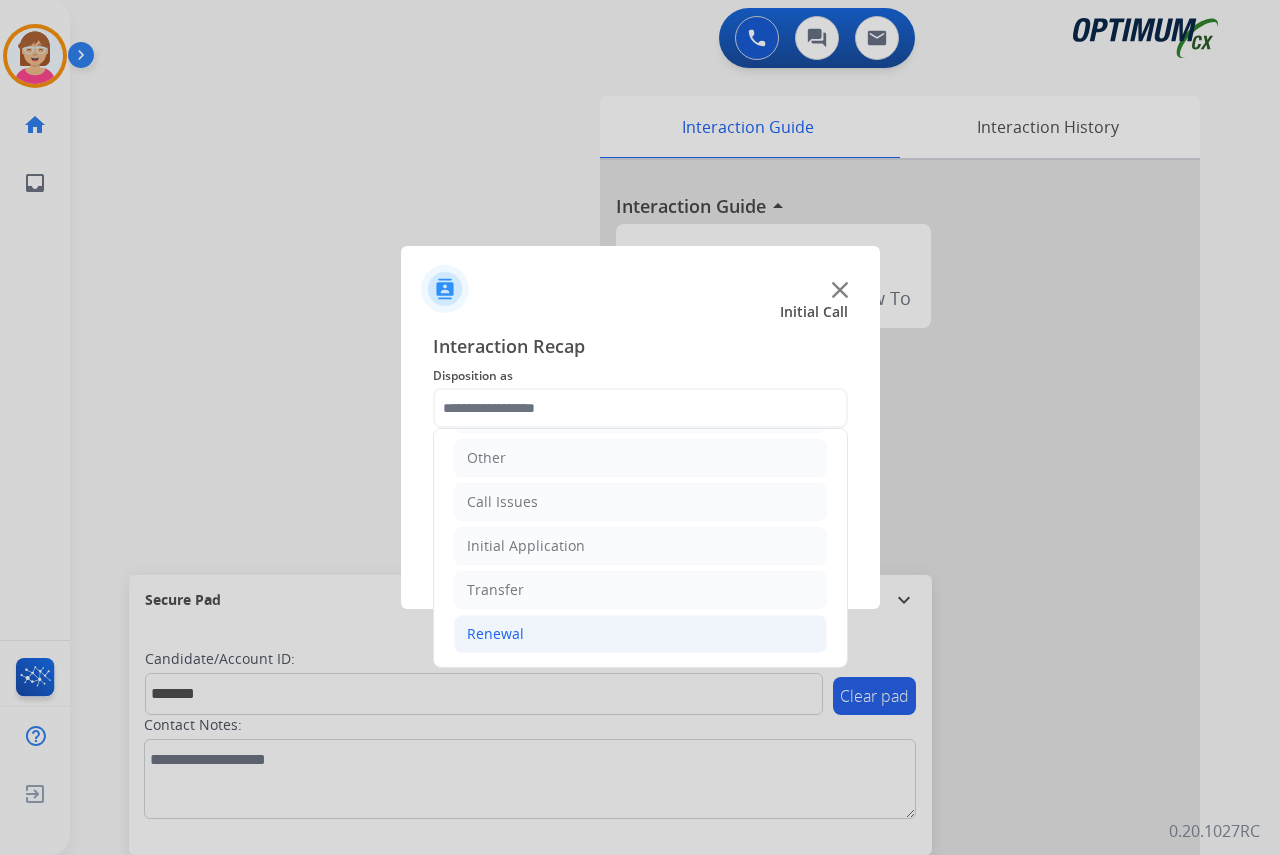 click on "Renewal" 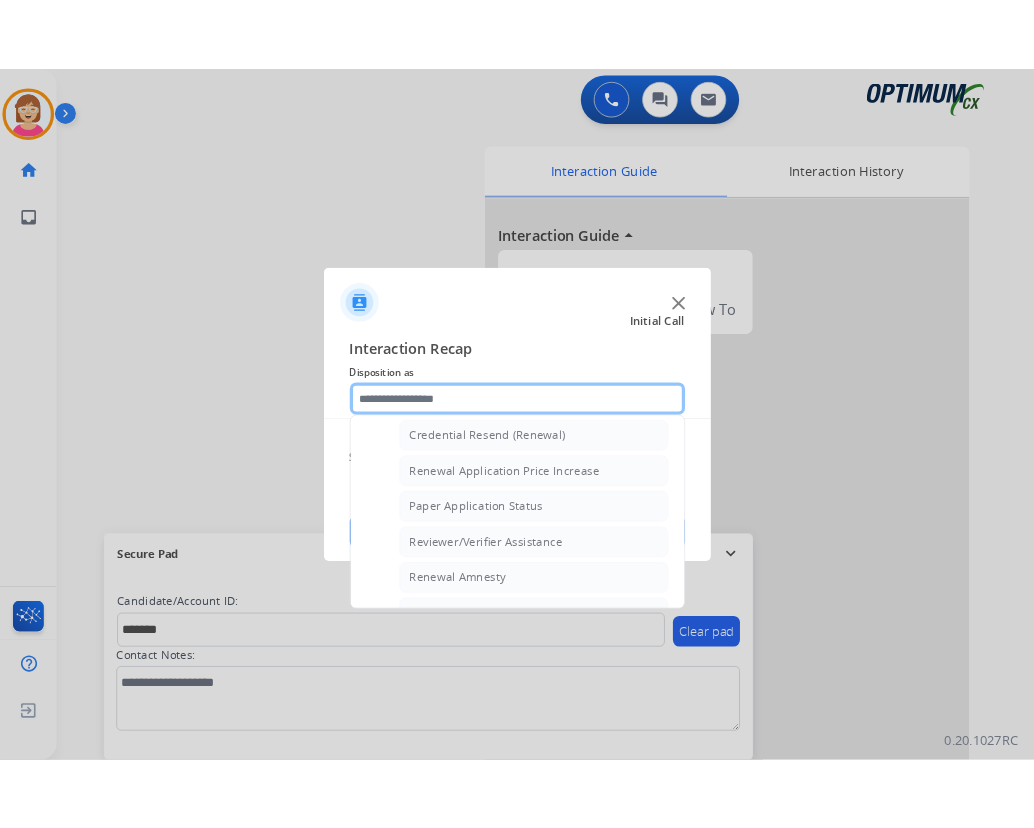 scroll, scrollTop: 772, scrollLeft: 0, axis: vertical 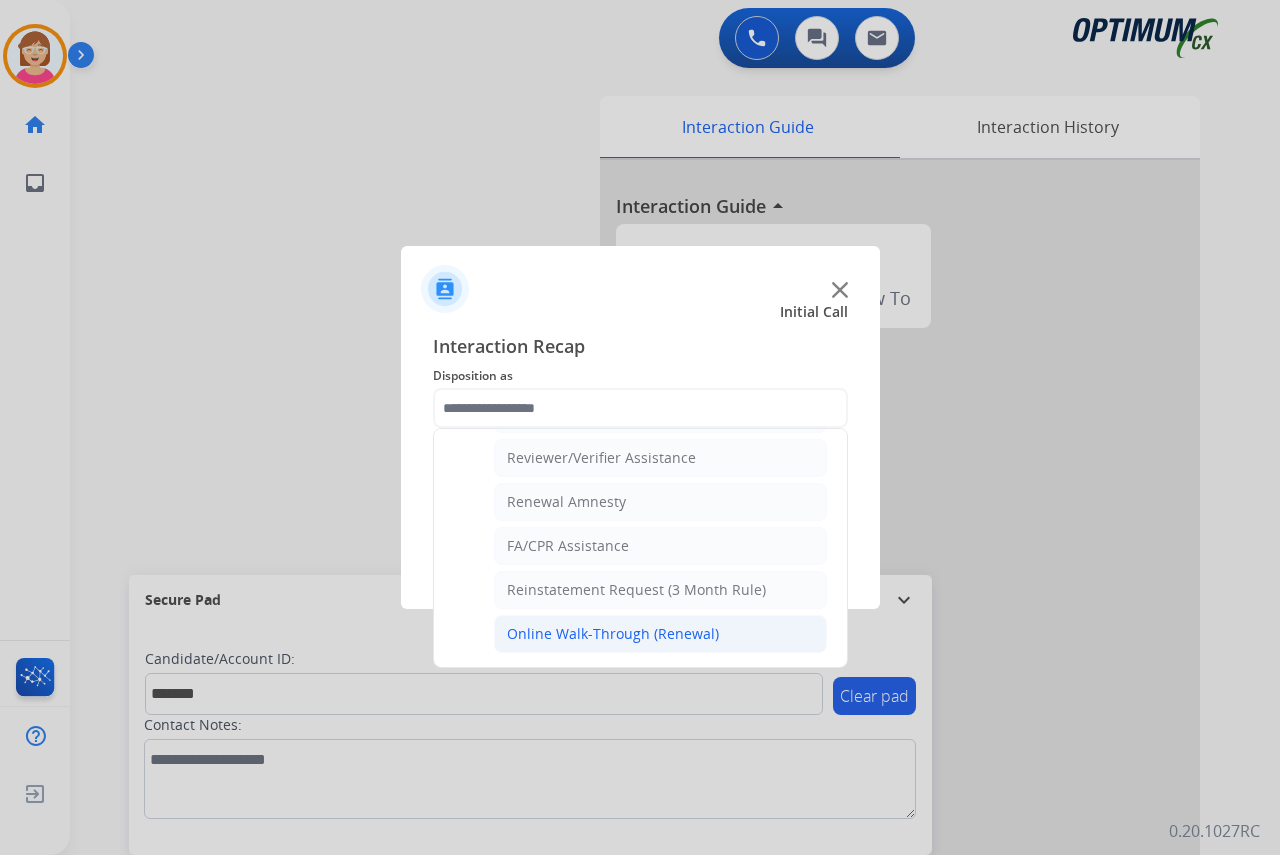 click on "Online Walk-Through (Renewal)" 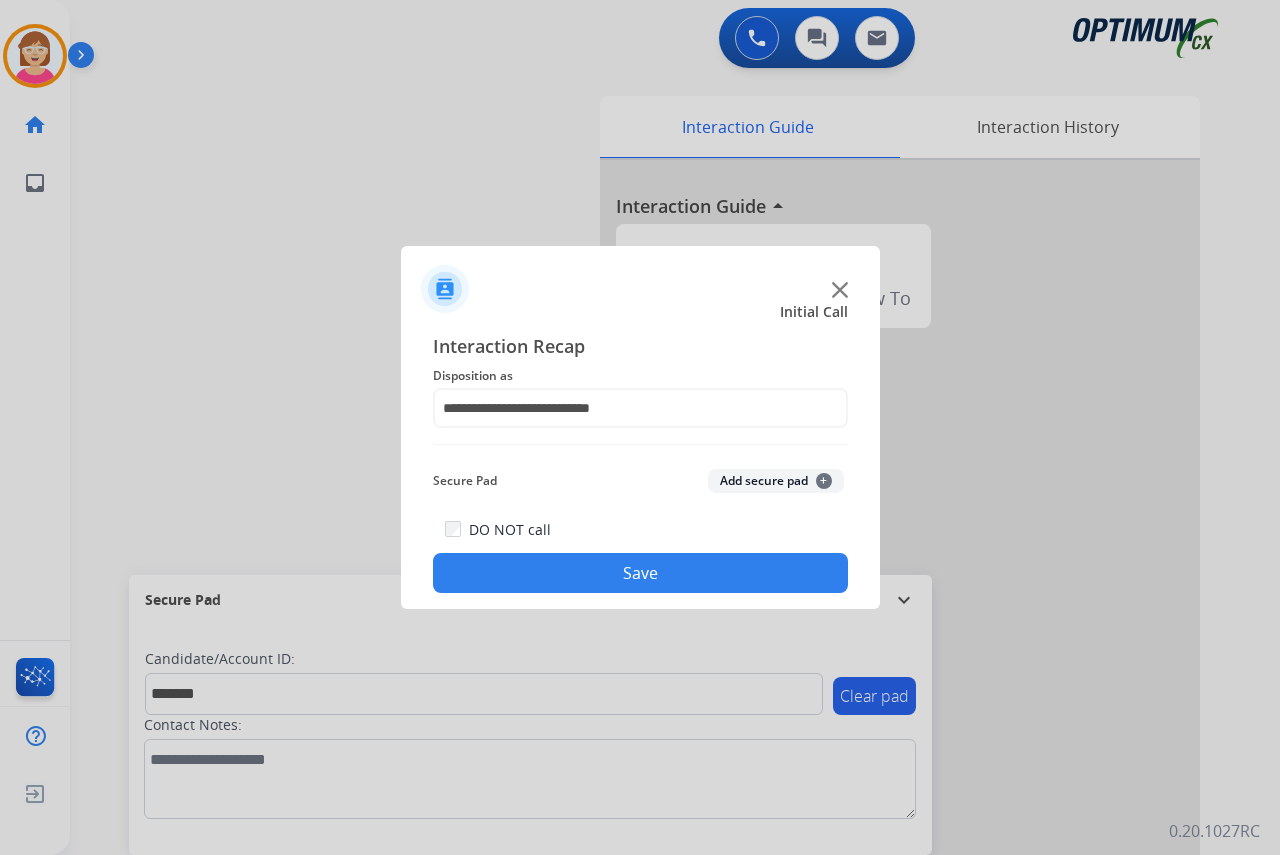 click on "Add secure pad  +" 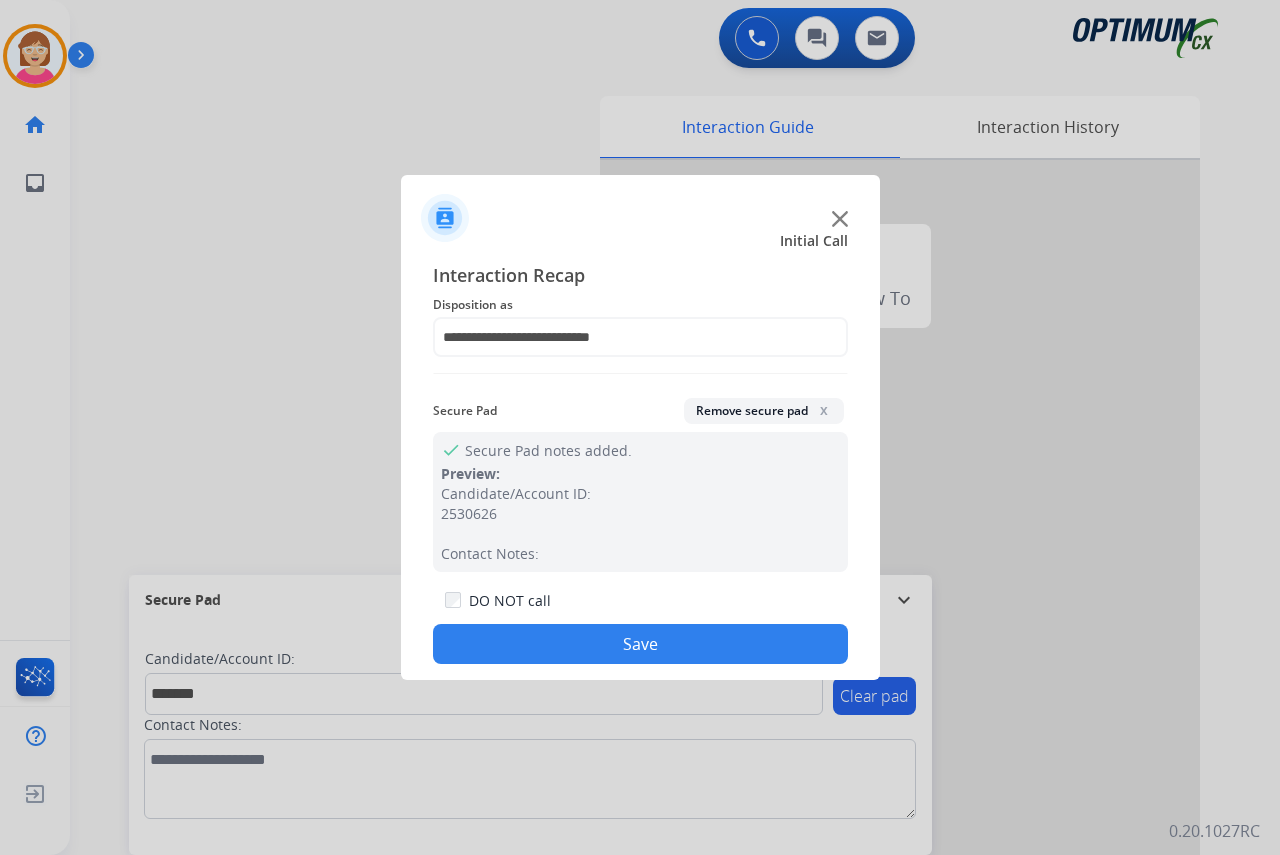click on "Save" 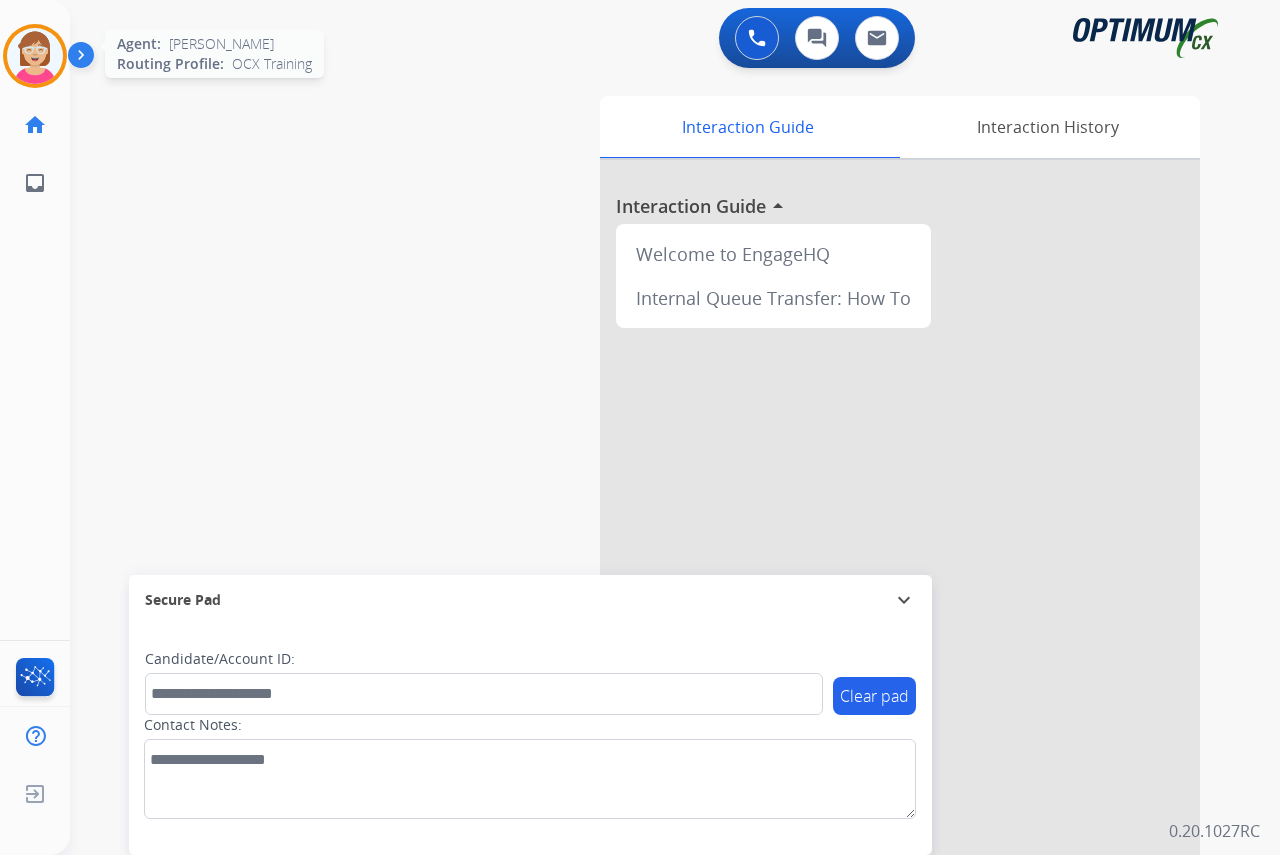 click at bounding box center [35, 56] 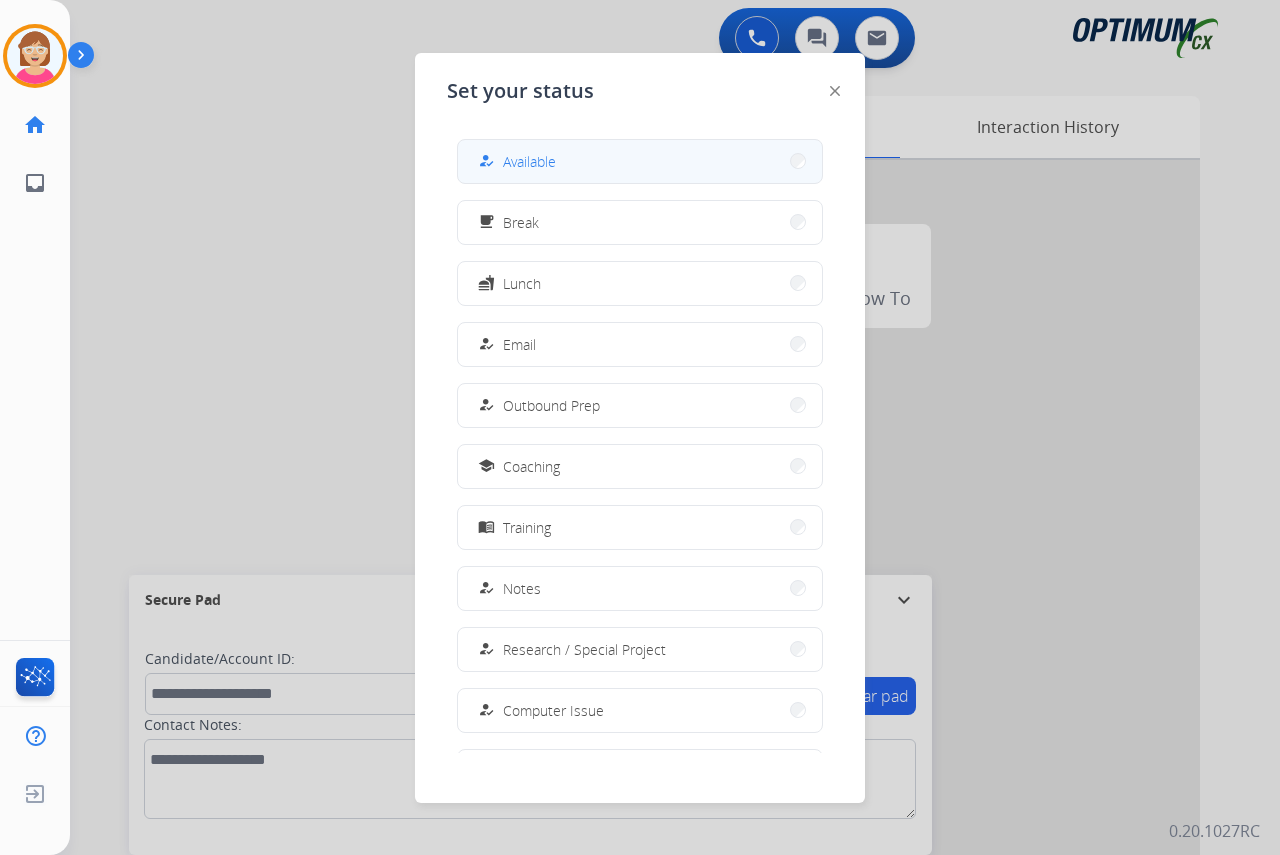 click on "Available" at bounding box center (529, 161) 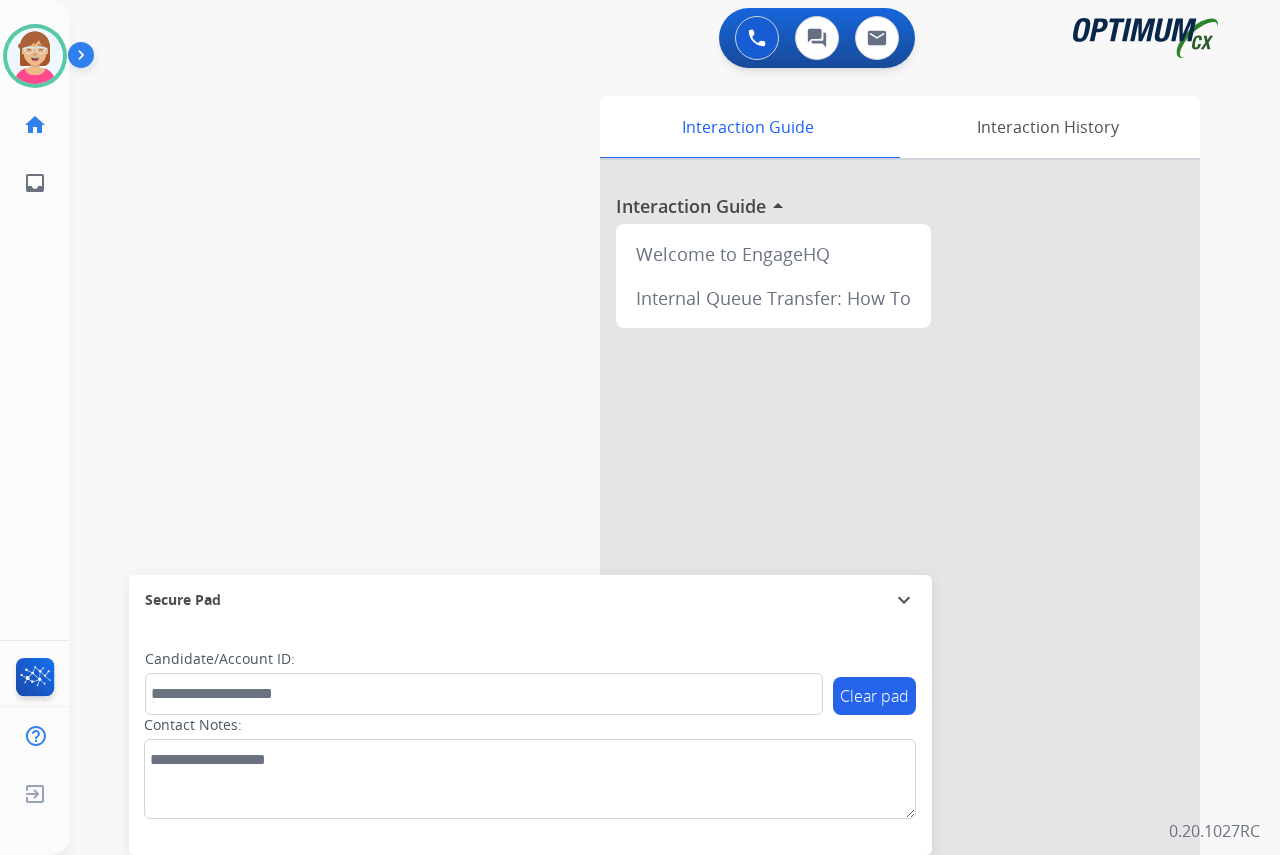 click on "[PERSON_NAME]   Available  Edit Avatar  Agent:   [PERSON_NAME] Profile:  OCX Training home  Home  Home inbox  Emails  Emails  FocalPoints  Help Center  Help Center  Log out  Log out" 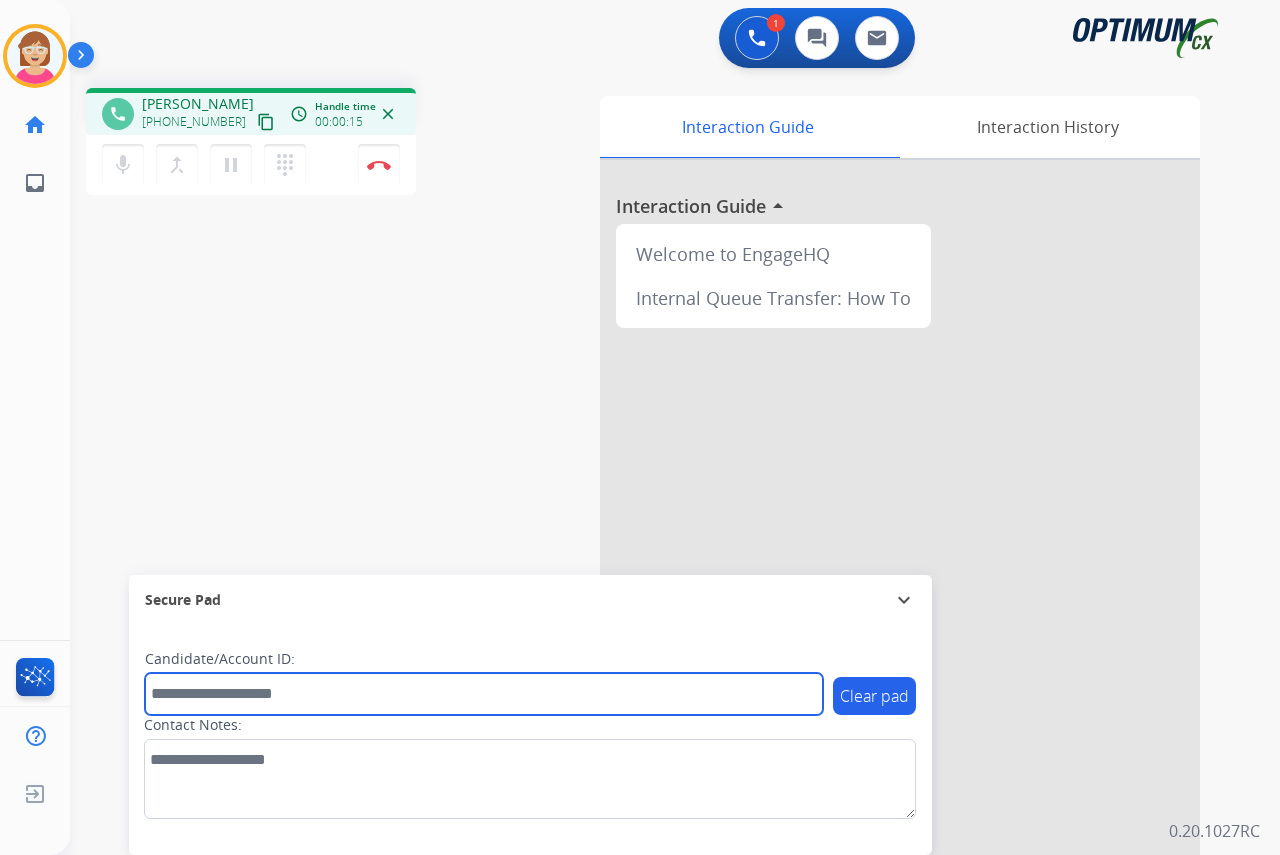 click at bounding box center [484, 694] 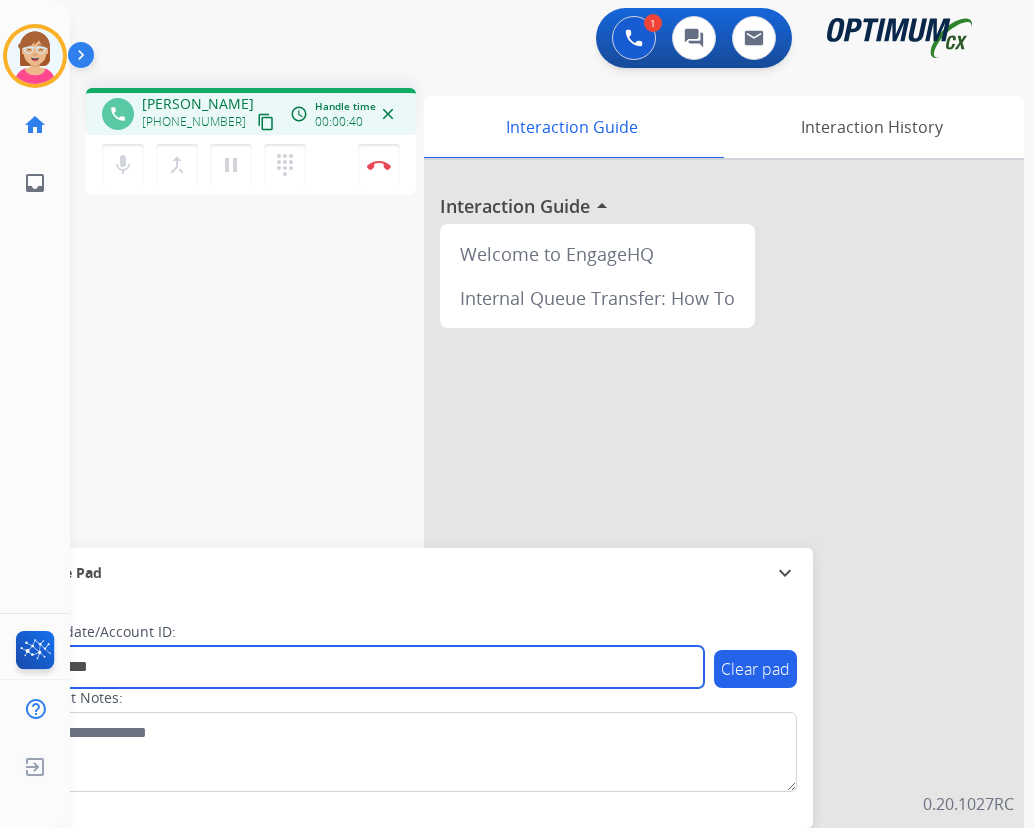 type on "*********" 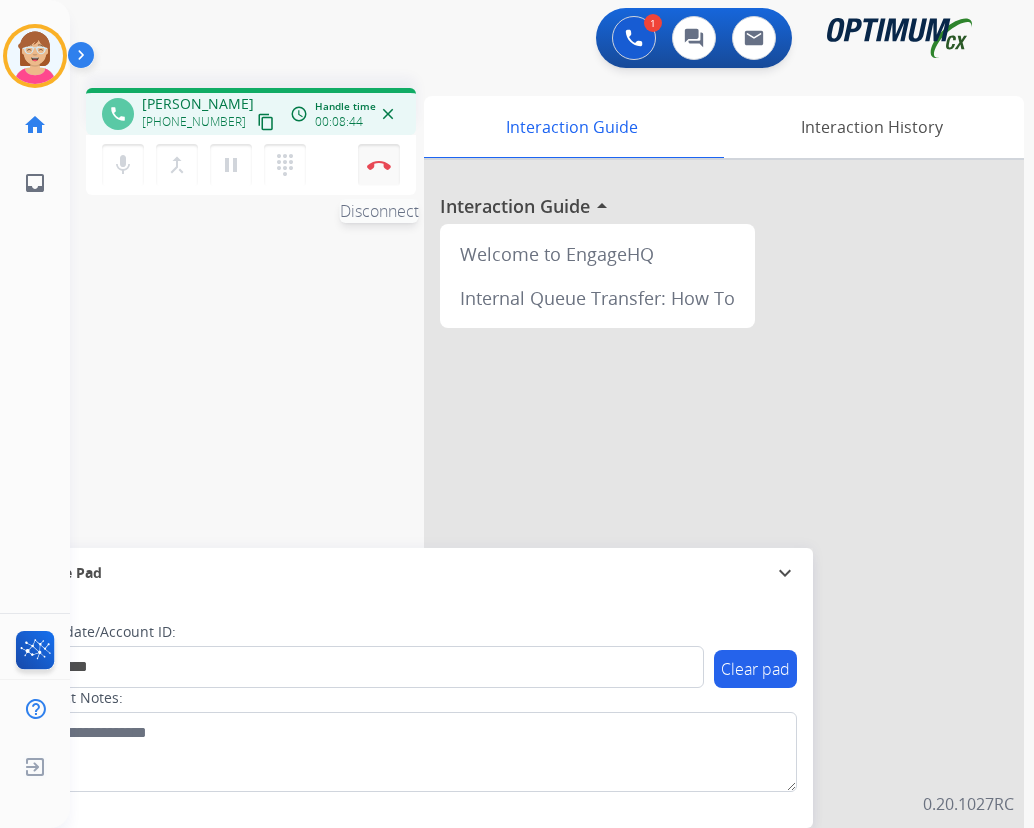 click at bounding box center [379, 165] 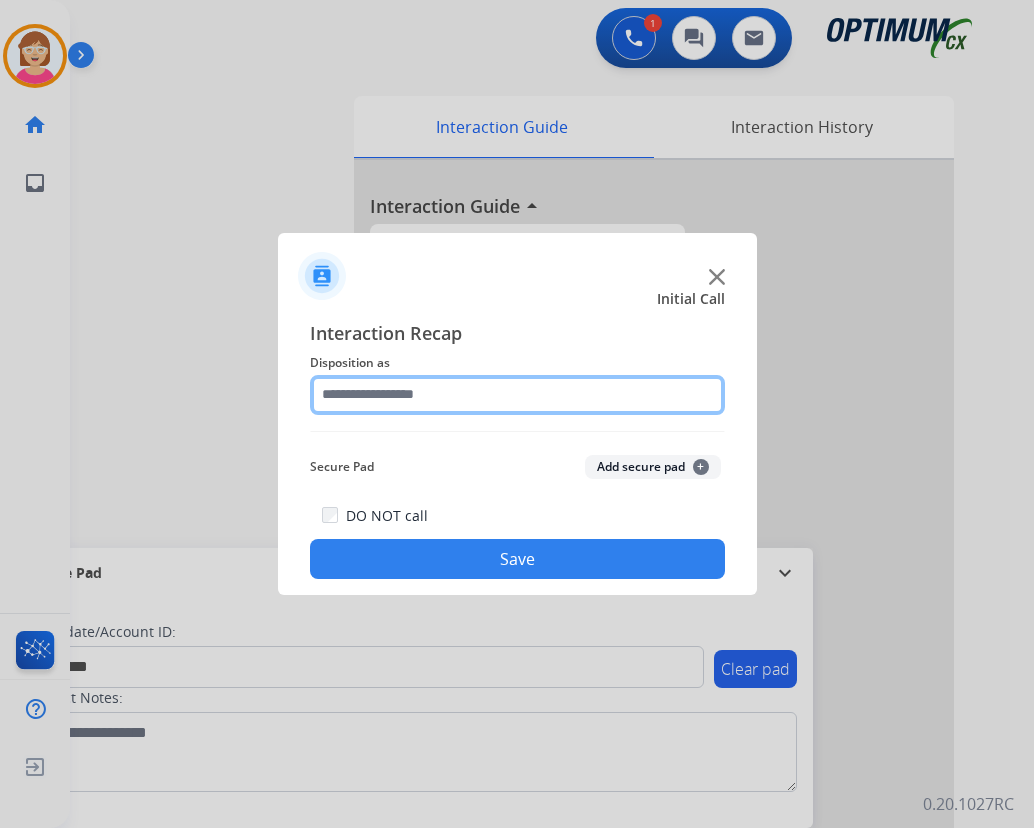 click 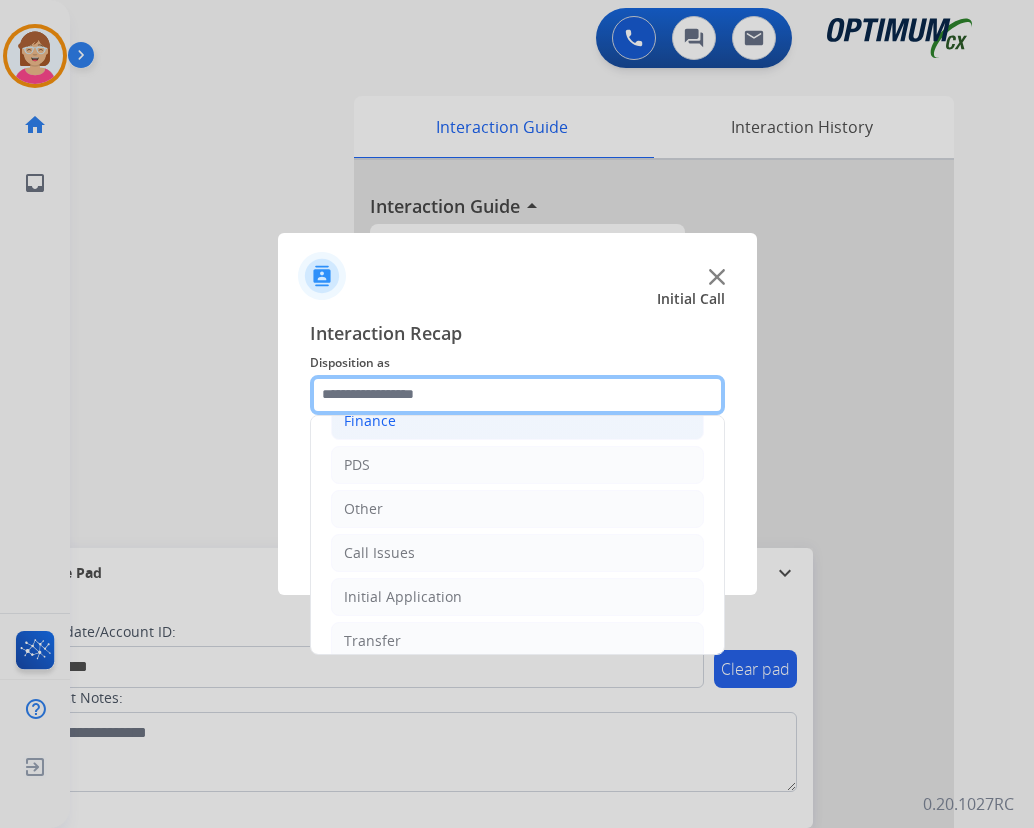 scroll, scrollTop: 36, scrollLeft: 0, axis: vertical 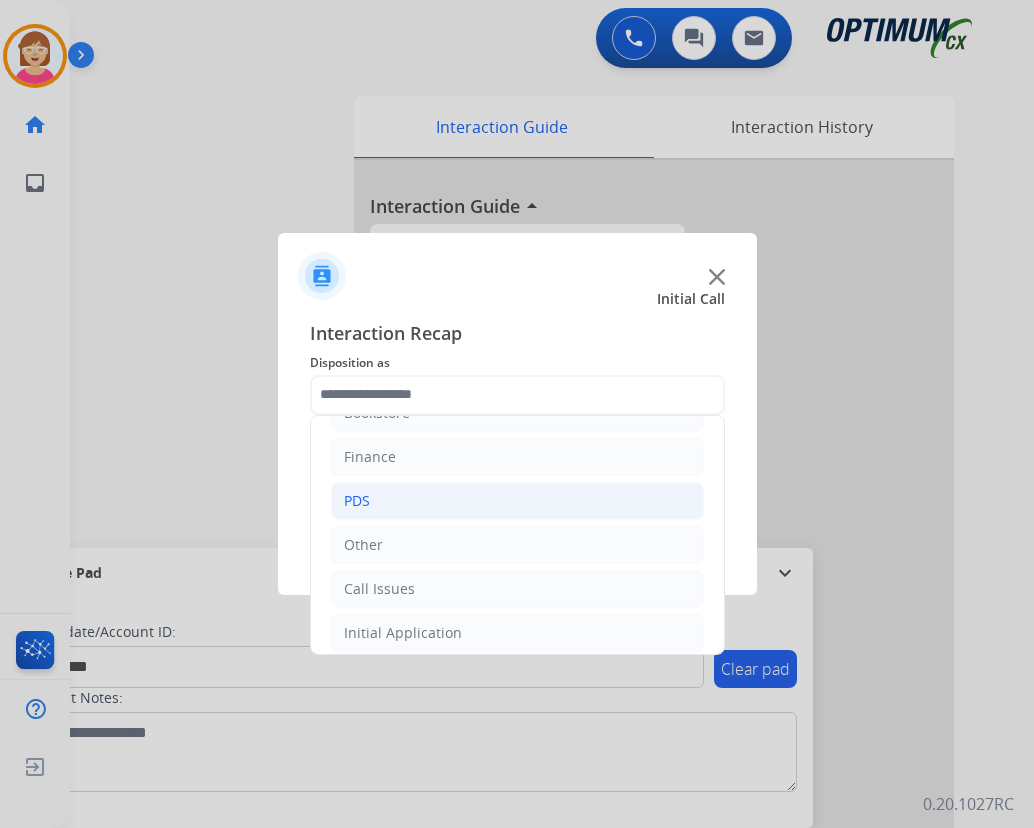click on "PDS" 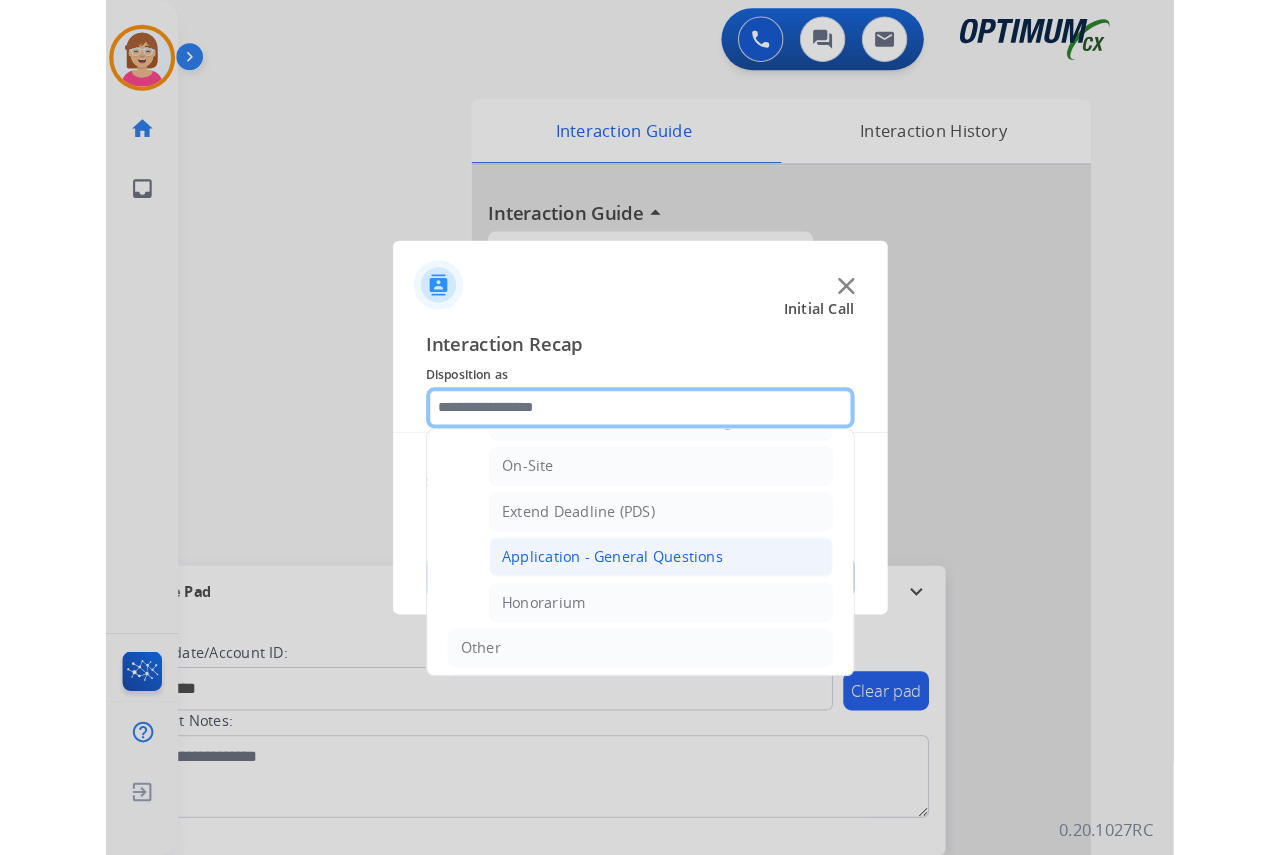 scroll, scrollTop: 504, scrollLeft: 0, axis: vertical 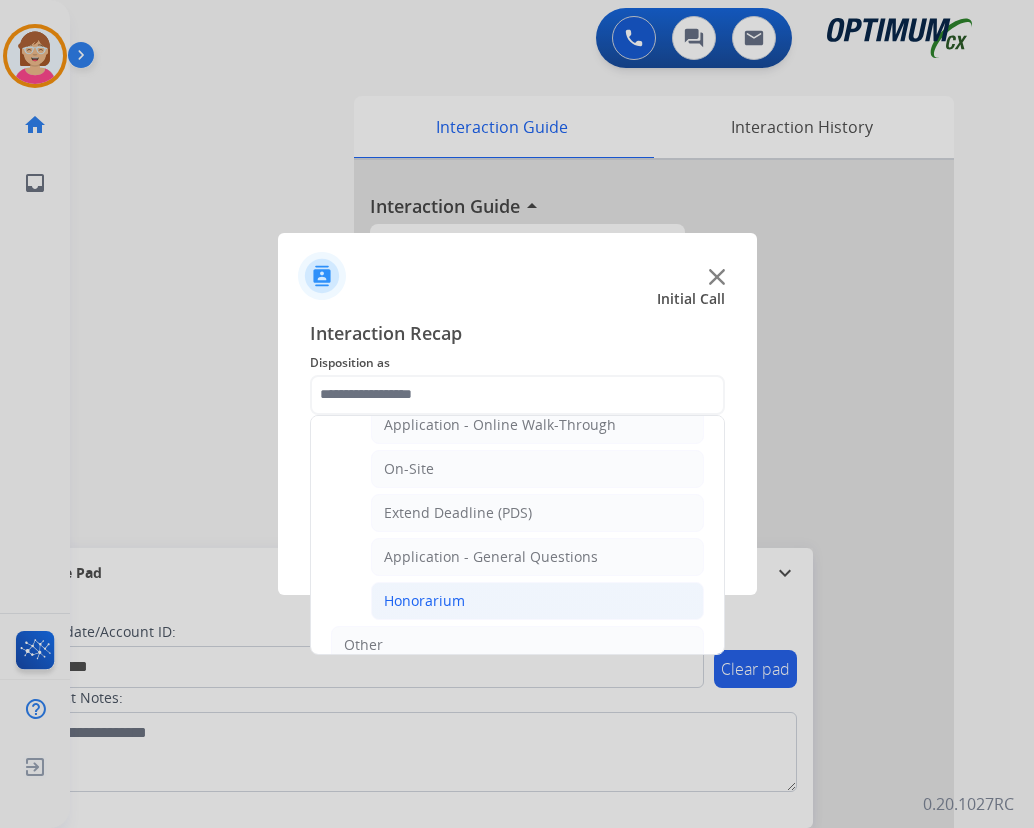 click on "Honorarium" 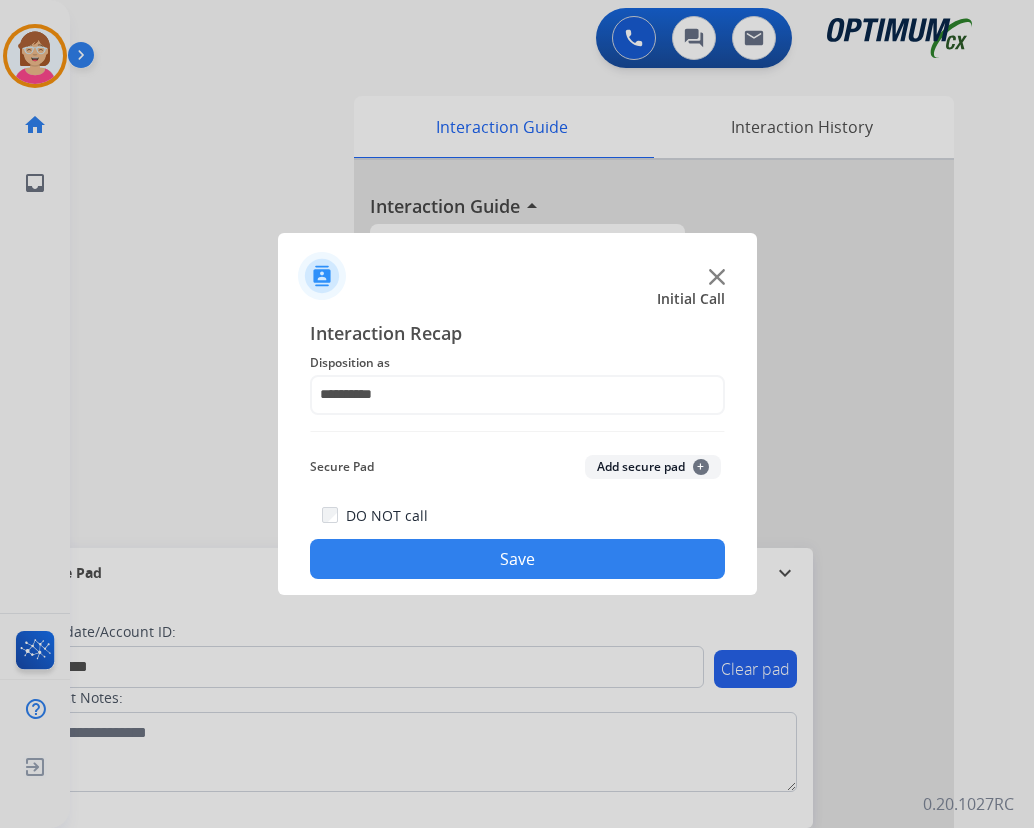 click on "+" 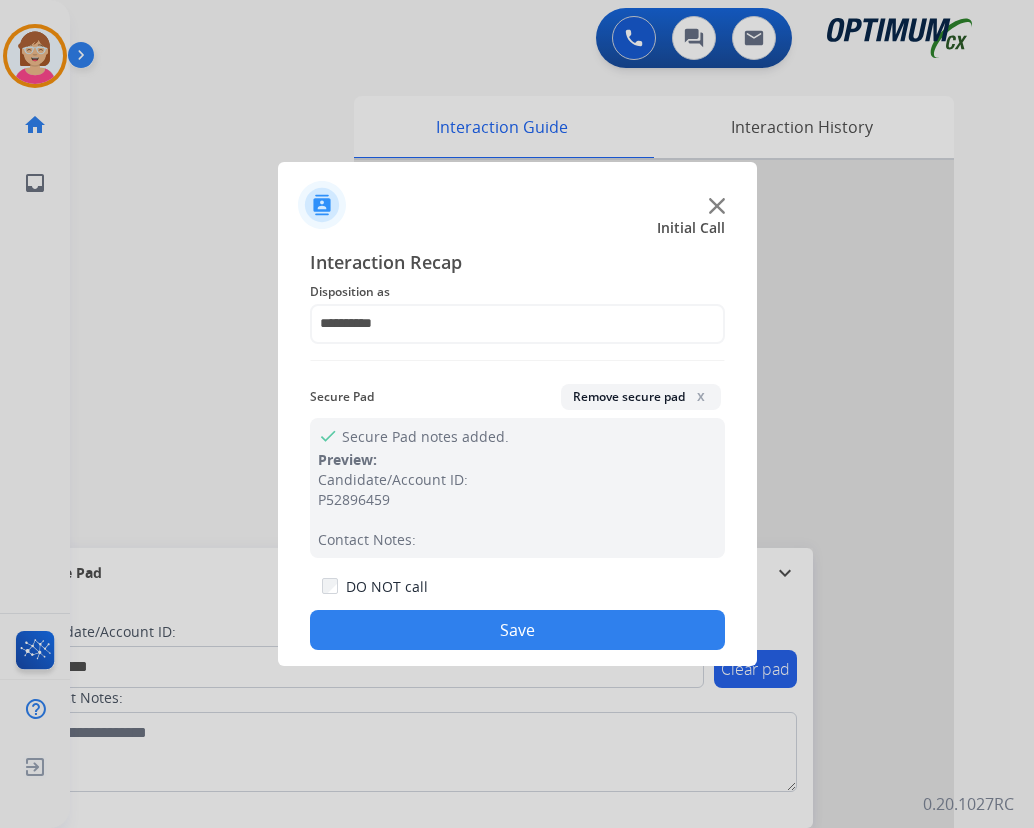 click on "Save" 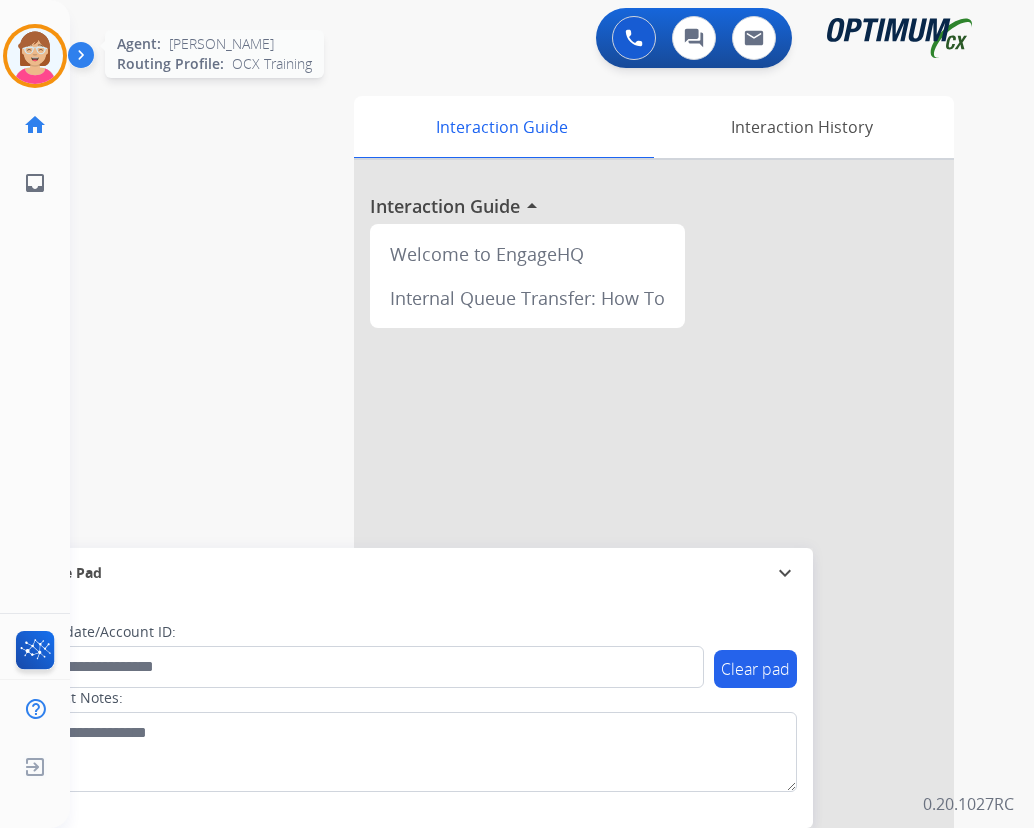 click at bounding box center (35, 56) 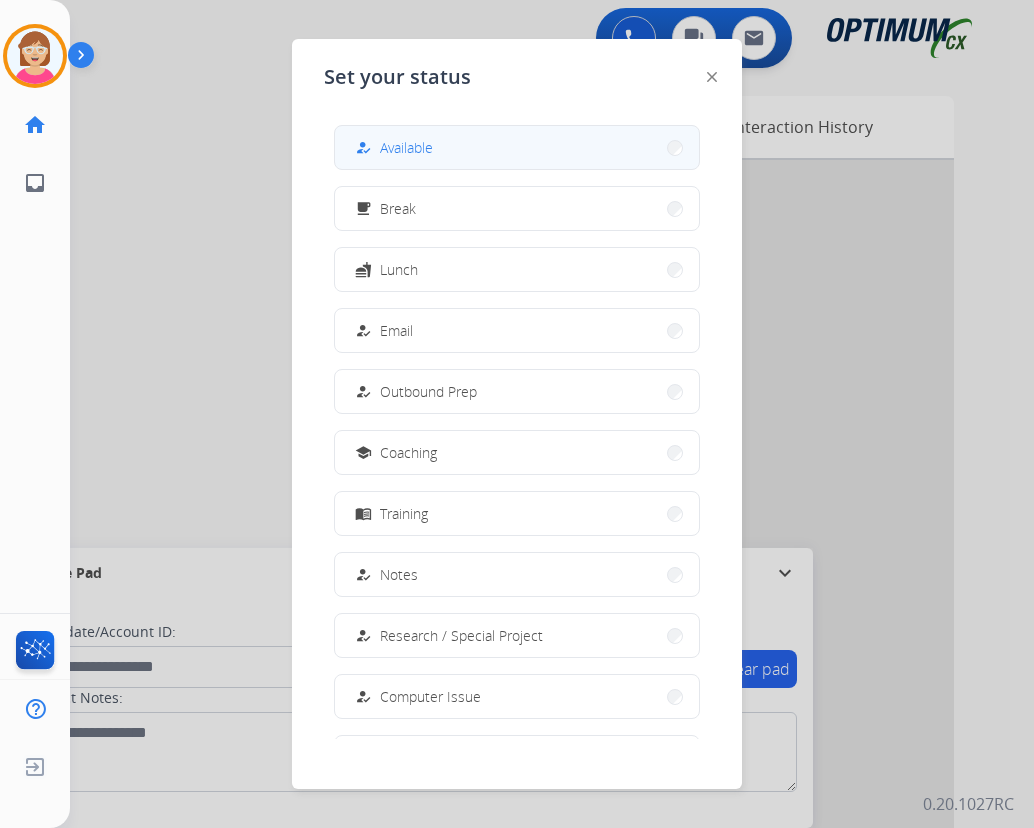 drag, startPoint x: 25, startPoint y: 39, endPoint x: 411, endPoint y: 147, distance: 400.82416 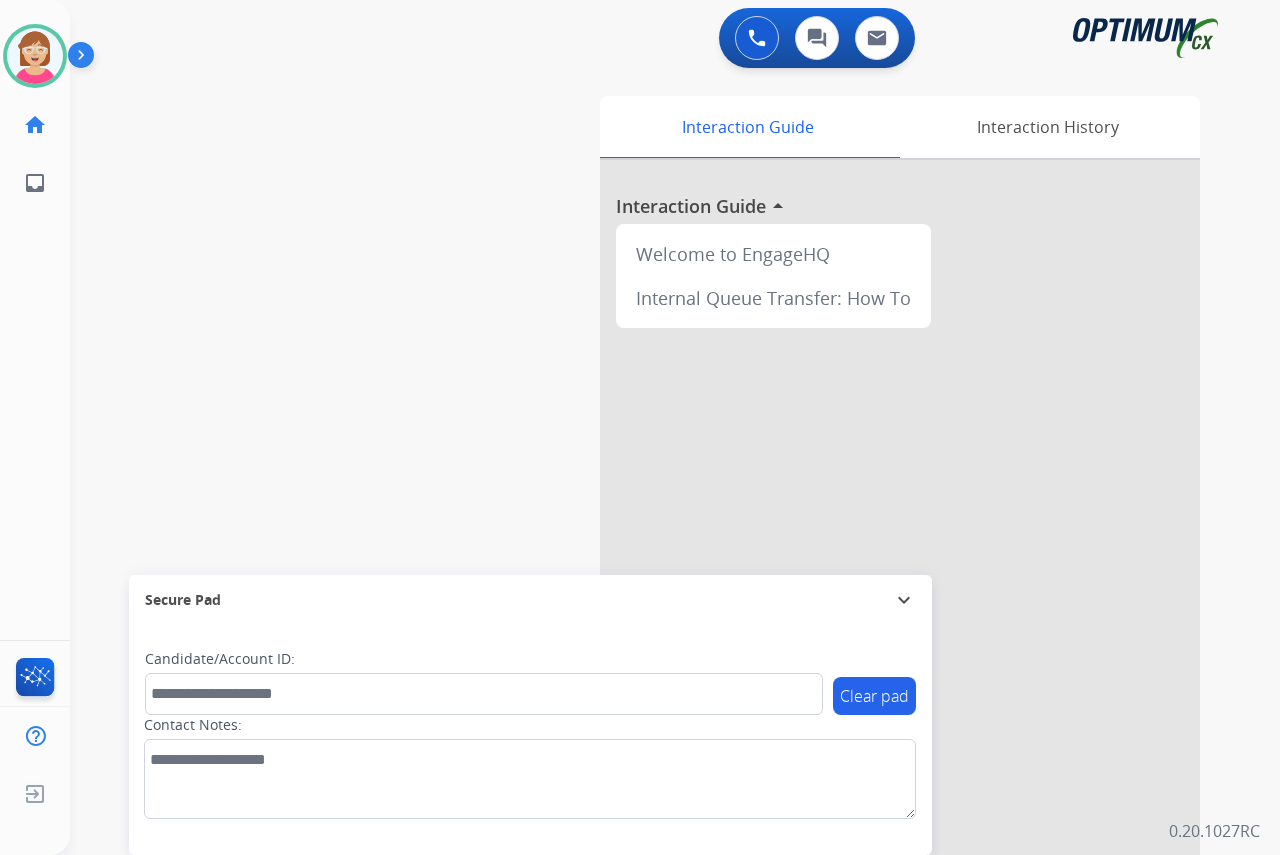click on "[PERSON_NAME]   Available  Edit Avatar  Agent:   [PERSON_NAME] Profile:  OCX Training home  Home  Home inbox  Emails  Emails  FocalPoints  Help Center  Help Center  Log out  Log out" 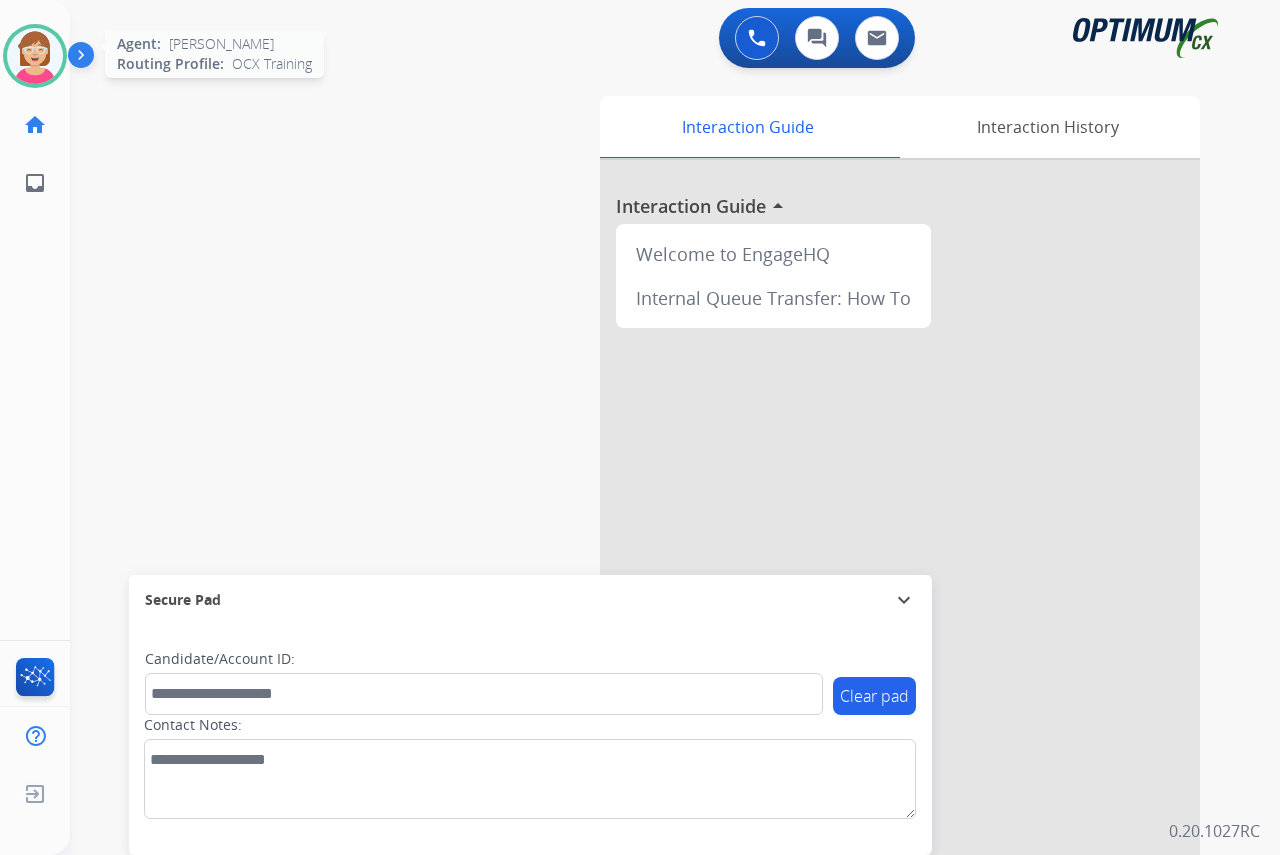 drag, startPoint x: 36, startPoint y: 69, endPoint x: 36, endPoint y: 45, distance: 24 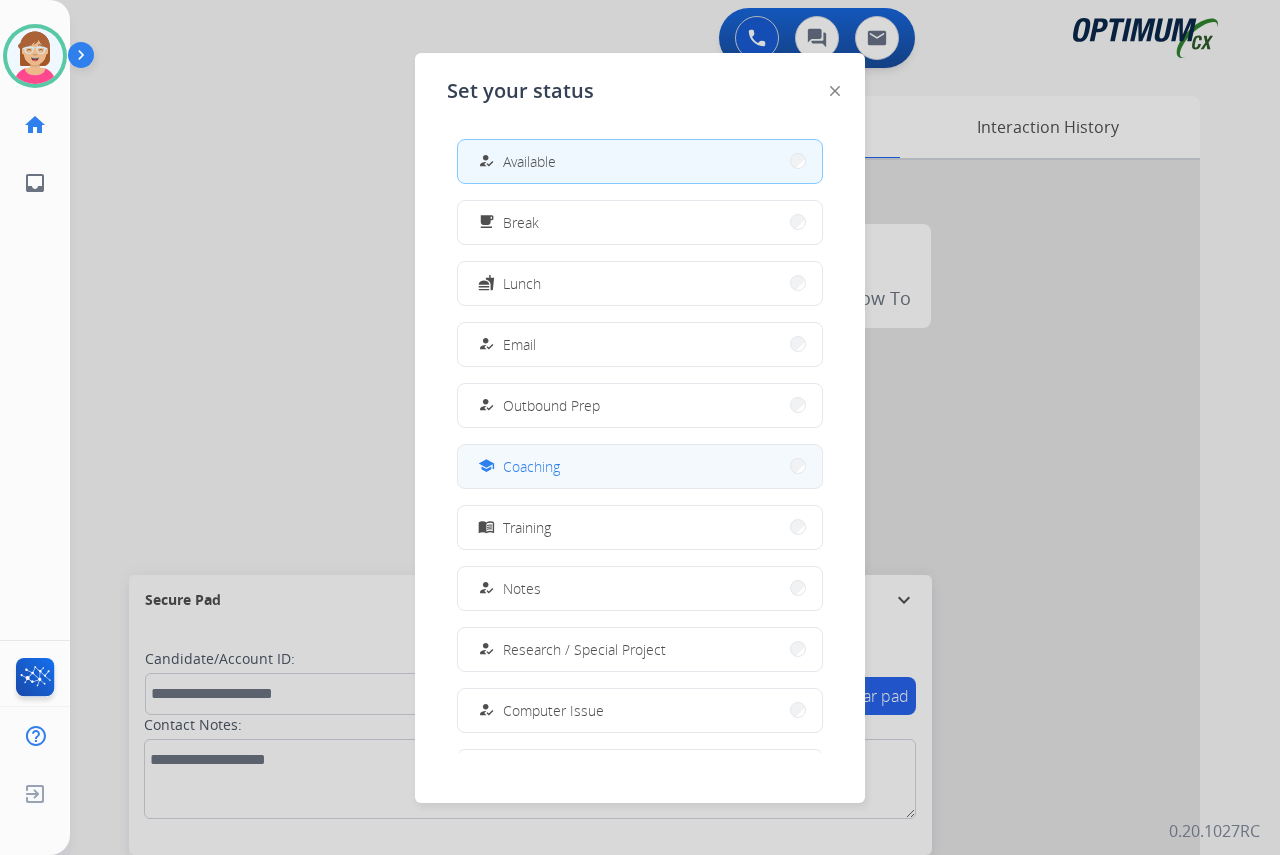 click on "school Coaching" at bounding box center [640, 466] 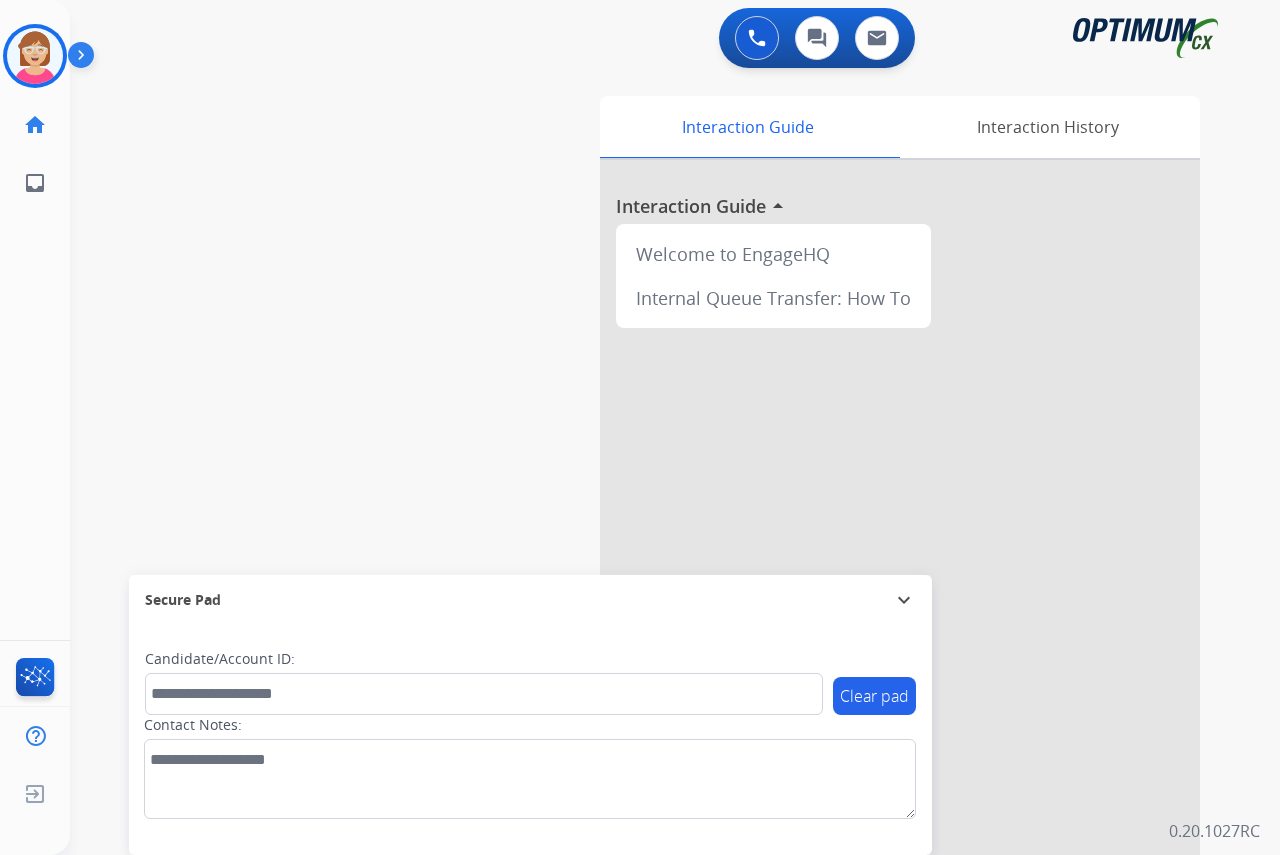 click on "[PERSON_NAME]   Coaching  Edit Avatar  Agent:   [PERSON_NAME] Profile:  OCX Training home  Home  Home inbox  Emails  Emails  FocalPoints  Help Center  Help Center  Log out  Log out" 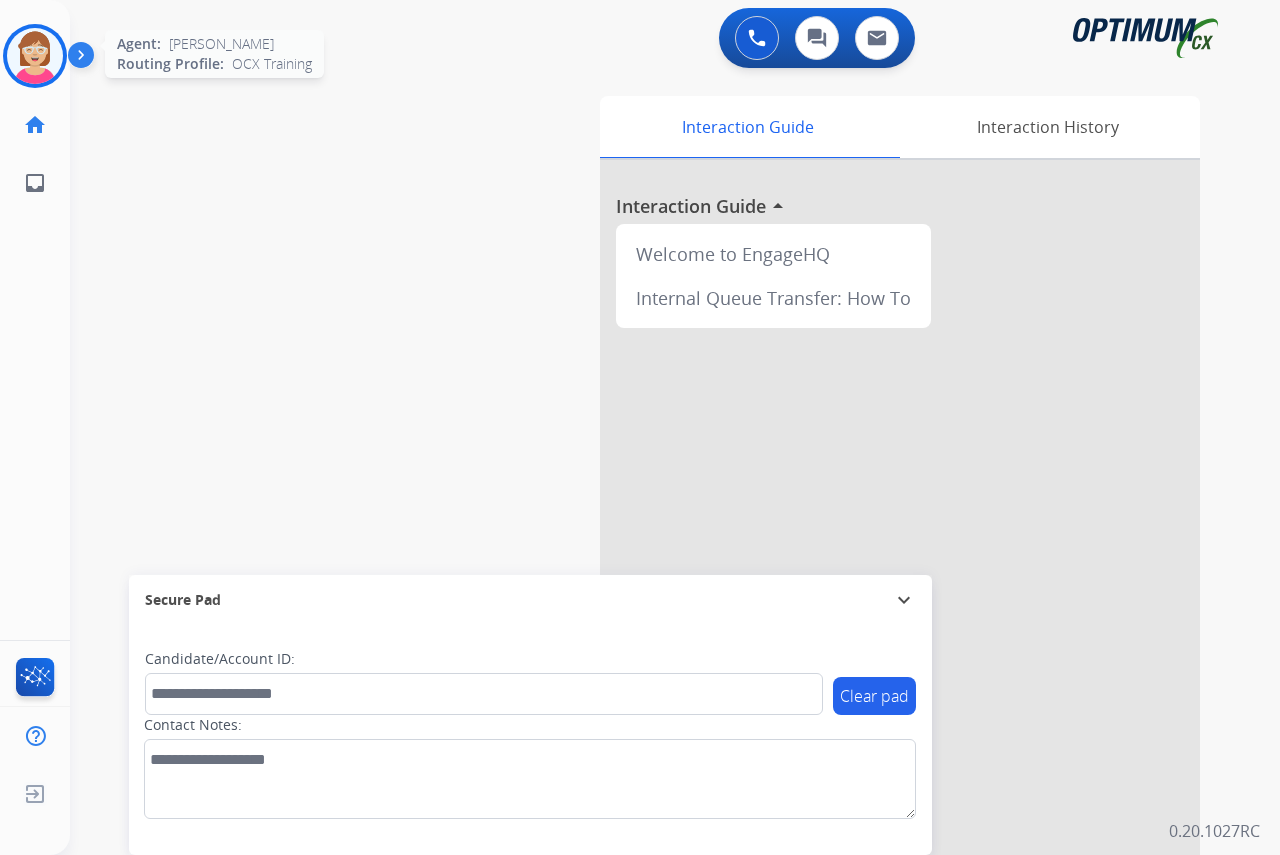 click at bounding box center (35, 56) 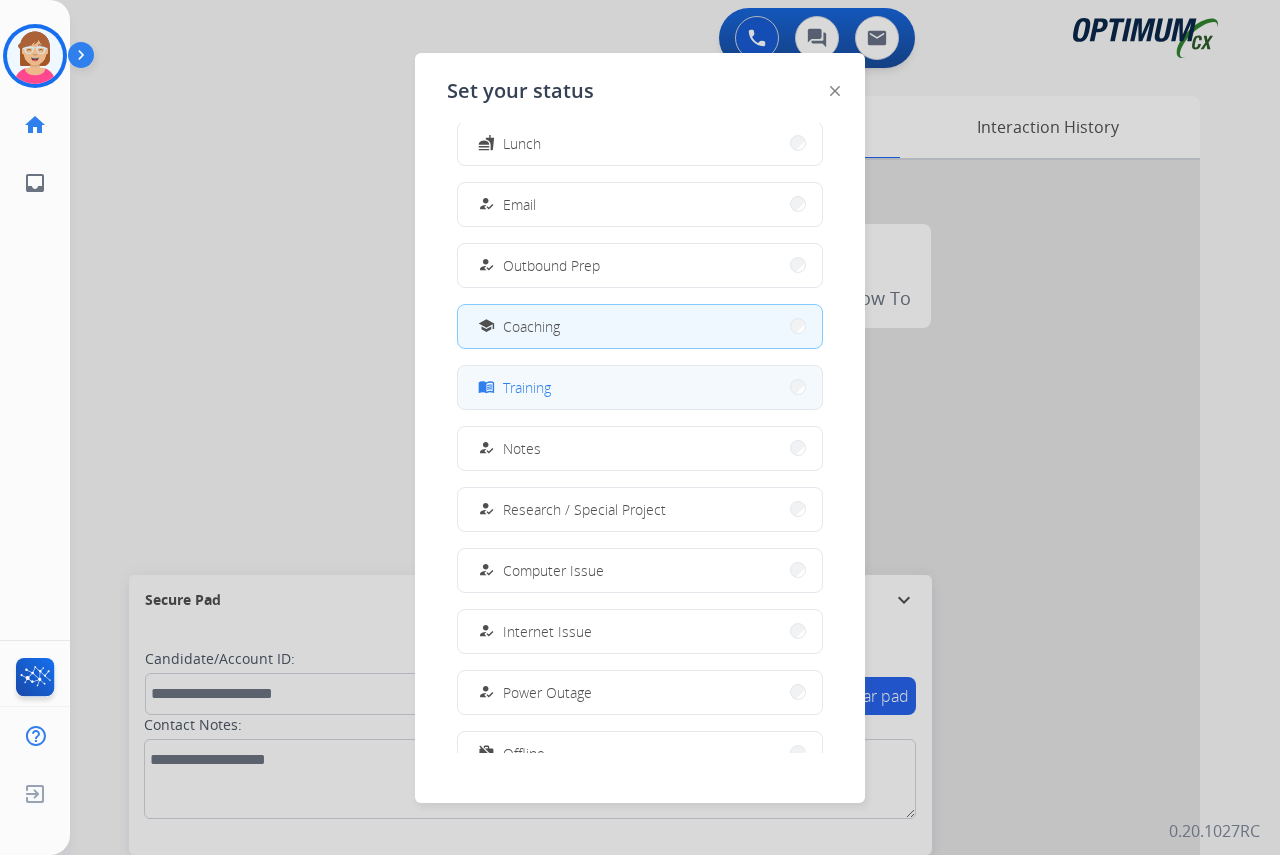 scroll, scrollTop: 189, scrollLeft: 0, axis: vertical 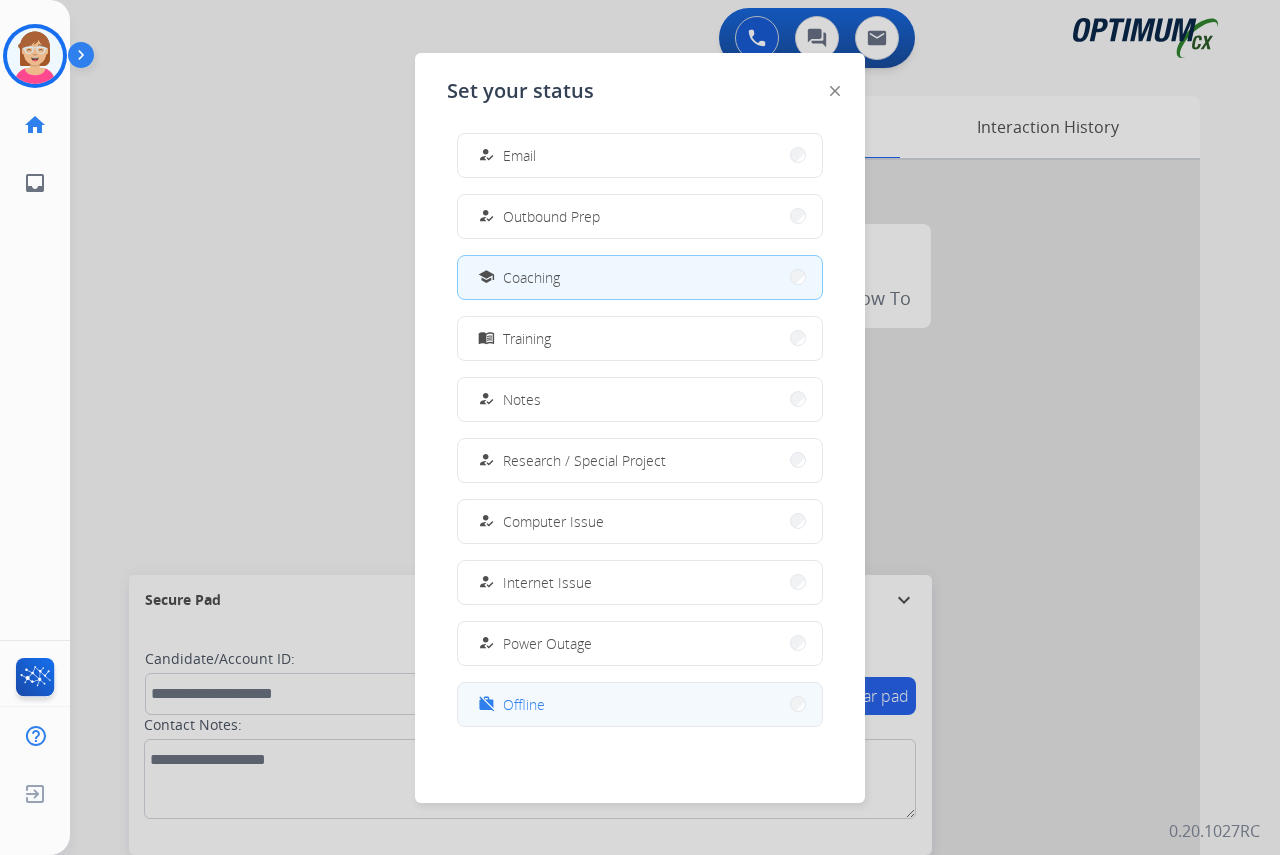click on "Offline" at bounding box center (524, 704) 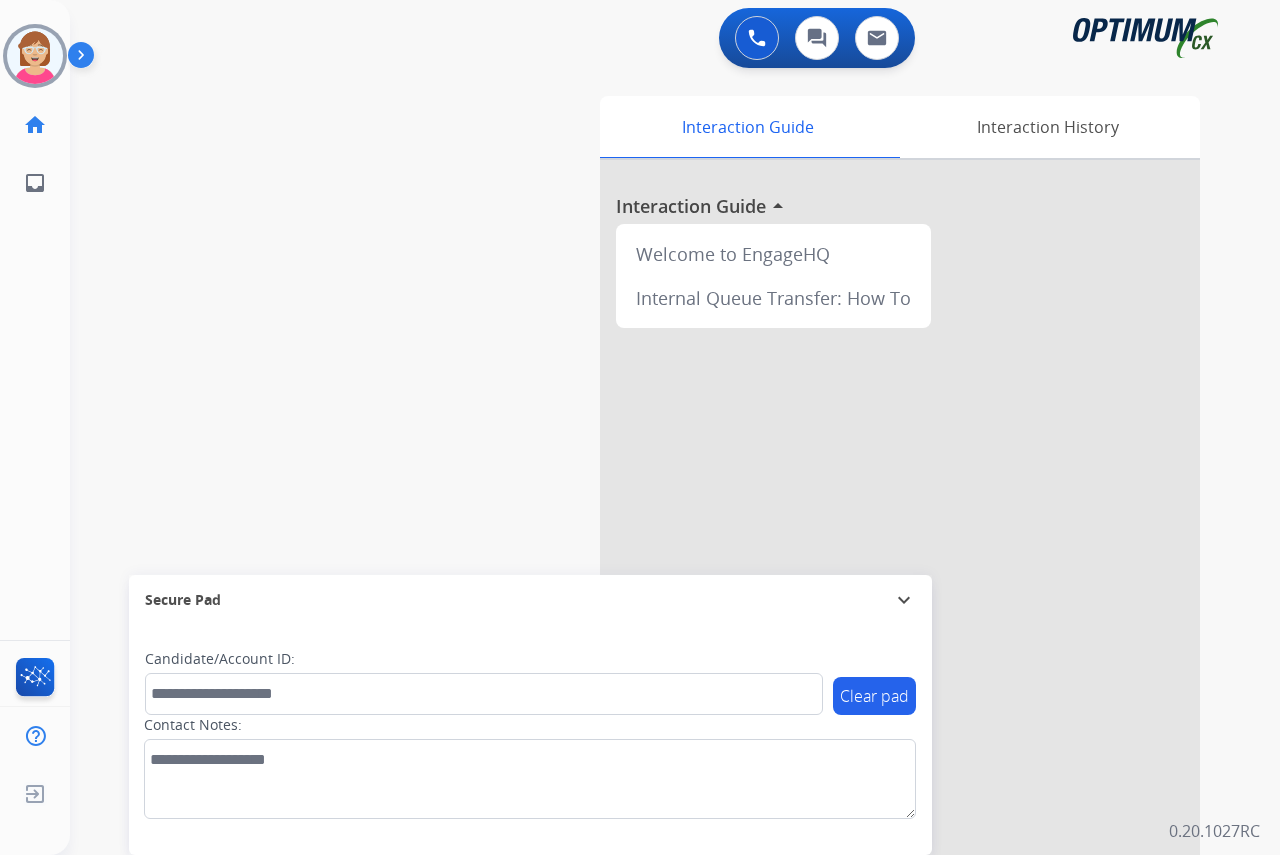 click on "[PERSON_NAME]   Offline  Edit Avatar  Agent:   [PERSON_NAME] Profile:  OCX Training home  Home  Home inbox  Emails  Emails  FocalPoints  Help Center  Help Center  Log out  Log out" 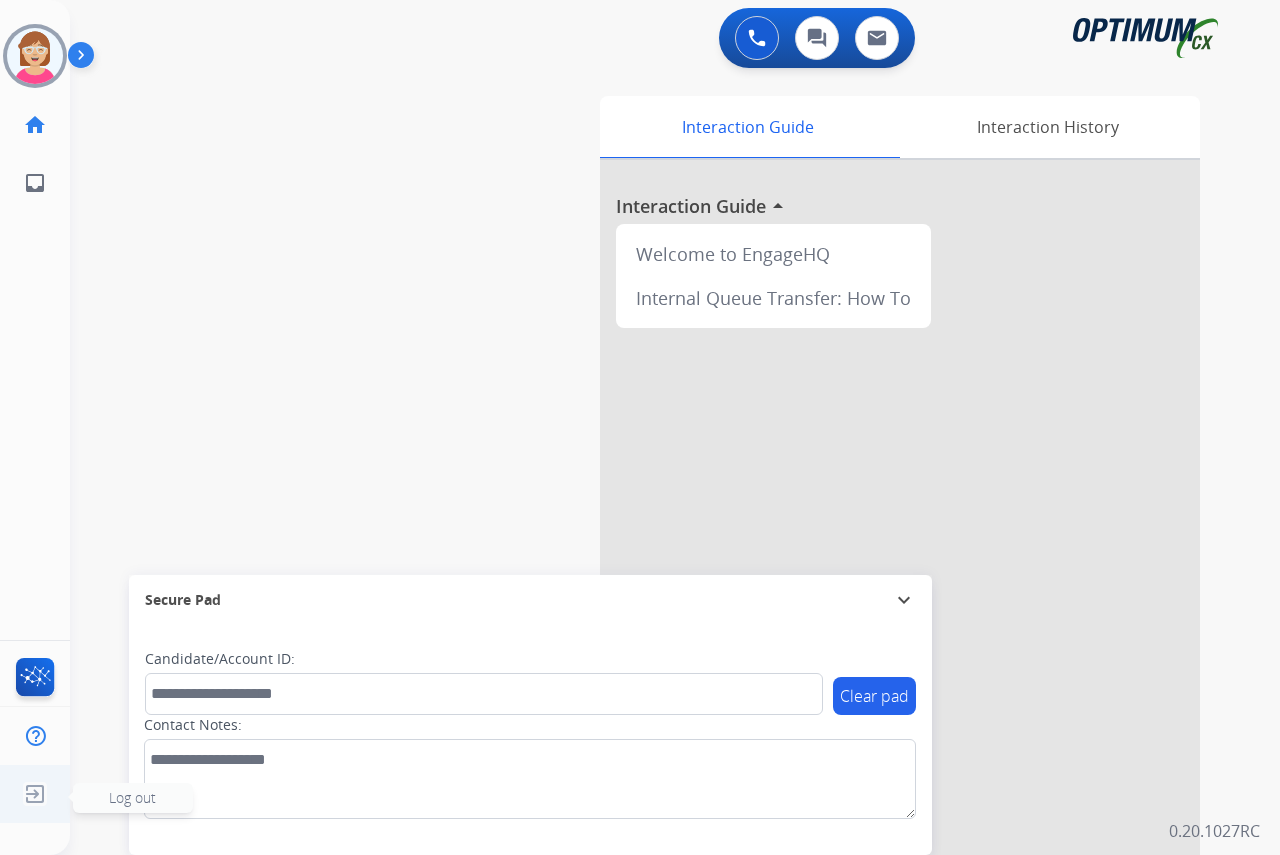 click on "Log out" 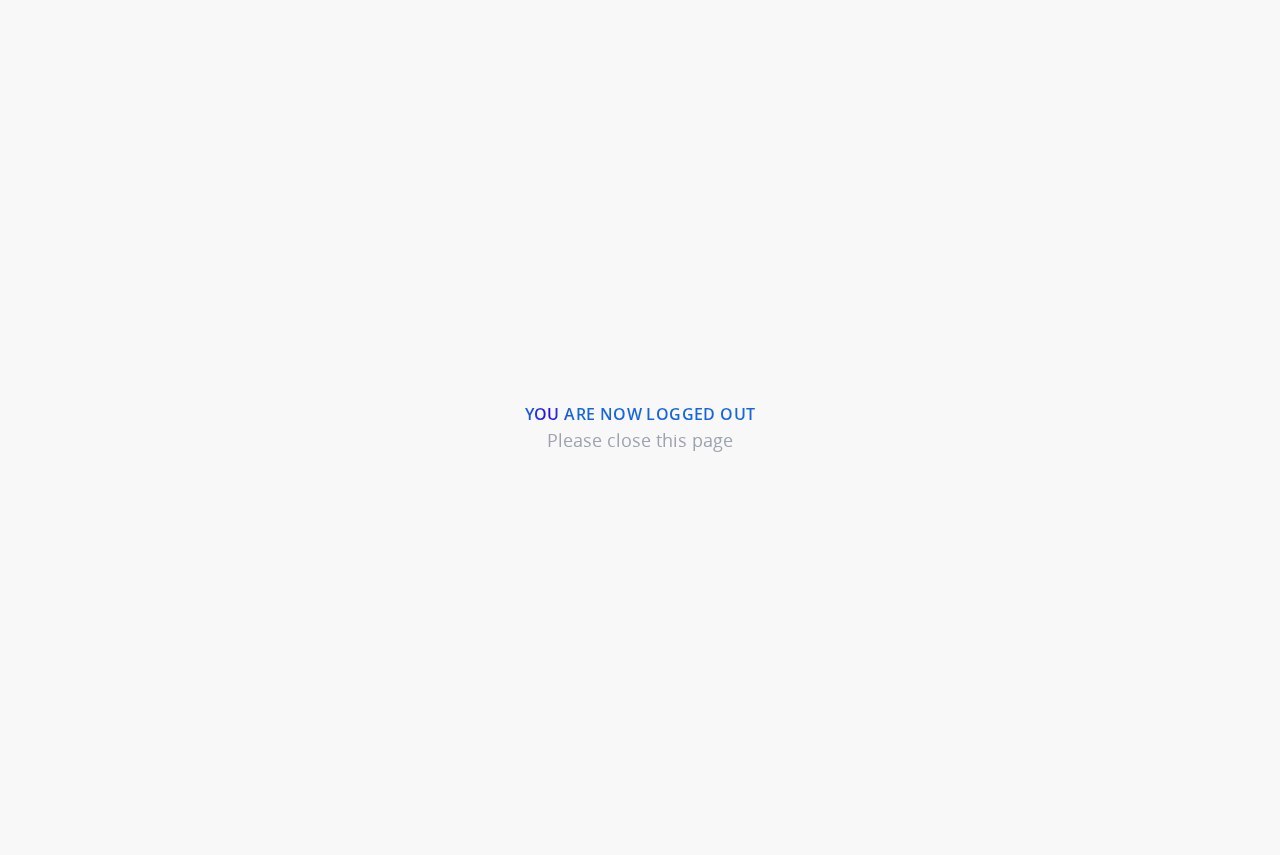 scroll, scrollTop: 0, scrollLeft: 0, axis: both 